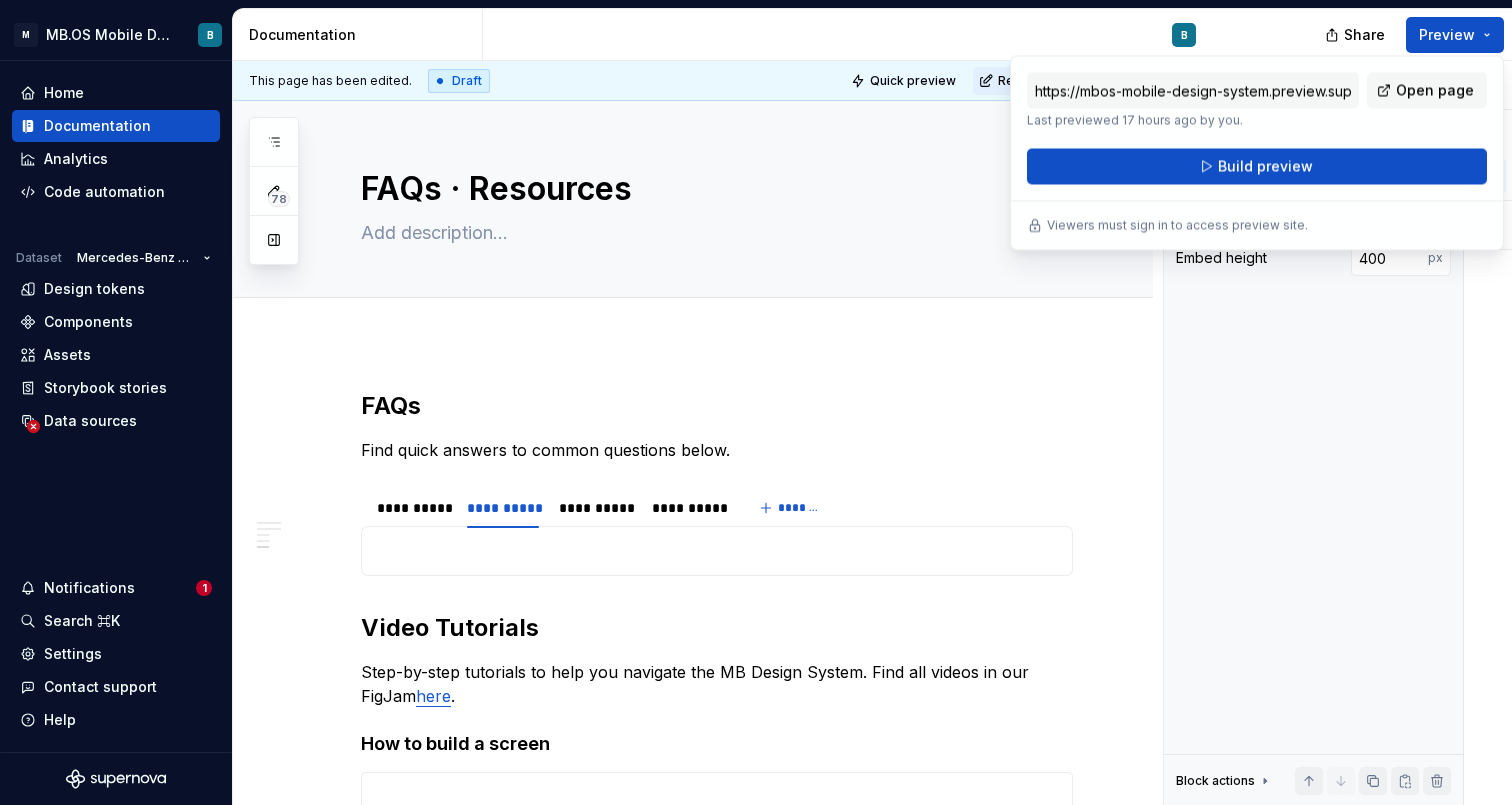 scroll, scrollTop: 0, scrollLeft: 0, axis: both 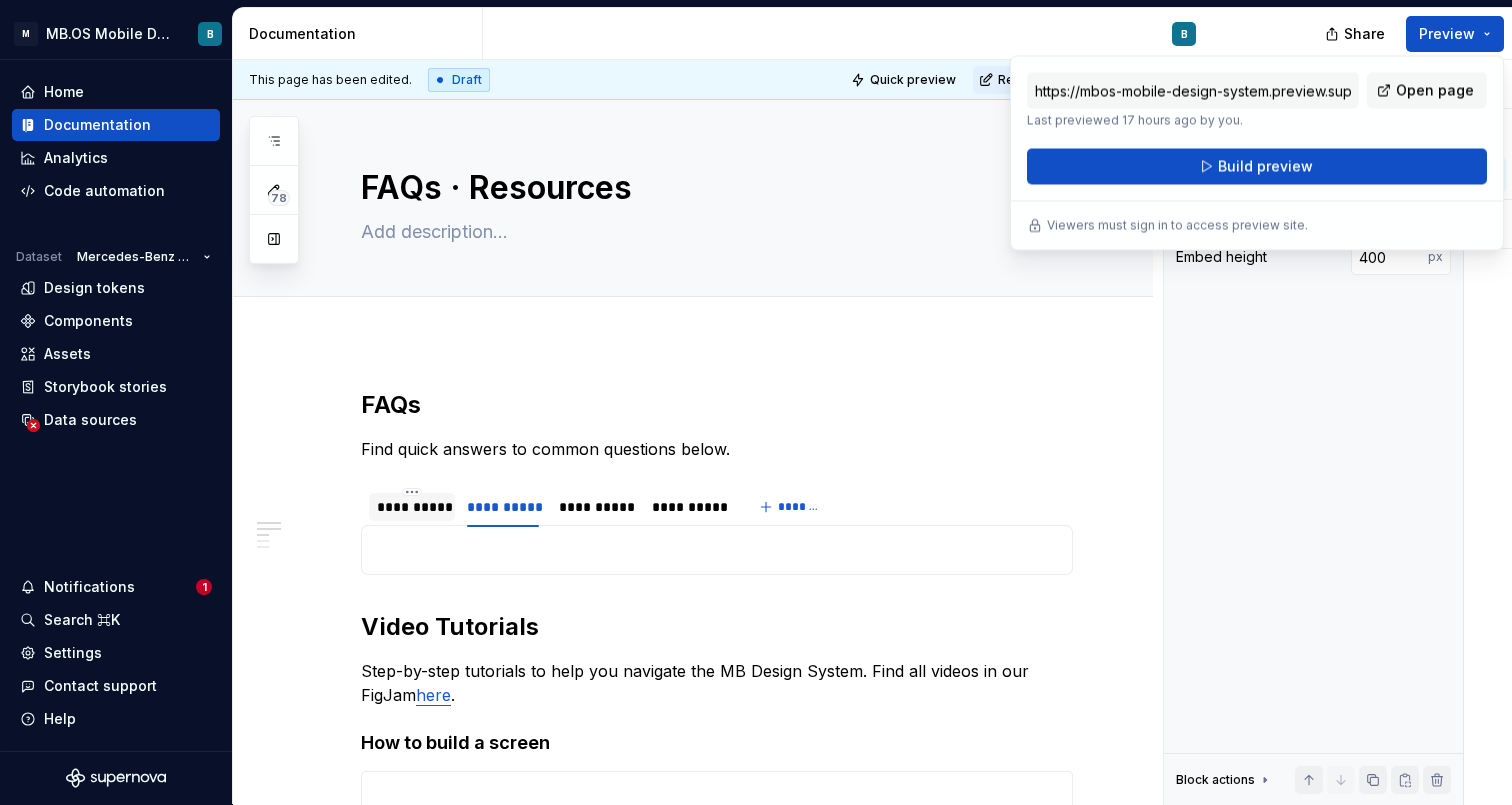 type on "*" 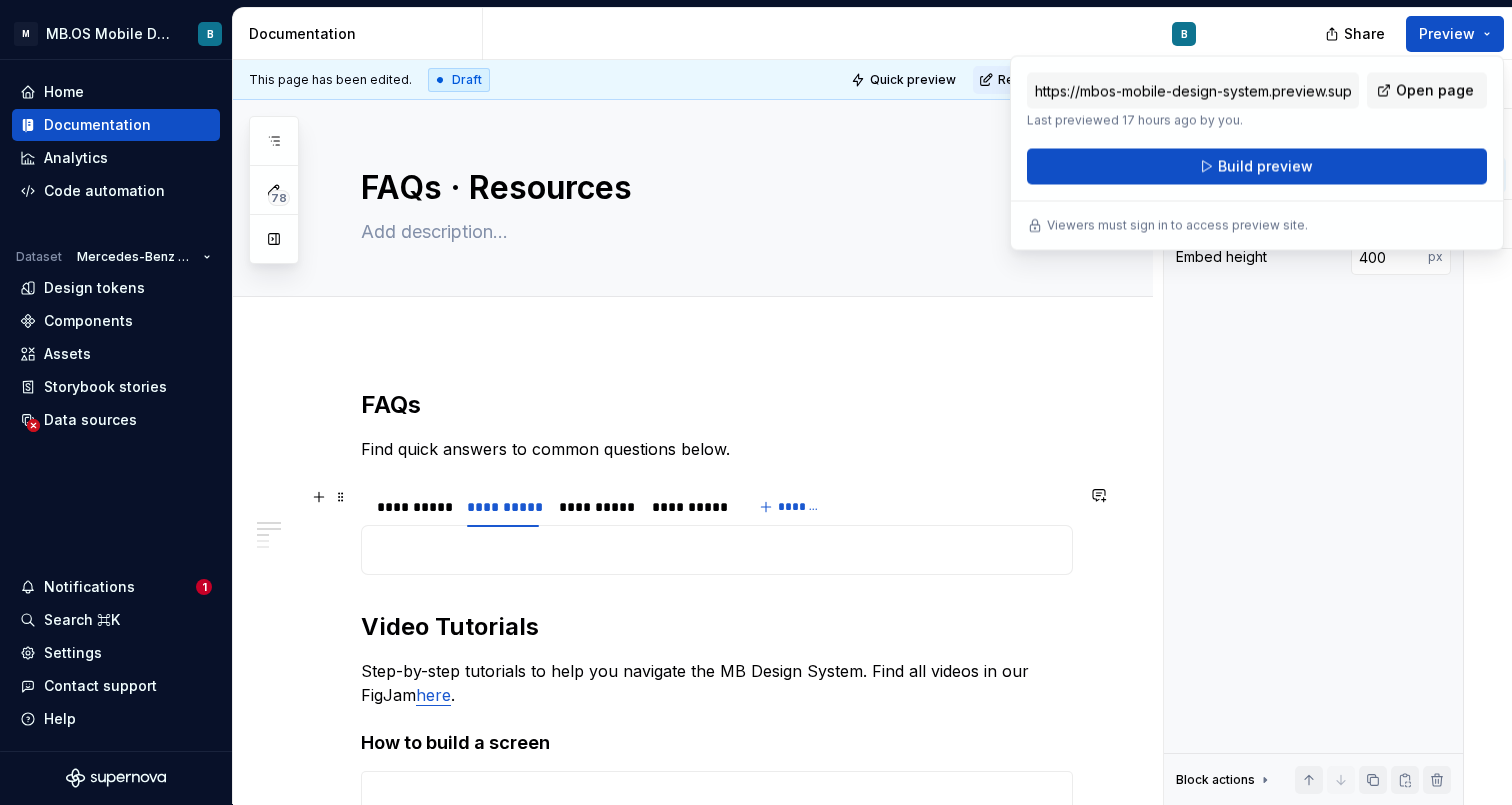 scroll, scrollTop: 0, scrollLeft: 0, axis: both 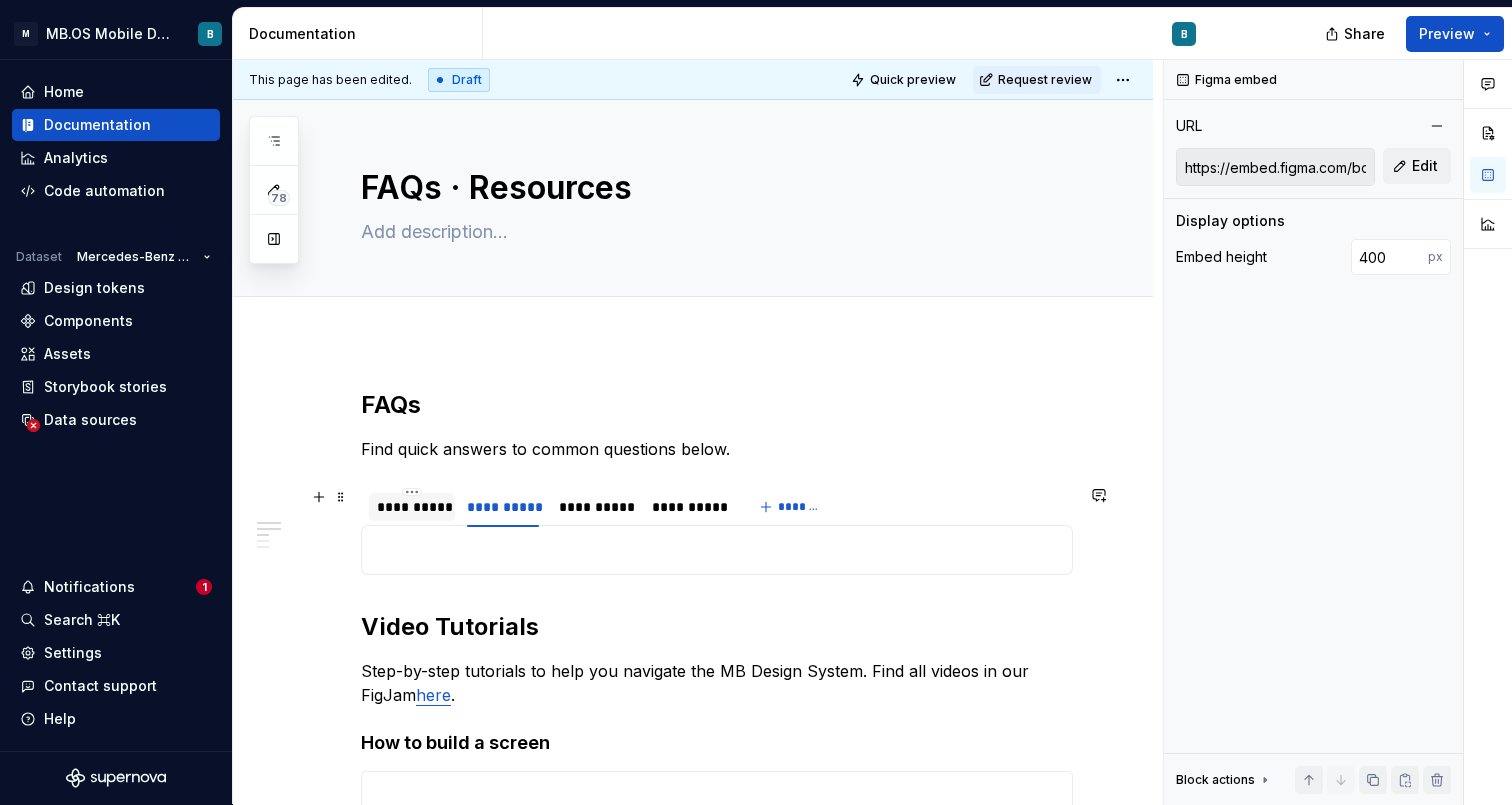 click on "**********" at bounding box center (412, 507) 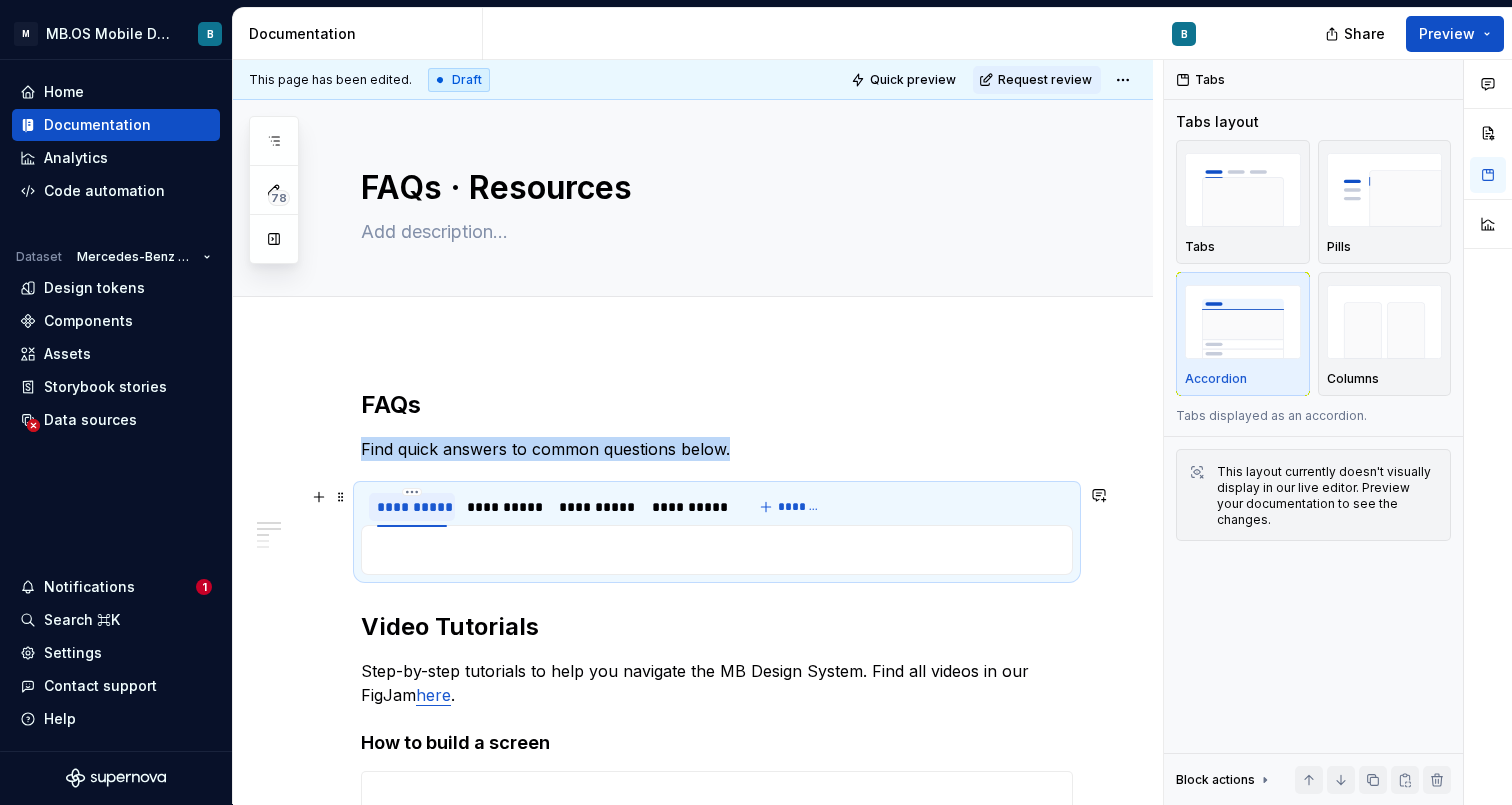 click on "**********" at bounding box center [412, 507] 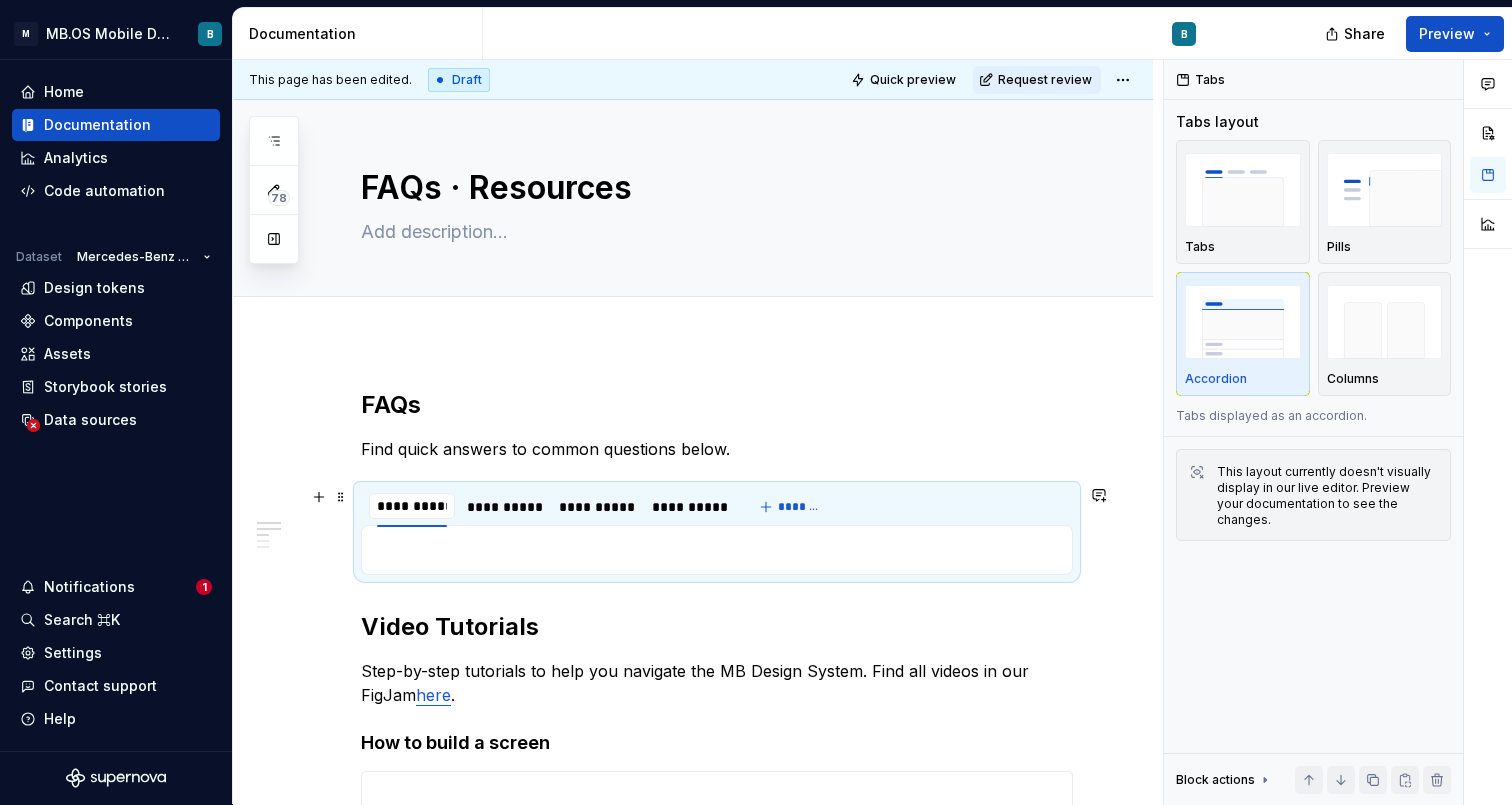type on "**********" 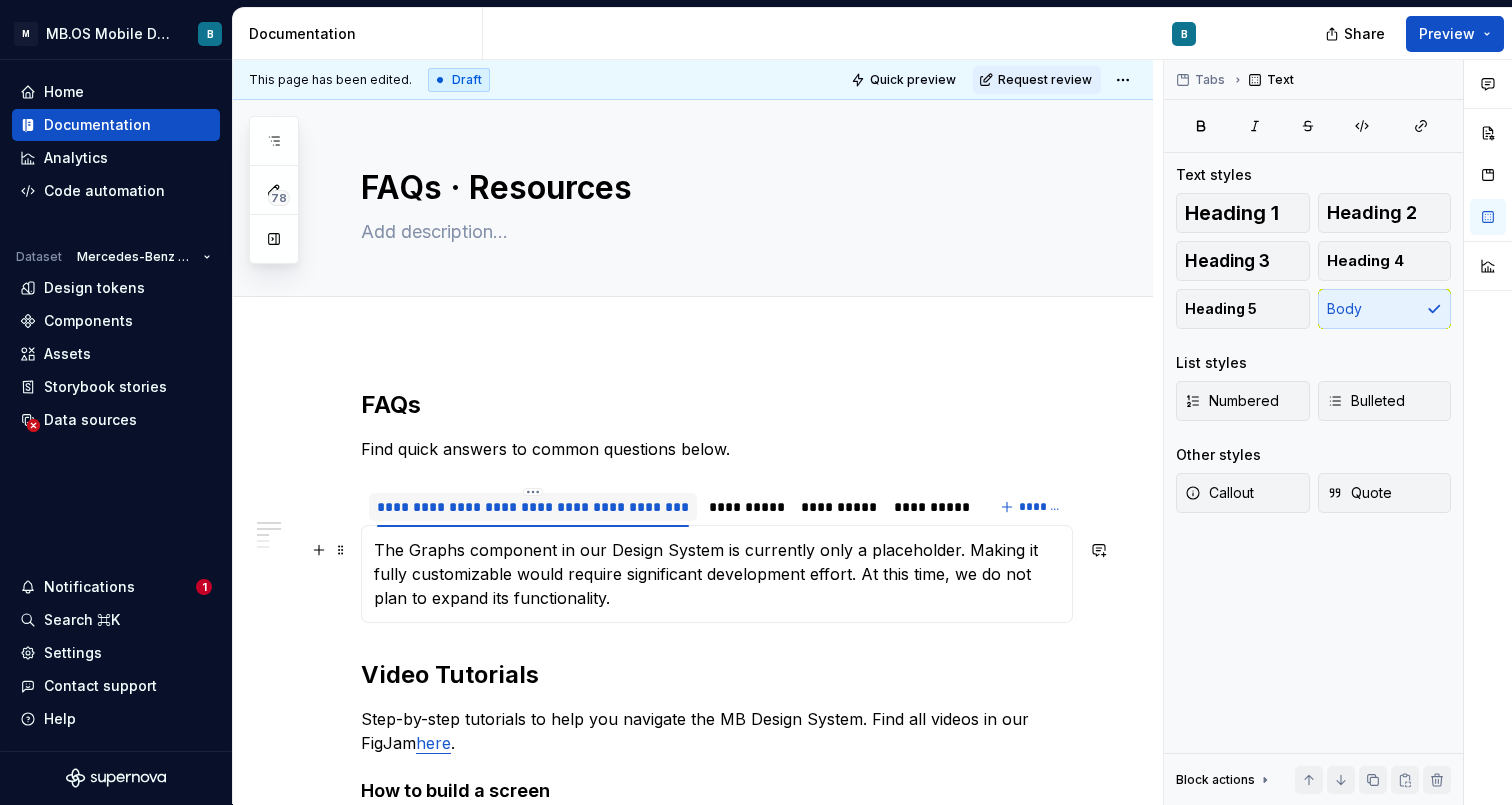 click on "The Graphs component in our Design System is currently only a placeholder. Making it fully customizable would require significant development effort. At this time, we do not plan to expand its functionality." at bounding box center (717, 574) 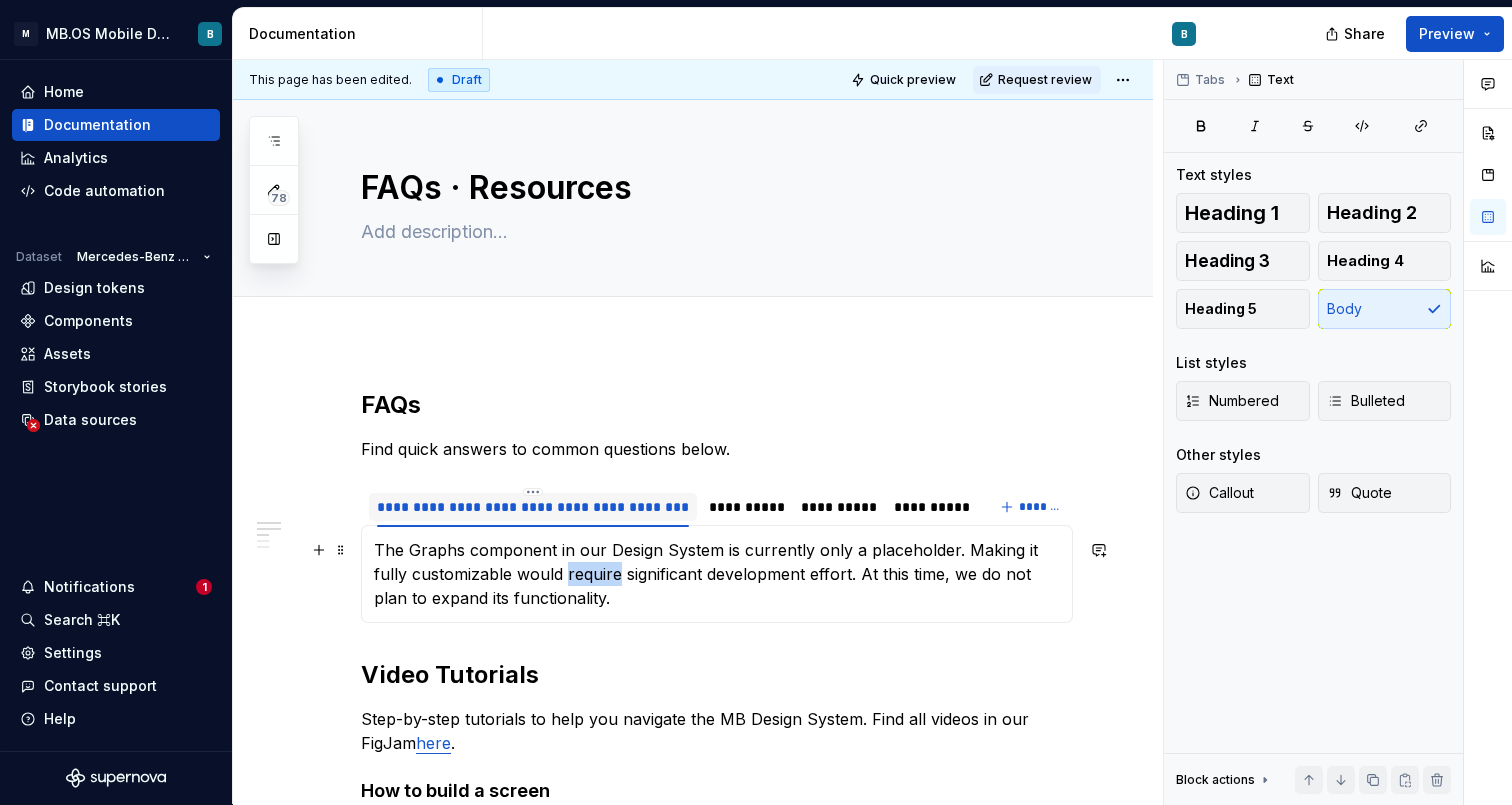 click on "The Graphs component in our Design System is currently only a placeholder. Making it fully customizable would require significant development effort. At this time, we do not plan to expand its functionality." at bounding box center (717, 574) 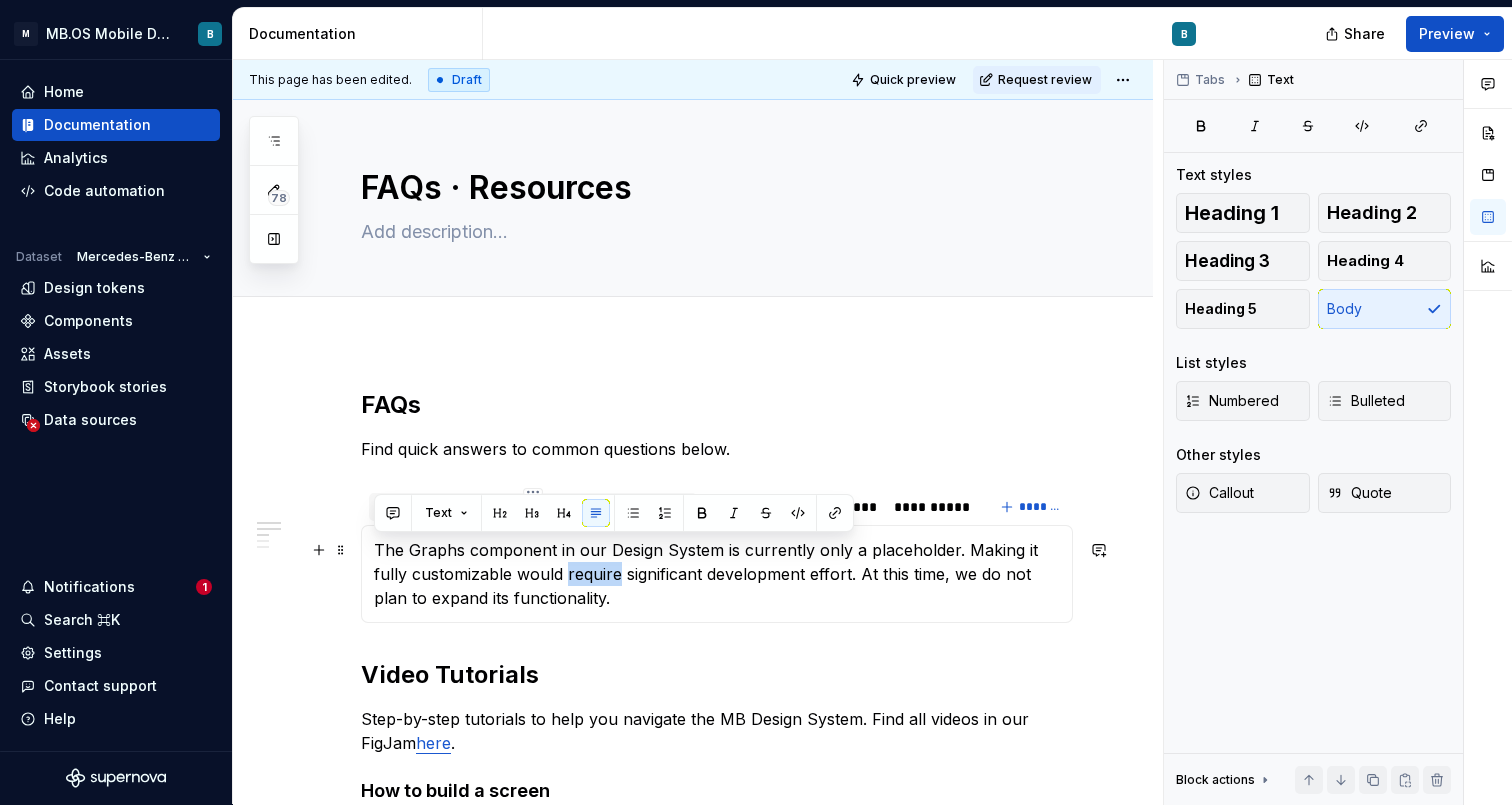 click on "The Graphs component in our Design System is currently only a placeholder. Making it fully customizable would require significant development effort. At this time, we do not plan to expand its functionality." at bounding box center [717, 574] 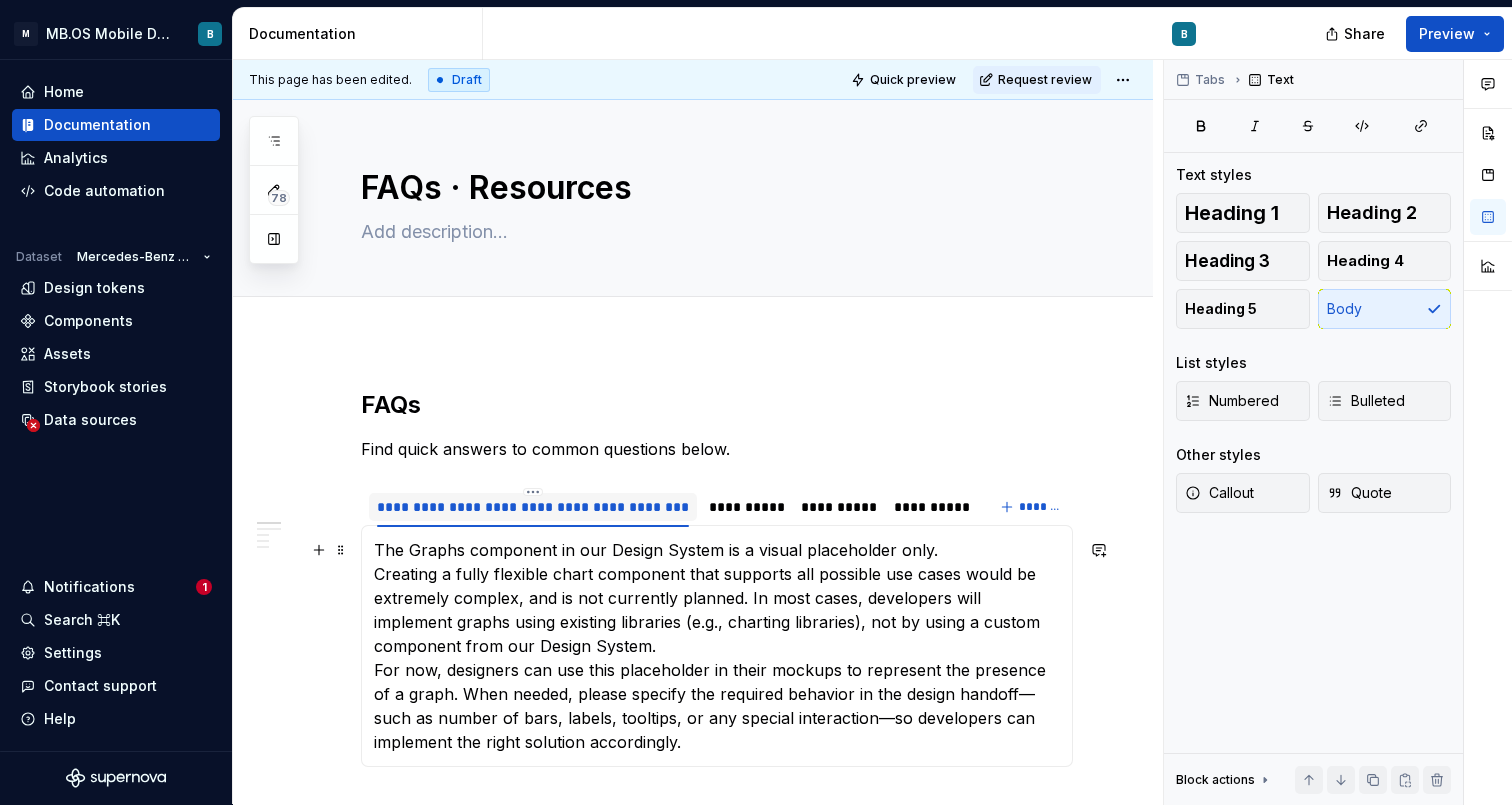 click on "The Graphs component in our Design System is a visual placeholder only. Creating a fully flexible chart component that supports all possible use cases would be extremely complex, and is not currently planned. In most cases, developers will implement graphs using existing libraries (e.g., charting libraries), not by using a custom component from our Design System. For now, designers can use this placeholder in their mockups to represent the presence of a graph. When needed, please specify the required behavior in the design handoff—such as number of bars, labels, tooltips, or any special interaction—so developers can implement the right solution accordingly." at bounding box center (717, 646) 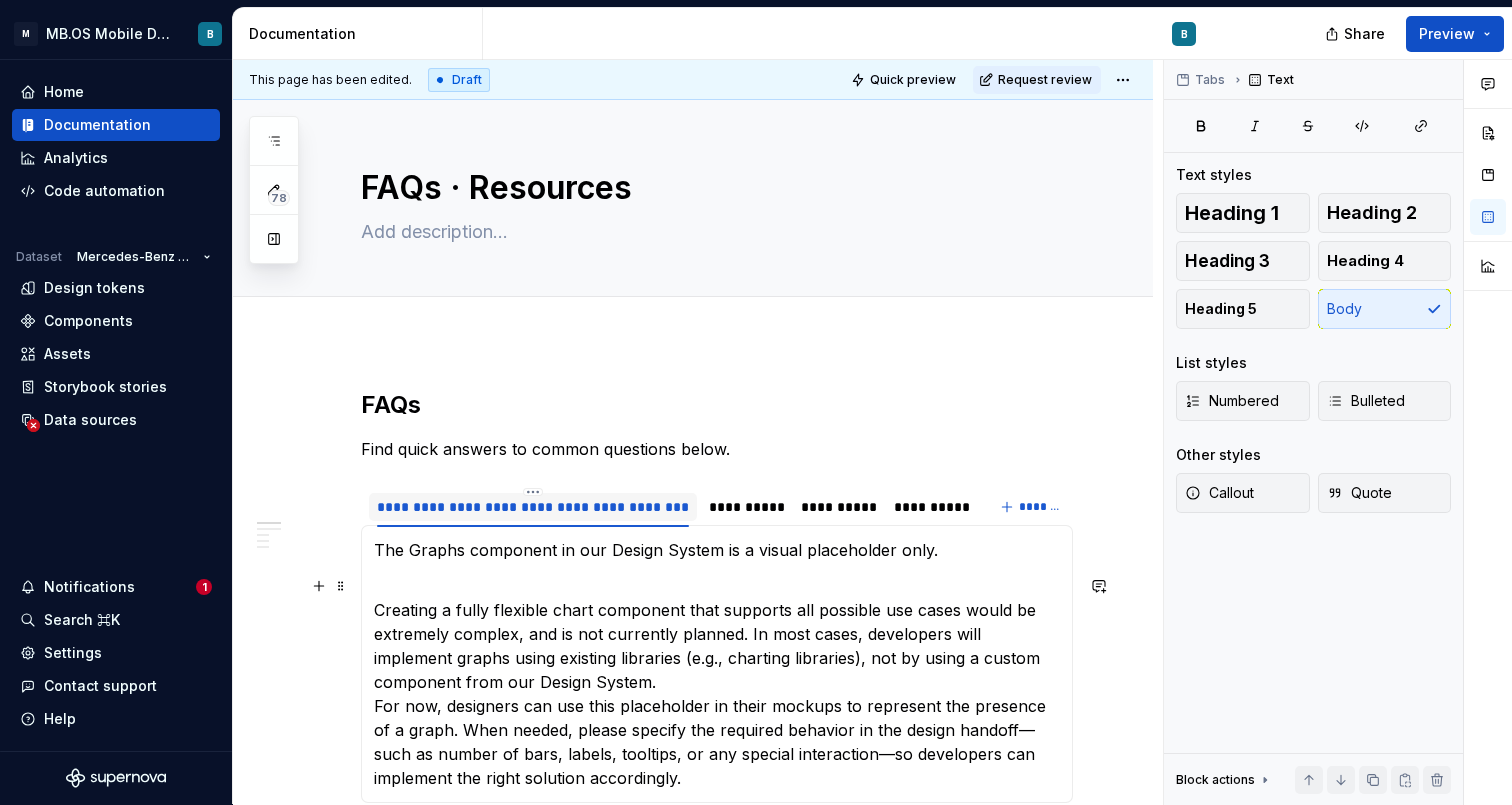 click on "Creating a fully flexible chart component that supports all possible use cases would be extremely complex, and is not currently planned. In most cases, developers will implement graphs using existing libraries (e.g., charting libraries), not by using a custom component from our Design System. For now, designers can use this placeholder in their mockups to represent the presence of a graph. When needed, please specify the required behavior in the design handoff—such as number of bars, labels, tooltips, or any special interaction—so developers can implement the right solution accordingly." at bounding box center (717, 682) 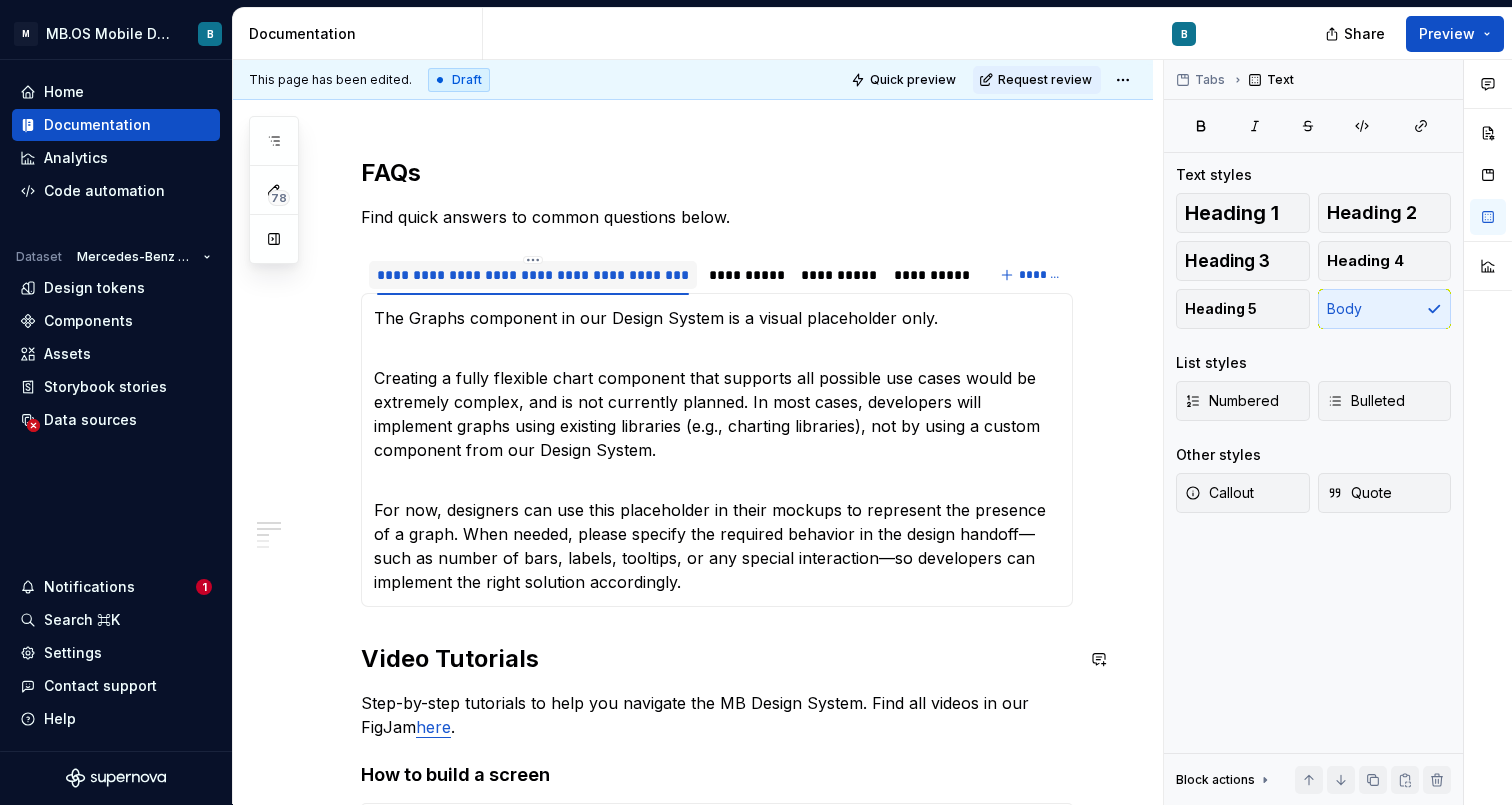 scroll, scrollTop: 240, scrollLeft: 0, axis: vertical 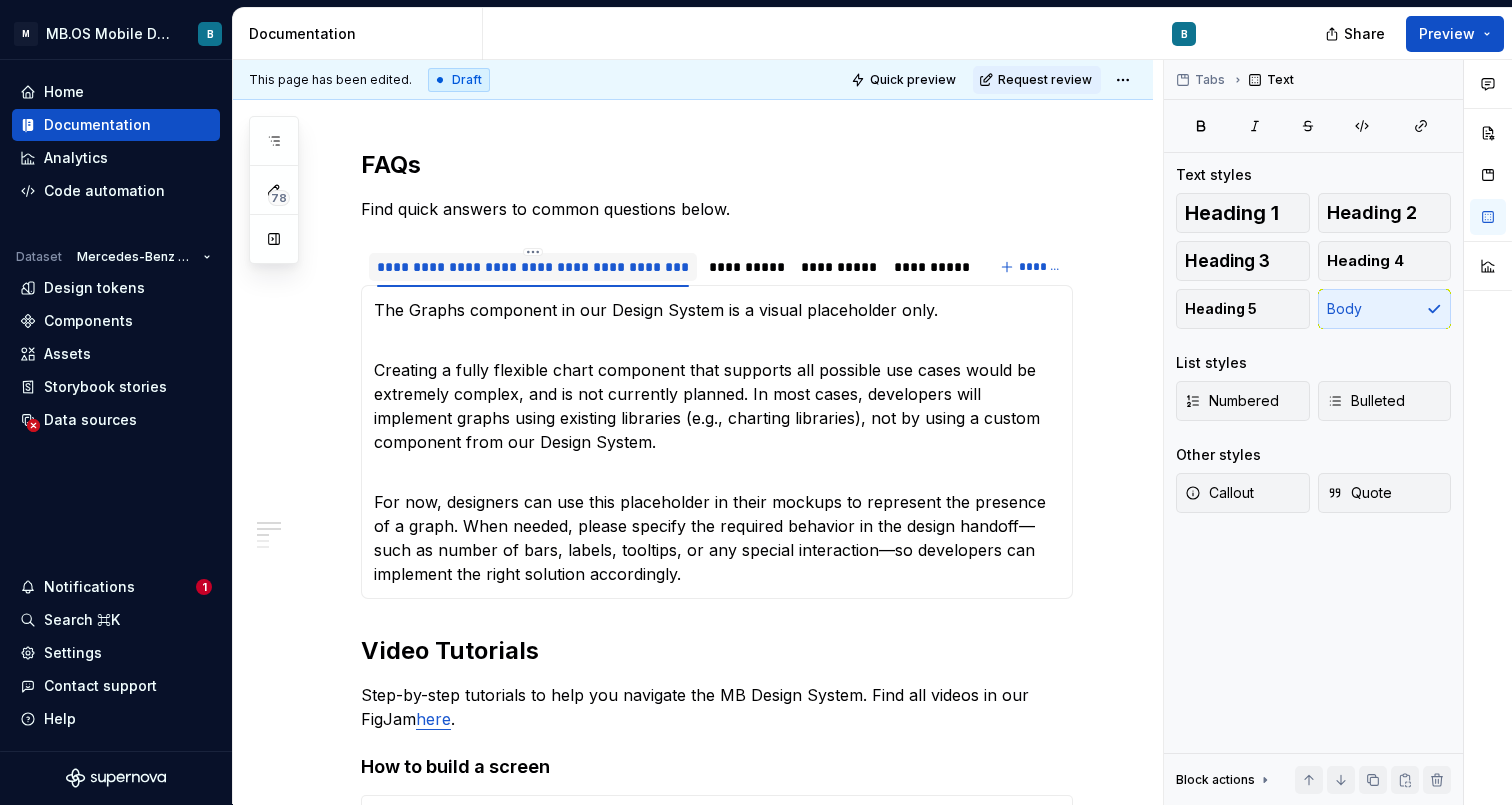 type on "*" 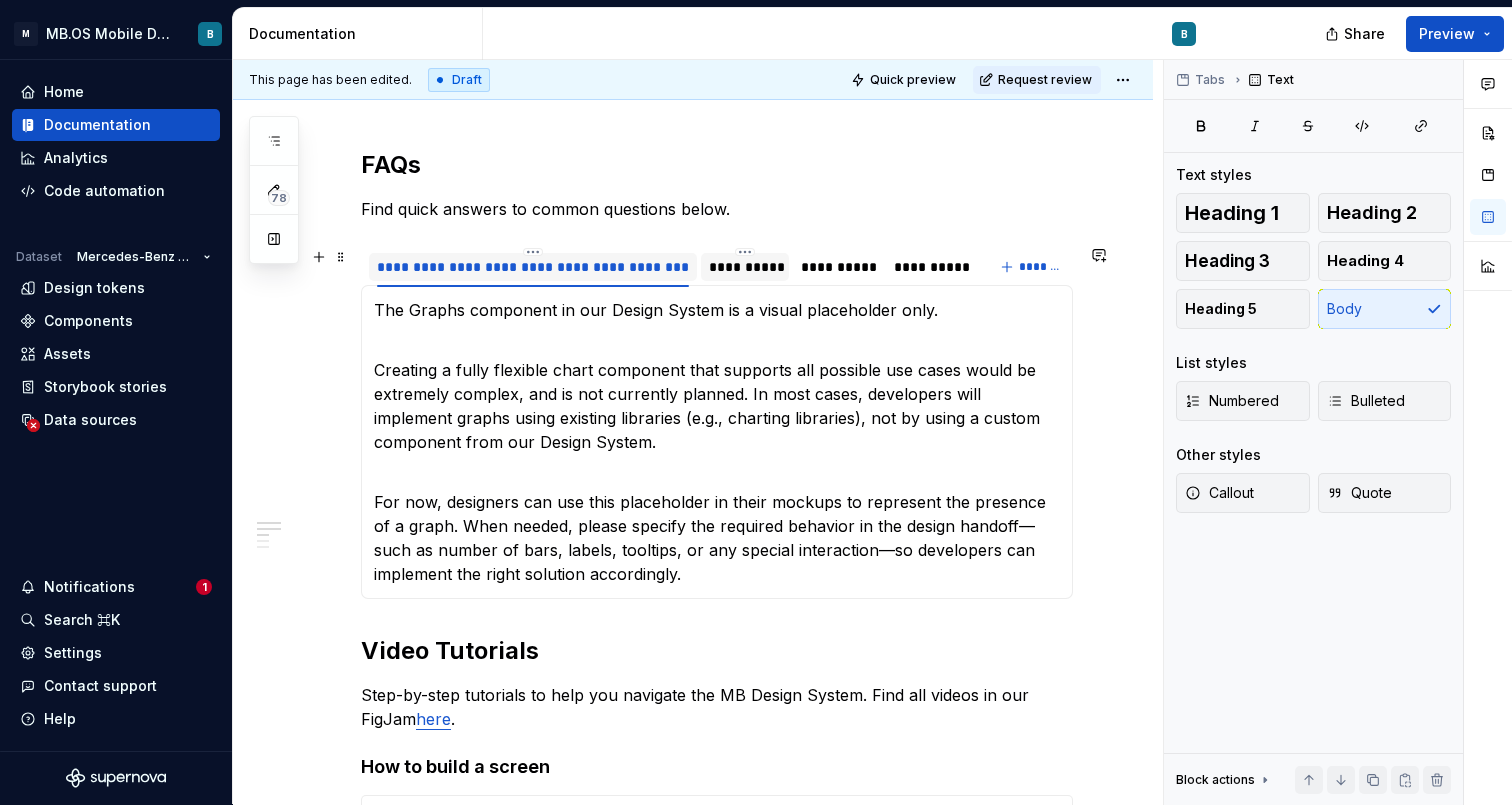 click on "**********" at bounding box center (745, 267) 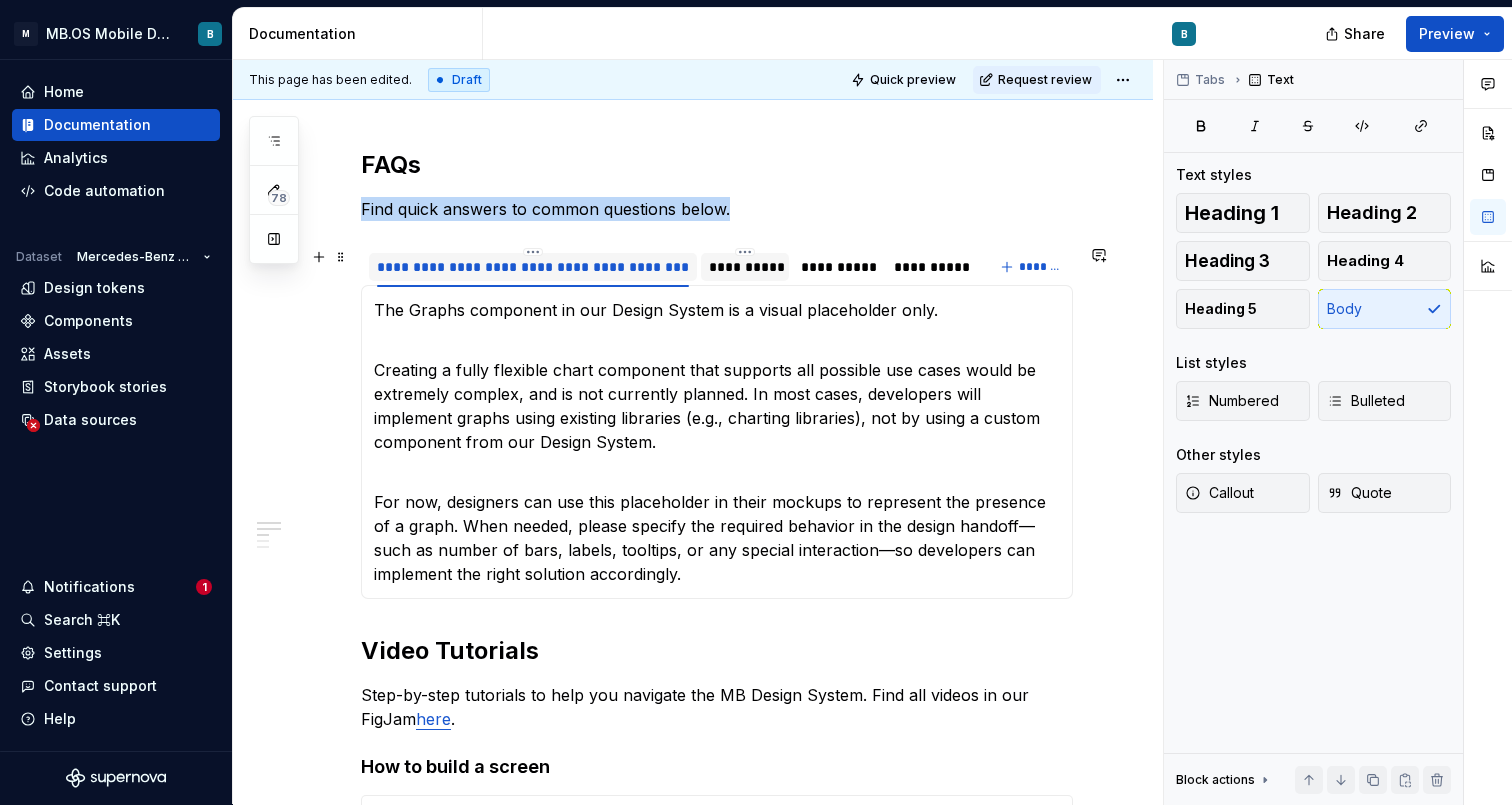 click on "**********" at bounding box center [745, 267] 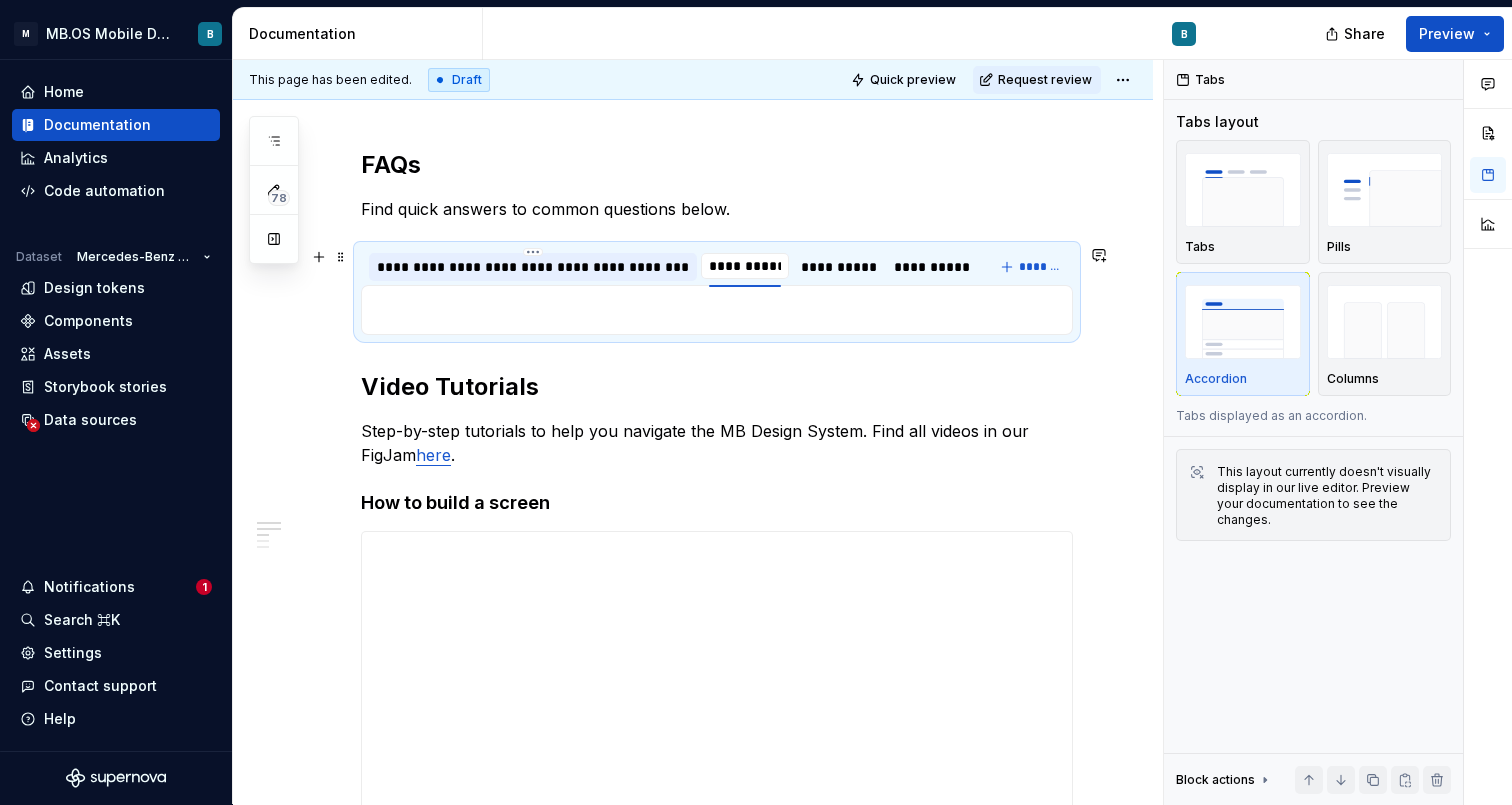 scroll, scrollTop: 0, scrollLeft: 1, axis: horizontal 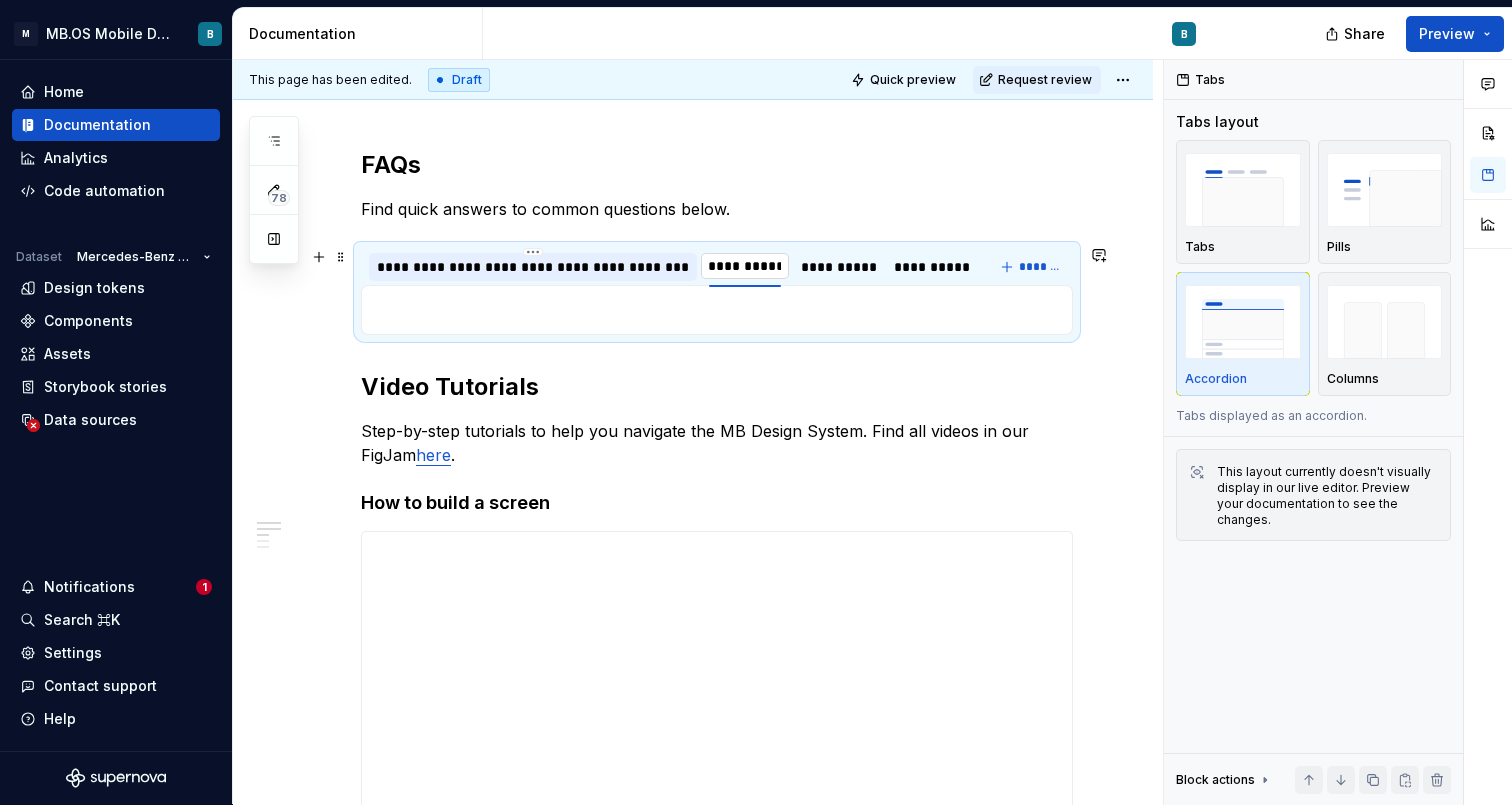 type on "**********" 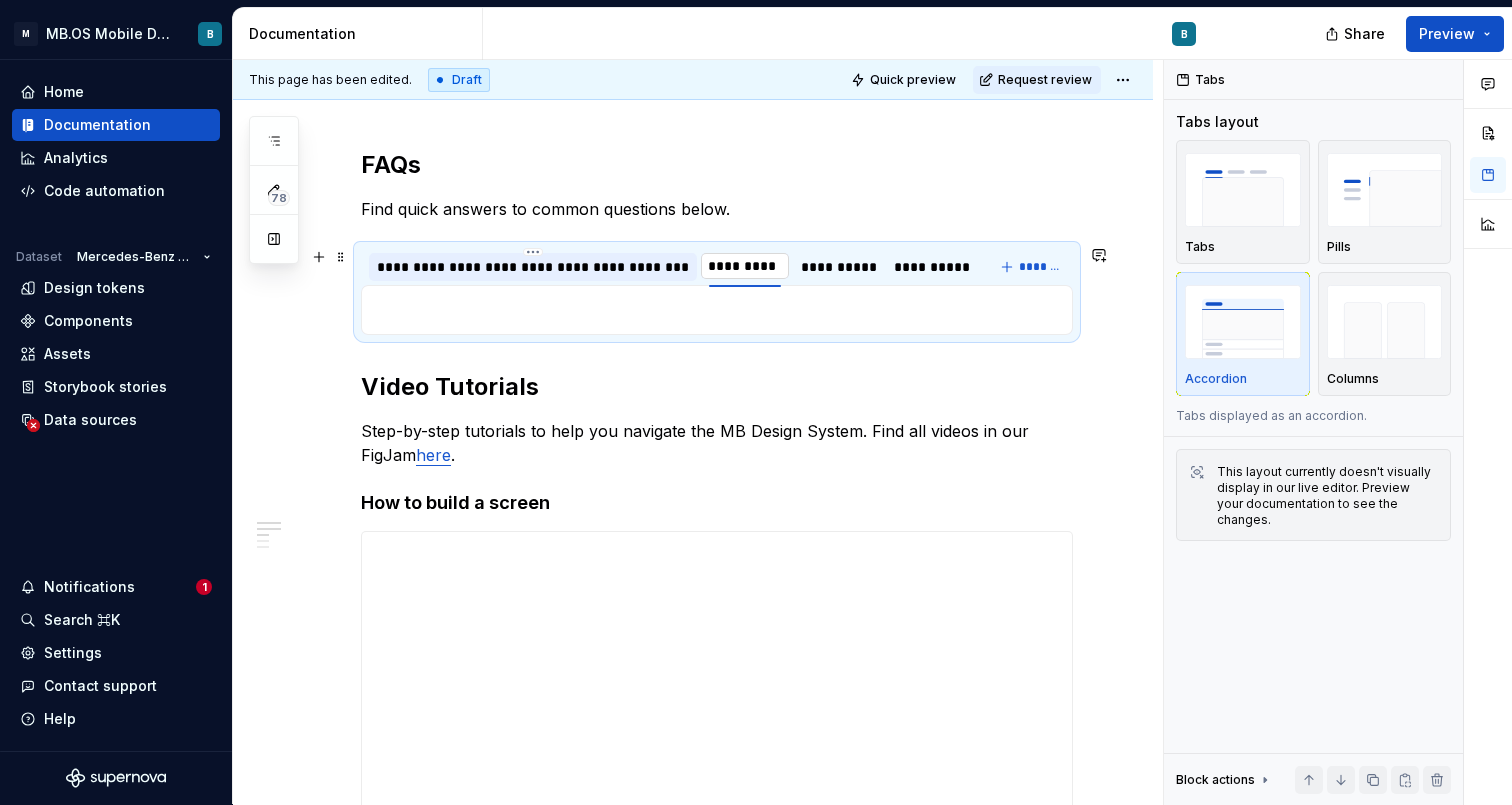 scroll, scrollTop: 0, scrollLeft: 242, axis: horizontal 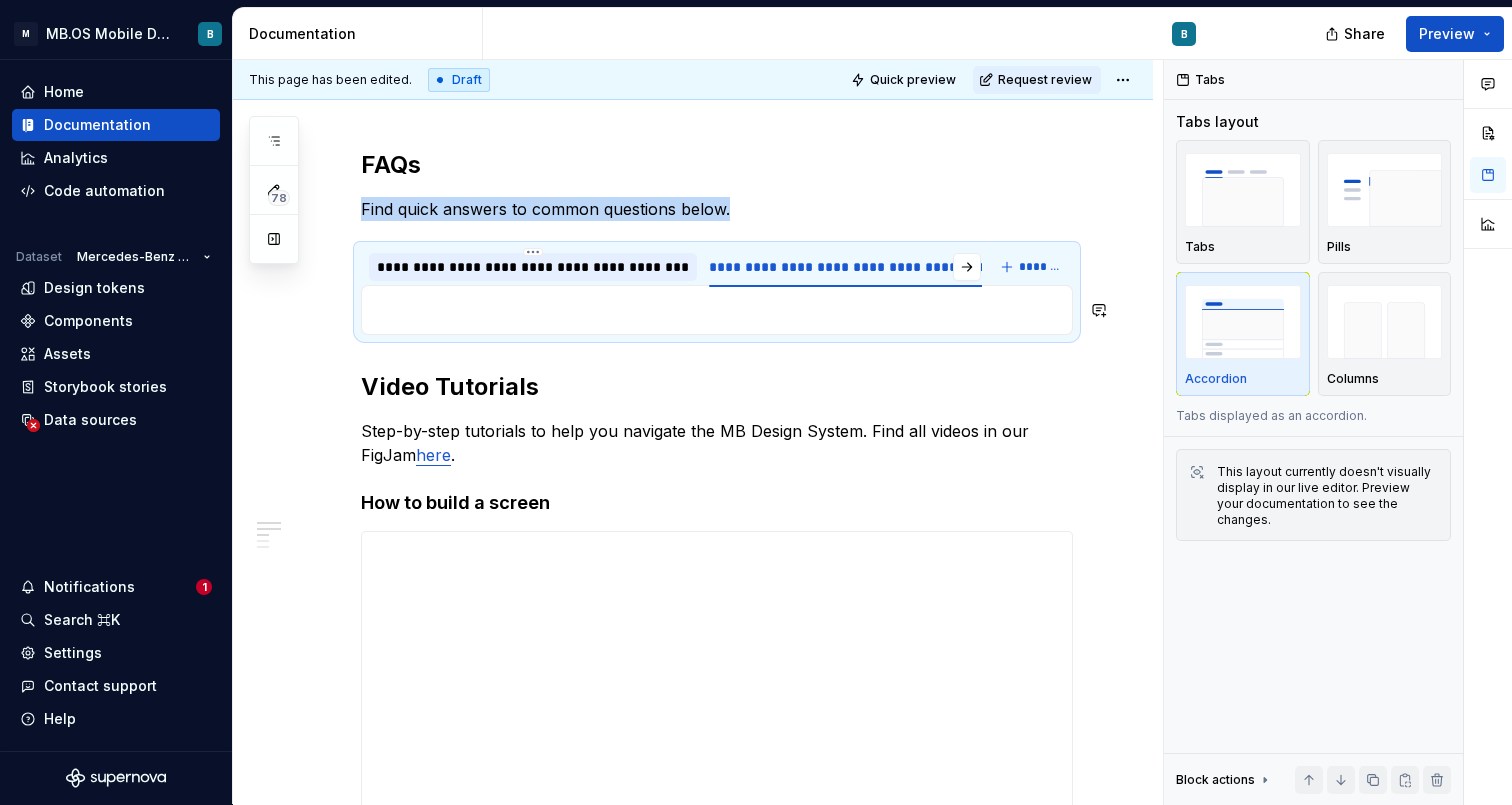click at bounding box center [717, 310] 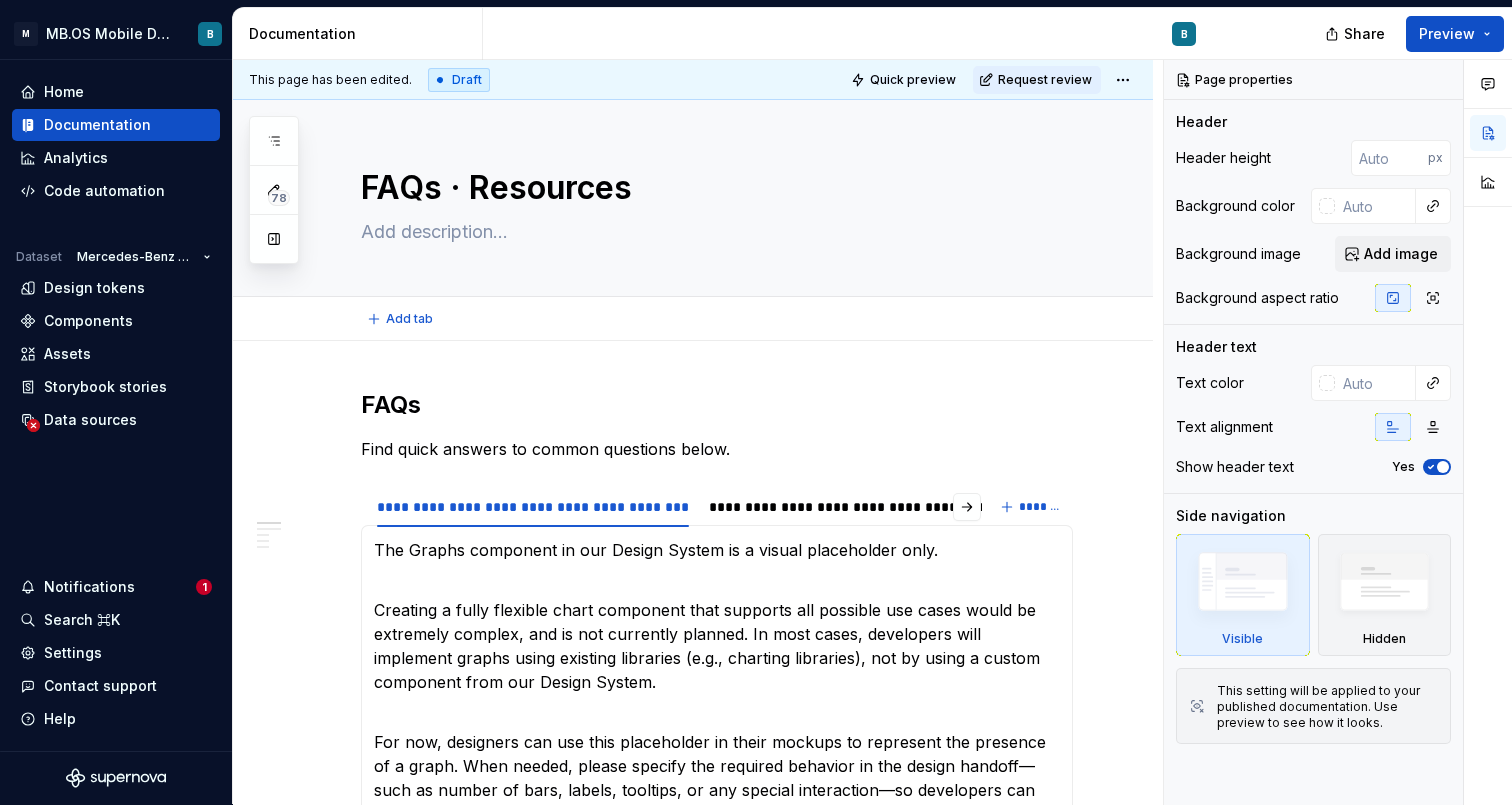 type on "*" 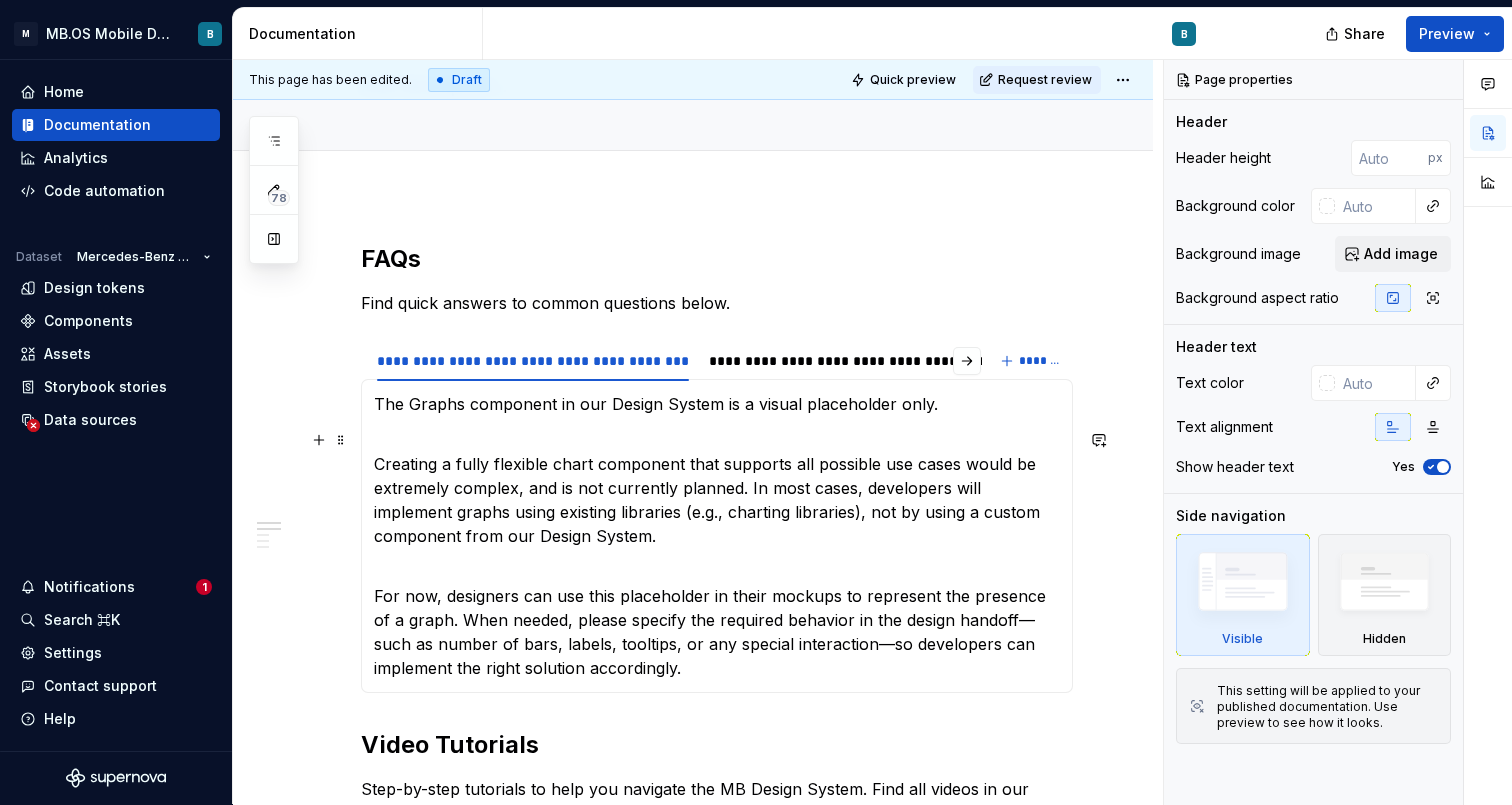 scroll, scrollTop: 179, scrollLeft: 0, axis: vertical 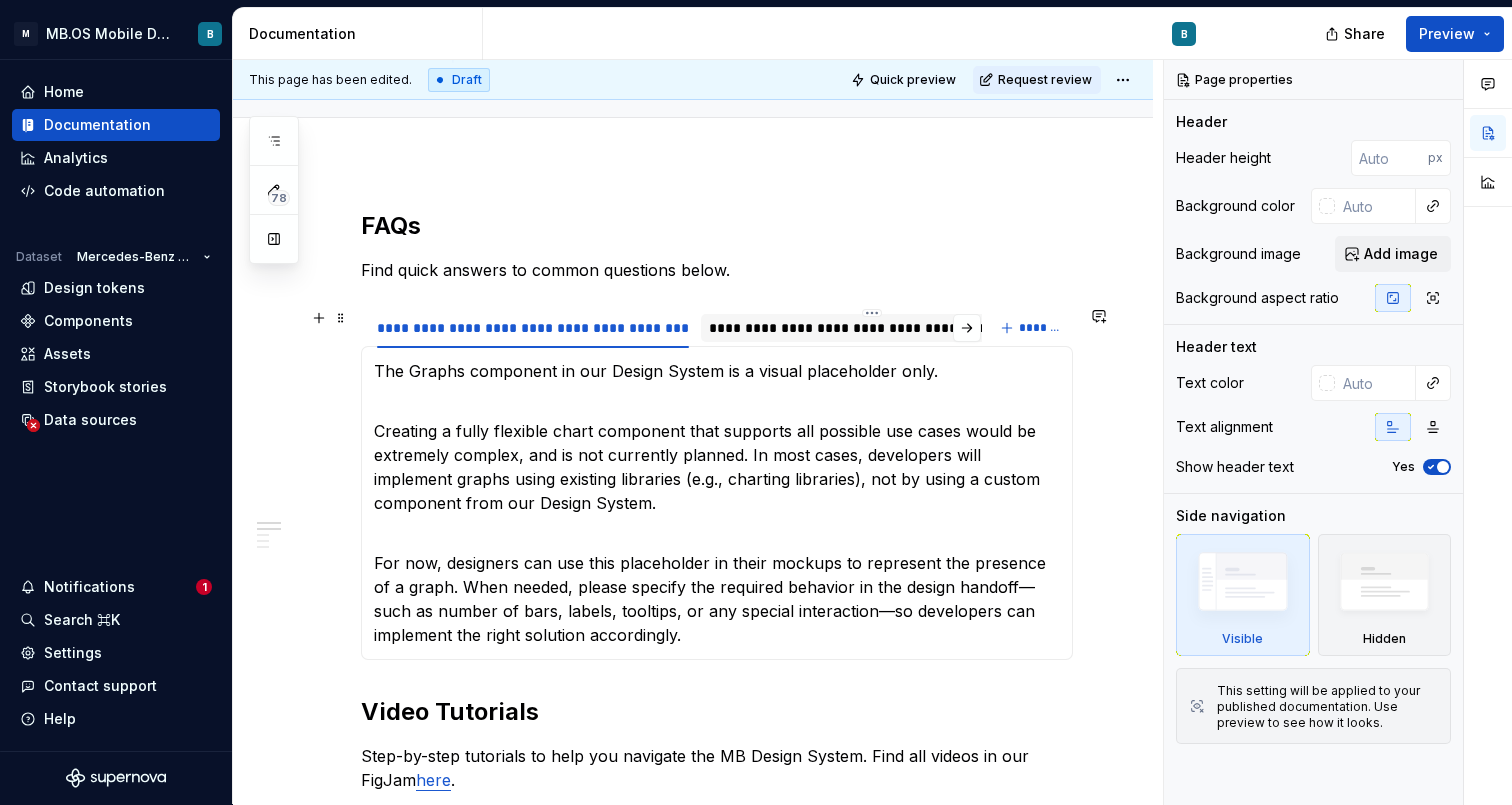 click on "**********" at bounding box center [872, 328] 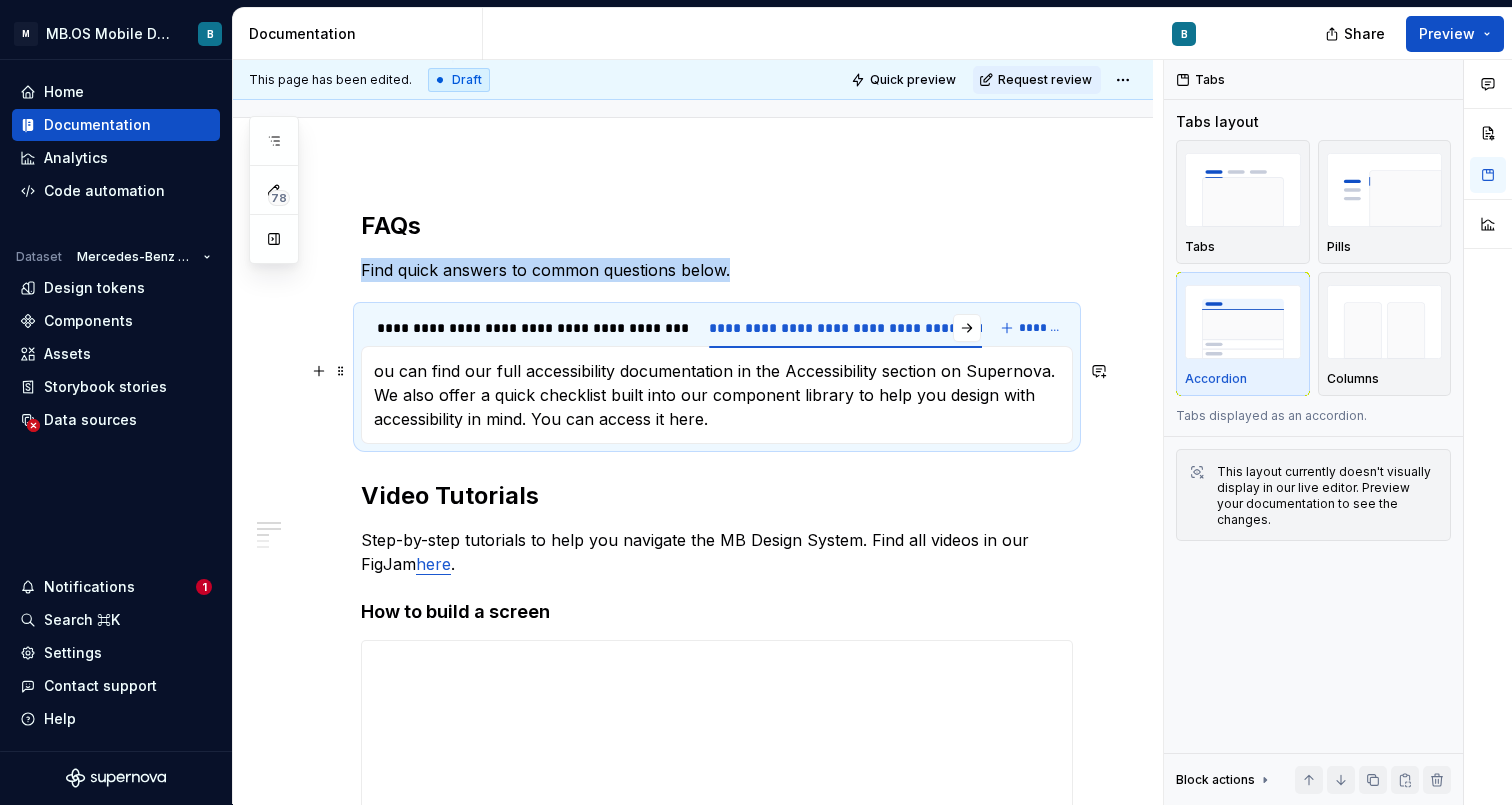 click on "ou can find our full accessibility documentation in the Accessibility section on Supernova. We also offer a quick checklist built into our component library to help you design with accessibility in mind. You can access it here." at bounding box center (717, 395) 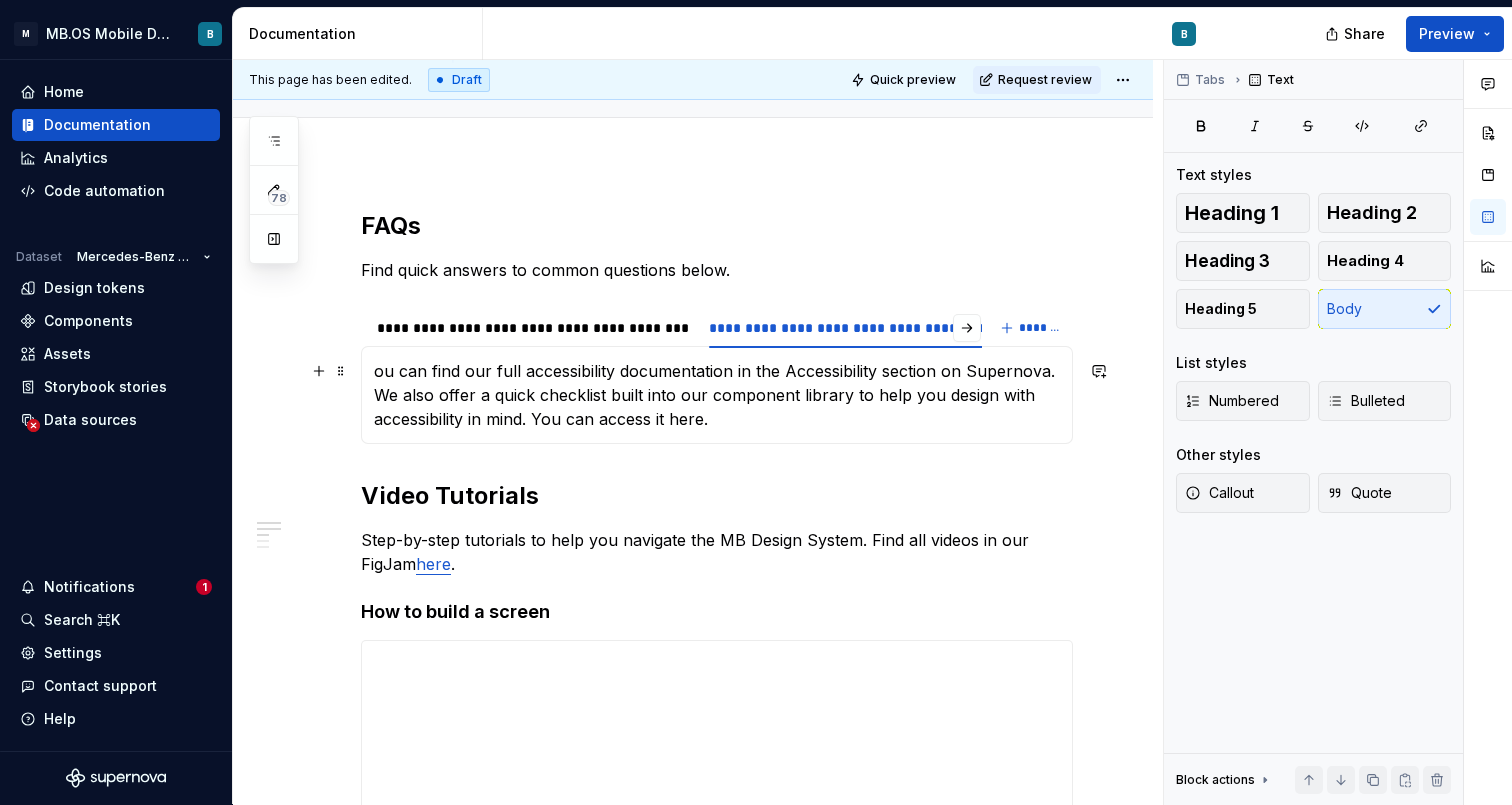 click on "ou can find our full accessibility documentation in the Accessibility section on Supernova. We also offer a quick checklist built into our component library to help you design with accessibility in mind. You can access it here." at bounding box center [717, 395] 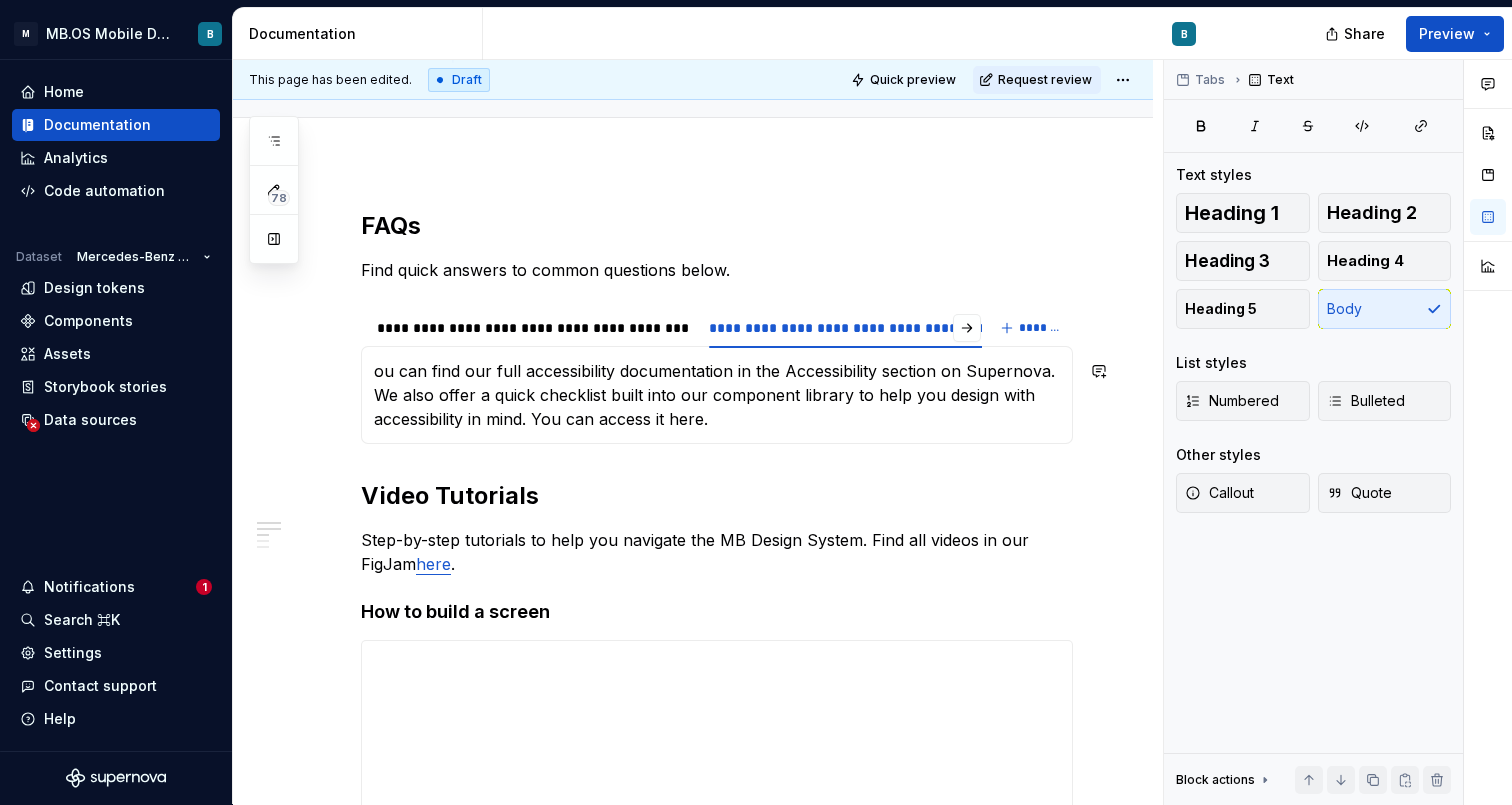 type 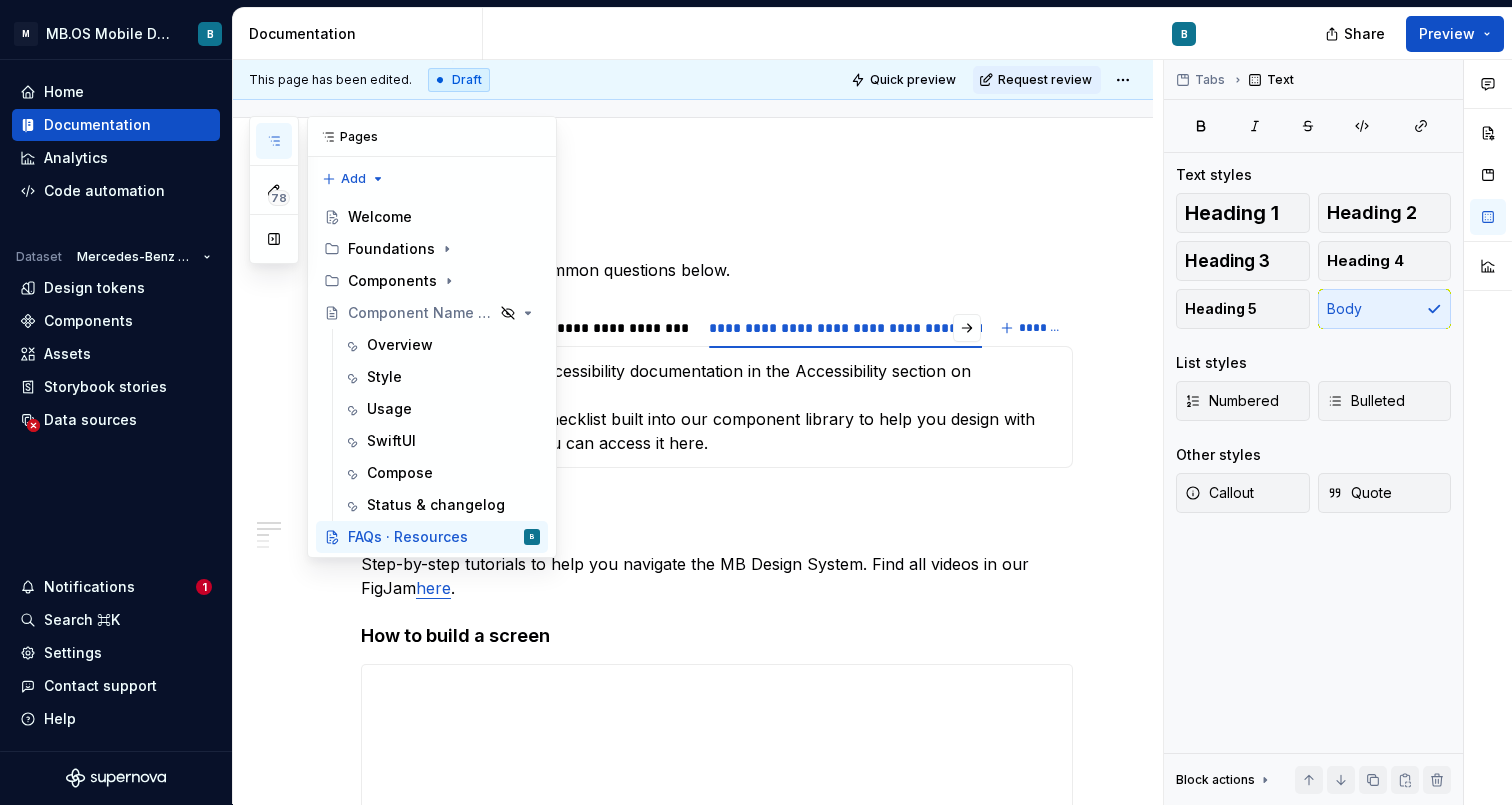 click 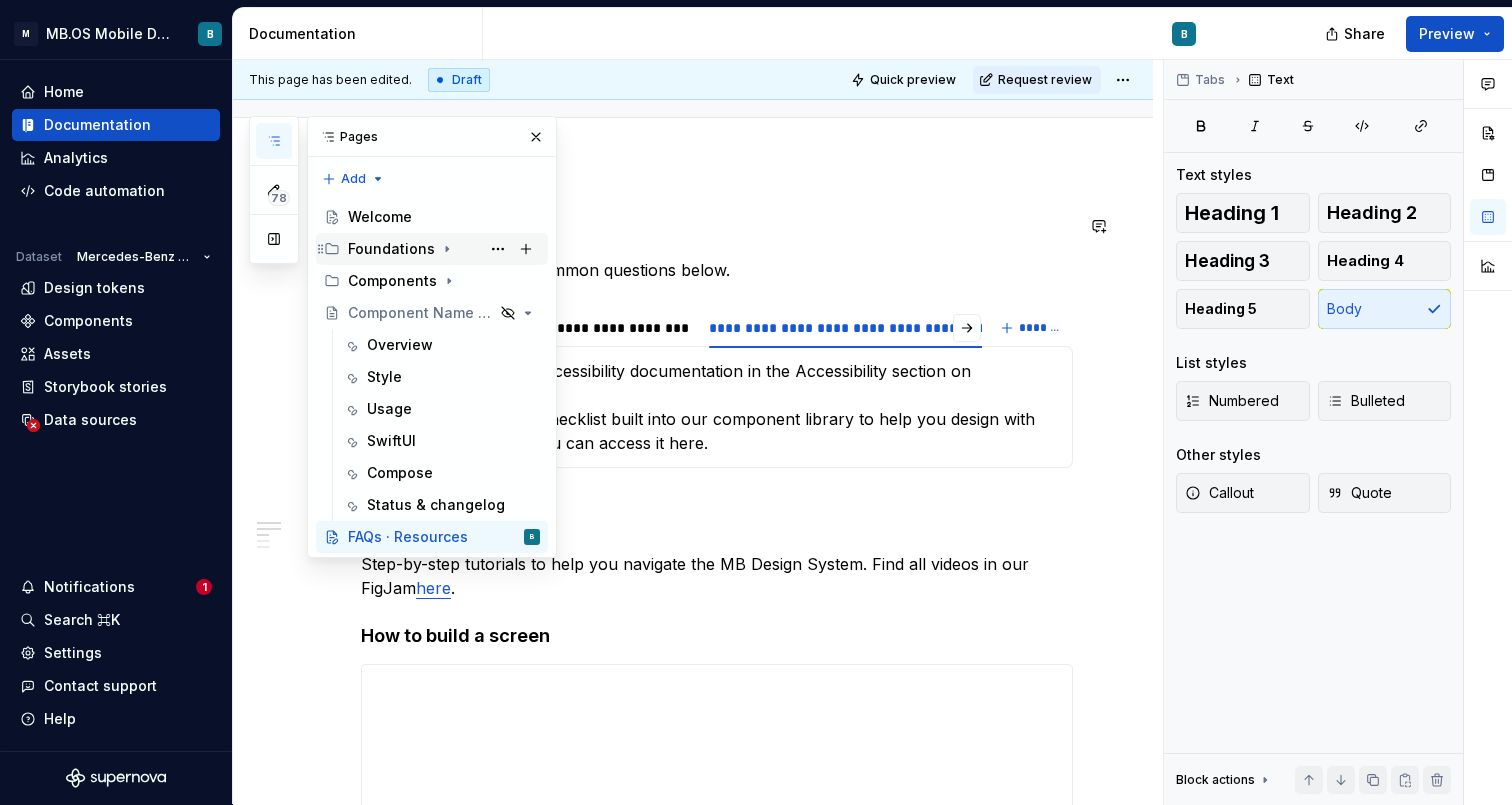 click on "Foundations" at bounding box center [391, 249] 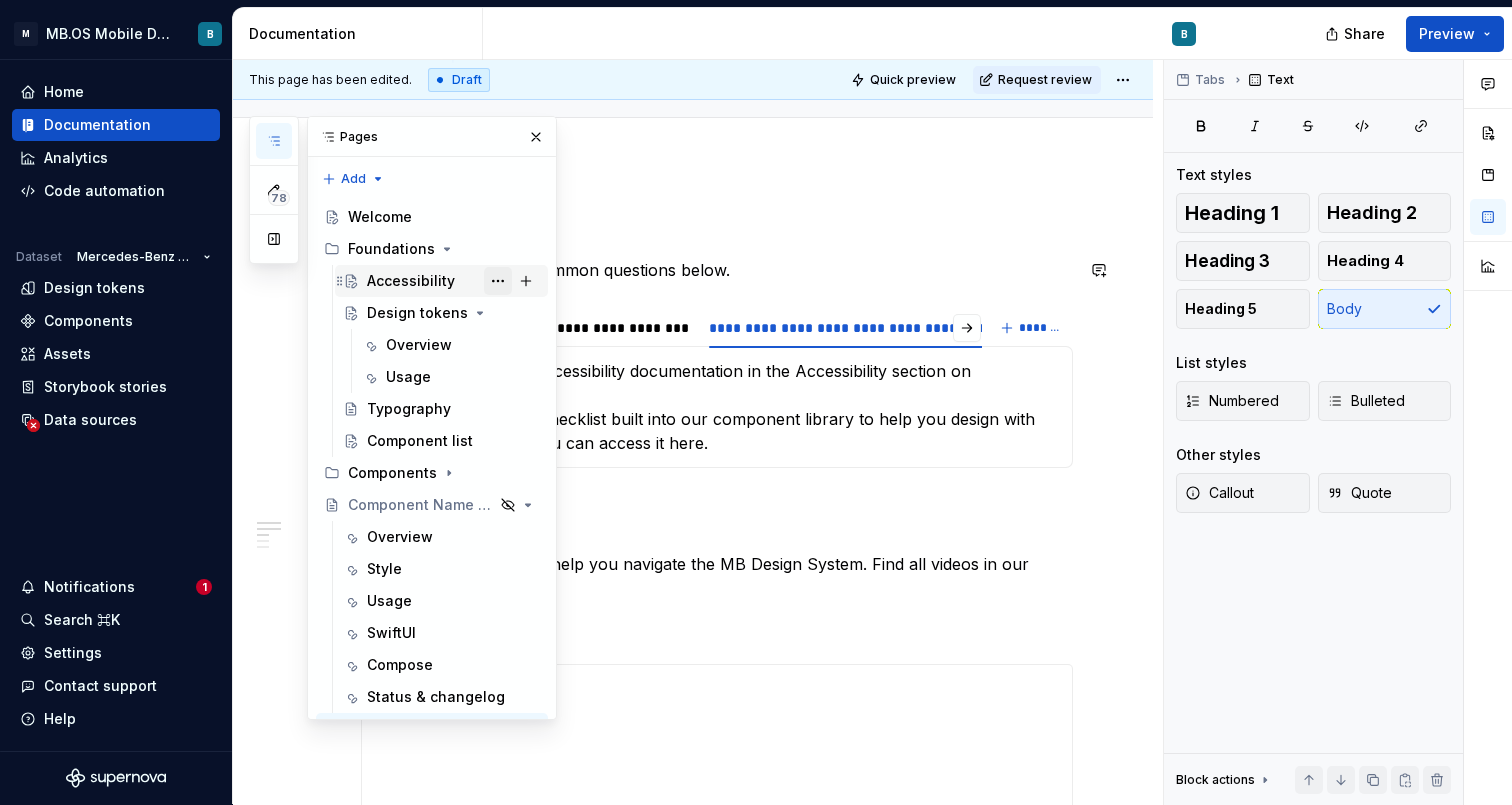click at bounding box center (498, 281) 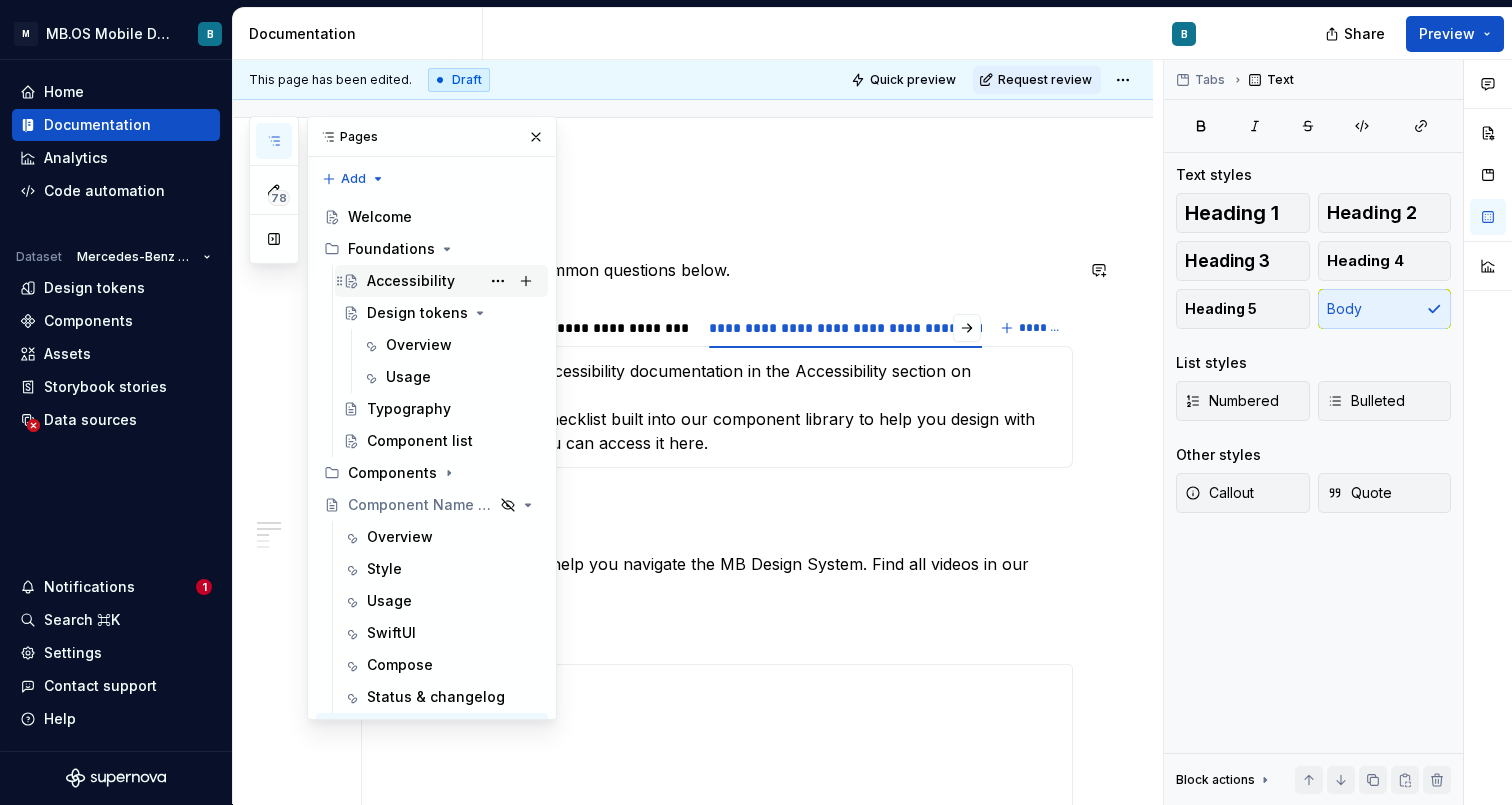 click on "78 Pages Add
Accessibility guide for tree Page tree.
Navigate the tree with the arrow keys. Common tree hotkeys apply. Further keybindings are available:
enter to execute primary action on focused item
f2 to start renaming the focused item
escape to abort renaming an item
control+d to start dragging selected items
Welcome Foundations Accessibility Design tokens Overview Usage Typography Component list Components Component Name [Template] Overview Style Usage SwiftUI Compose Status & changelog FAQs · Resources  B Changes Draft   ( 46 ) Welcome Foundations / Design tokens  /  Usage Foundations  /  Component list Components  /  Component overview Components / Accordion Cell  /  SwiftUI Components / Accordion Cell  /  Compose Components / Accordion Cell  /  Status & changelog Components / Avatar  /  SwiftUI Components / Avatar  /  Compose Components / Avatar  /  Status & changelog Components / Background  /  SwiftUI  /" at bounding box center [403, 418] 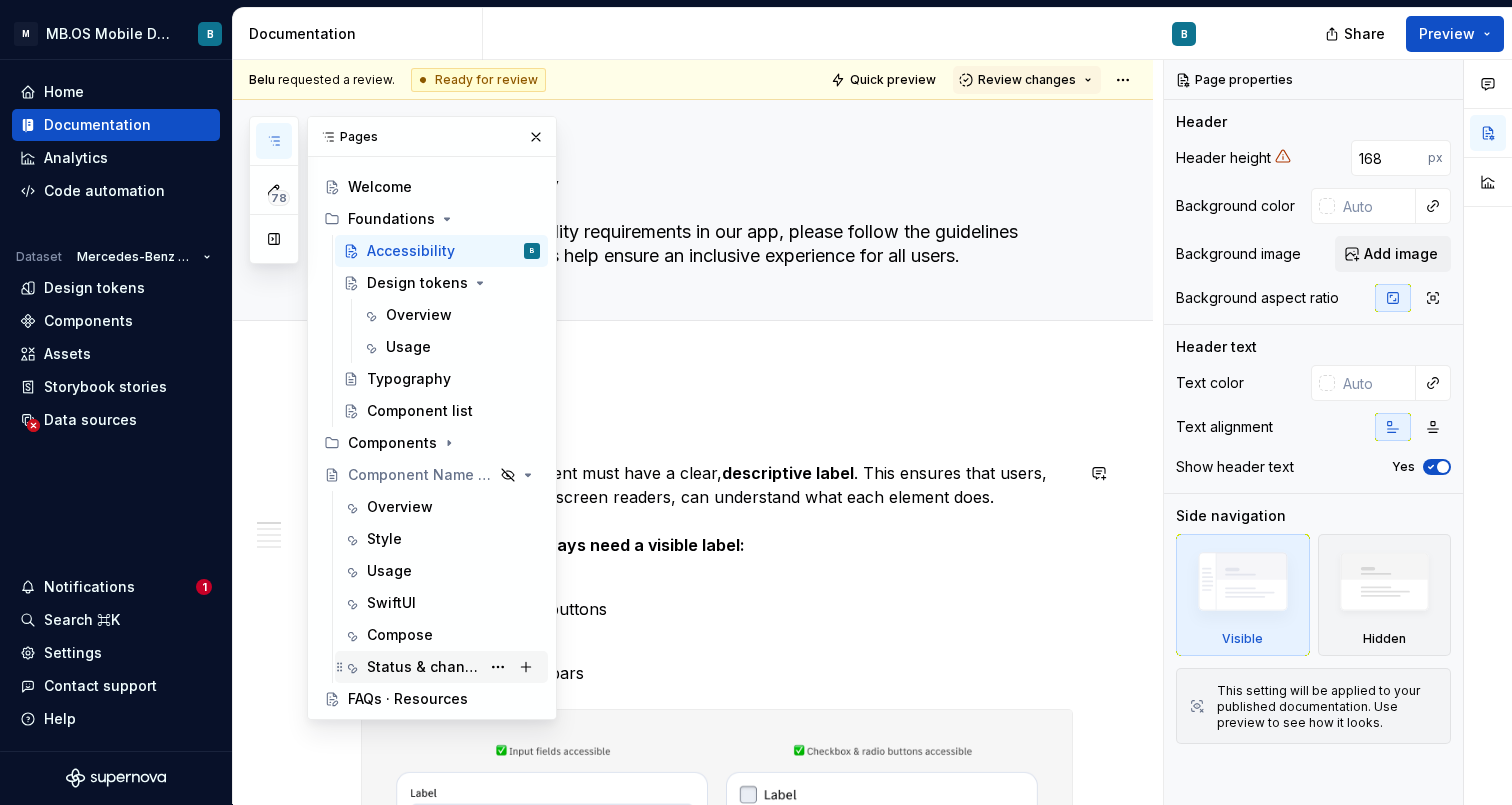 scroll, scrollTop: 30, scrollLeft: 0, axis: vertical 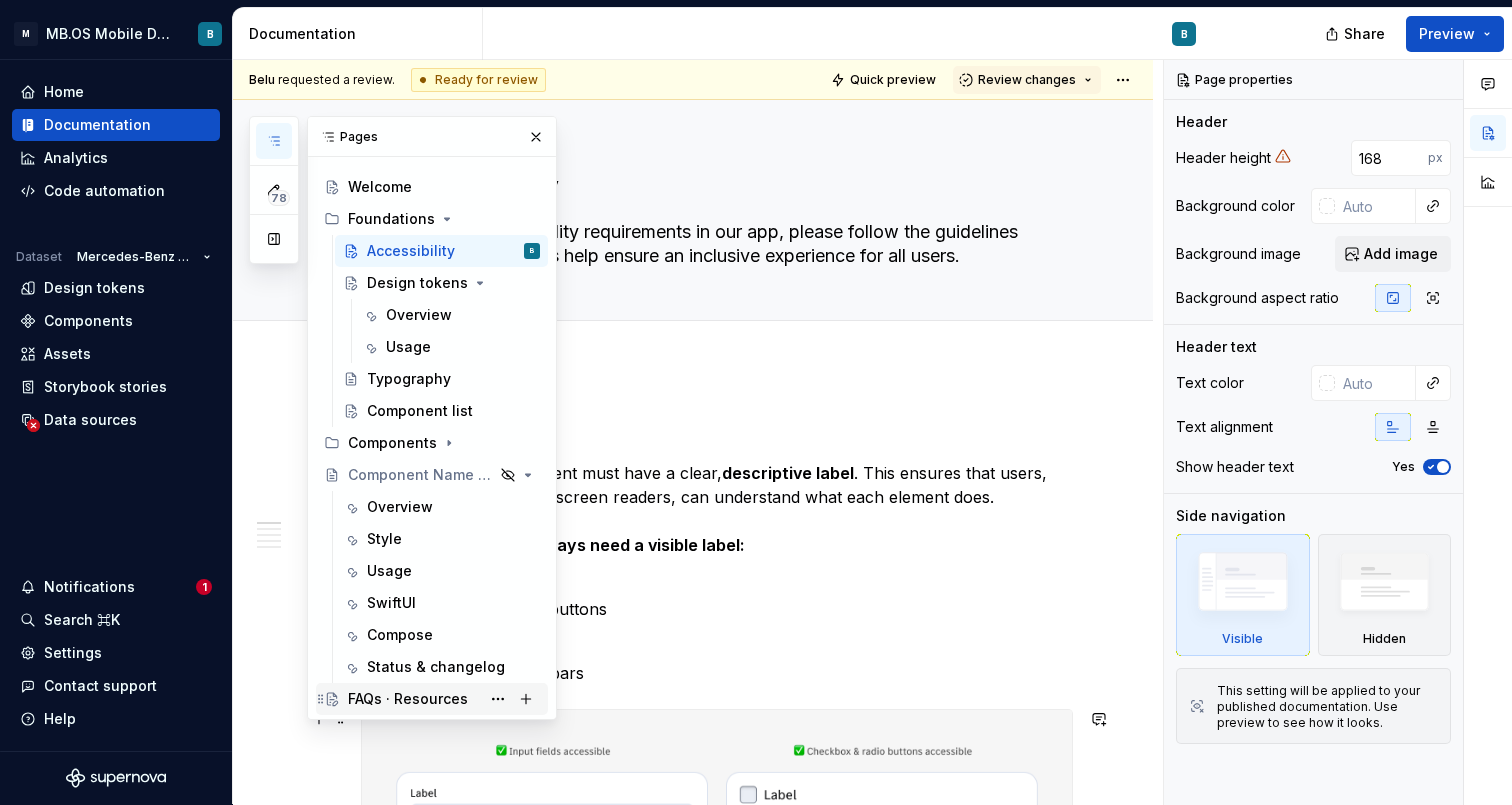 click on "FAQs · Resources" at bounding box center [444, 699] 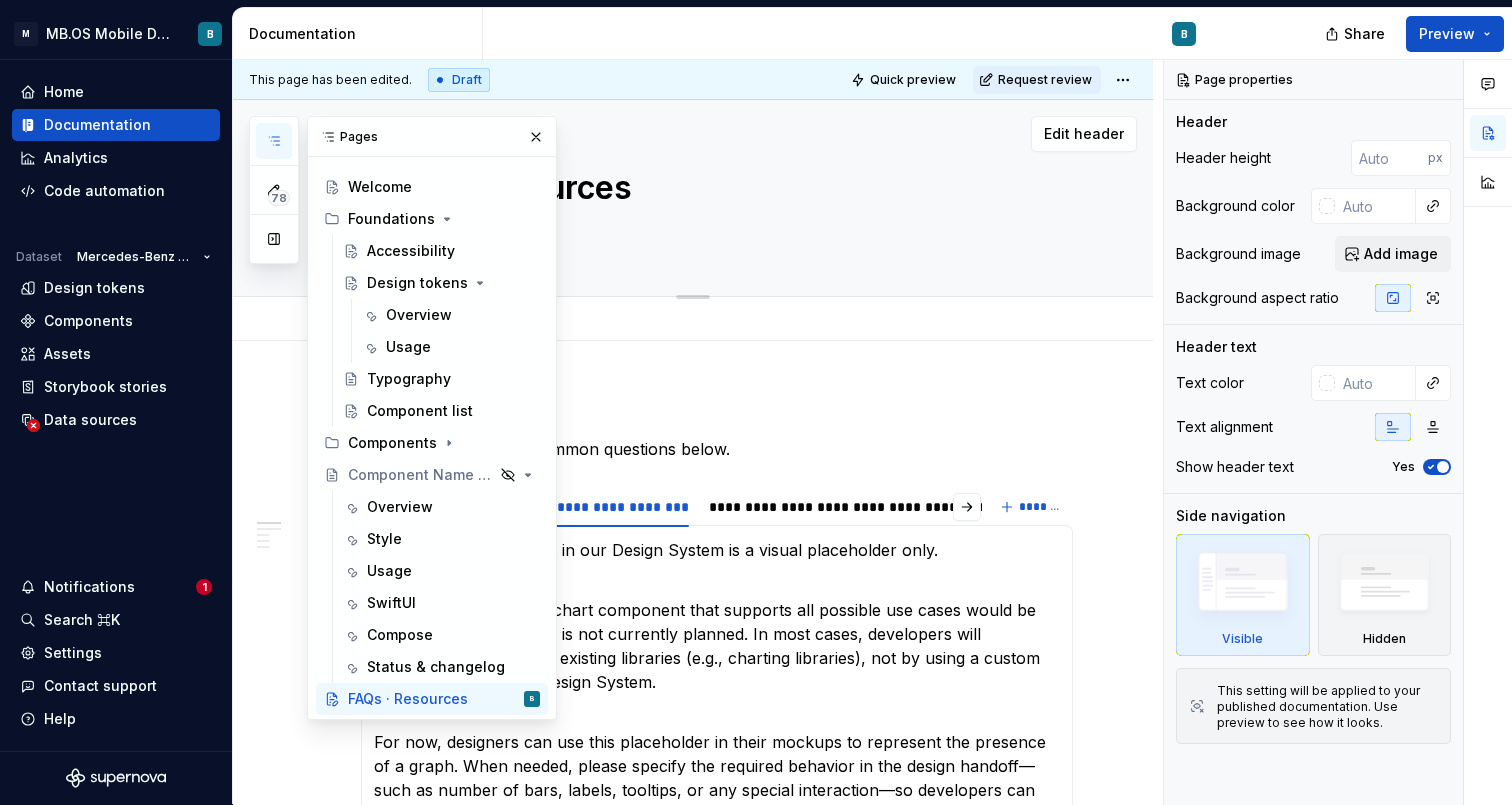 click on "Edit header" at bounding box center [685, 134] 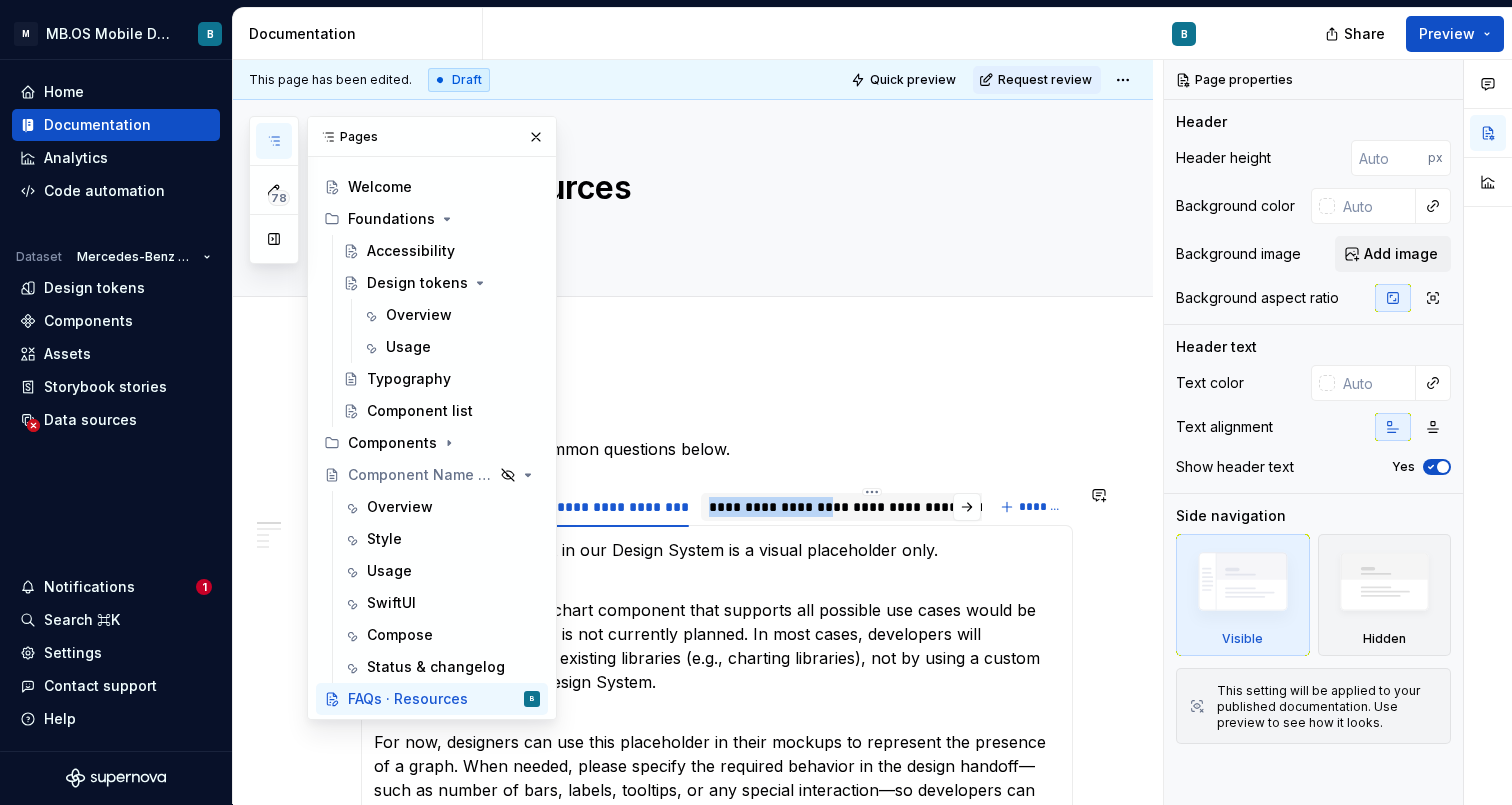 click on "**********" at bounding box center (872, 507) 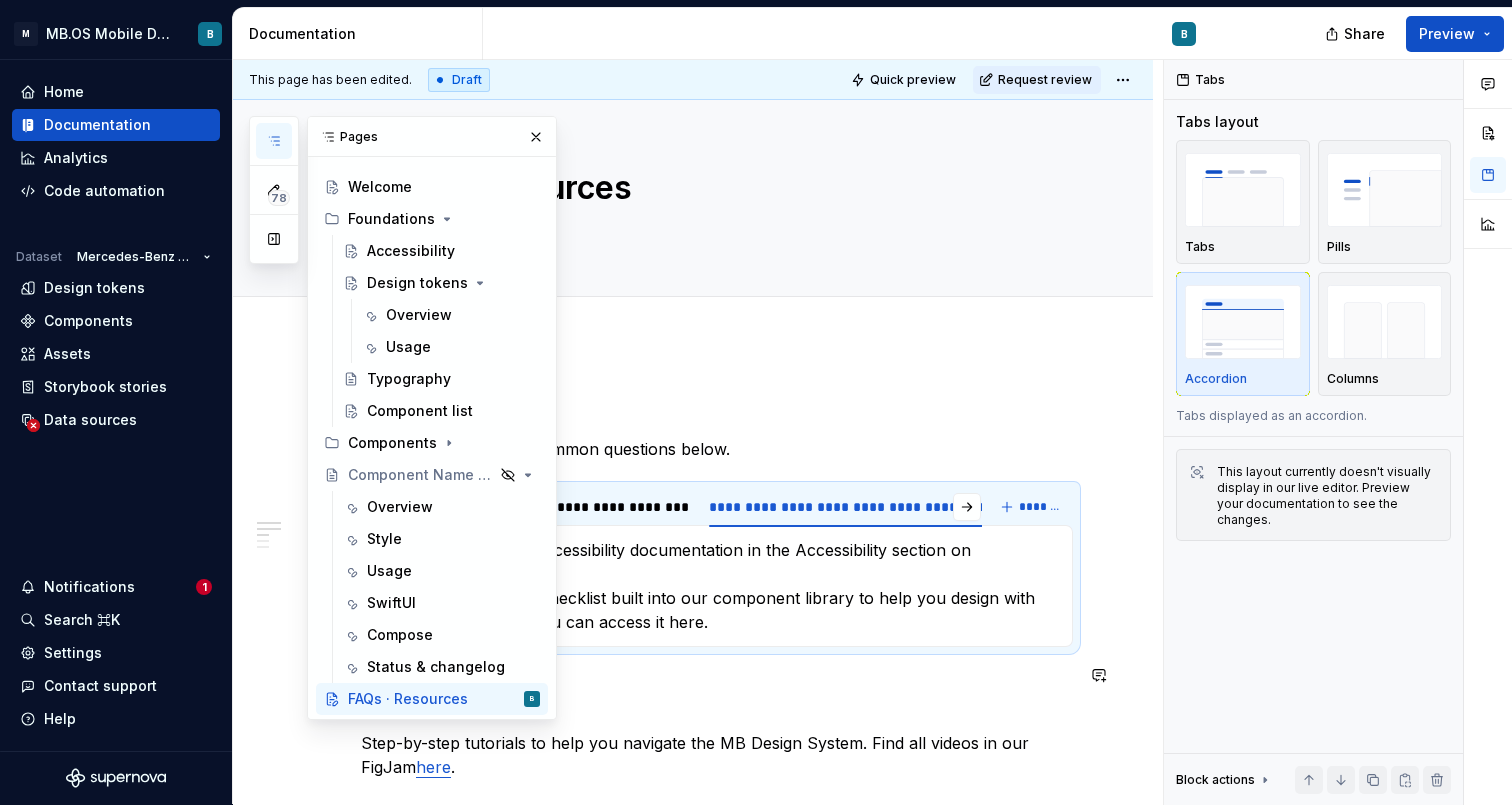 click on "Video Tutorials" at bounding box center (717, 699) 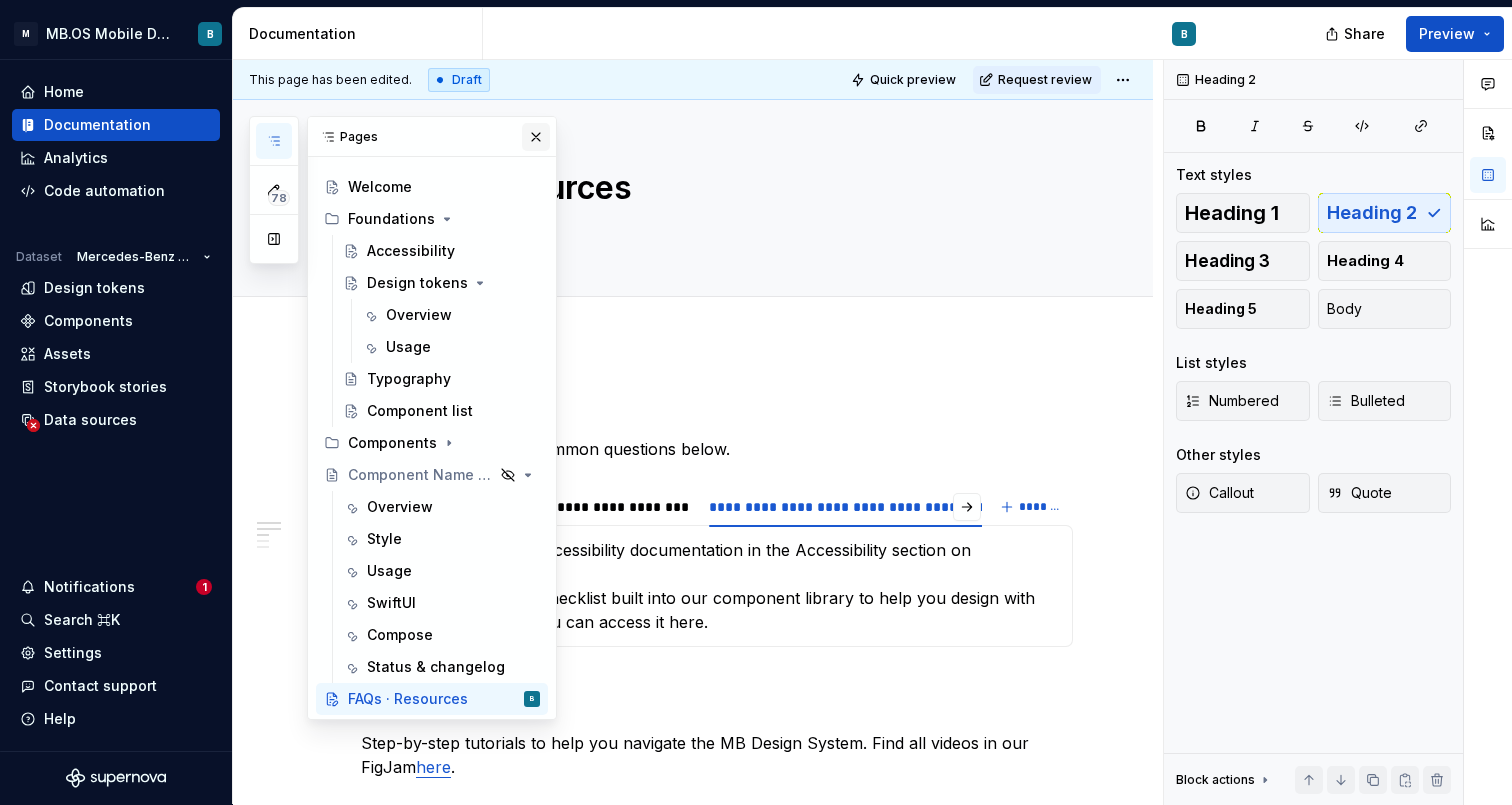click at bounding box center [536, 137] 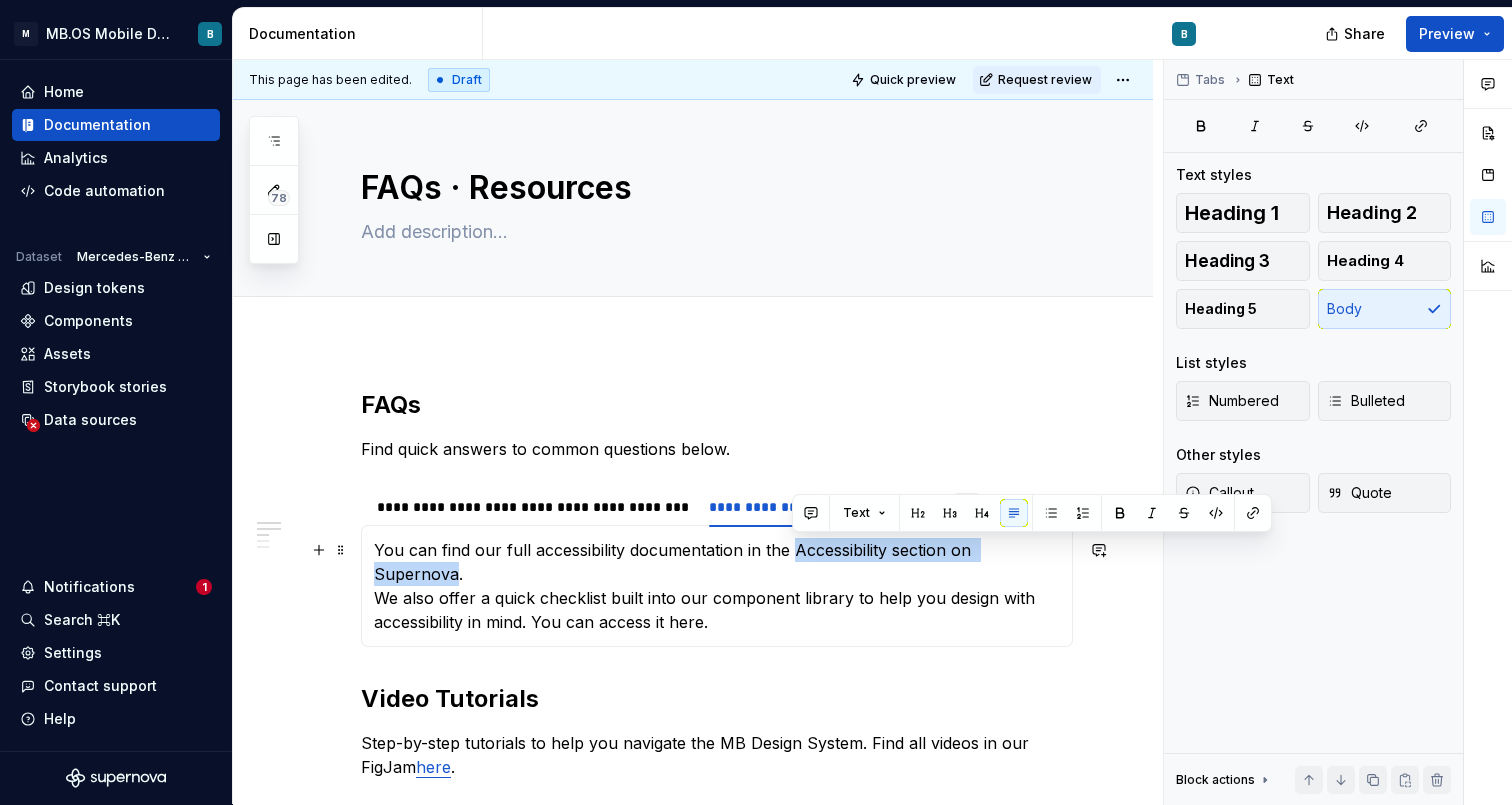 drag, startPoint x: 793, startPoint y: 549, endPoint x: 1054, endPoint y: 546, distance: 261.01724 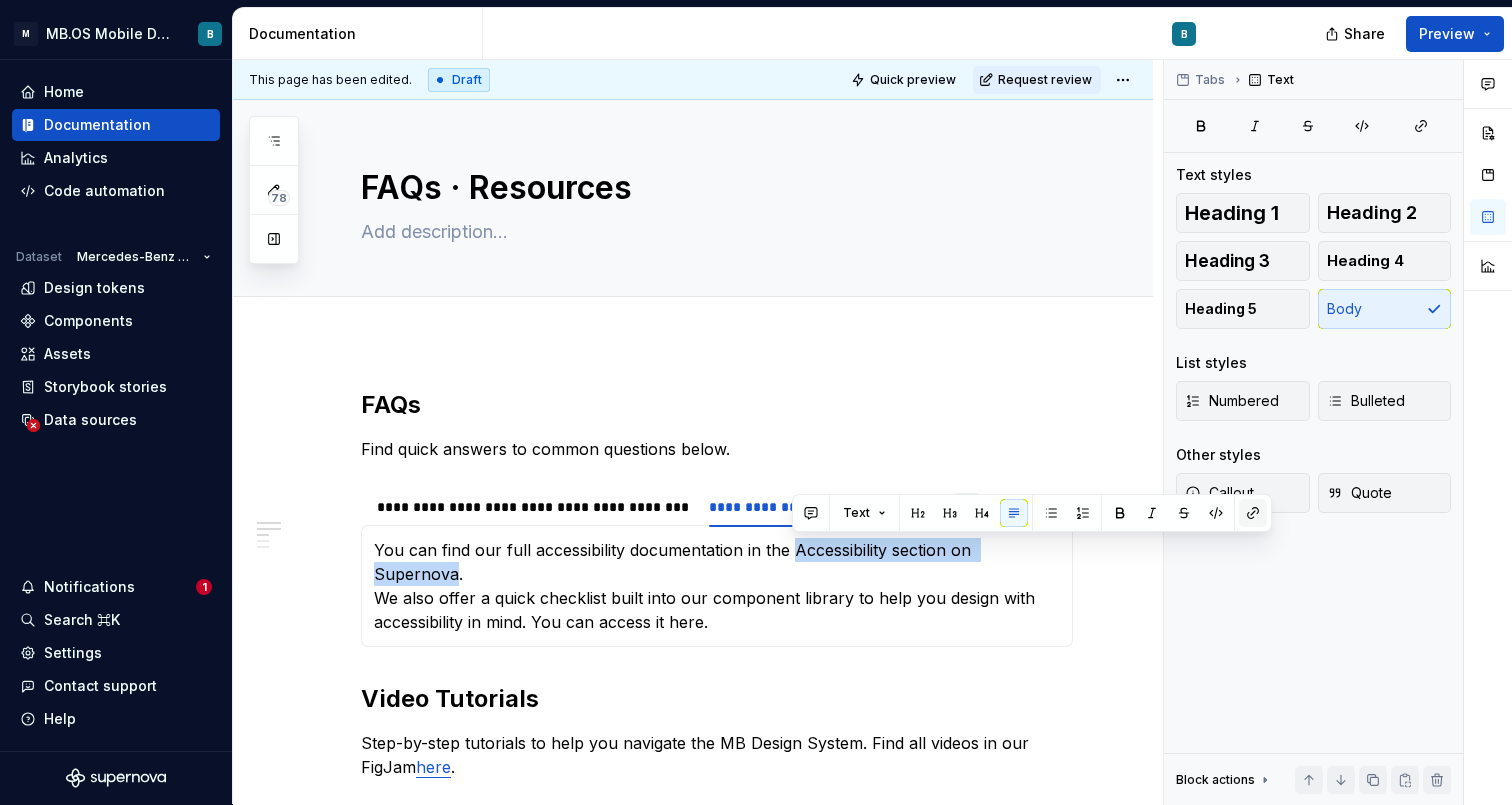click at bounding box center (1253, 513) 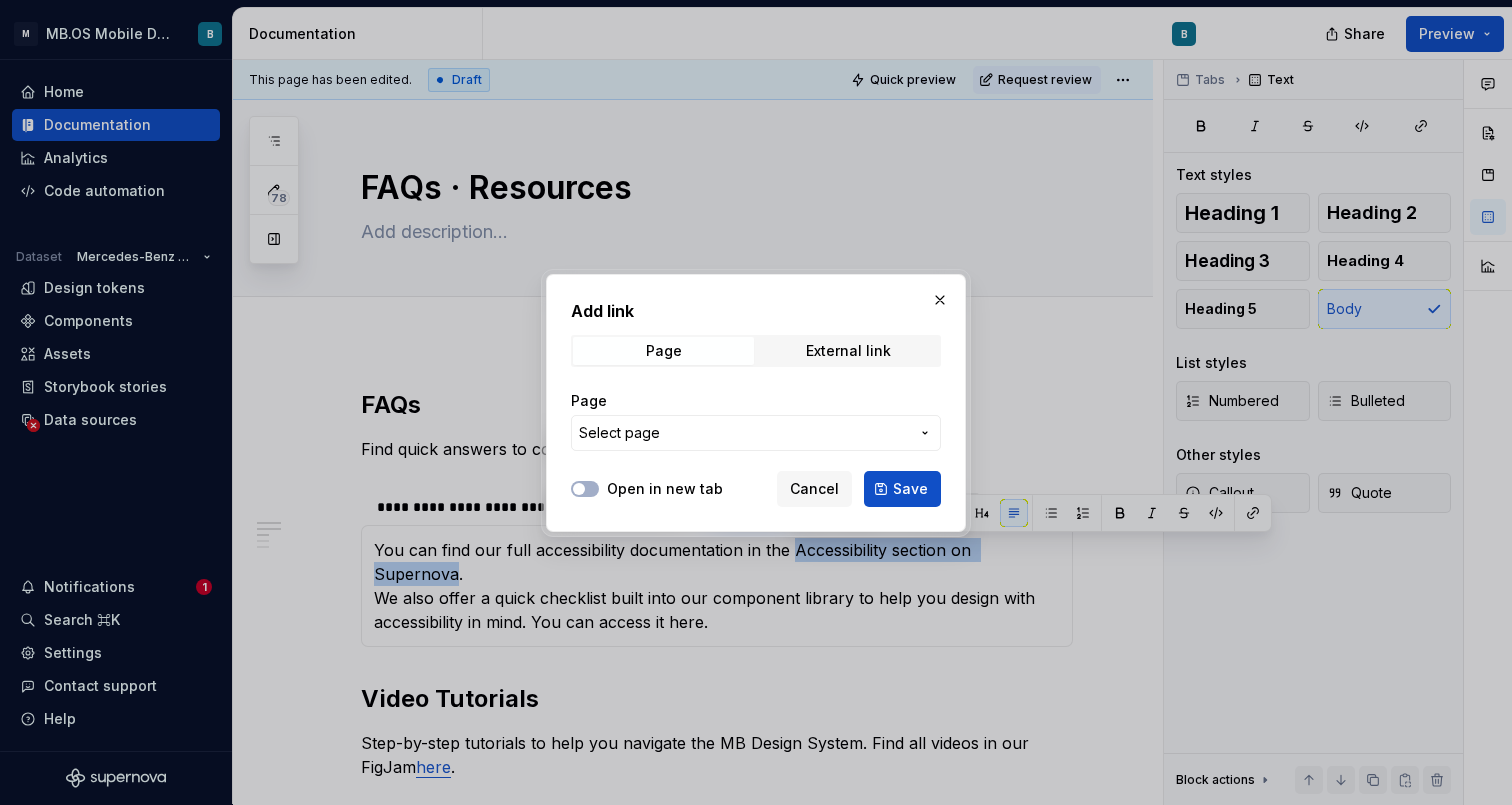 click on "Select page" at bounding box center [744, 433] 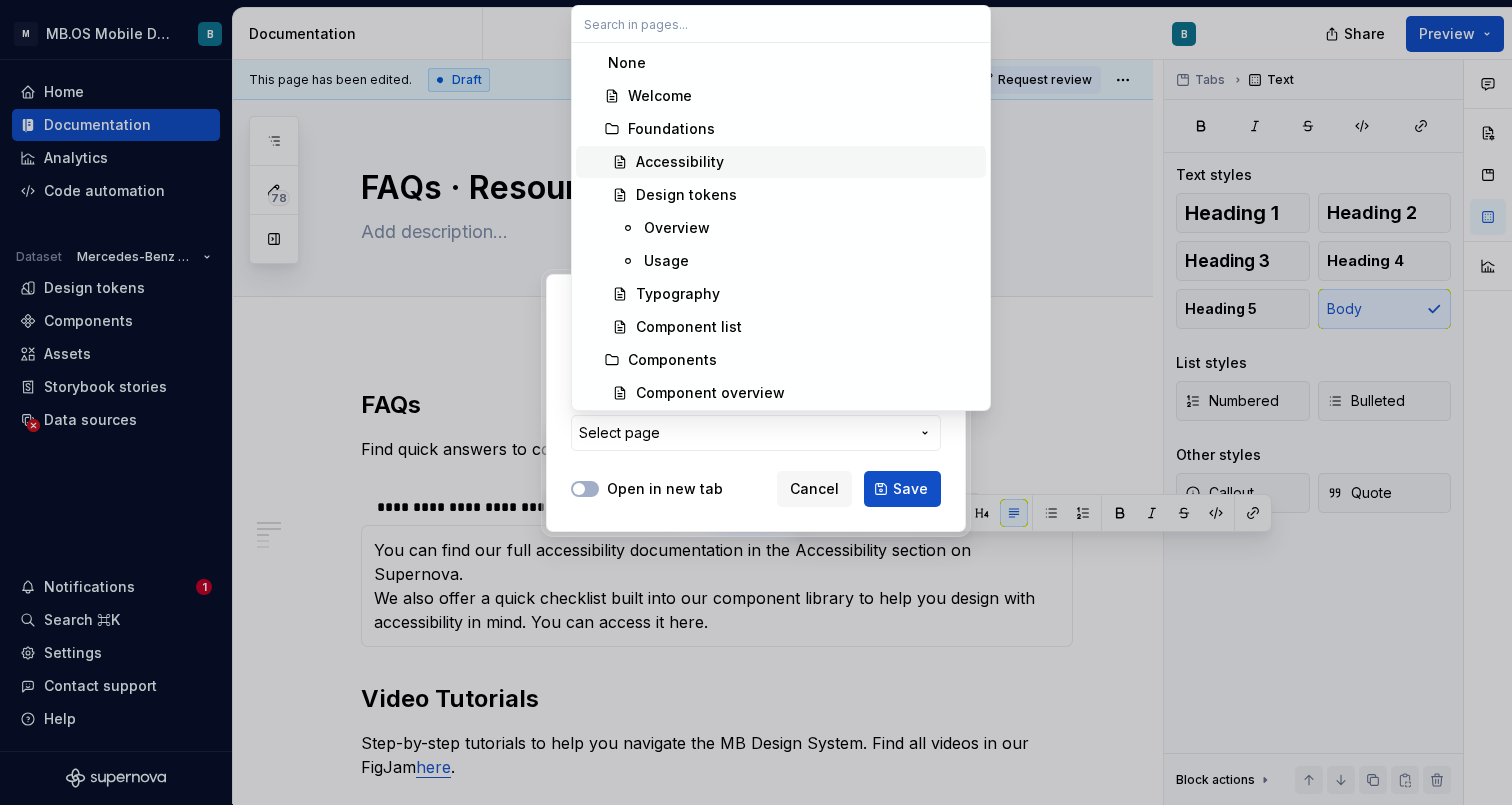 click on "Accessibility" at bounding box center [680, 162] 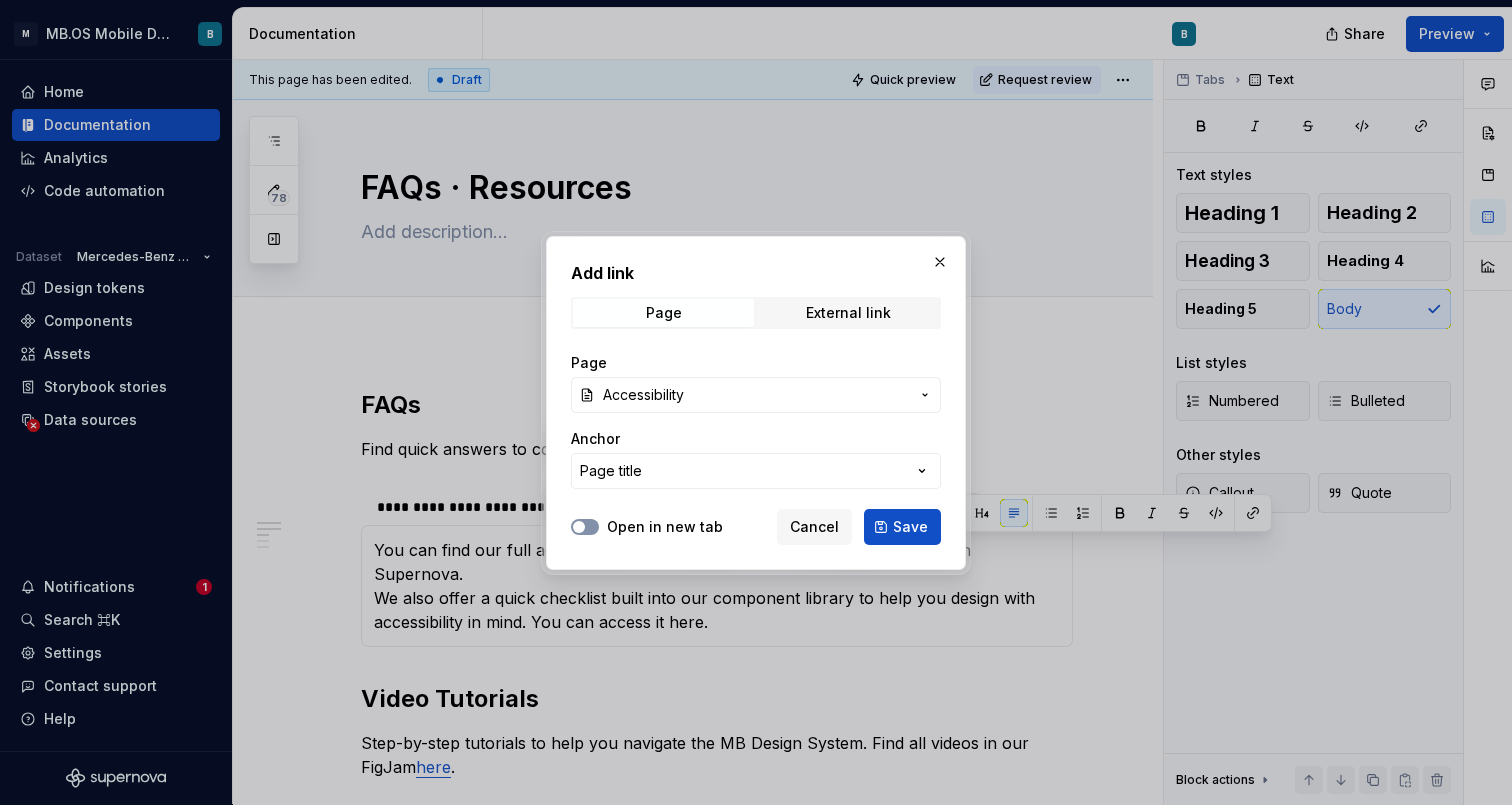 click on "Open in new tab" at bounding box center [585, 527] 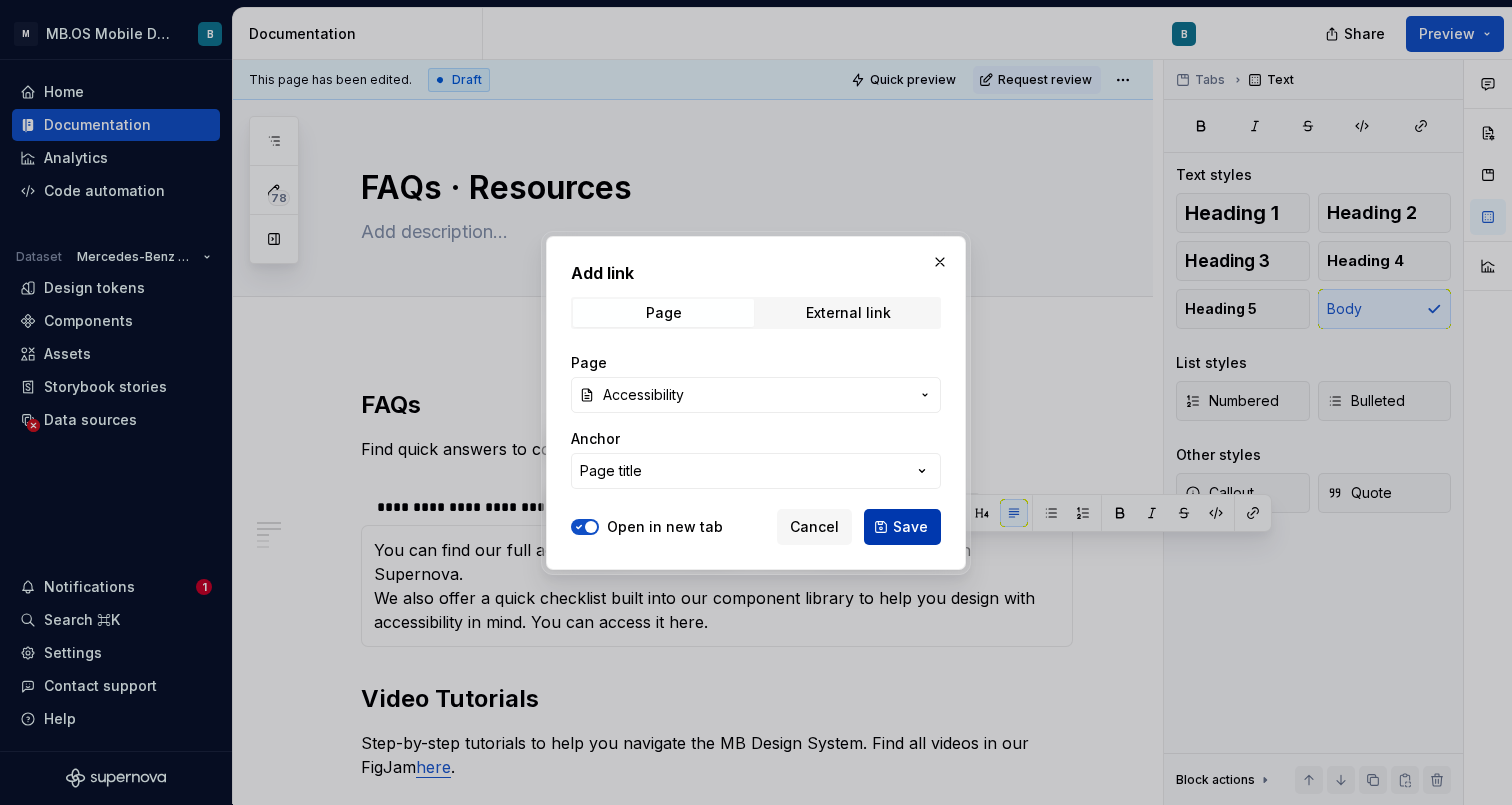 click on "Save" at bounding box center [910, 527] 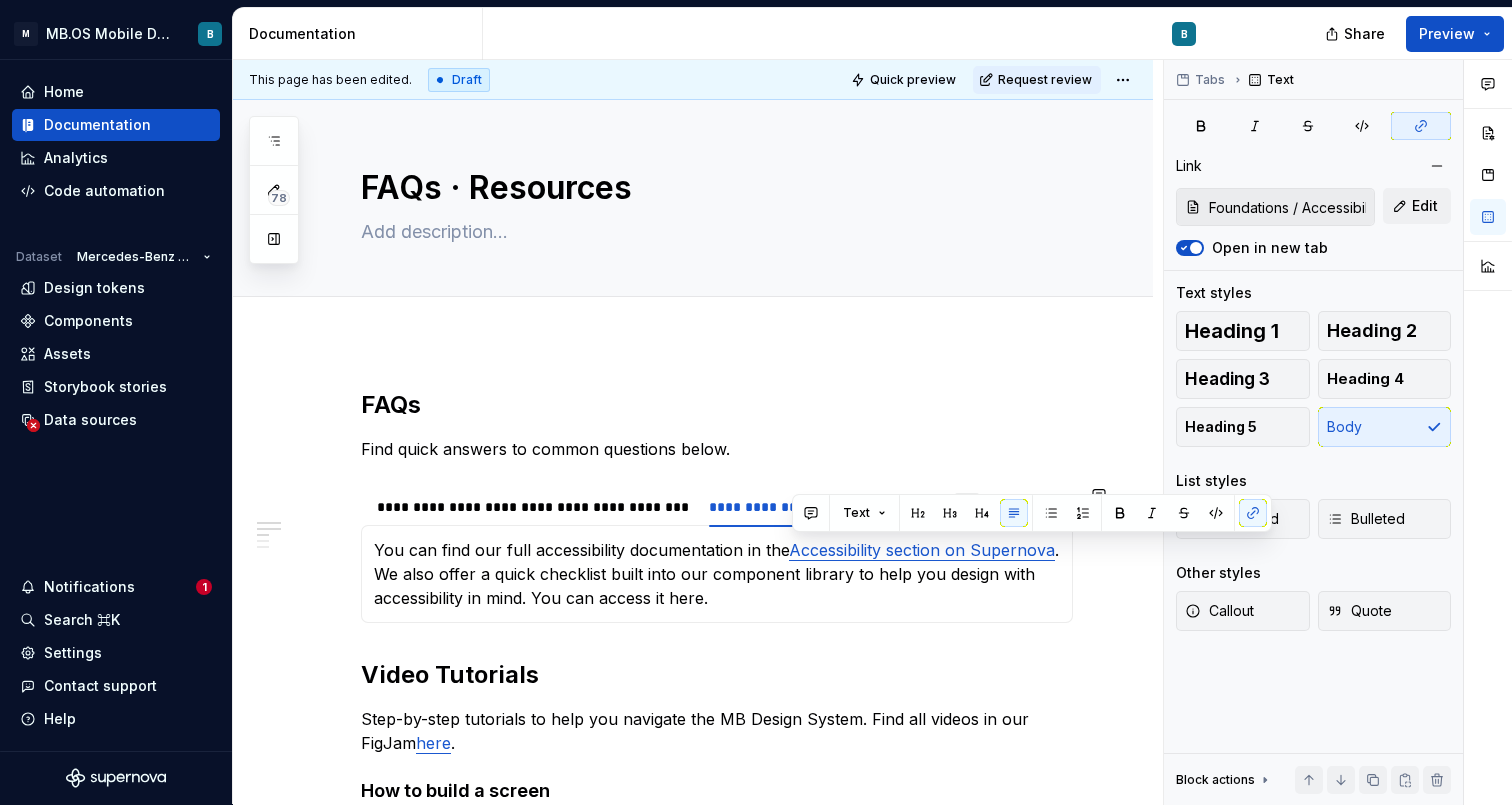 click on "**********" at bounding box center [717, 1272] 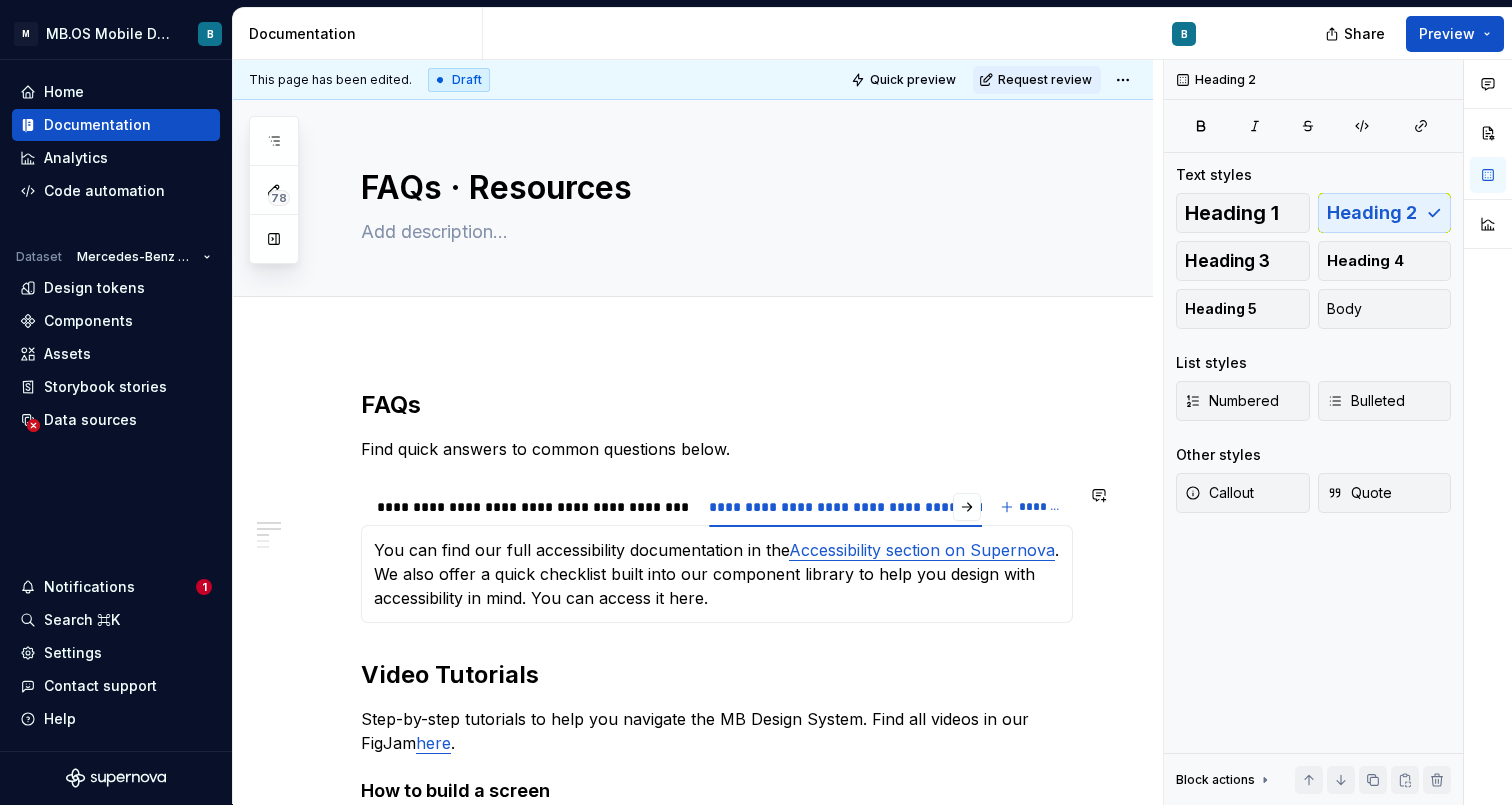 type on "*" 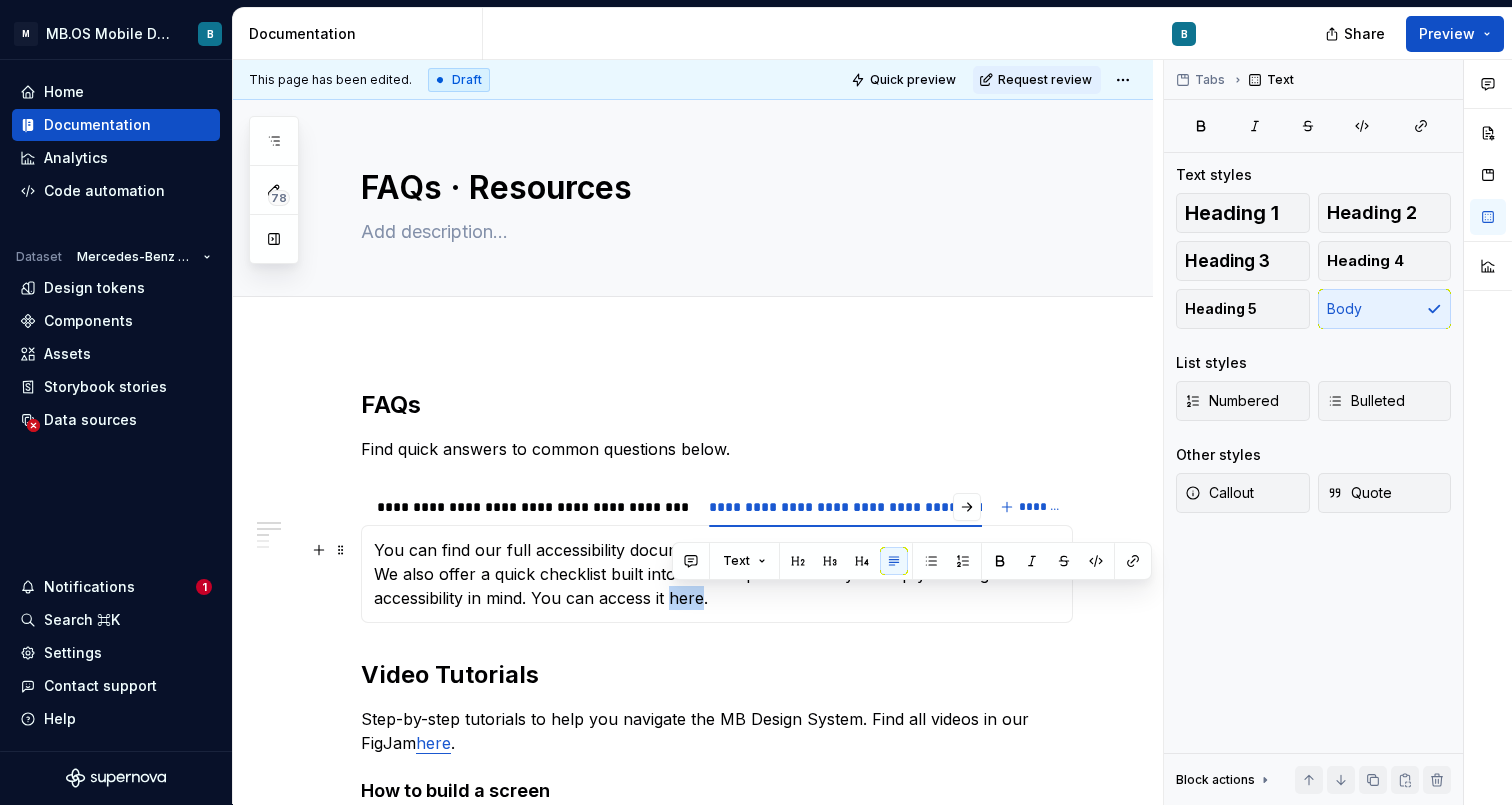 drag, startPoint x: 675, startPoint y: 600, endPoint x: 706, endPoint y: 600, distance: 31 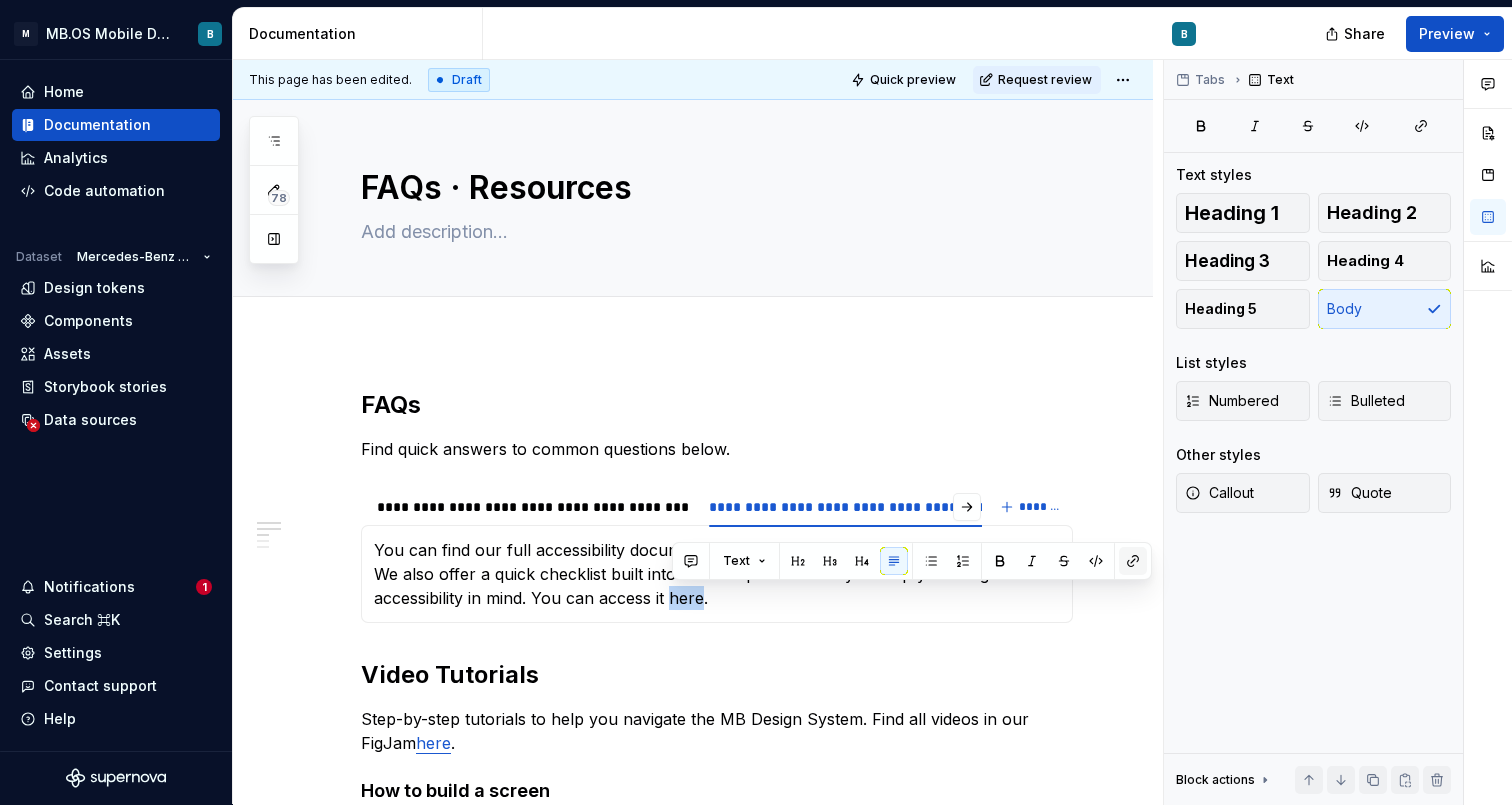 click at bounding box center [1133, 561] 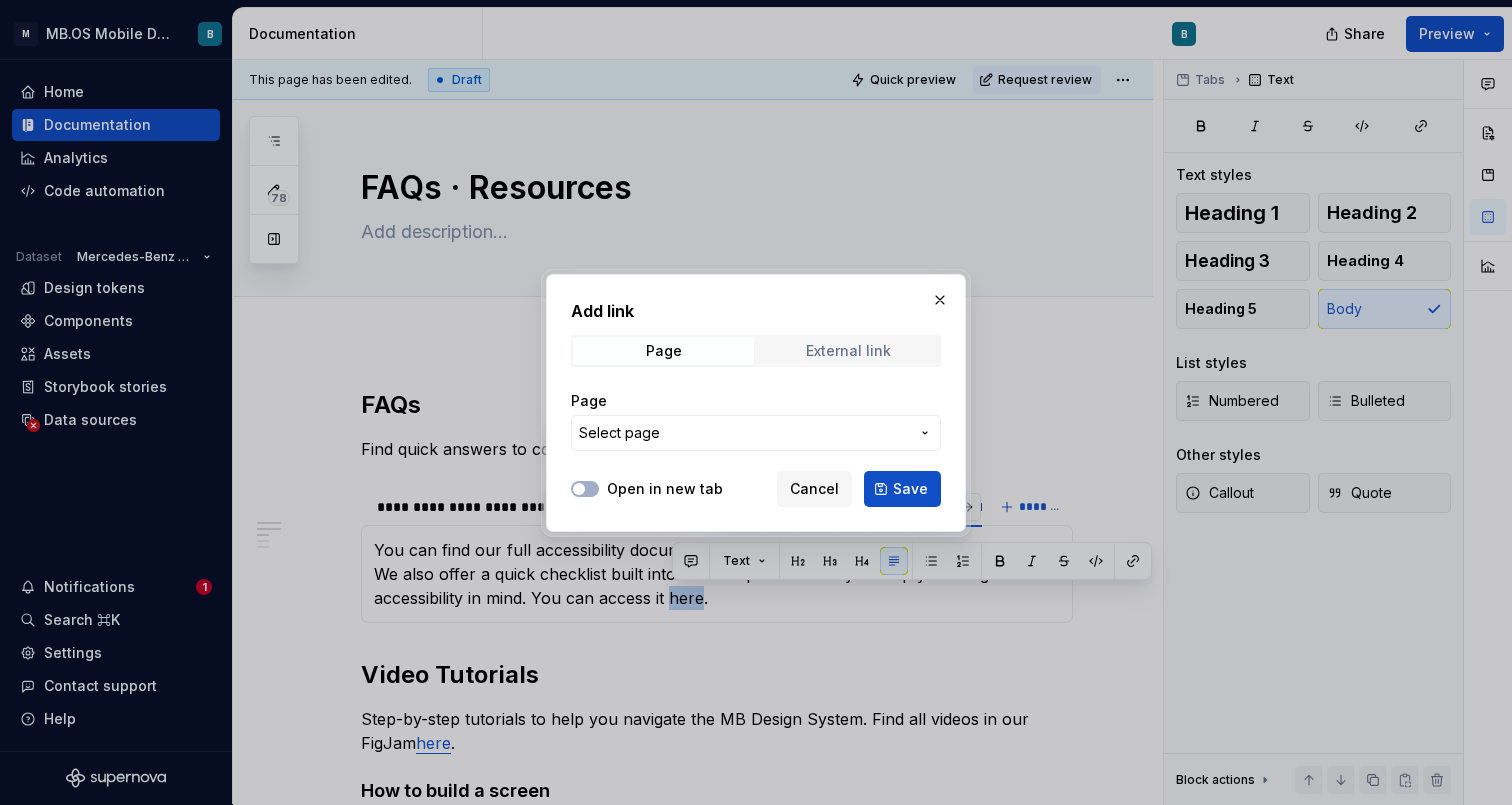 click on "External link" at bounding box center [848, 351] 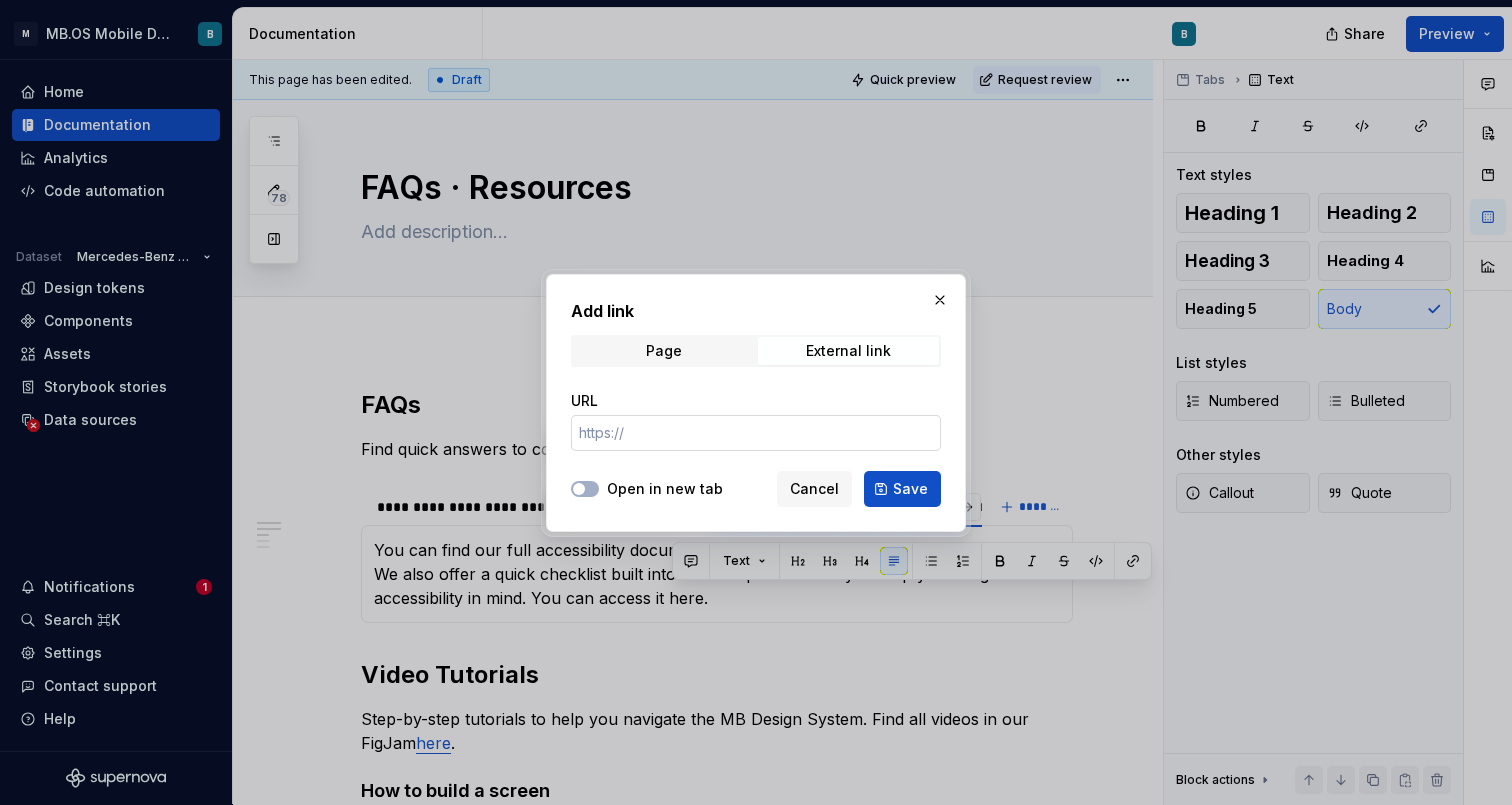 click on "URL" at bounding box center (756, 433) 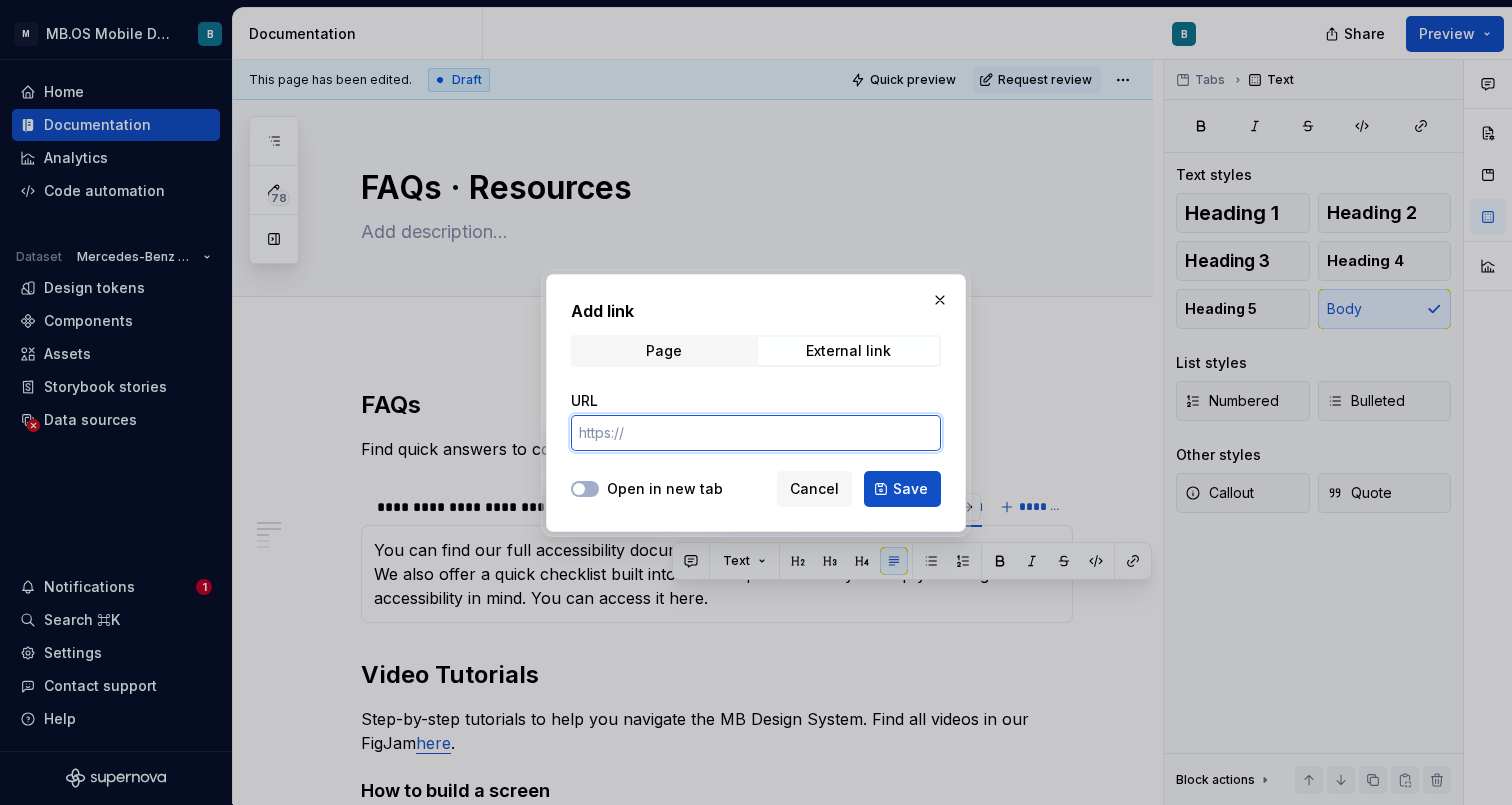 paste on "https://www.figma.com/design/rDX55x306TOJsXiy61iR3S/%F0%9F%9A%A7-MBDS--Components?m=auto&node-id=31602-10048&t=qUS2jfTWC868WfQJ-1" 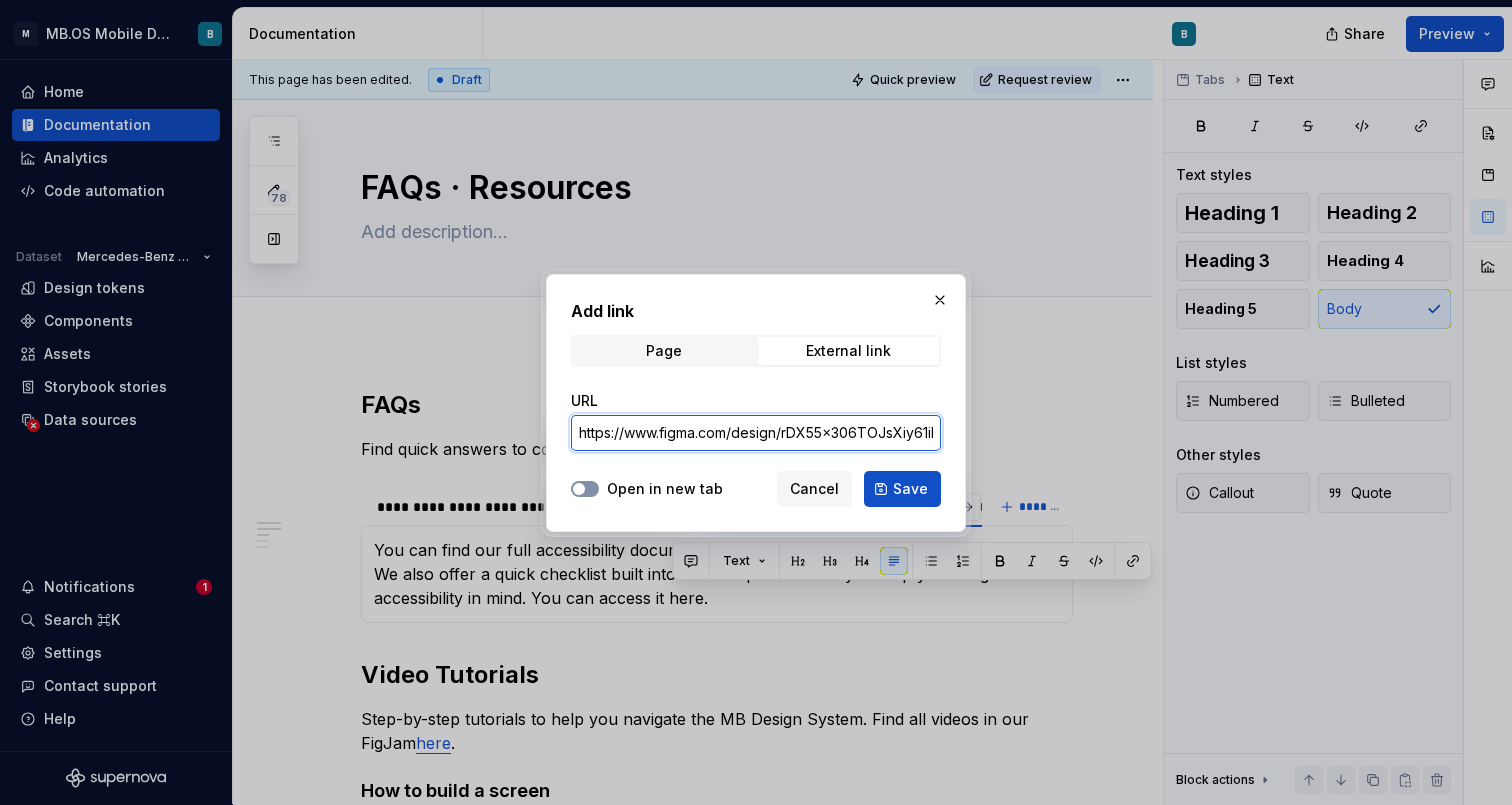 type on "https://www.figma.com/design/rDX55x306TOJsXiy61iR3S/%F0%9F%9A%A7-MBDS--Components?m=auto&node-id=31602-10048&t=qUS2jfTWC868WfQJ-1" 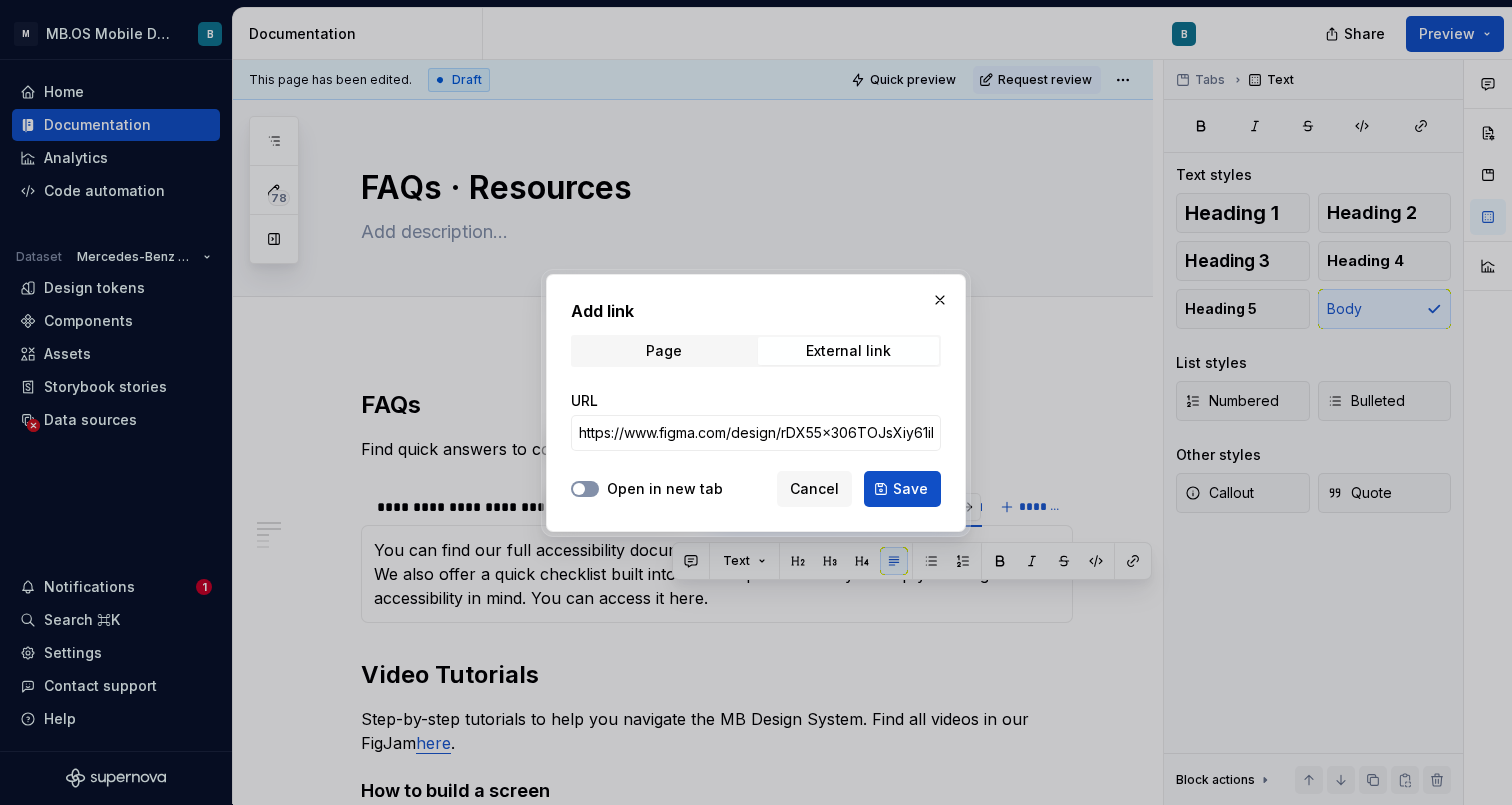 click on "Open in new tab" at bounding box center [585, 489] 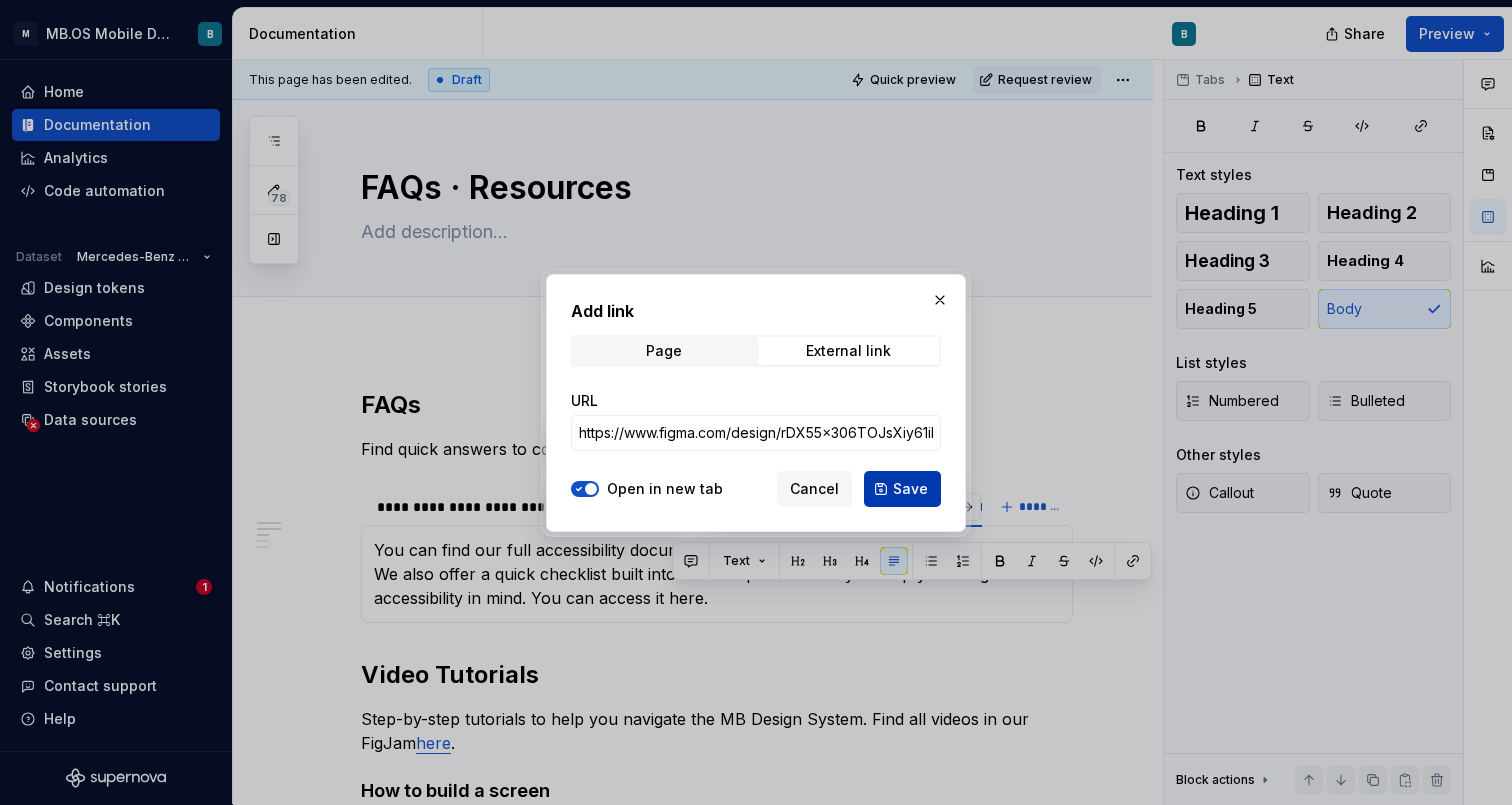 click on "Save" at bounding box center (910, 489) 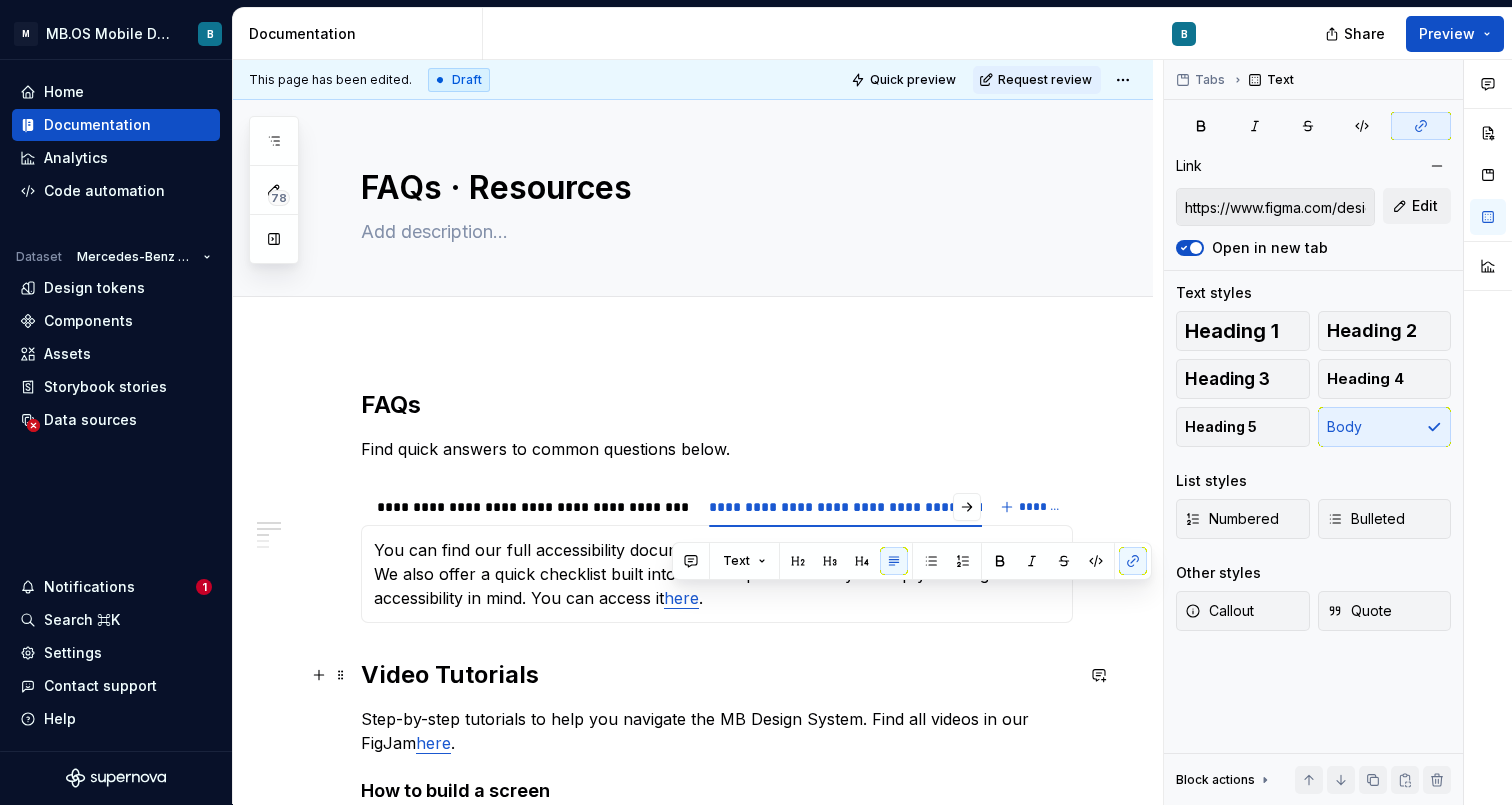 click on "Video Tutorials" at bounding box center [717, 675] 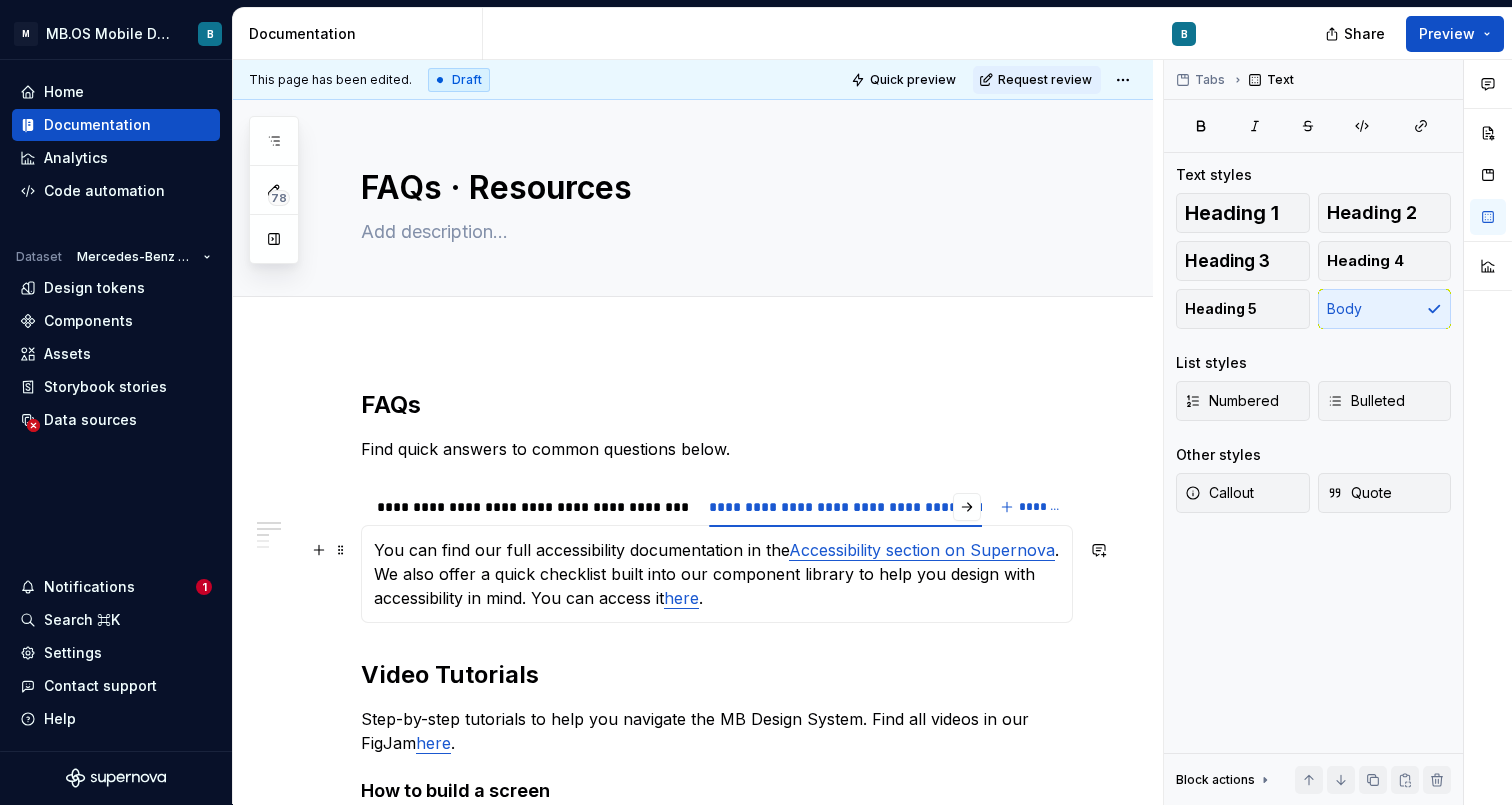 click on "You can find our full accessibility documentation in the Accessibility section on Supernova . We also offer a quick checklist built into our component library to help you design with accessibility in mind. You can access it here ." at bounding box center (717, 574) 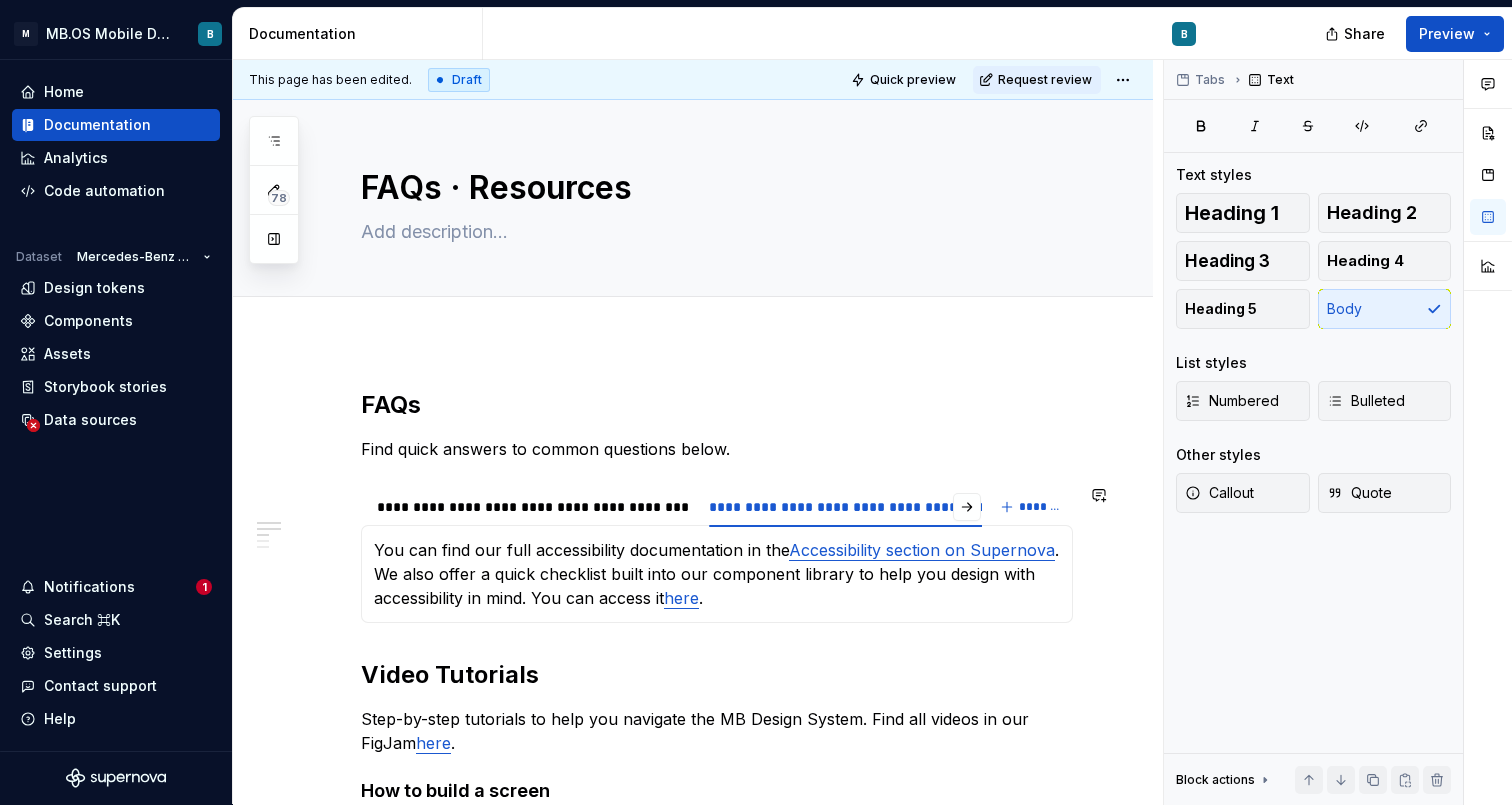 type 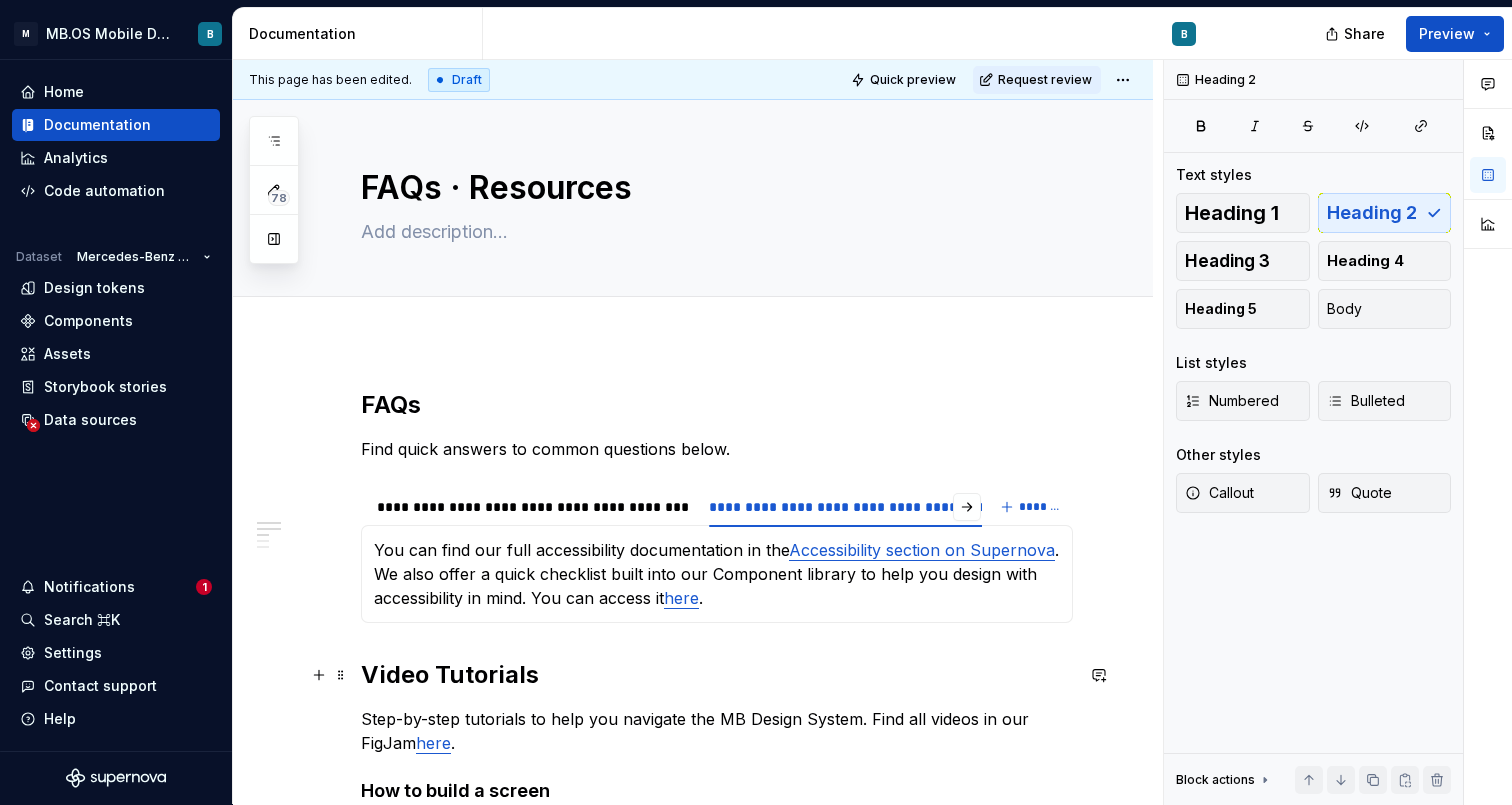 click on "Video Tutorials" at bounding box center (717, 675) 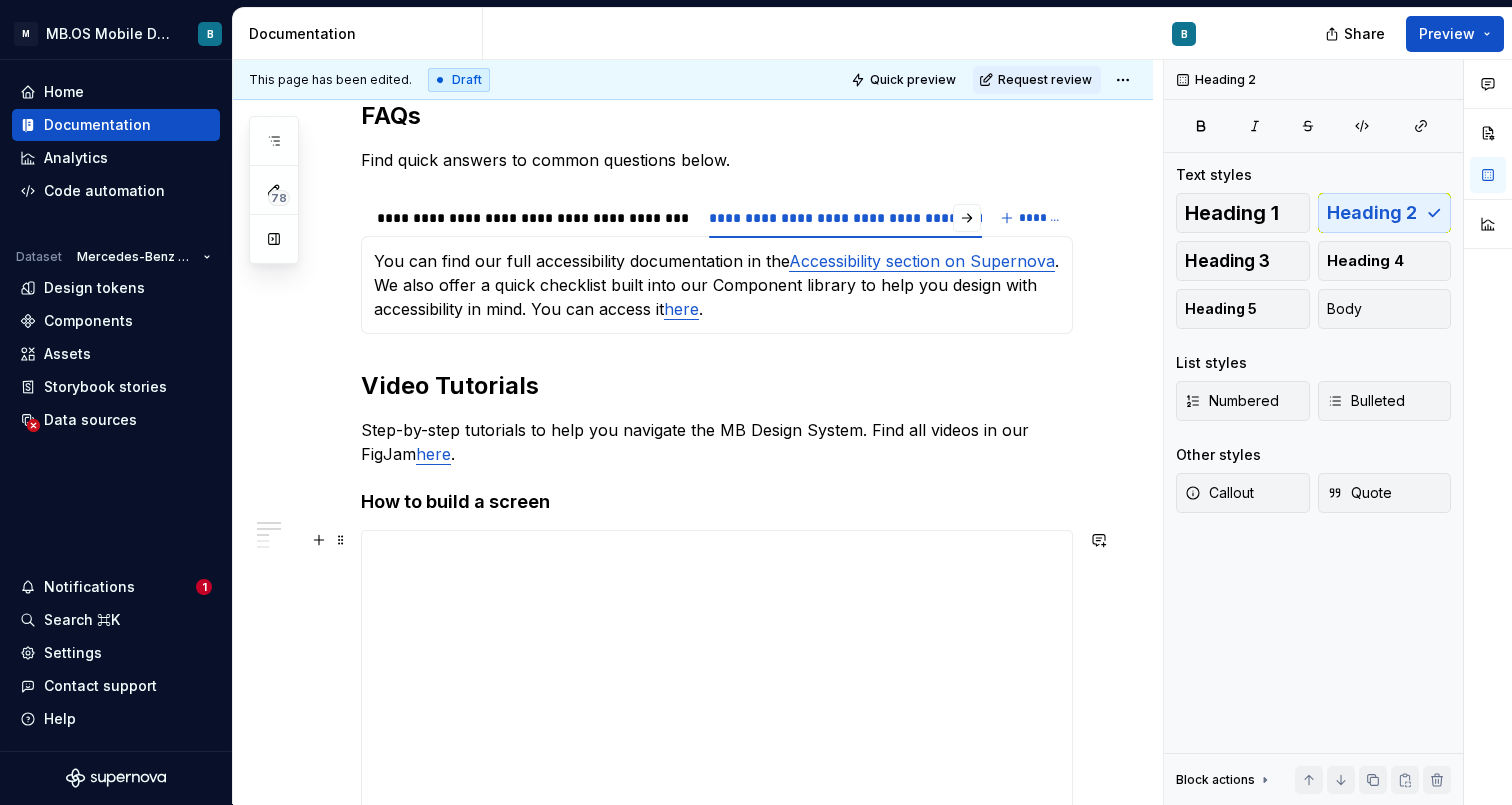 scroll, scrollTop: 293, scrollLeft: 0, axis: vertical 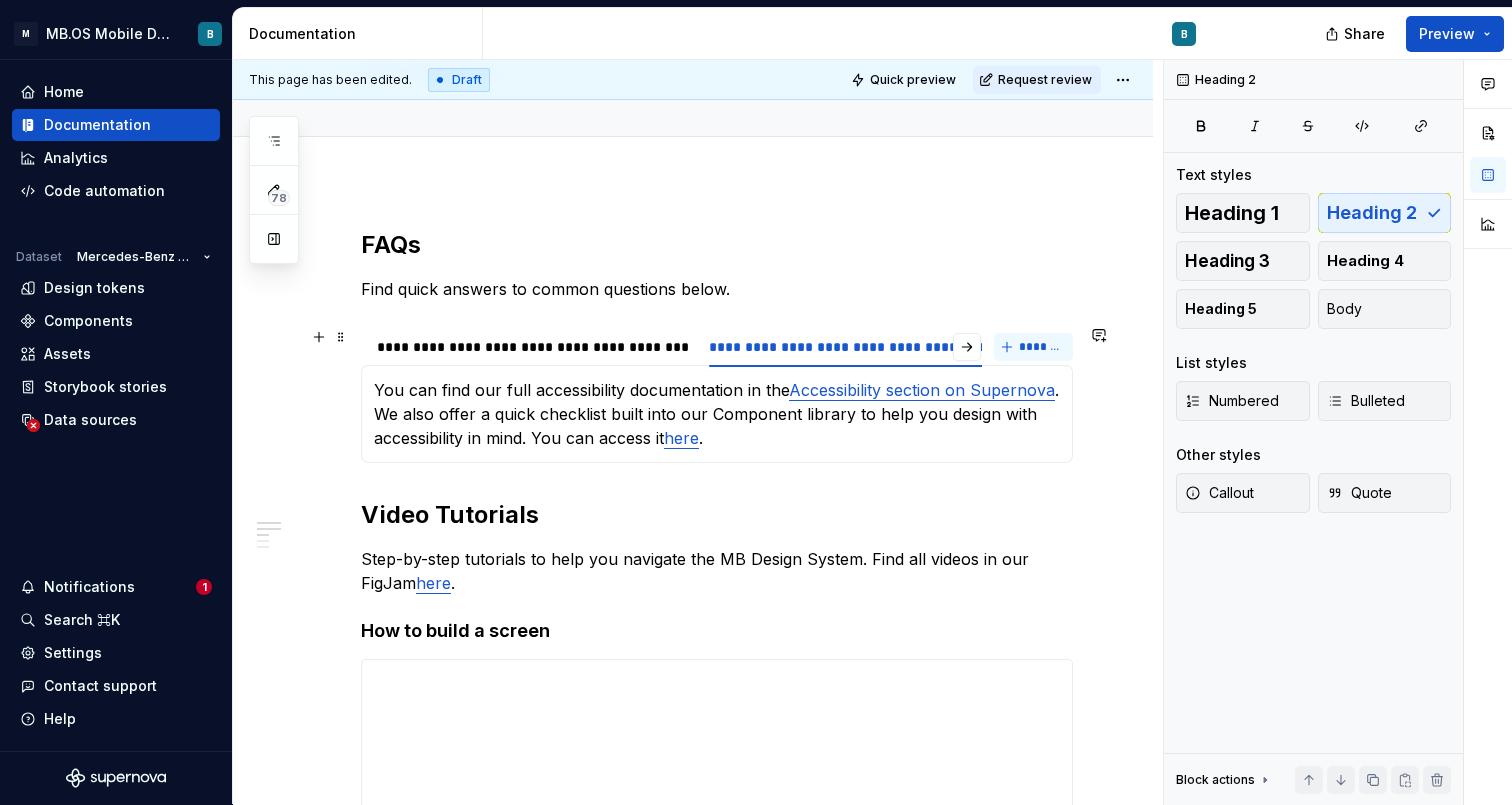 click on "*******" at bounding box center (1033, 347) 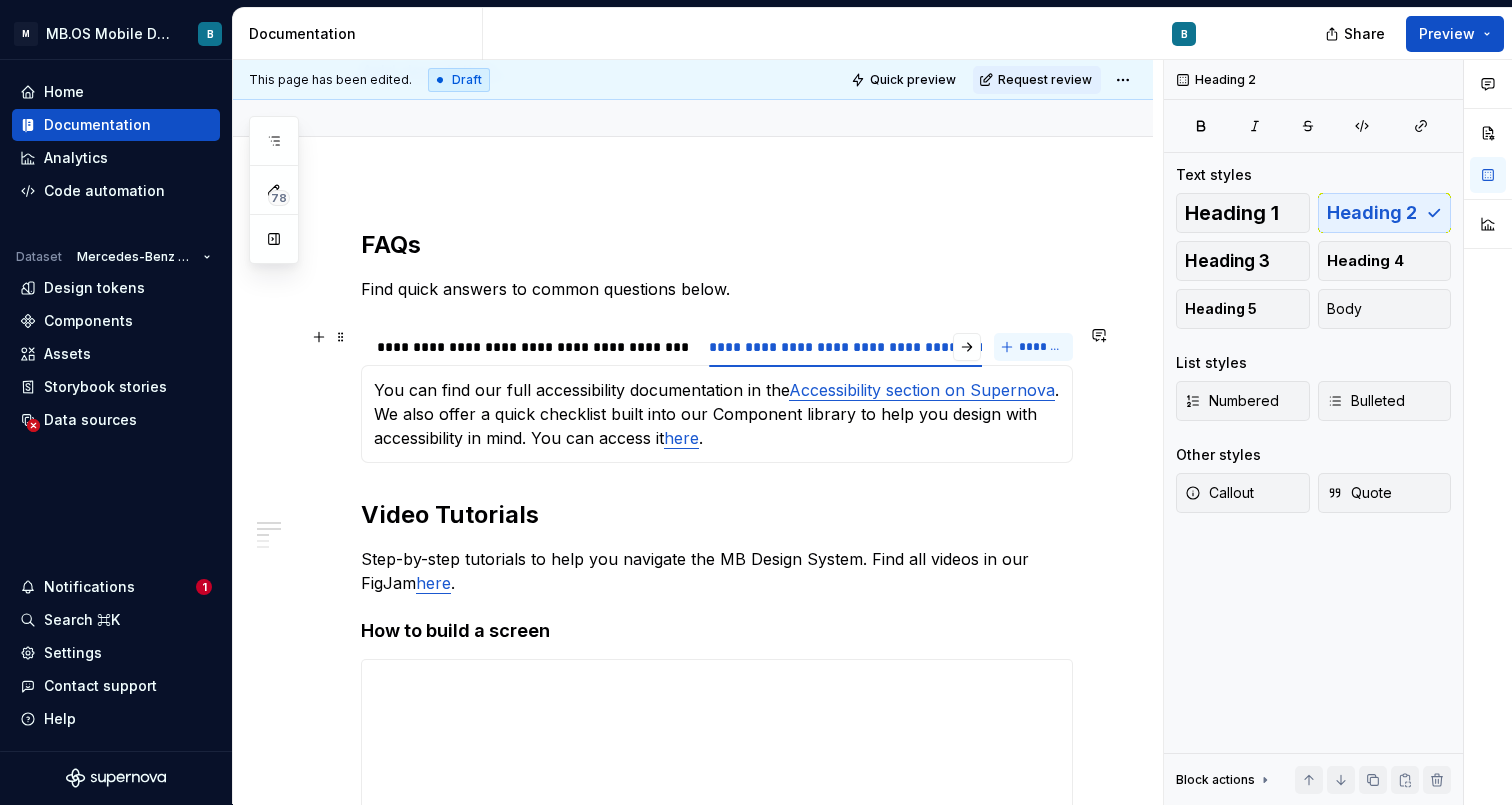 scroll, scrollTop: 0, scrollLeft: 317, axis: horizontal 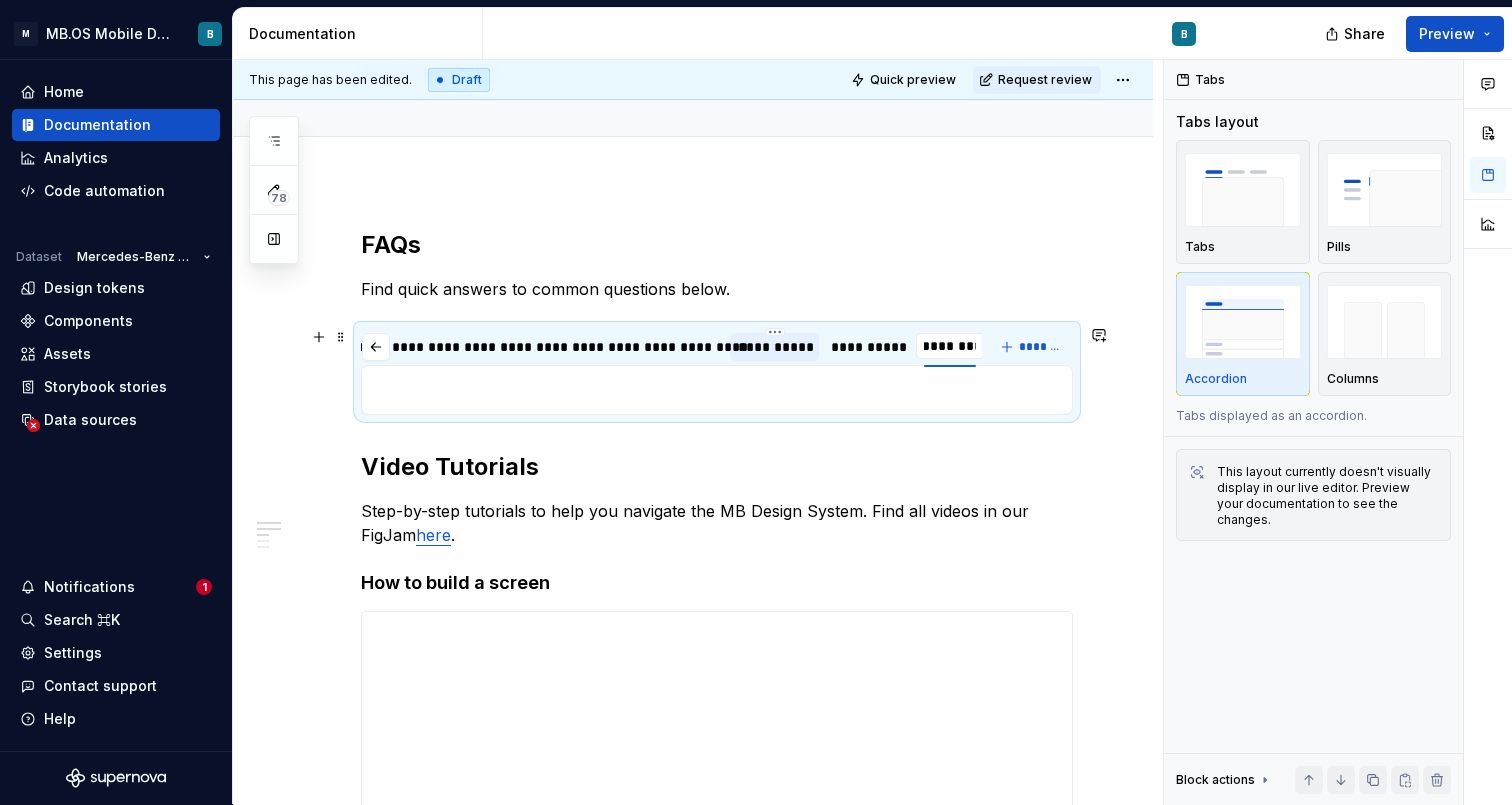 click on "**********" at bounding box center [774, 347] 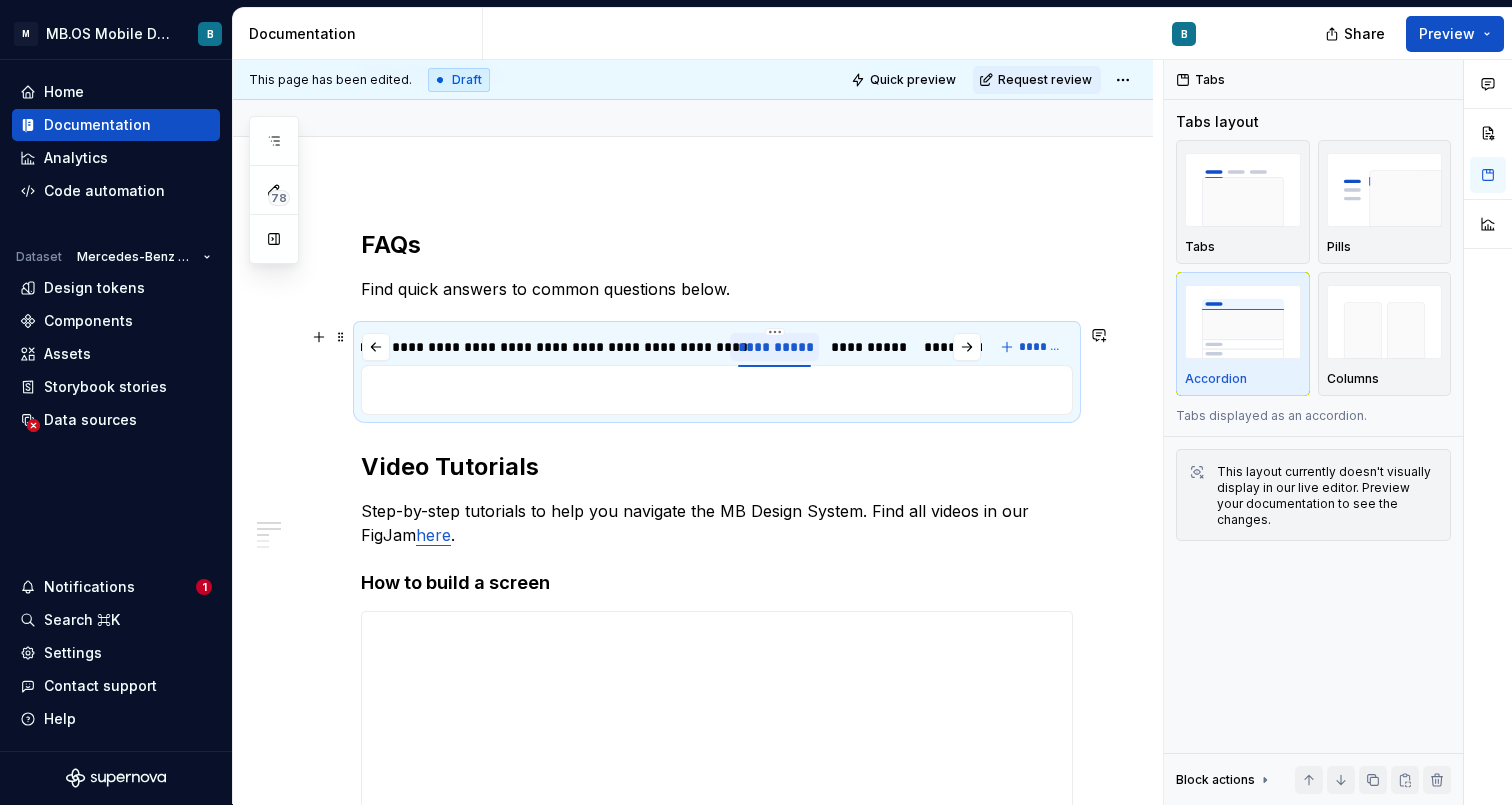 scroll, scrollTop: 0, scrollLeft: 265, axis: horizontal 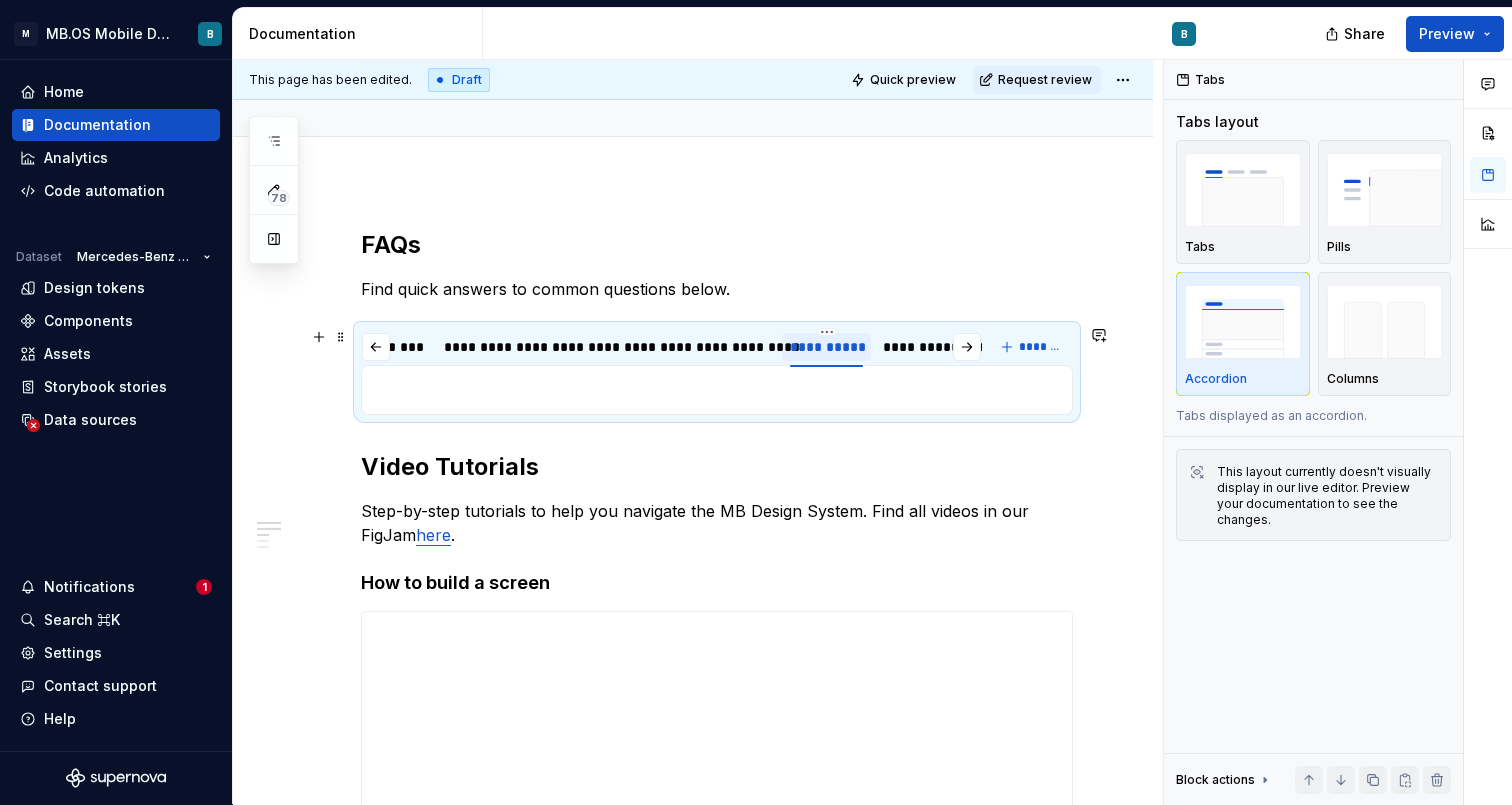 click on "**********" at bounding box center [826, 347] 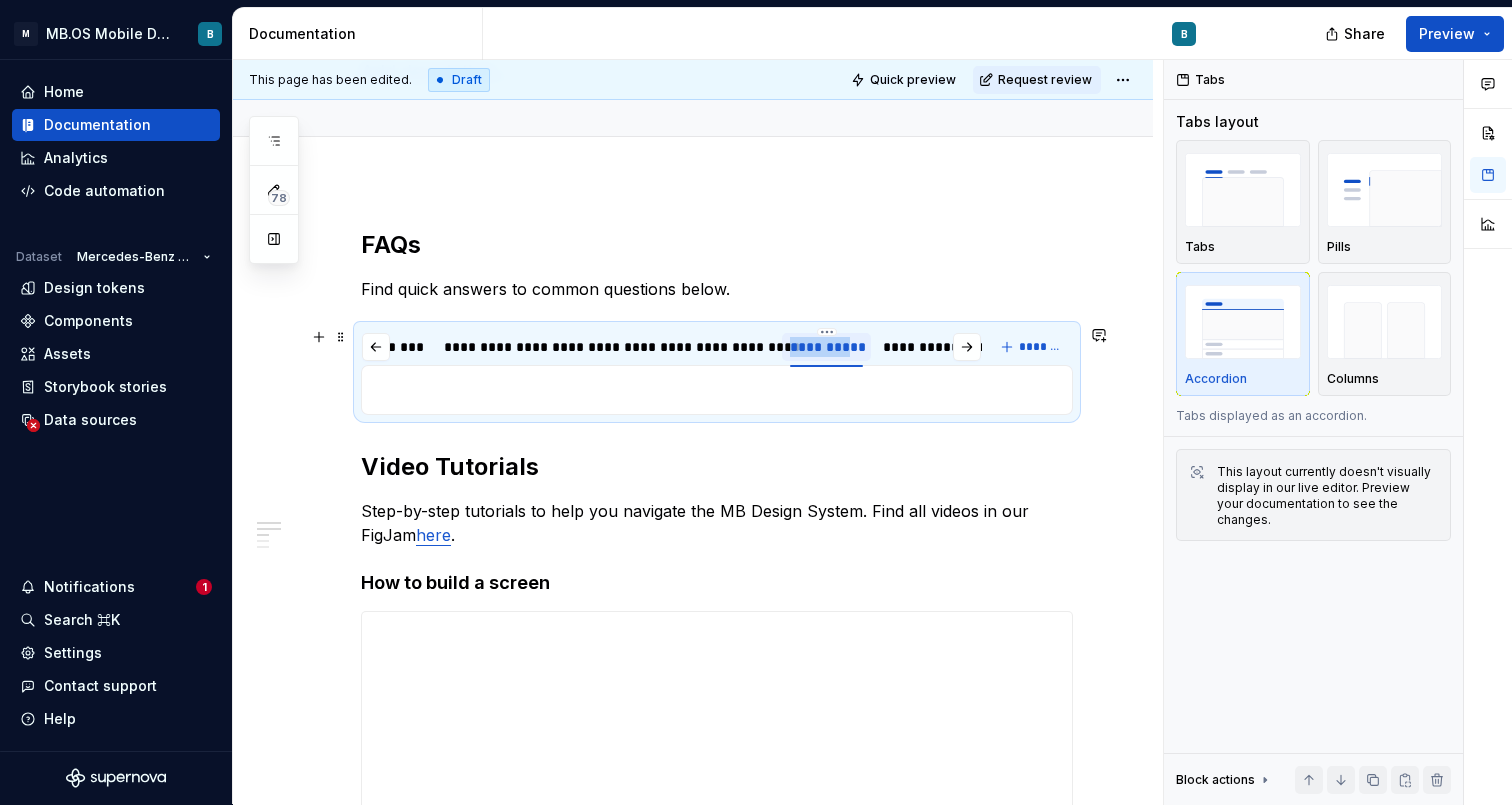 click on "**********" at bounding box center [826, 347] 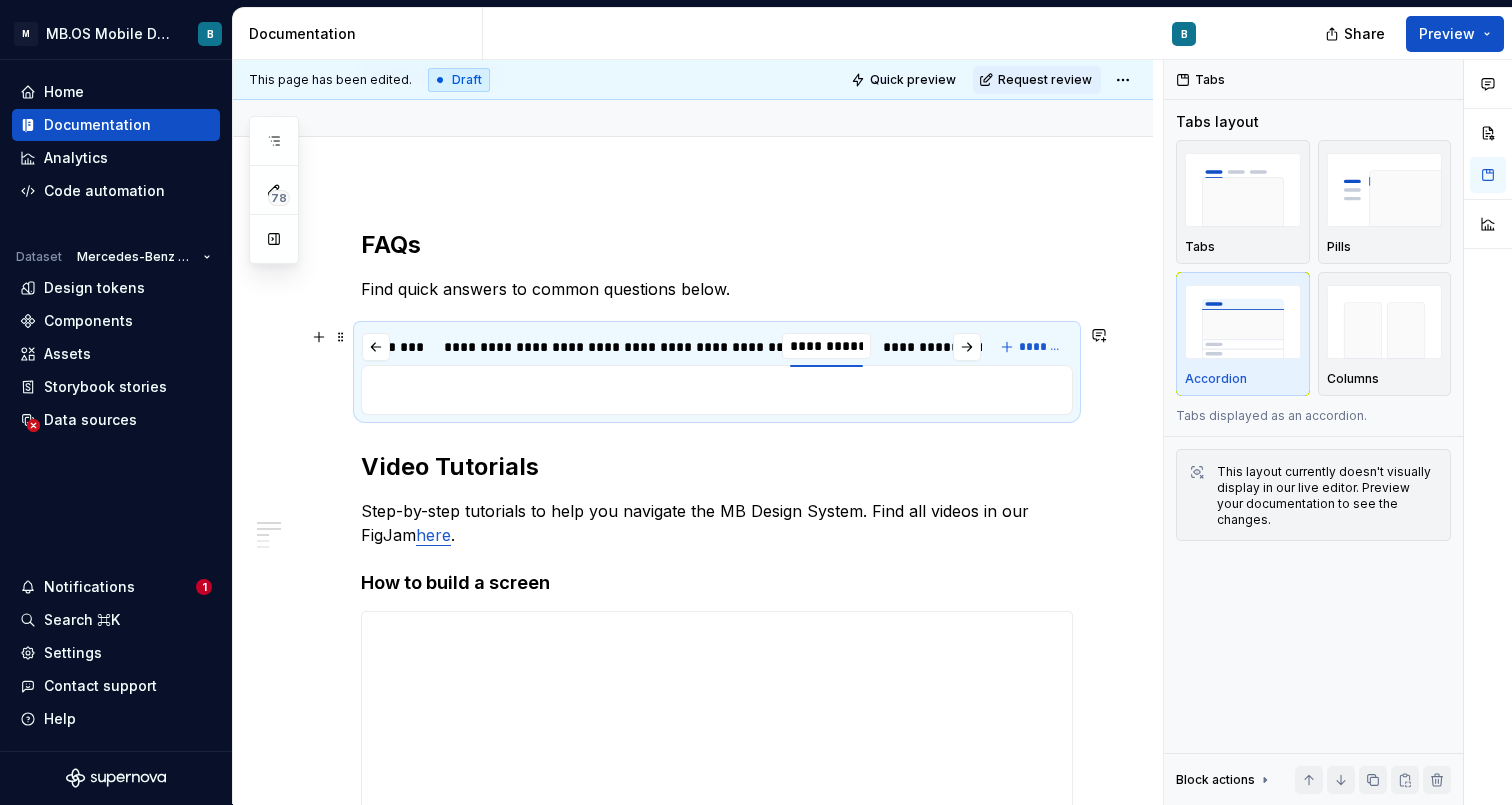 scroll, scrollTop: 0, scrollLeft: 245, axis: horizontal 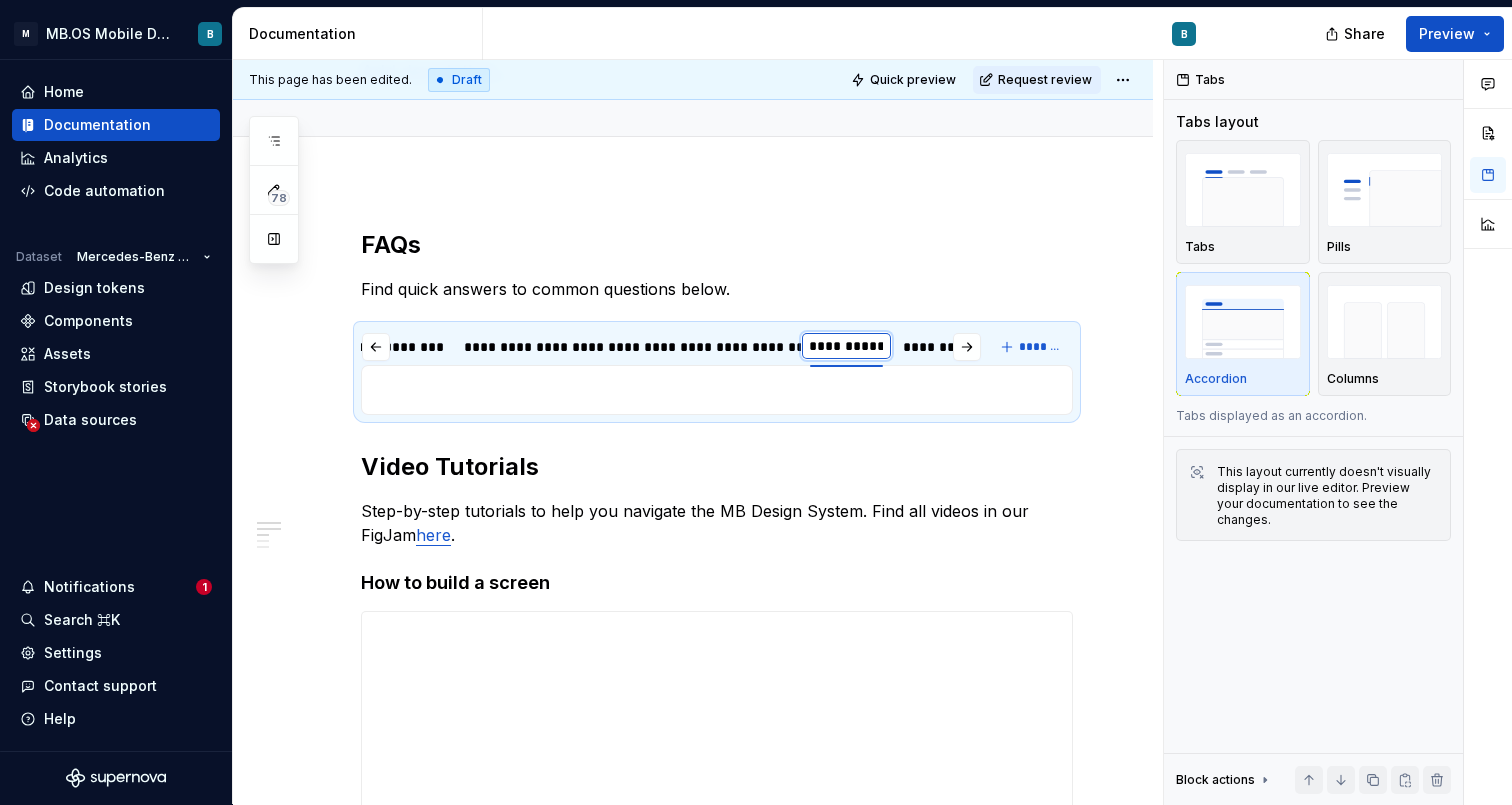 type on "*" 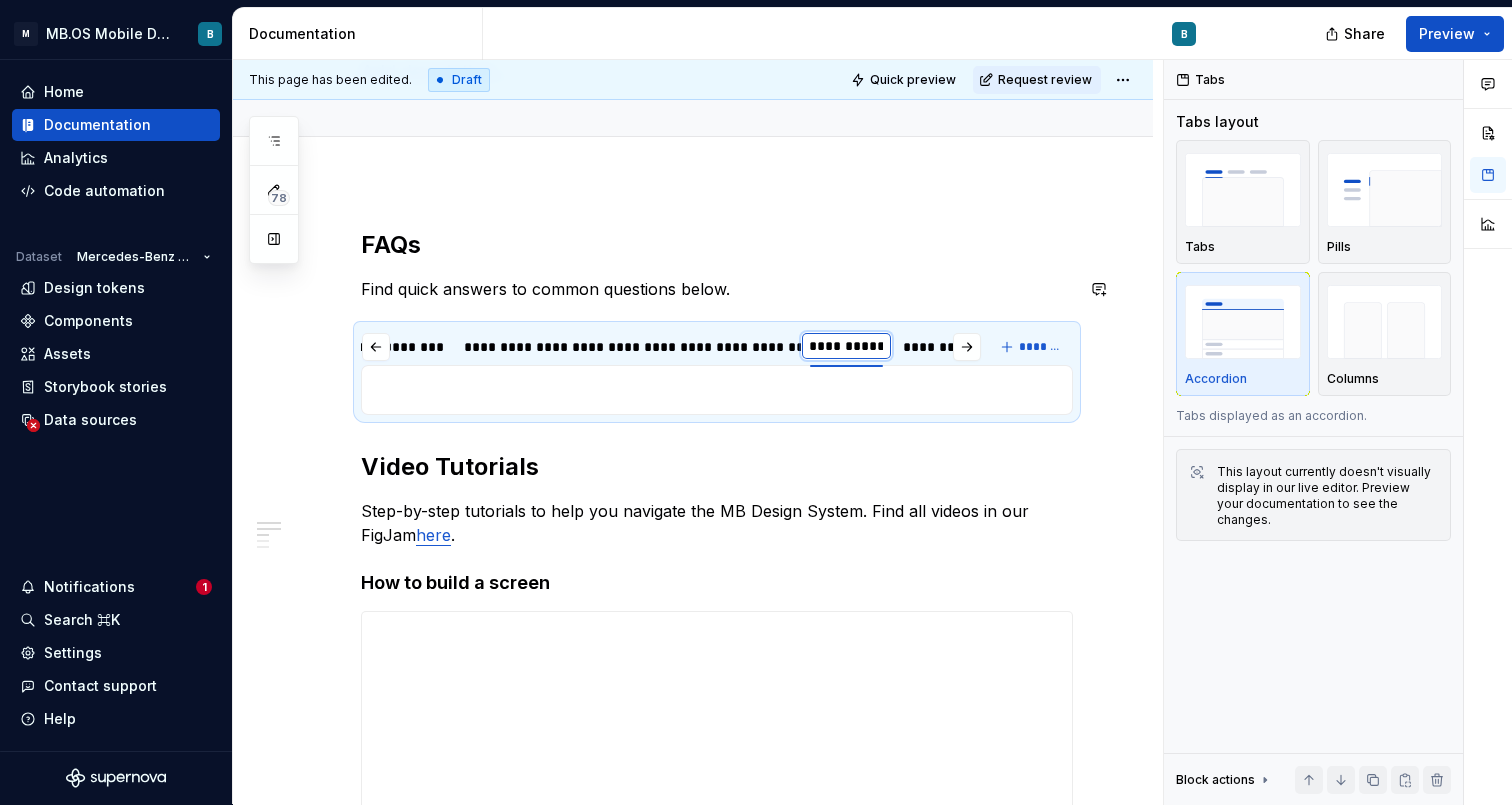 paste on "**********" 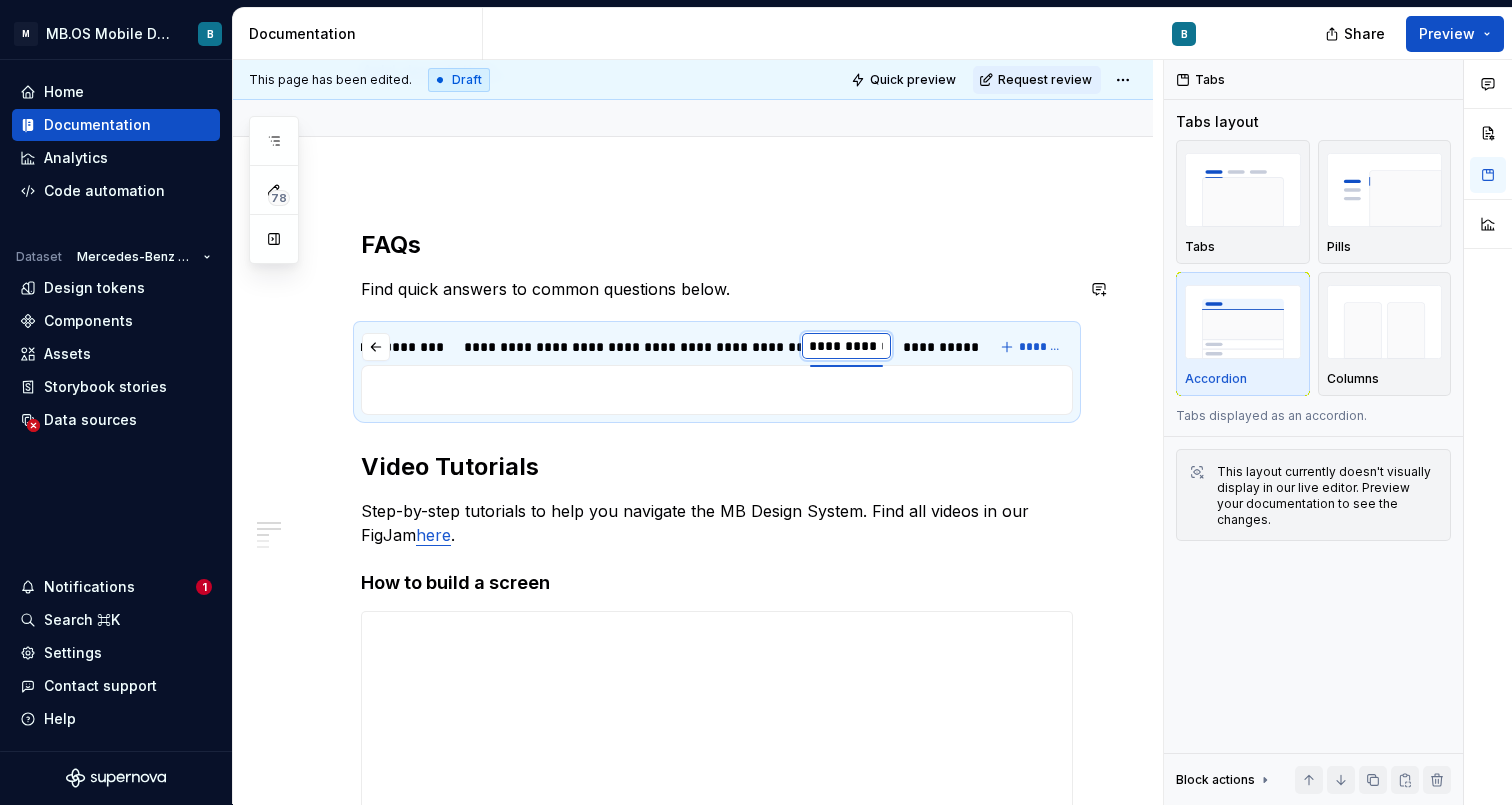 scroll, scrollTop: 0, scrollLeft: 613, axis: horizontal 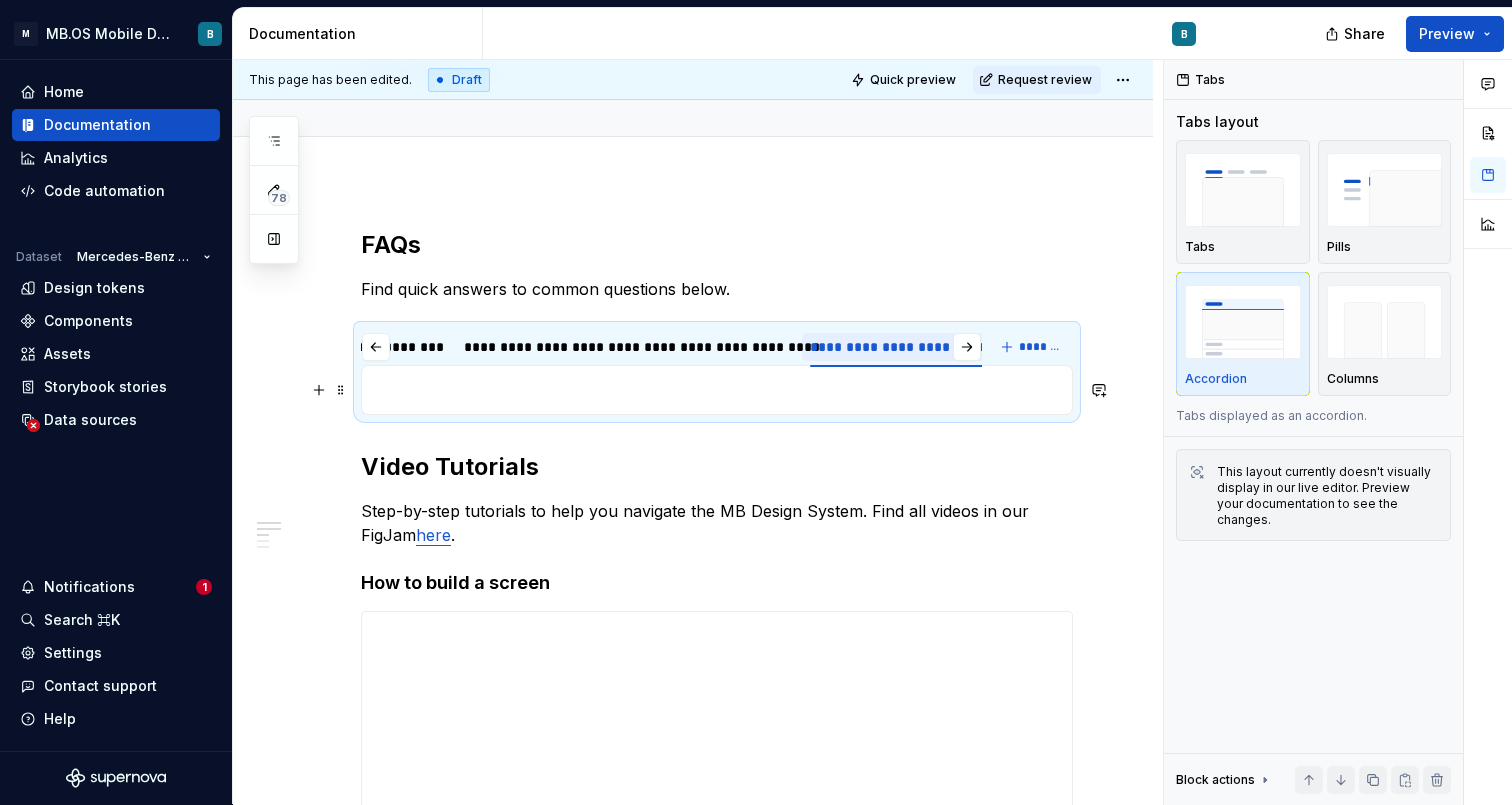 click at bounding box center [717, 390] 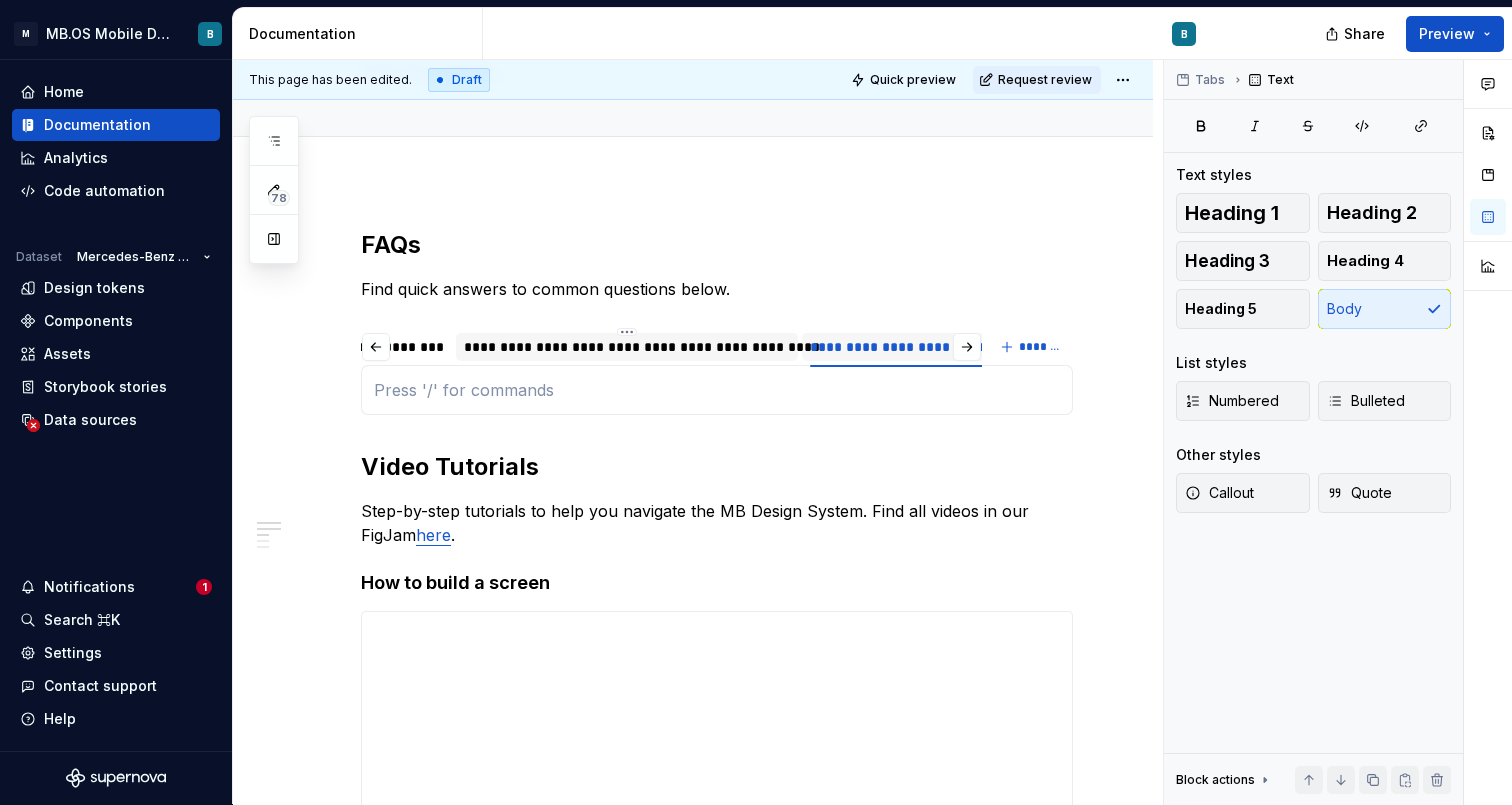 type on "*" 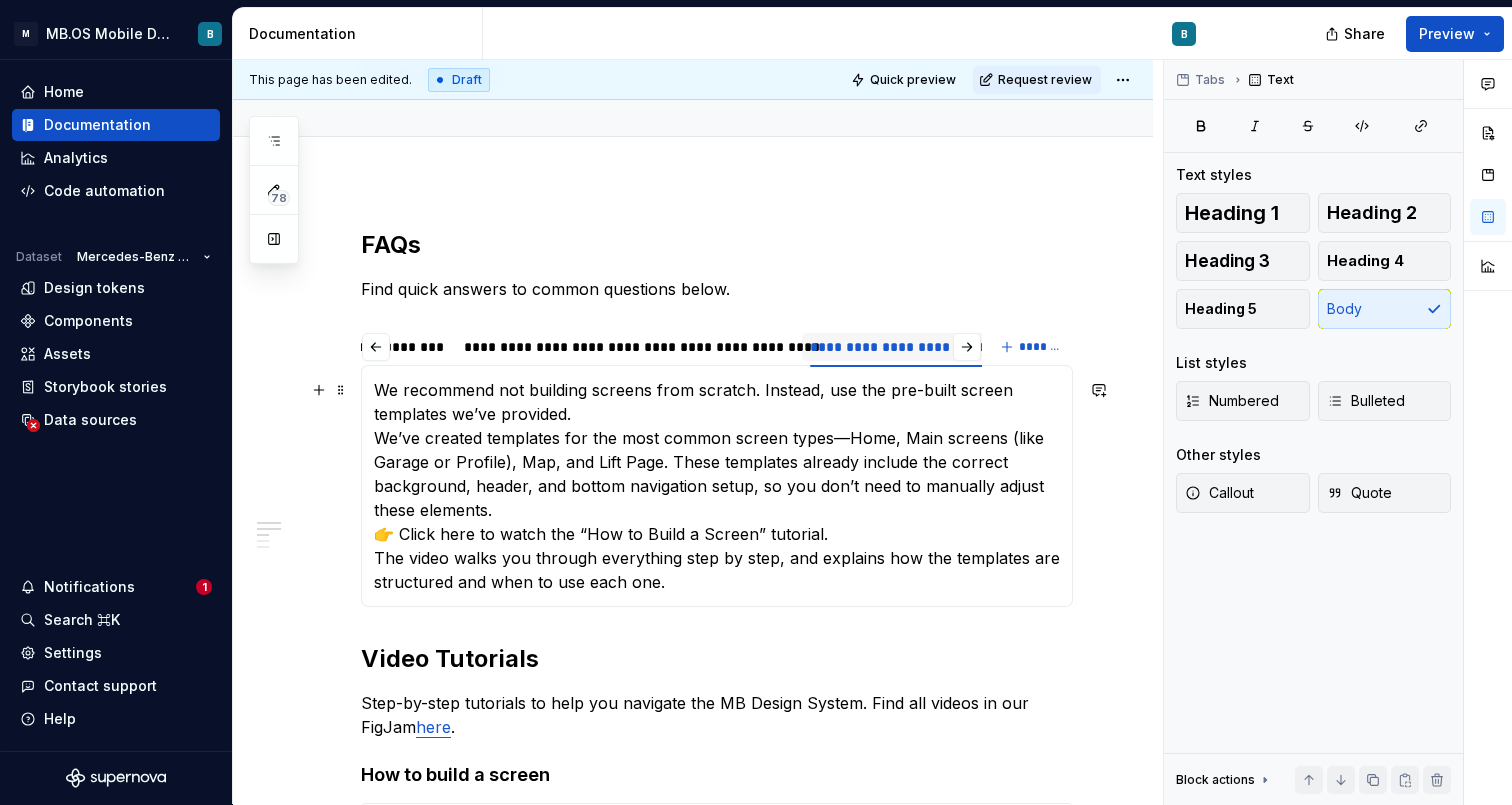 click on "We recommend not building screens from scratch. Instead, use the pre-built screen templates we’ve provided. We’ve created templates for the most common screen types—Home, Main screens (like Garage or Profile), Map, and Lift Page. These templates already include the correct background, header, and bottom navigation setup, so you don’t need to manually adjust these elements. 👉 Click here to watch the “How to Build a Screen” tutorial. The video walks you through everything step by step, and explains how the templates are structured and when to use each one." at bounding box center (717, 486) 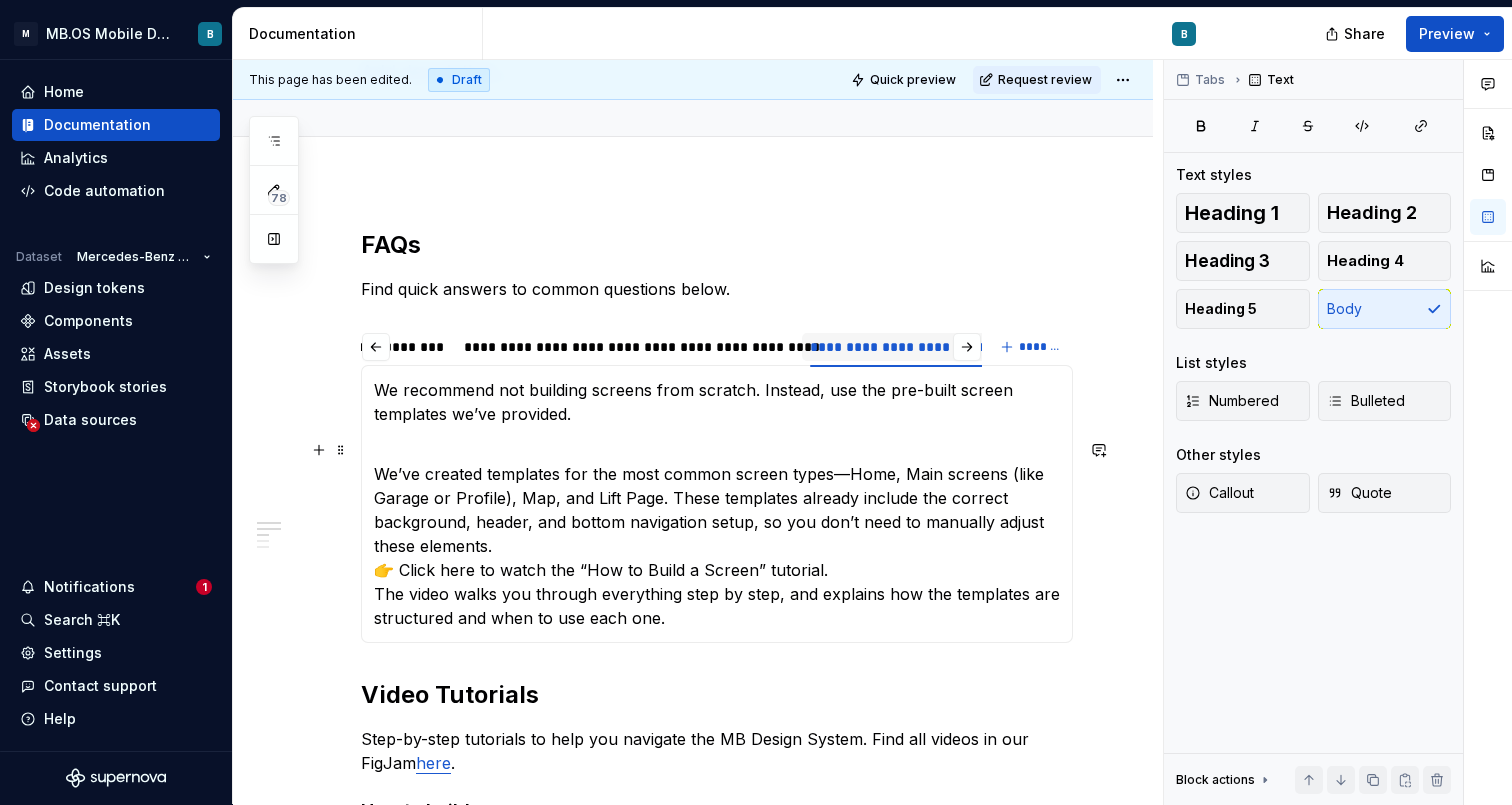 click on "We’ve created templates for the most common screen types—Home, Main screens (like Garage or Profile), Map, and Lift Page. These templates already include the correct background, header, and bottom navigation setup, so you don’t need to manually adjust these elements. 👉 Click here to watch the “How to Build a Screen” tutorial. The video walks you through everything step by step, and explains how the templates are structured and when to use each one." at bounding box center (717, 534) 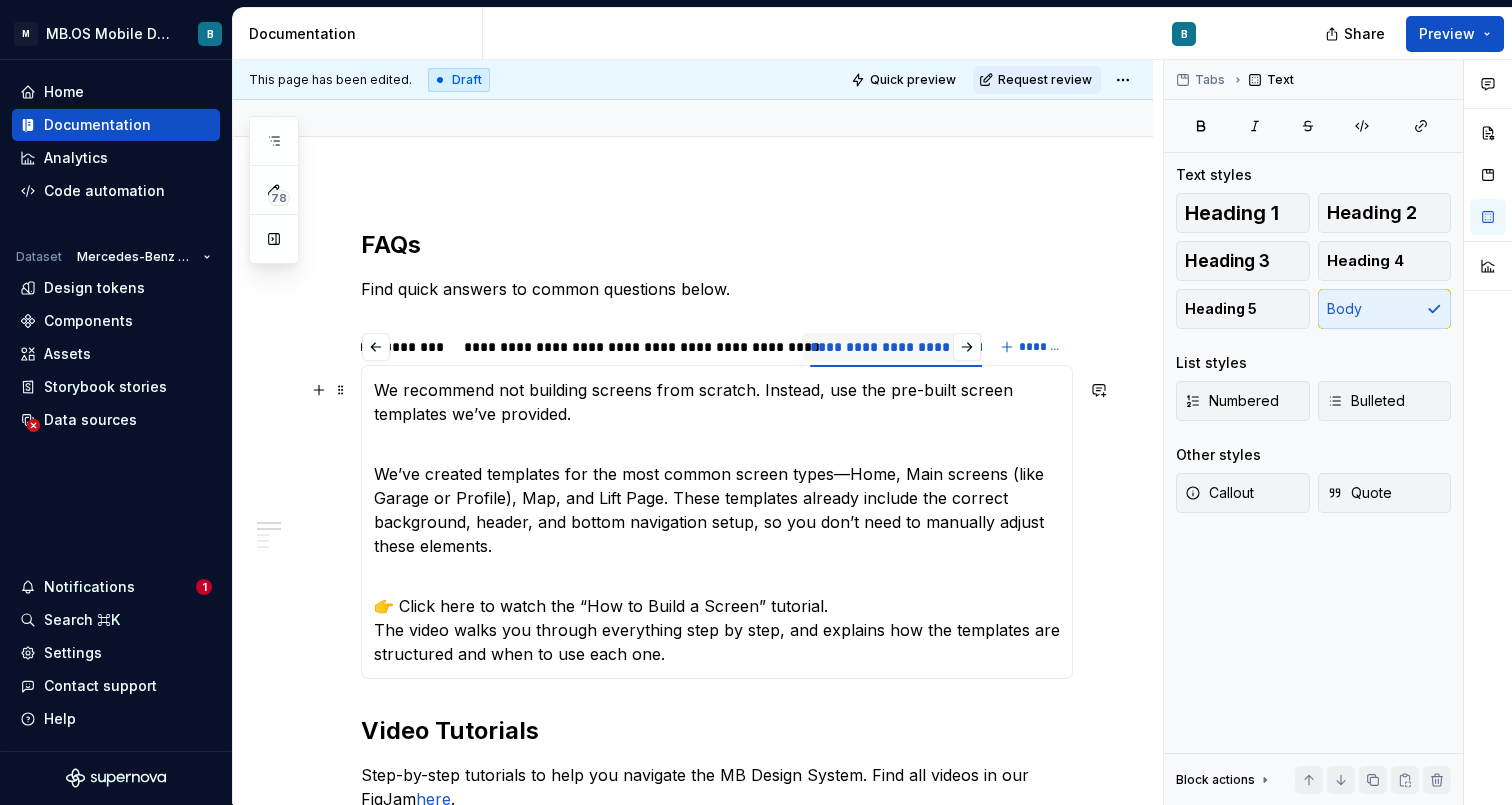 click on "We recommend not building screens from scratch. Instead, use the pre-built screen templates we’ve provided." at bounding box center [717, 402] 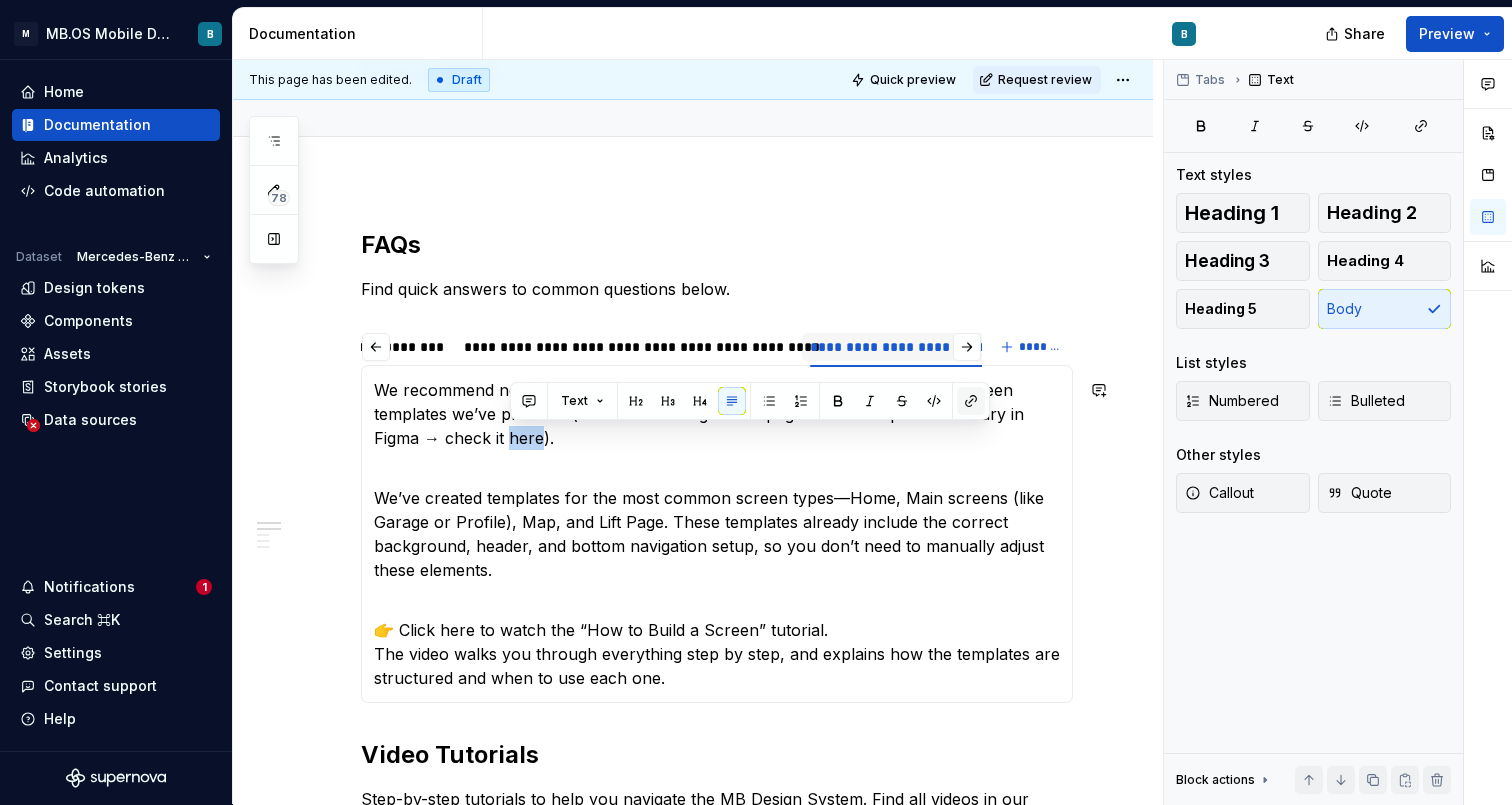 click at bounding box center [971, 401] 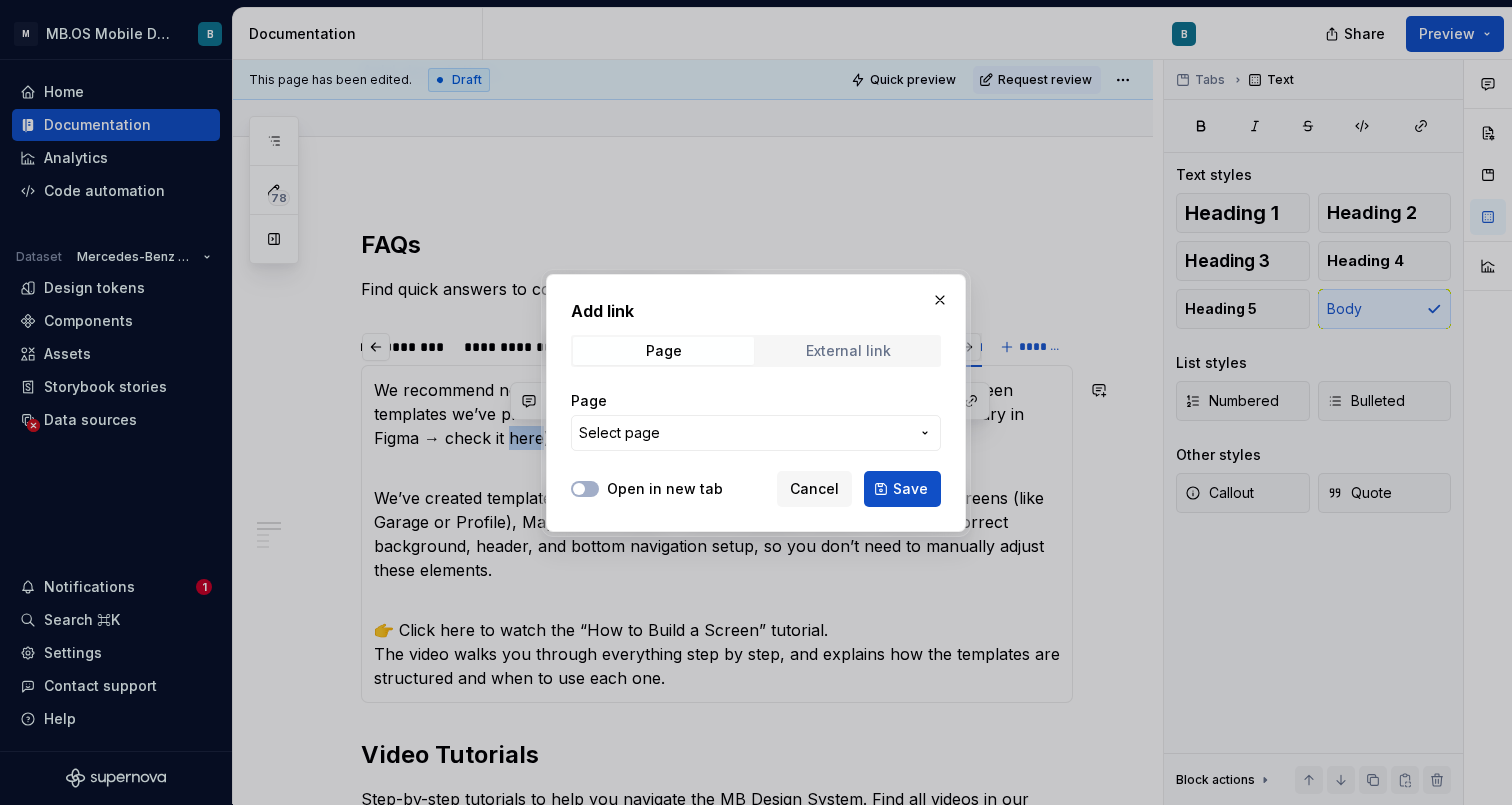 click on "External link" at bounding box center [848, 351] 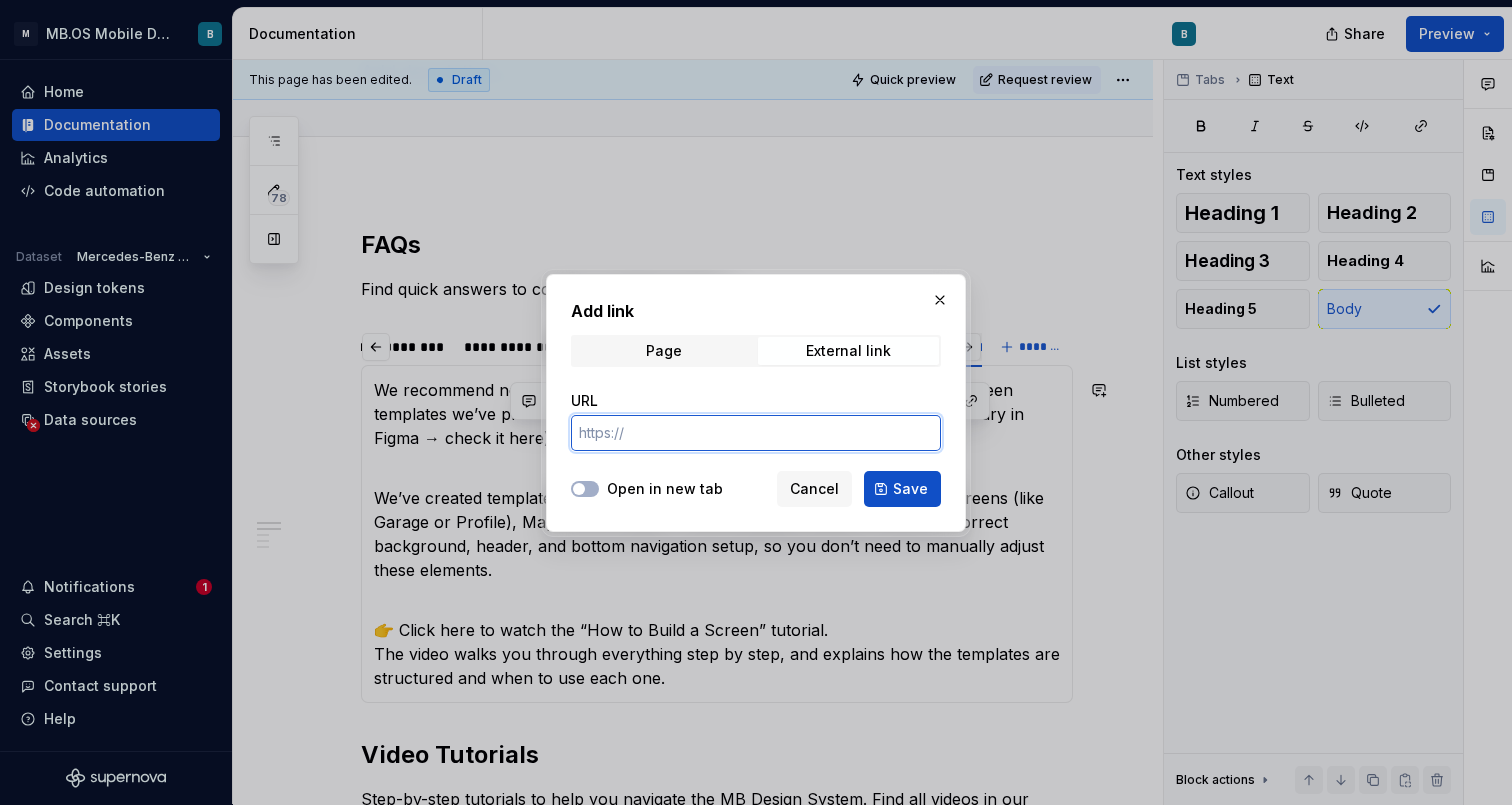 click on "URL" at bounding box center [756, 433] 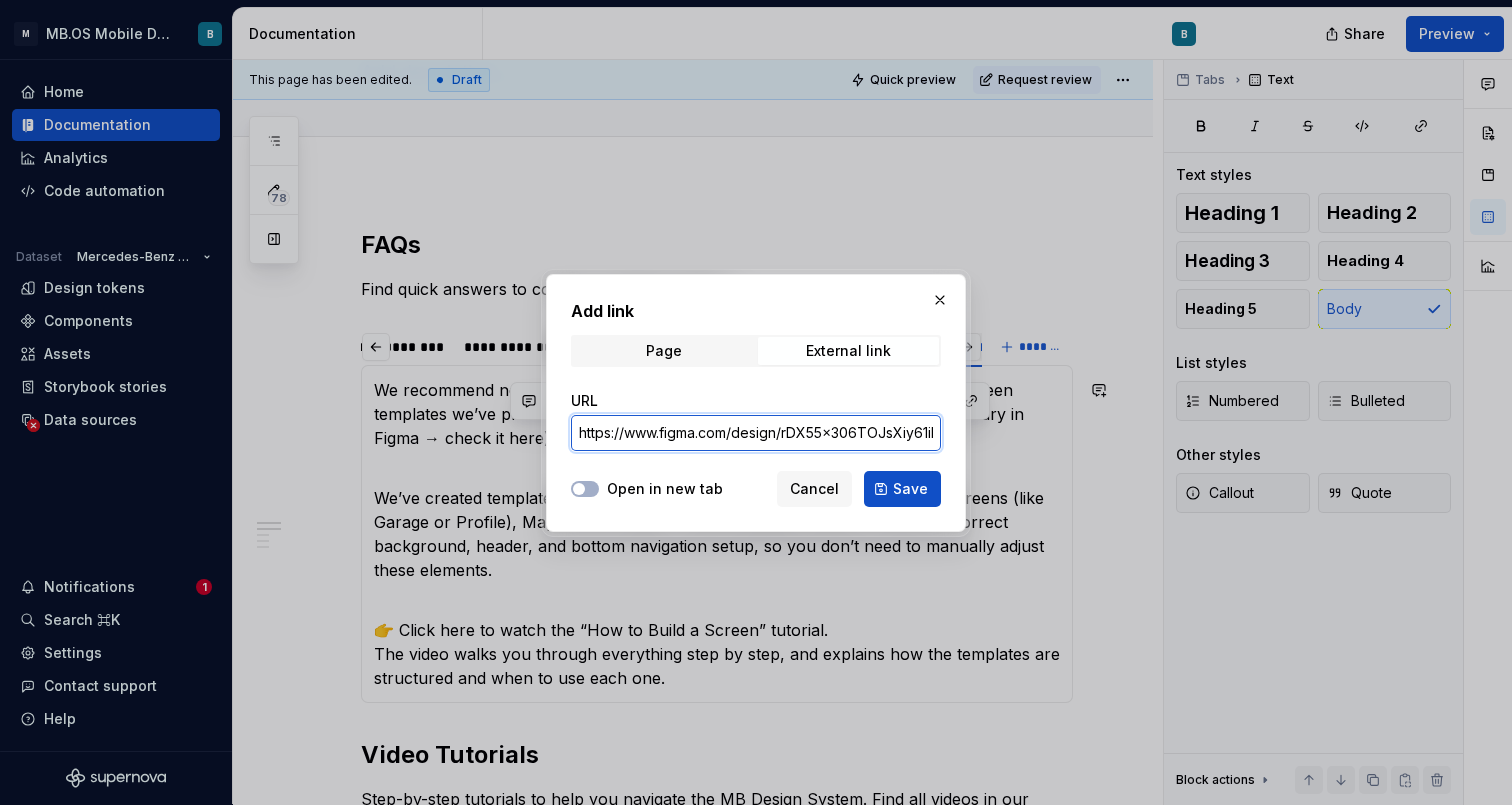 type on "https://www.figma.com/design/rDX55x306TOJsXiy61iR3S/%F0%9F%9A%A7-MBDS--Components?m=auto&node-id=22038-43739&t=v8S8WGT0QTSEuiH6-1" 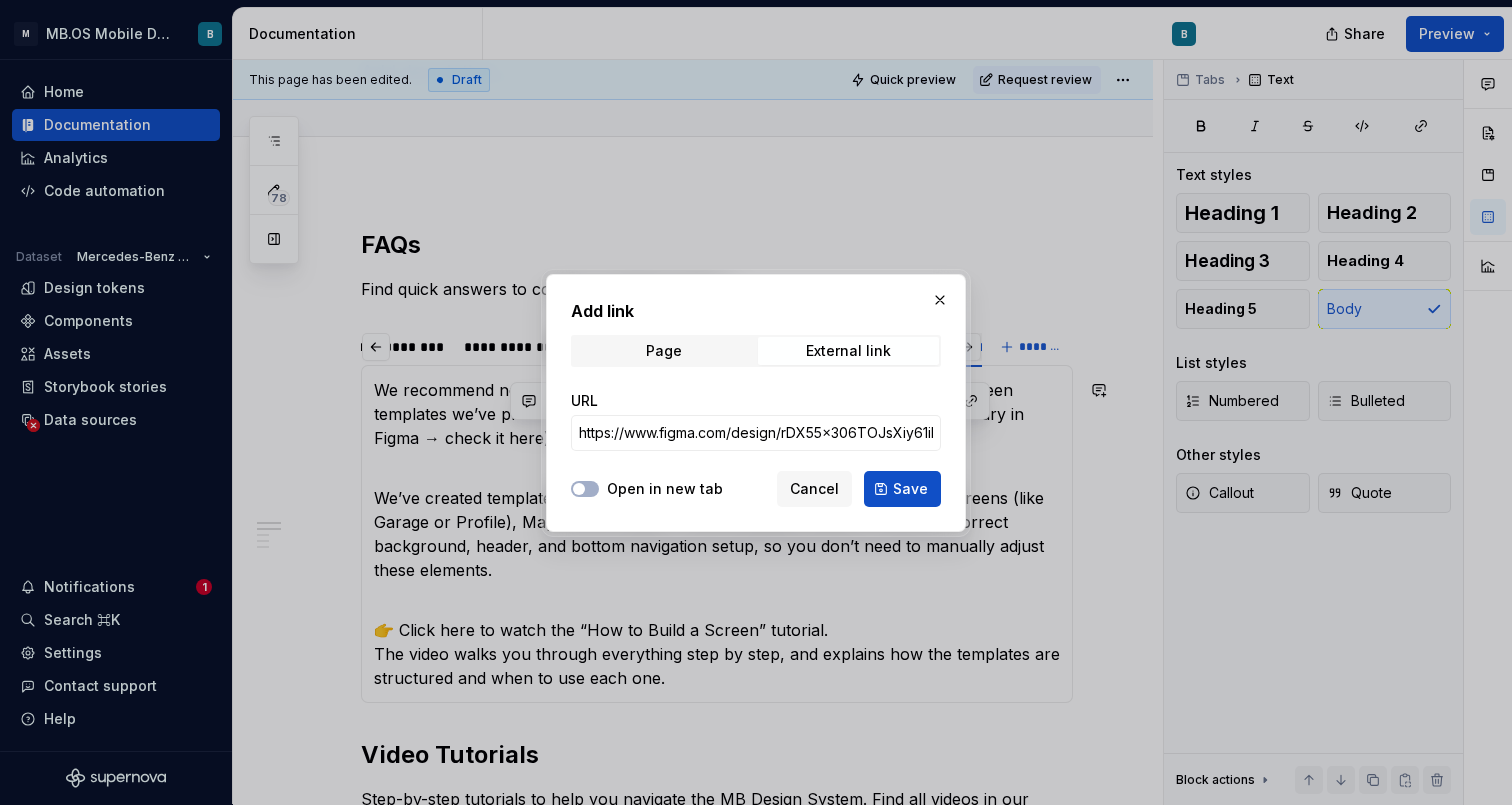 click at bounding box center (585, 489) 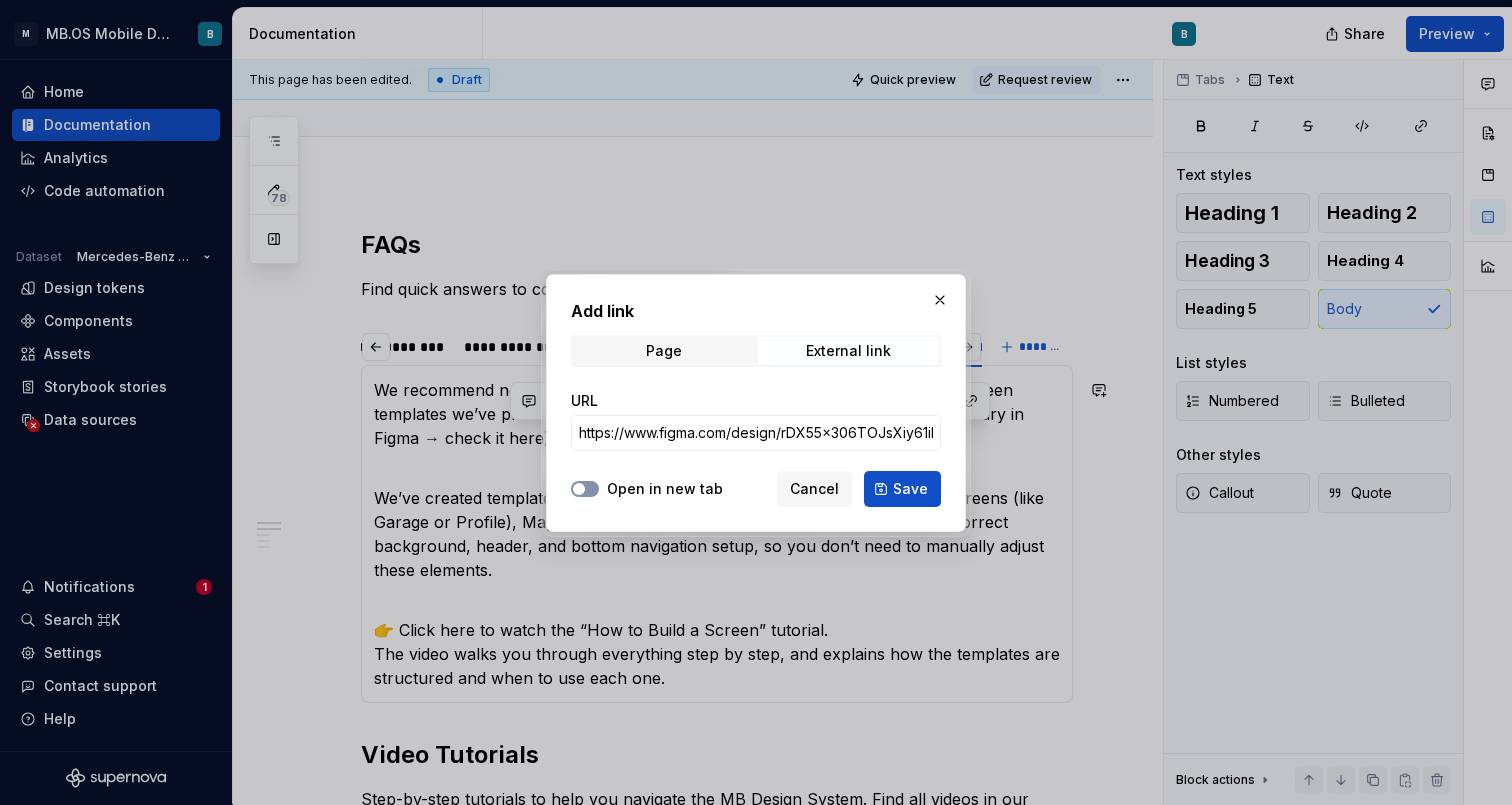 click on "Open in new tab" at bounding box center [585, 489] 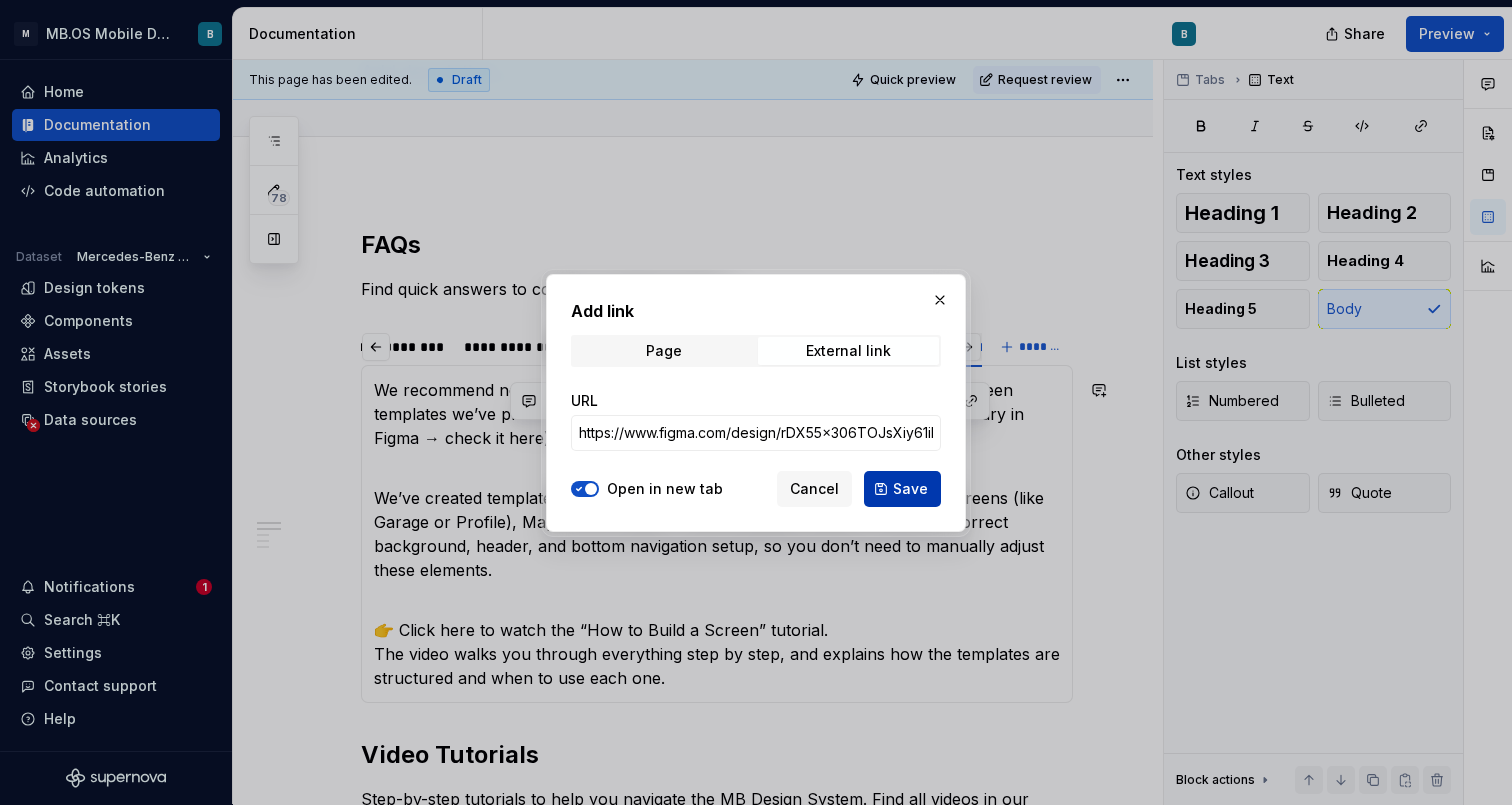 click on "Save" at bounding box center [910, 489] 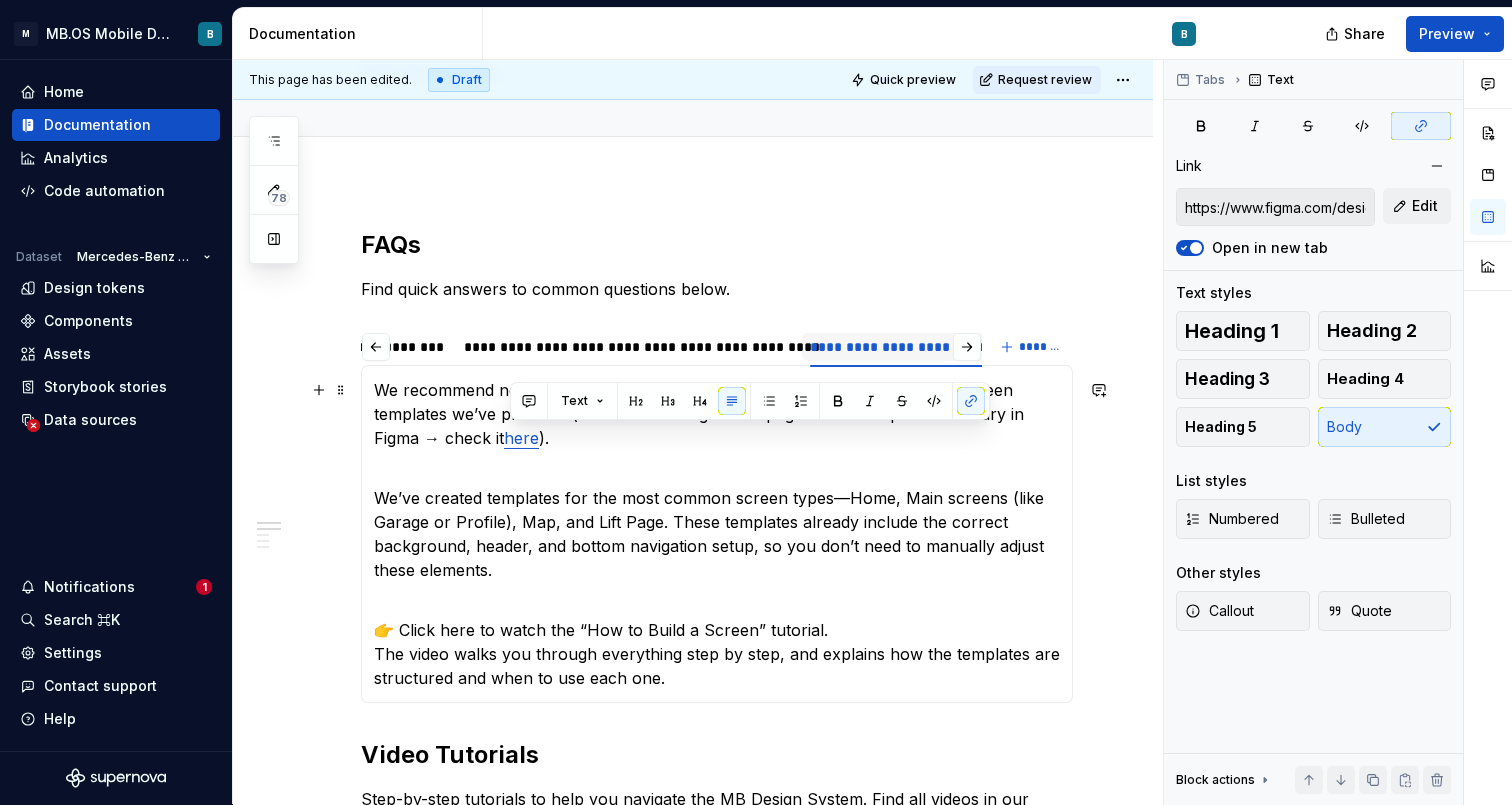 click on "**********" at bounding box center [693, 1341] 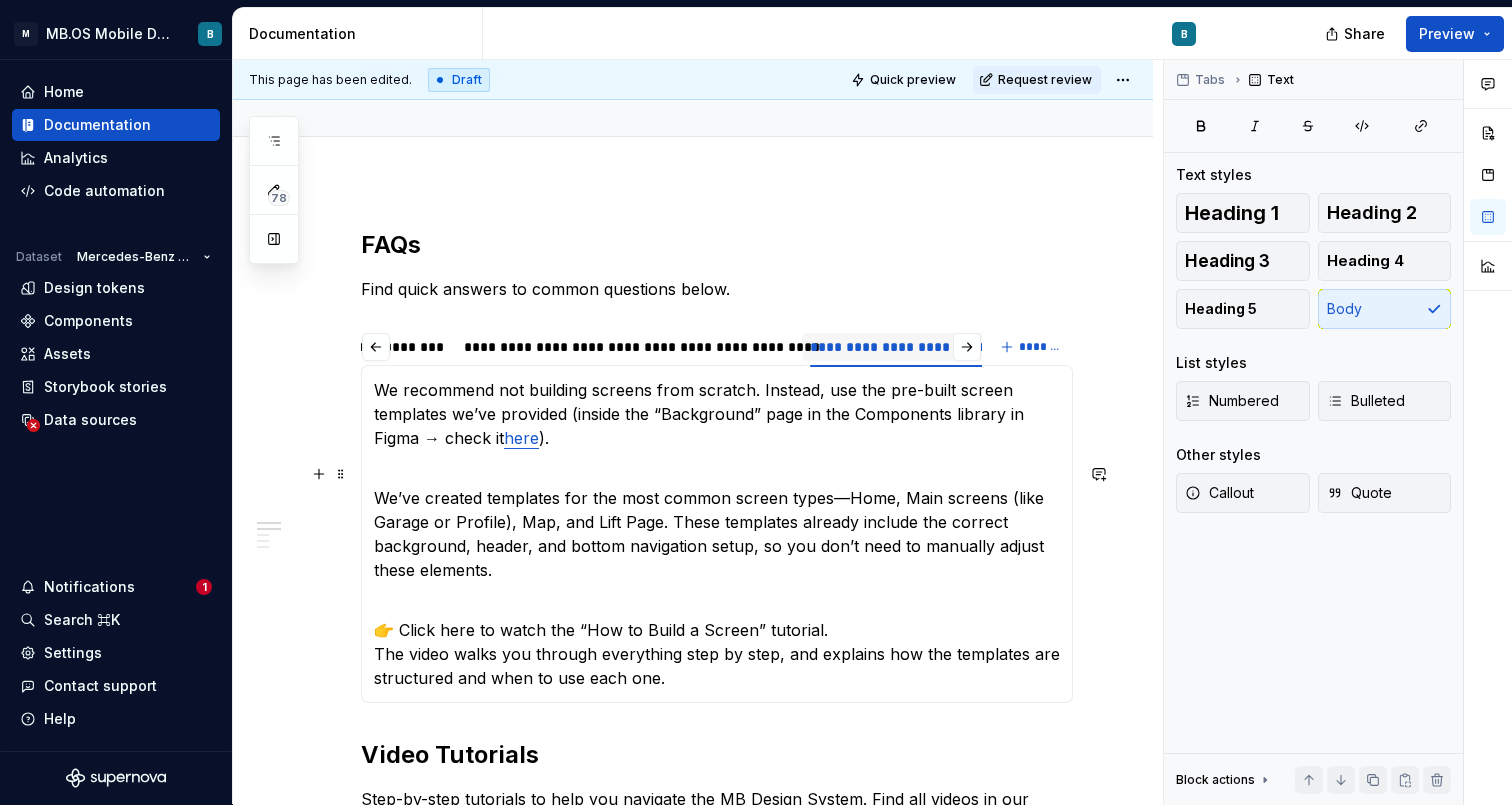 click on "We’ve created templates for the most common screen types—Home, Main screens (like Garage or Profile), Map, and Lift Page. These templates already include the correct background, header, and bottom navigation setup, so you don’t need to manually adjust these elements." at bounding box center [717, 522] 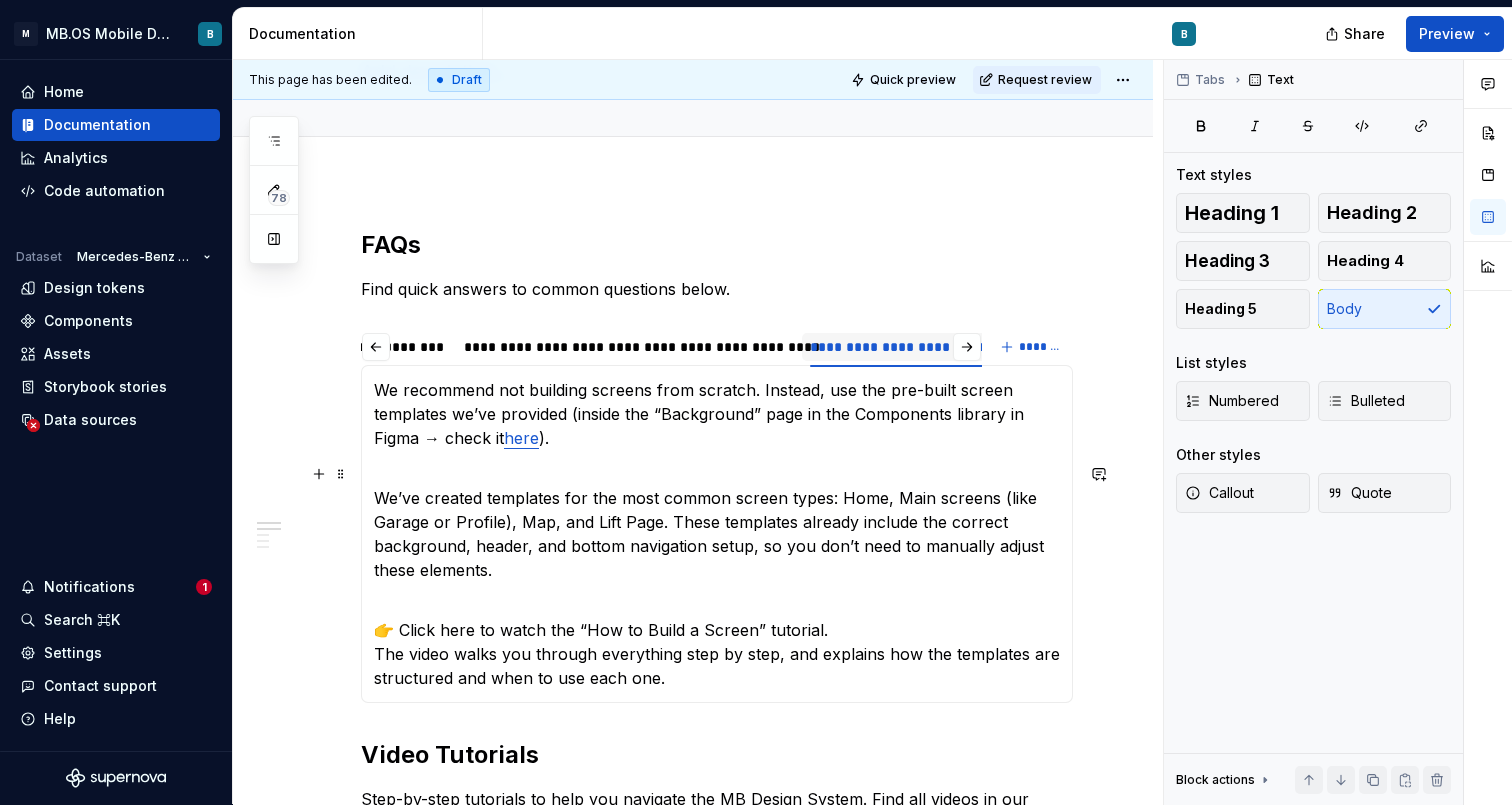 click on "We’ve created templates for the most common screen types: Home, Main screens (like Garage or Profile), Map, and Lift Page. These templates already include the correct background, header, and bottom navigation setup, so you don’t need to manually adjust these elements." at bounding box center [717, 522] 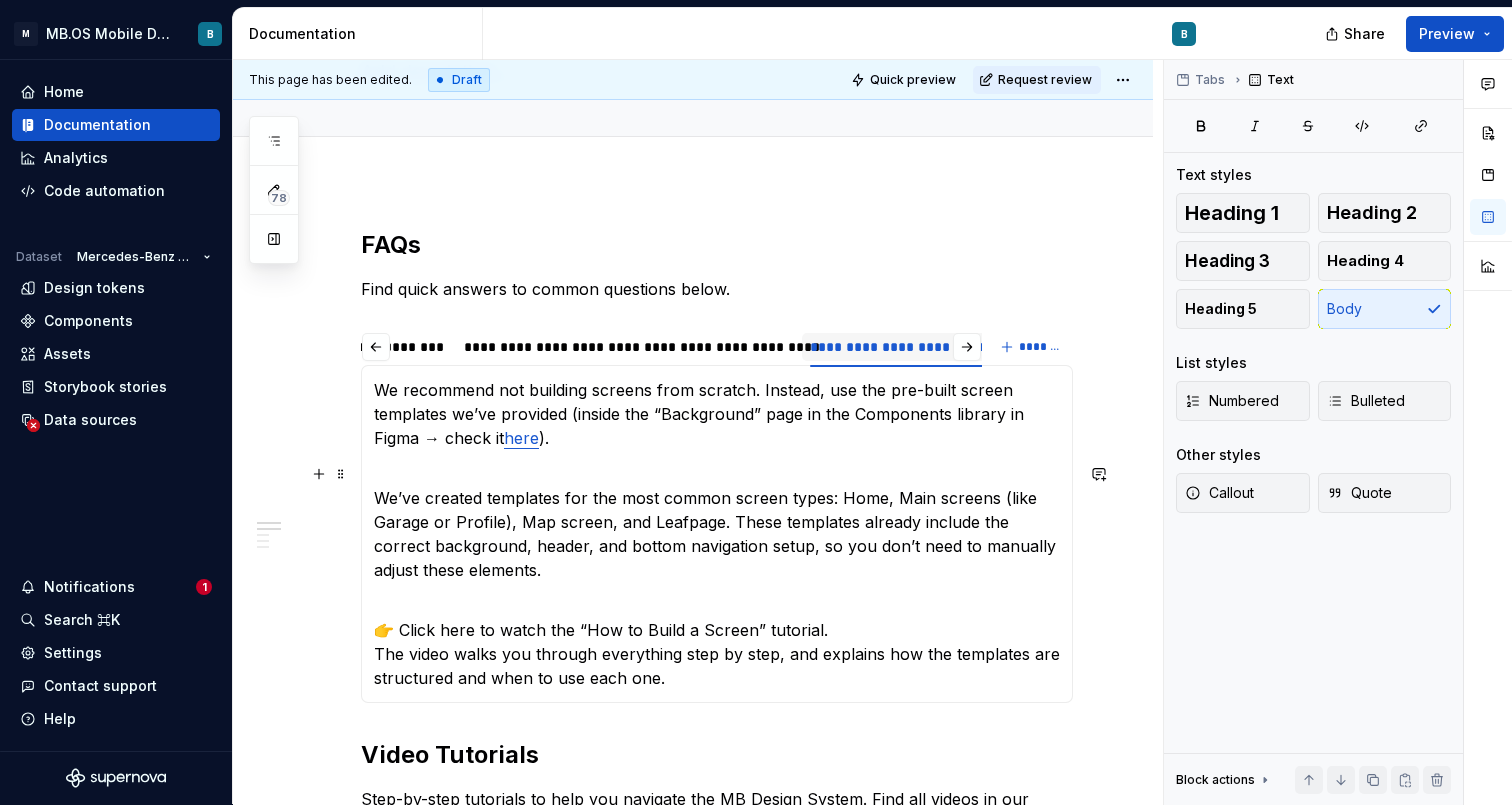 scroll, scrollTop: 182, scrollLeft: 0, axis: vertical 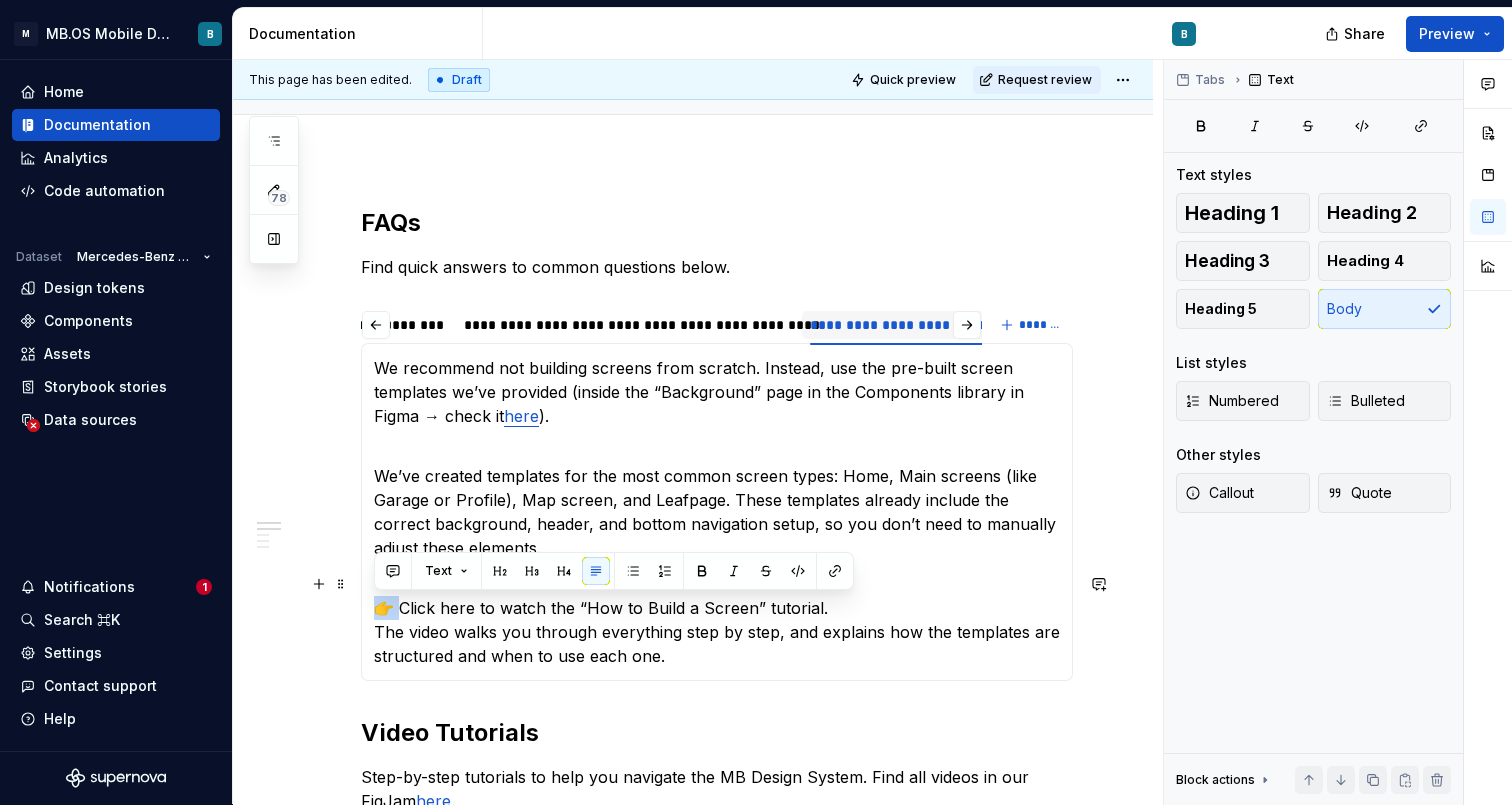 drag, startPoint x: 401, startPoint y: 607, endPoint x: 355, endPoint y: 607, distance: 46 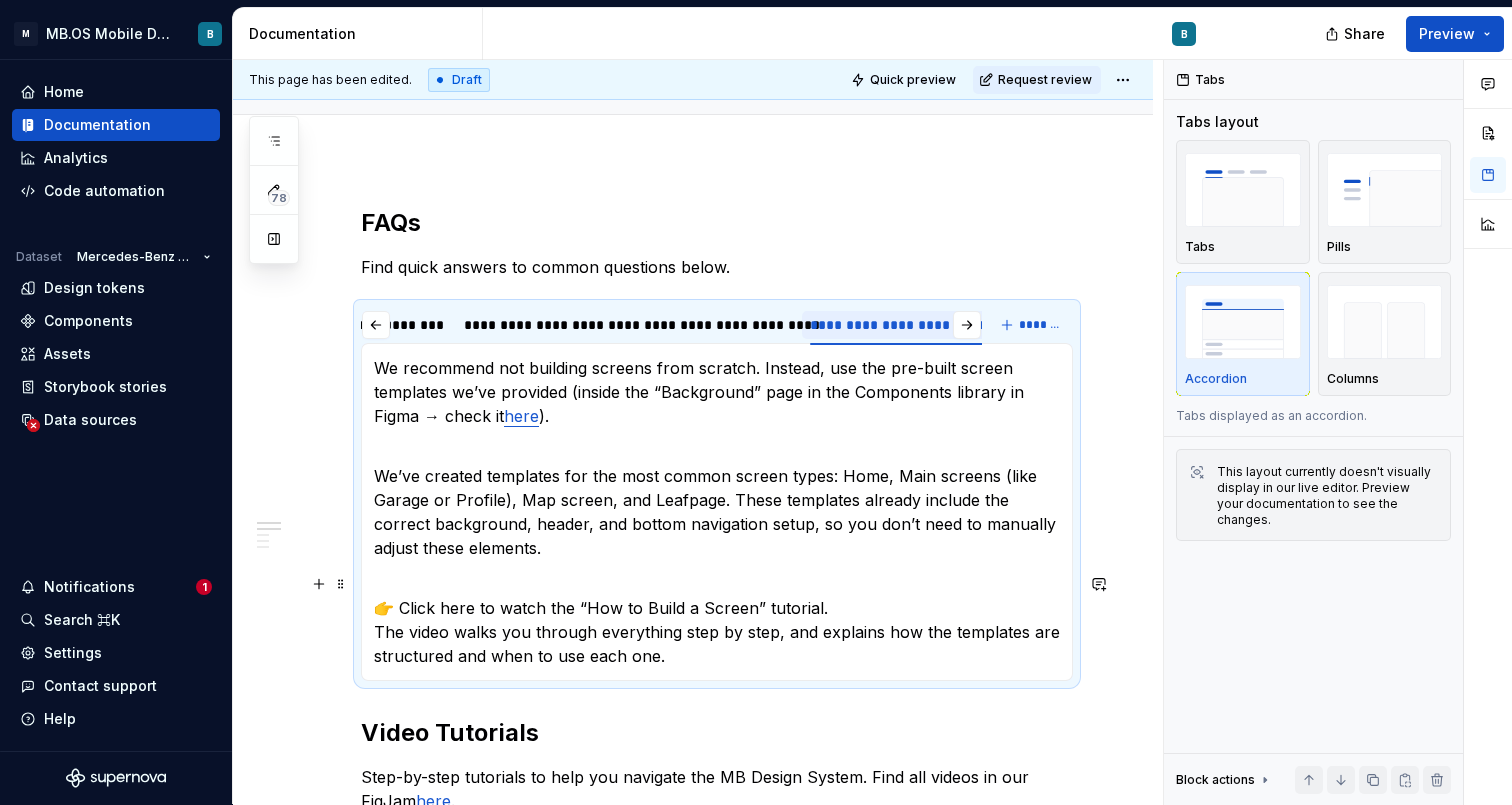 click on "👉 Click here to watch the “How to Build a Screen” tutorial. The video walks you through everything step by step, and explains how the templates are structured and when to use each one." at bounding box center (717, 620) 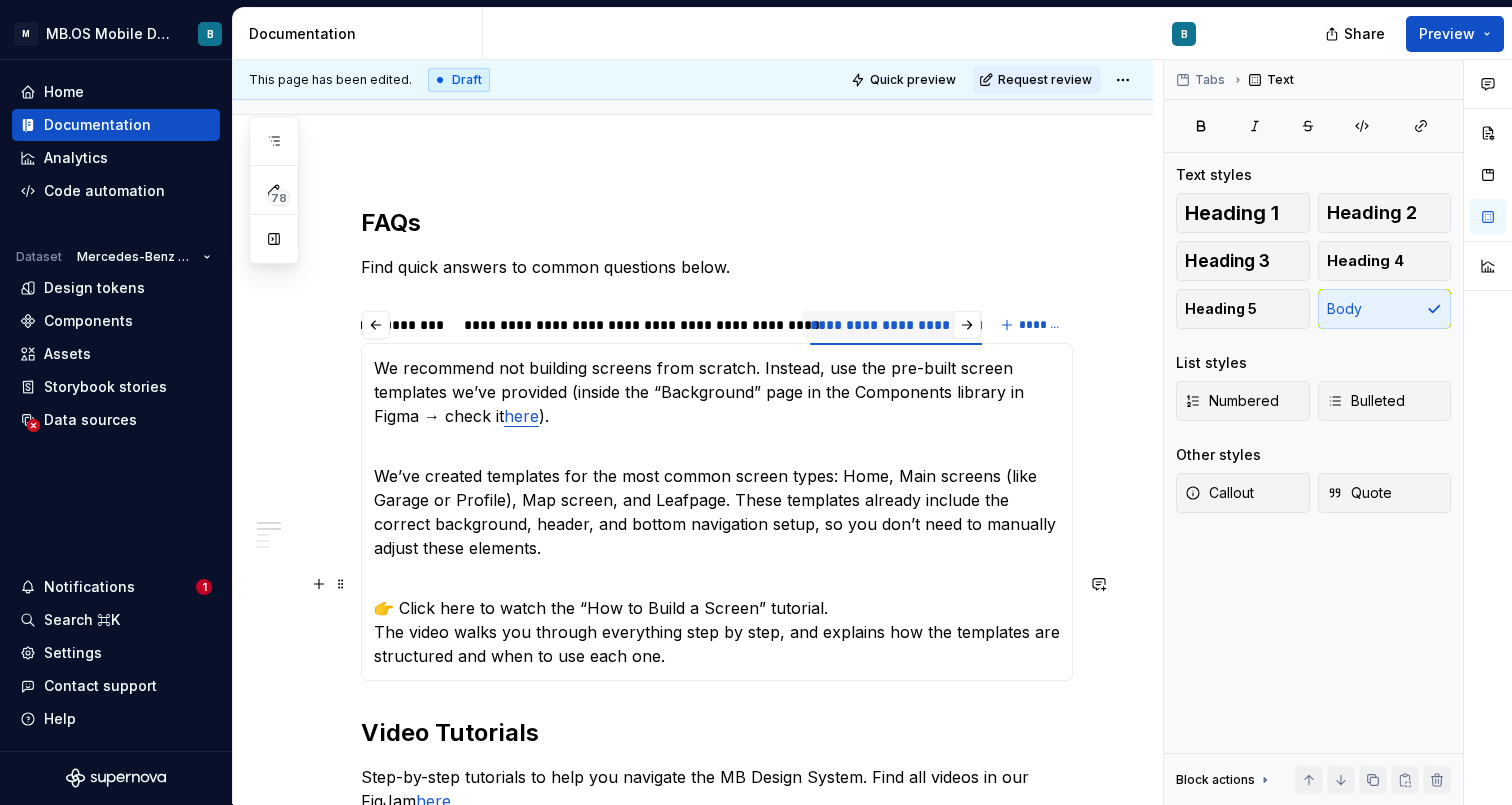 click on "👉 Click here to watch the “How to Build a Screen” tutorial. The video walks you through everything step by step, and explains how the templates are structured and when to use each one." at bounding box center [717, 620] 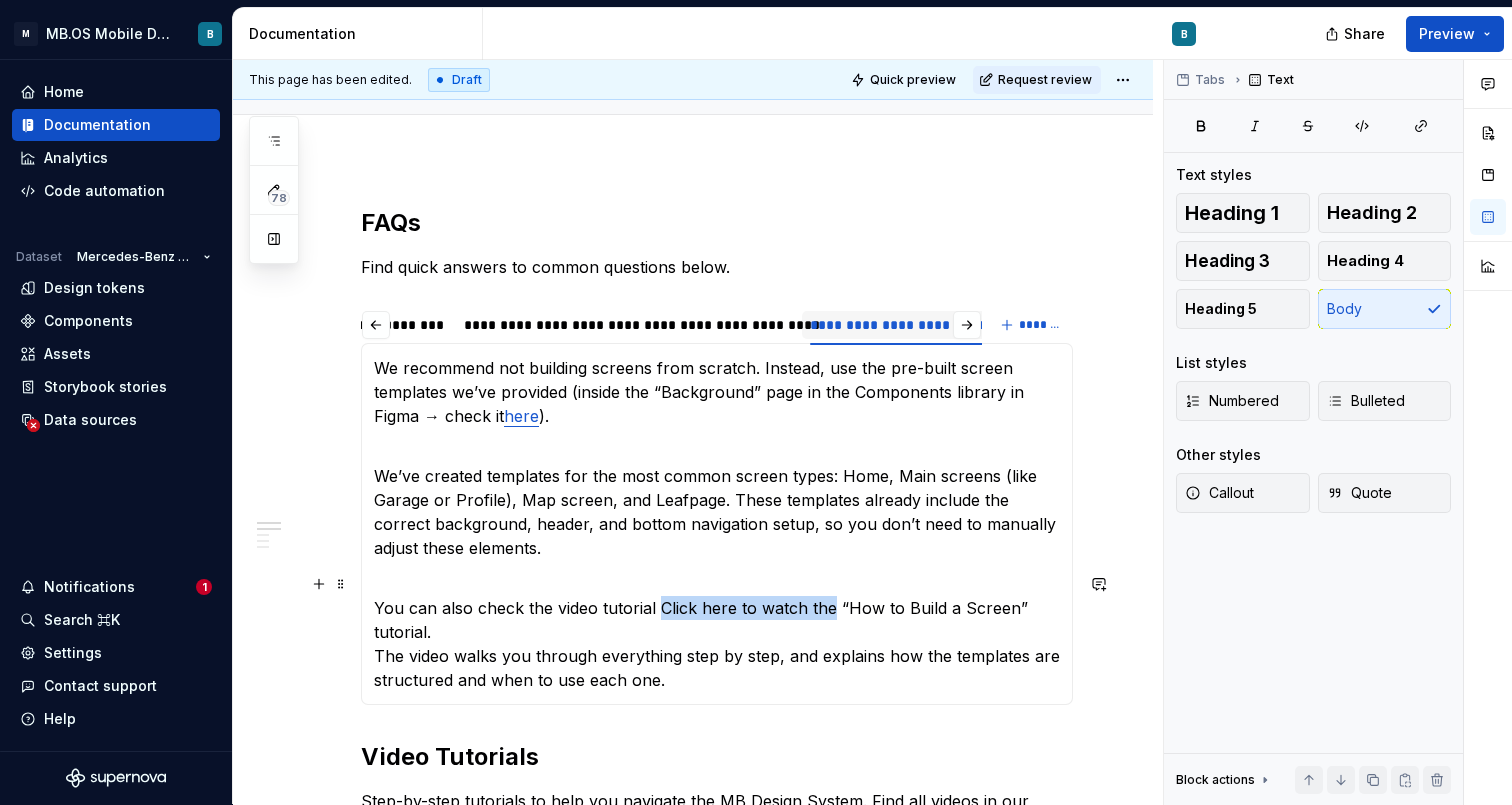click on "You can also check the video tutorial Click here to watch the “How to Build a Screen” tutorial. The video walks you through everything step by step, and explains how the templates are structured and when to use each one." at bounding box center (717, 632) 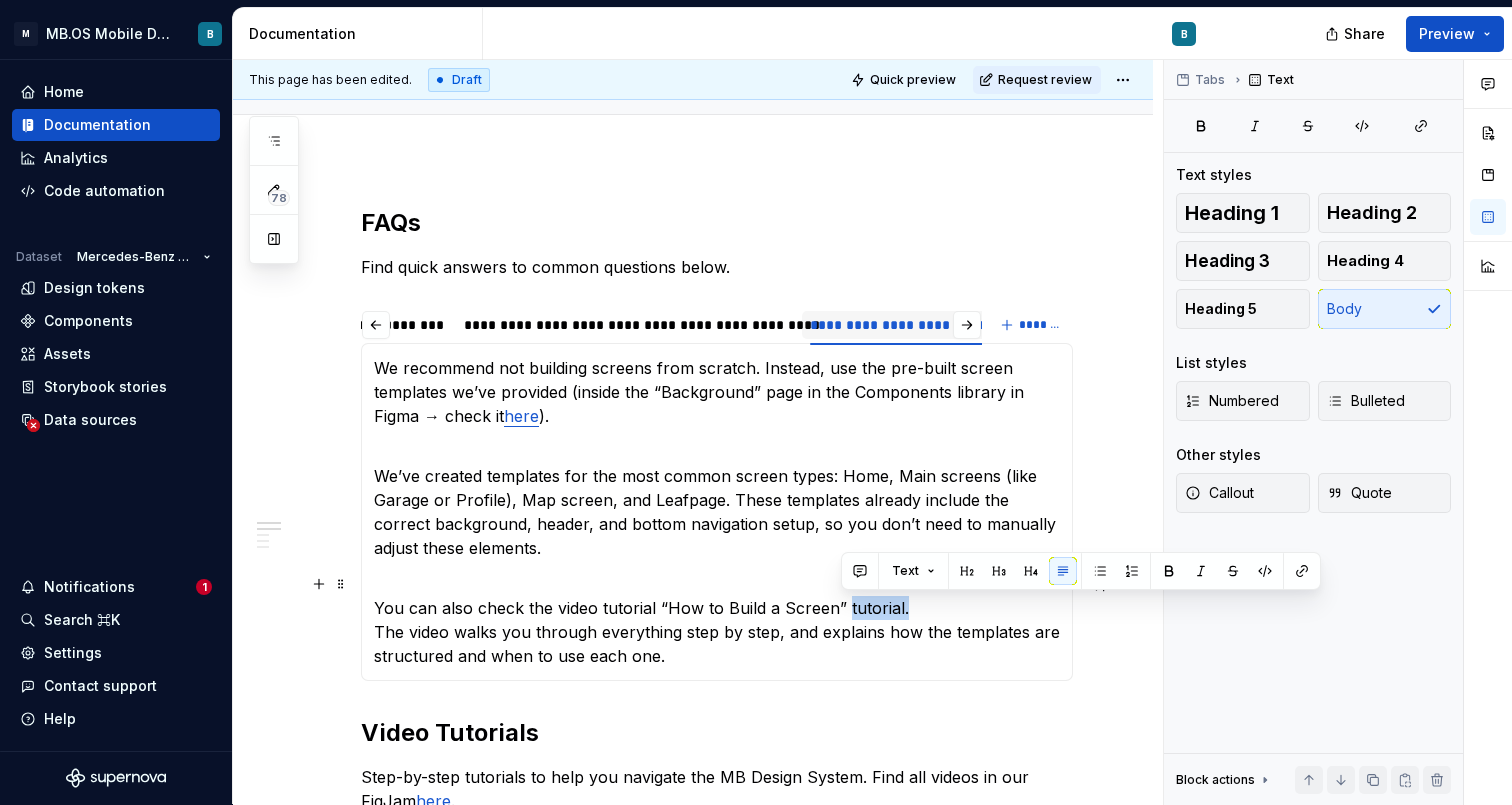 drag, startPoint x: 930, startPoint y: 604, endPoint x: 842, endPoint y: 606, distance: 88.02273 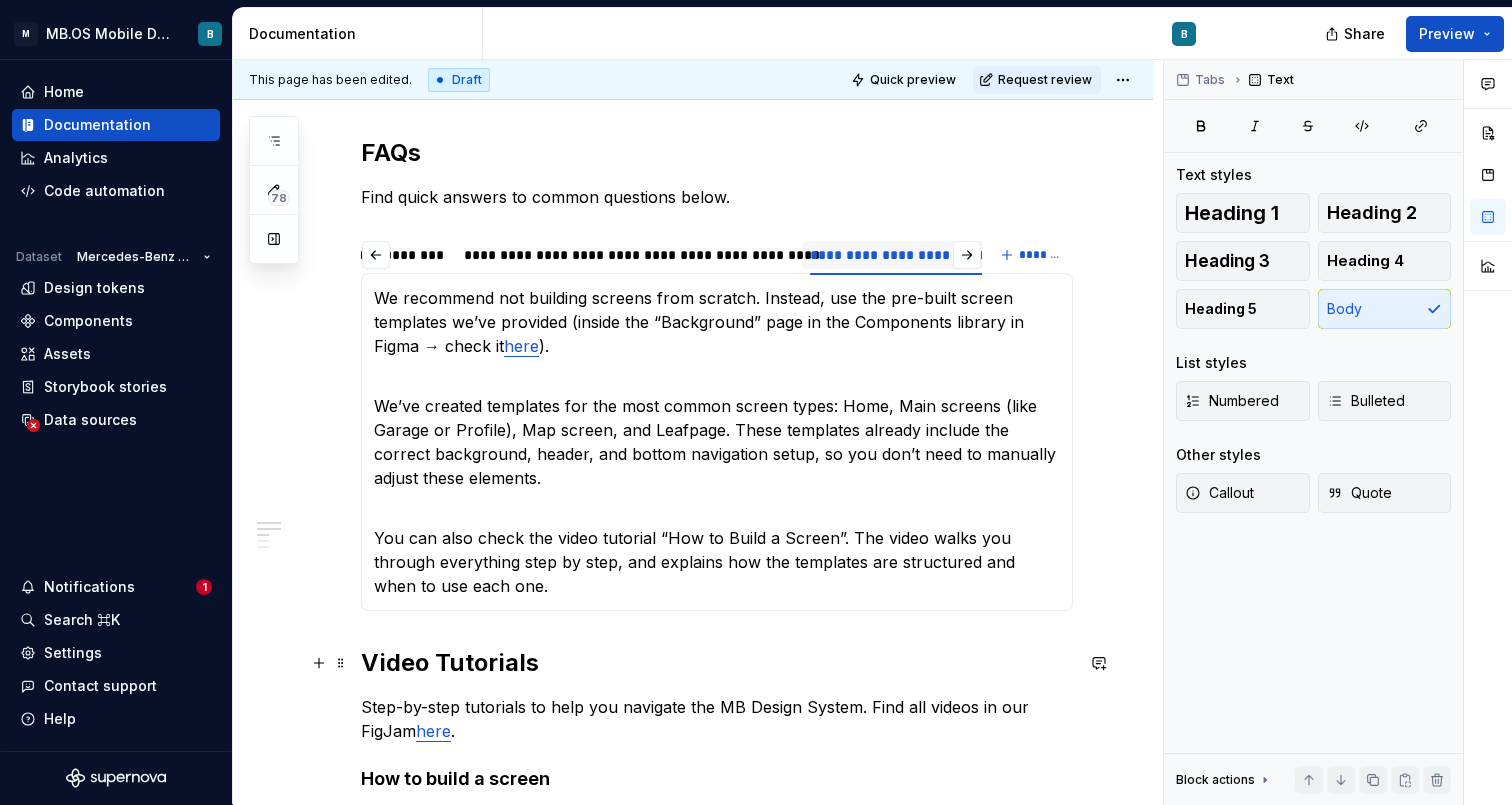 scroll, scrollTop: 254, scrollLeft: 0, axis: vertical 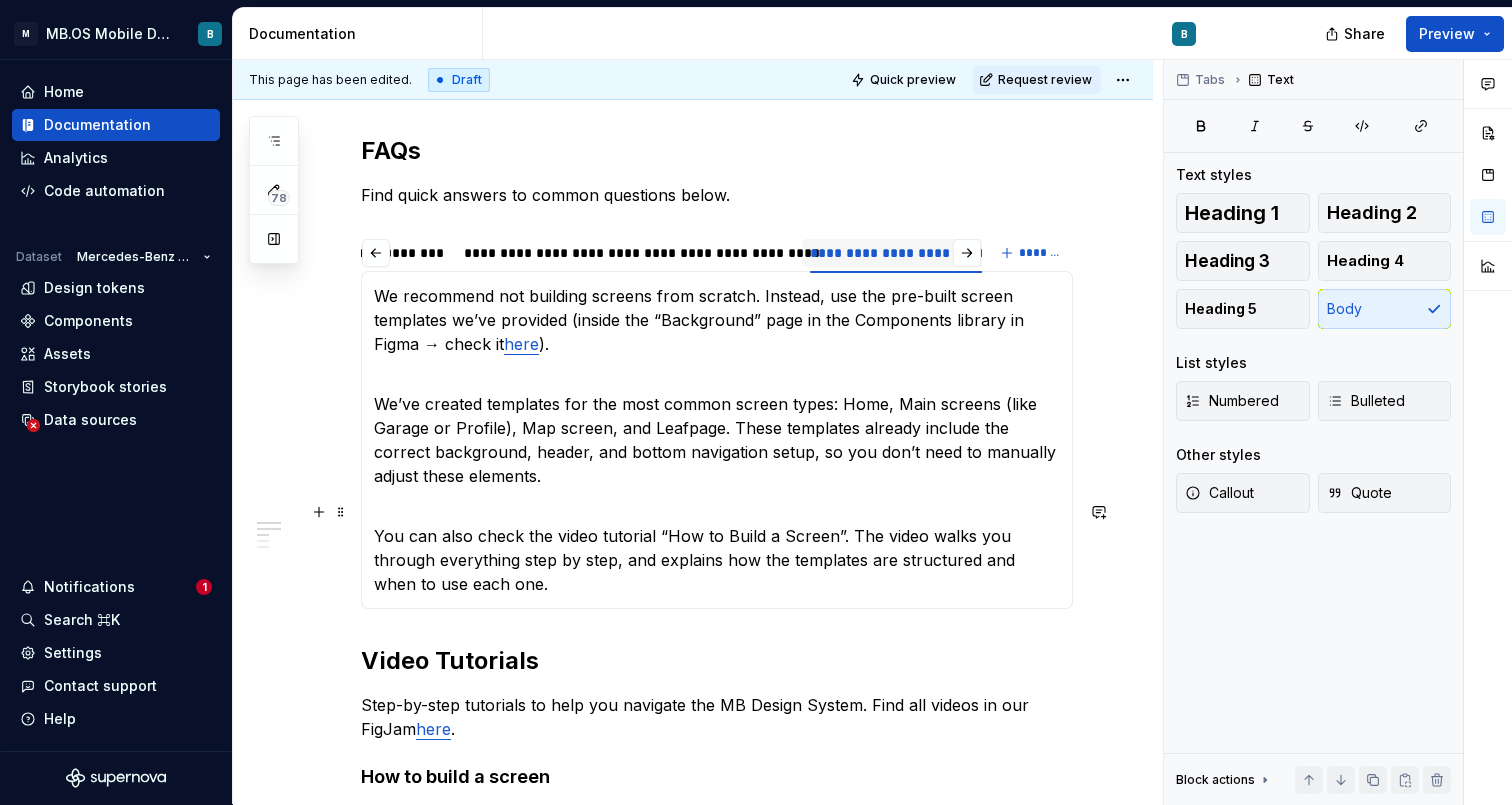 click on "You can also check the video tutorial “How to Build a Screen”. The video walks you through everything step by step, and explains how the templates are structured and when to use each one." at bounding box center [717, 548] 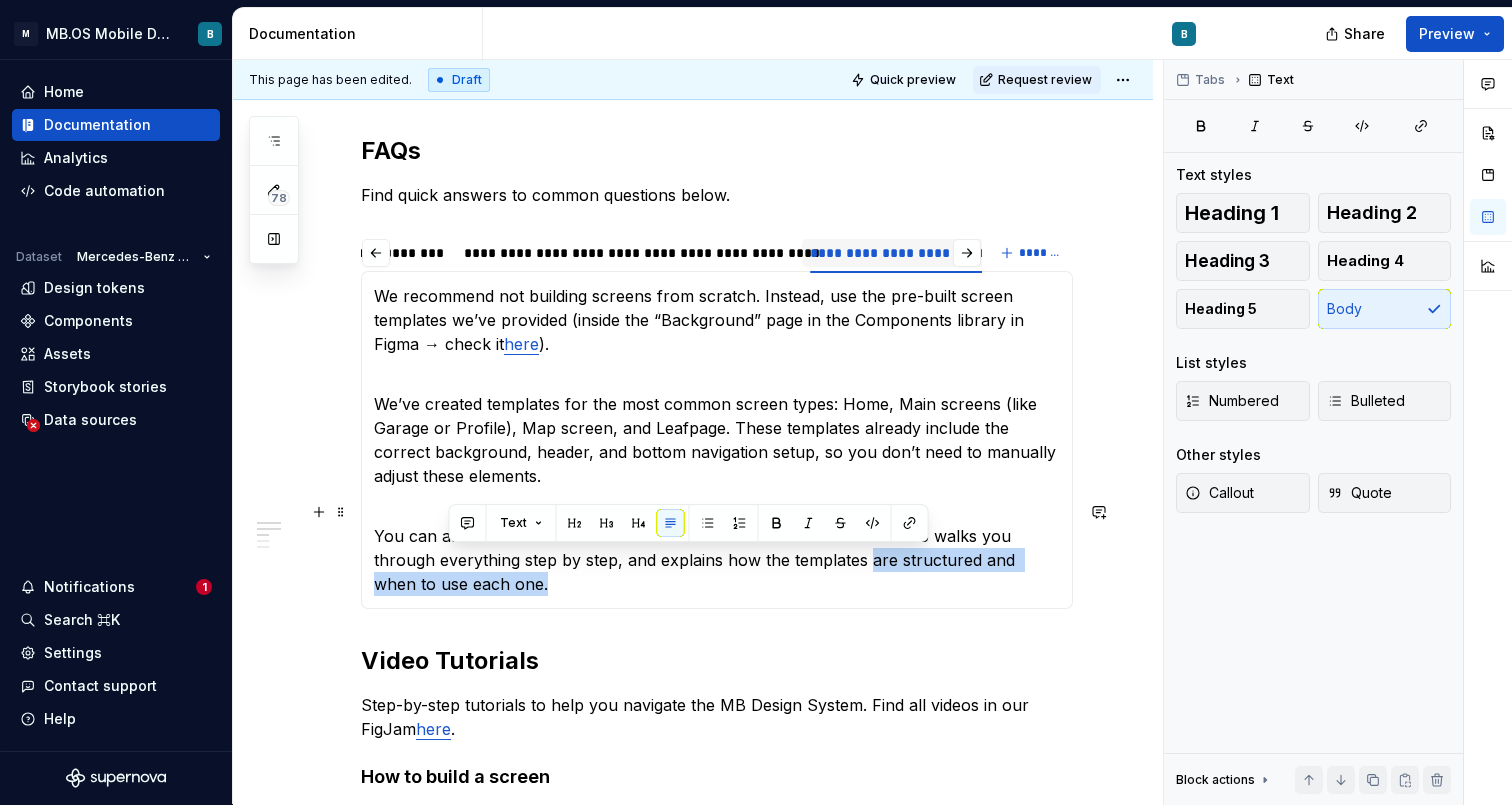 drag, startPoint x: 805, startPoint y: 561, endPoint x: 812, endPoint y: 587, distance: 26.925823 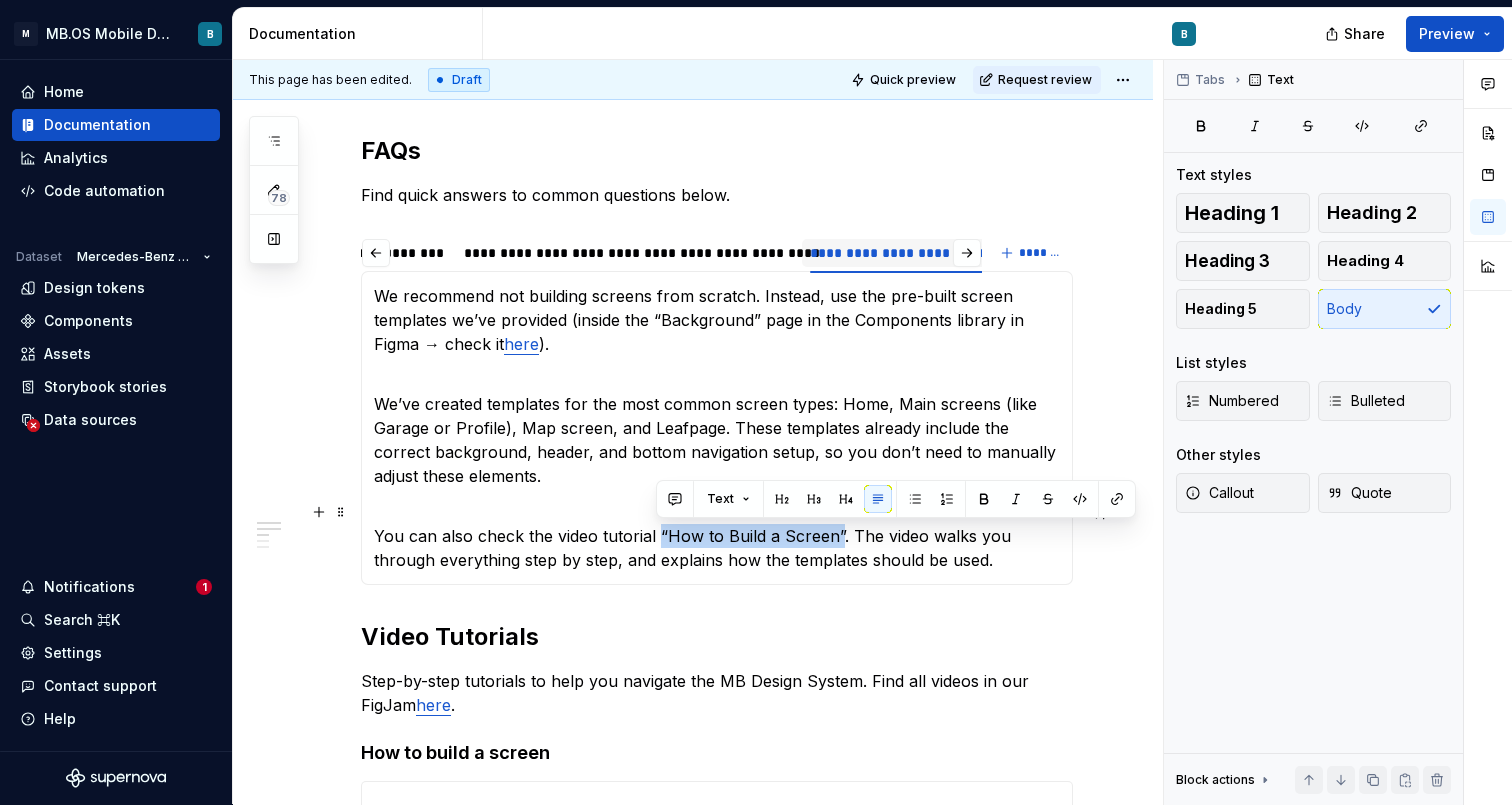 drag, startPoint x: 658, startPoint y: 538, endPoint x: 836, endPoint y: 542, distance: 178.04494 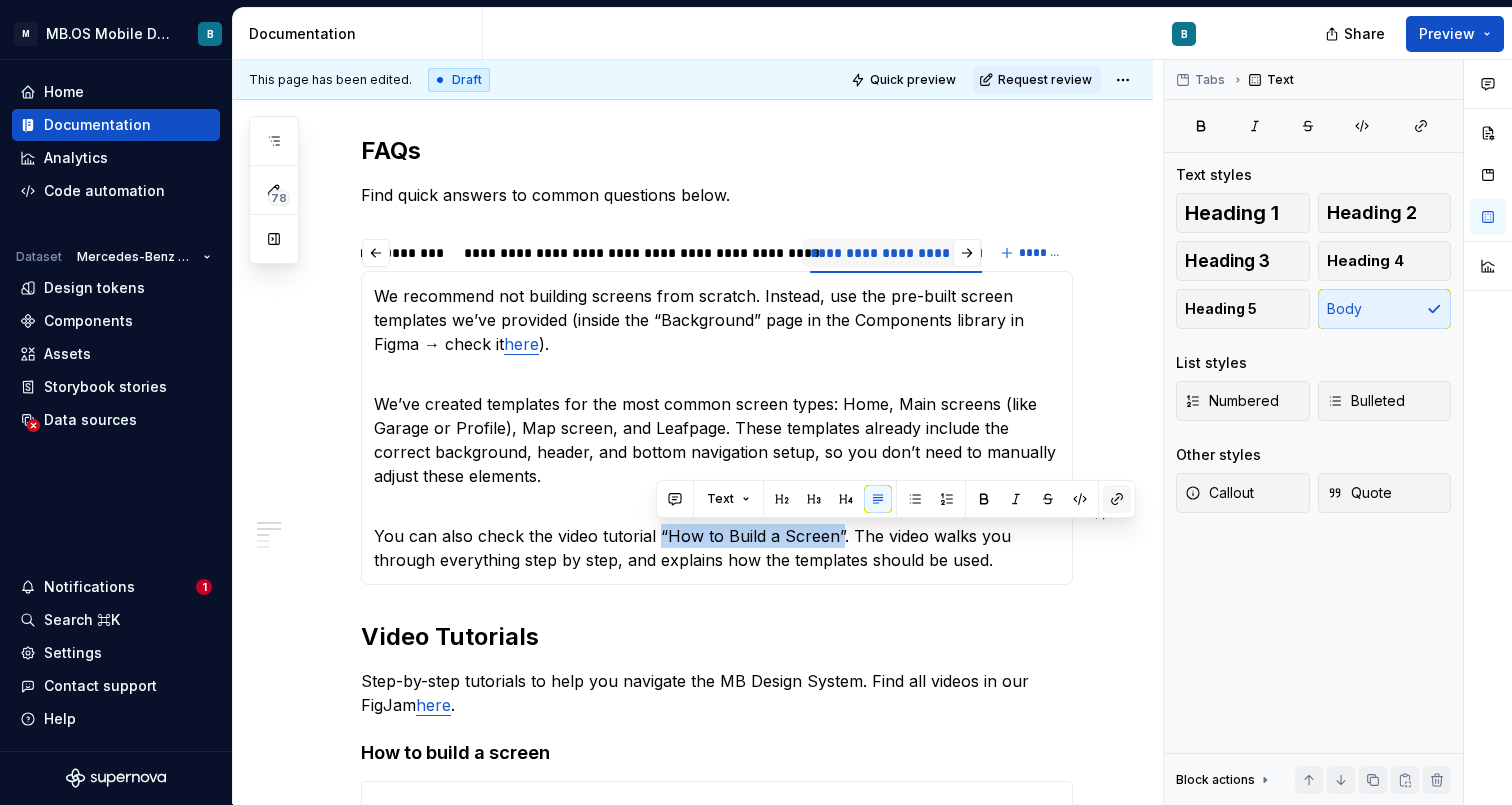 click at bounding box center [1117, 499] 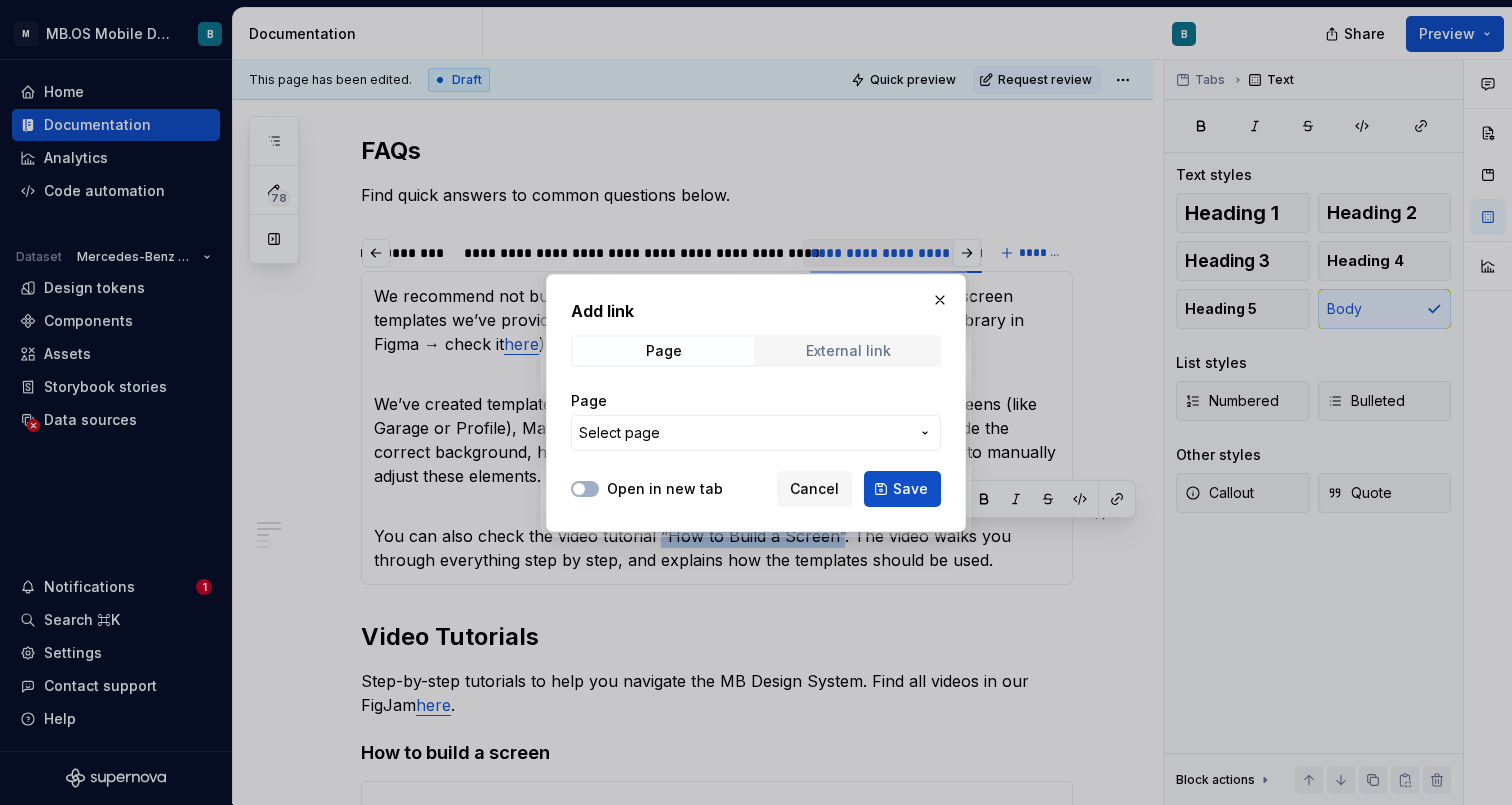 click on "External link" at bounding box center [848, 351] 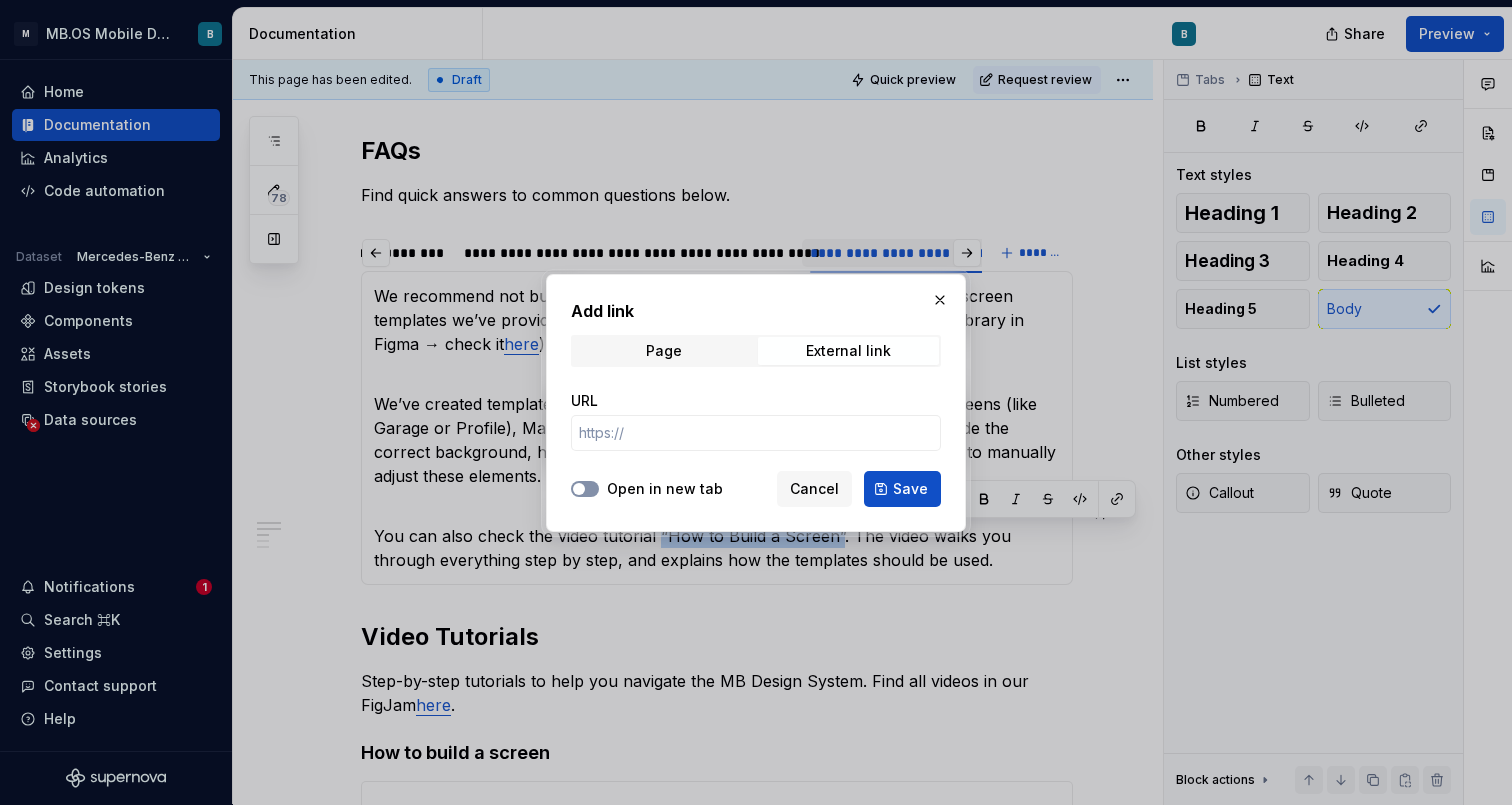 click on "Open in new tab" at bounding box center [585, 489] 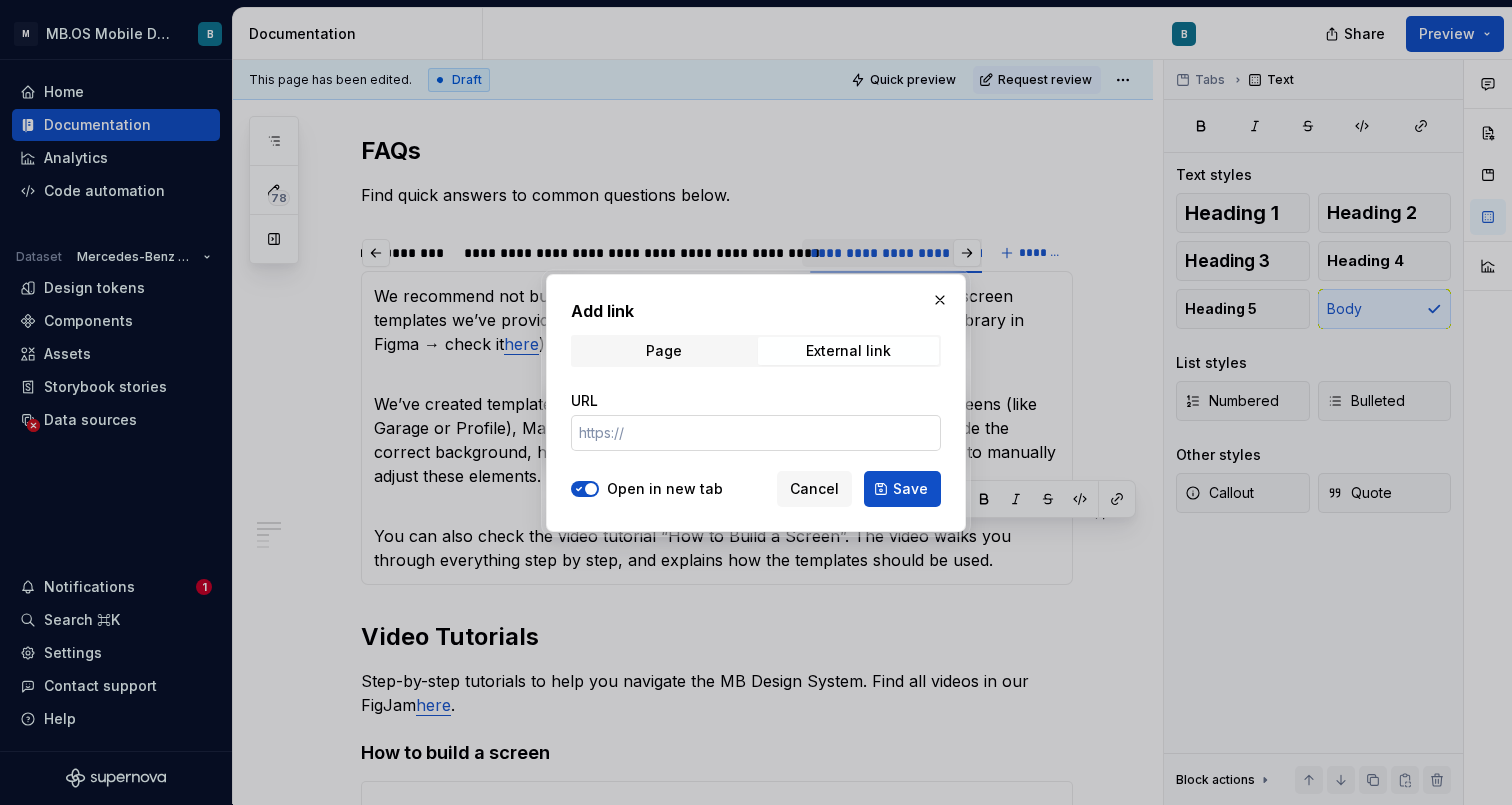 click on "URL" at bounding box center (756, 433) 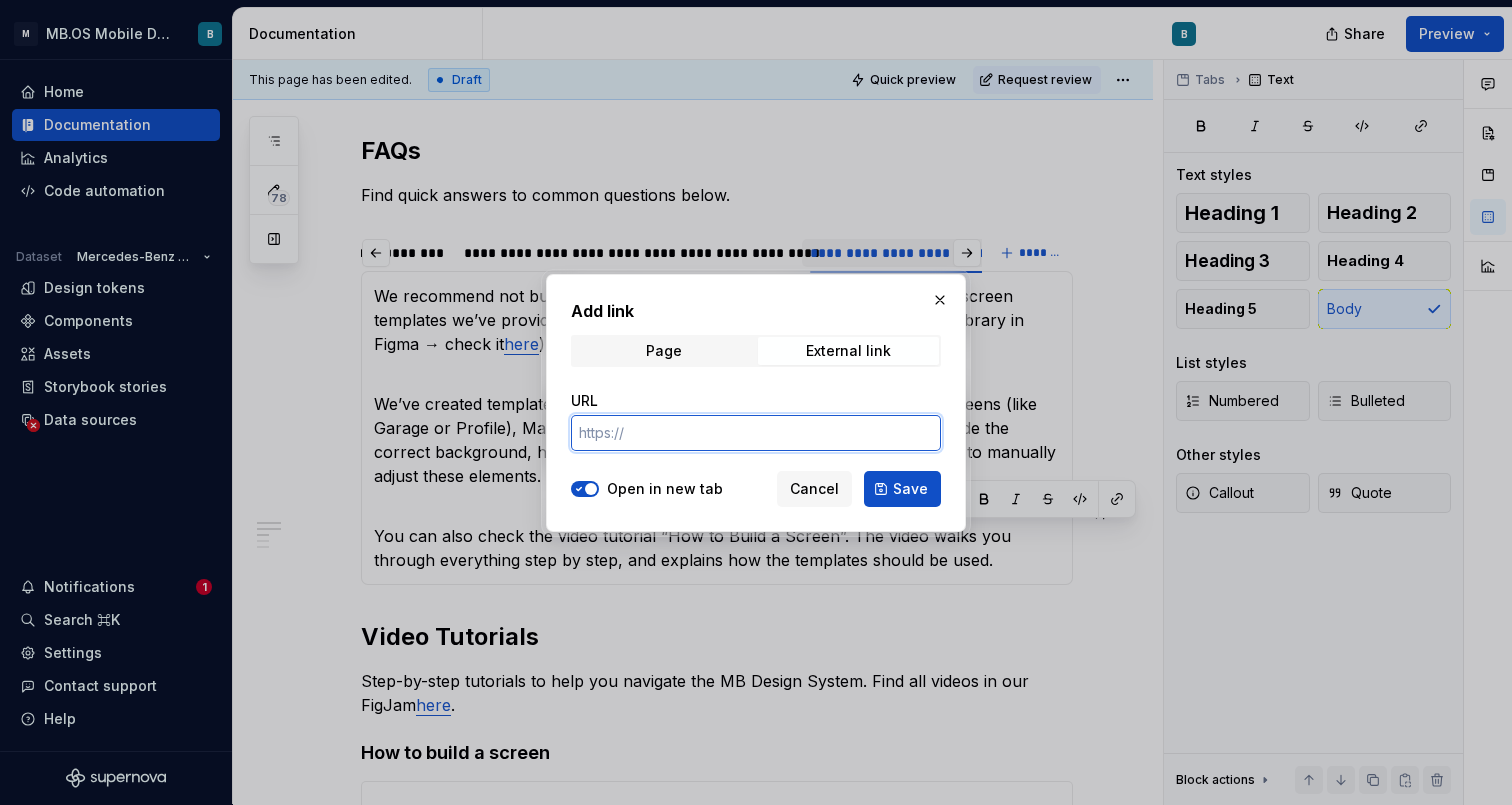paste on "https://www.figma.com/board/QYbIbvyNnMGk3ppAOuAVgV/Video-Tutorials?node-id=1-155&t=mC7wxFy7dIsfYMrO-1" 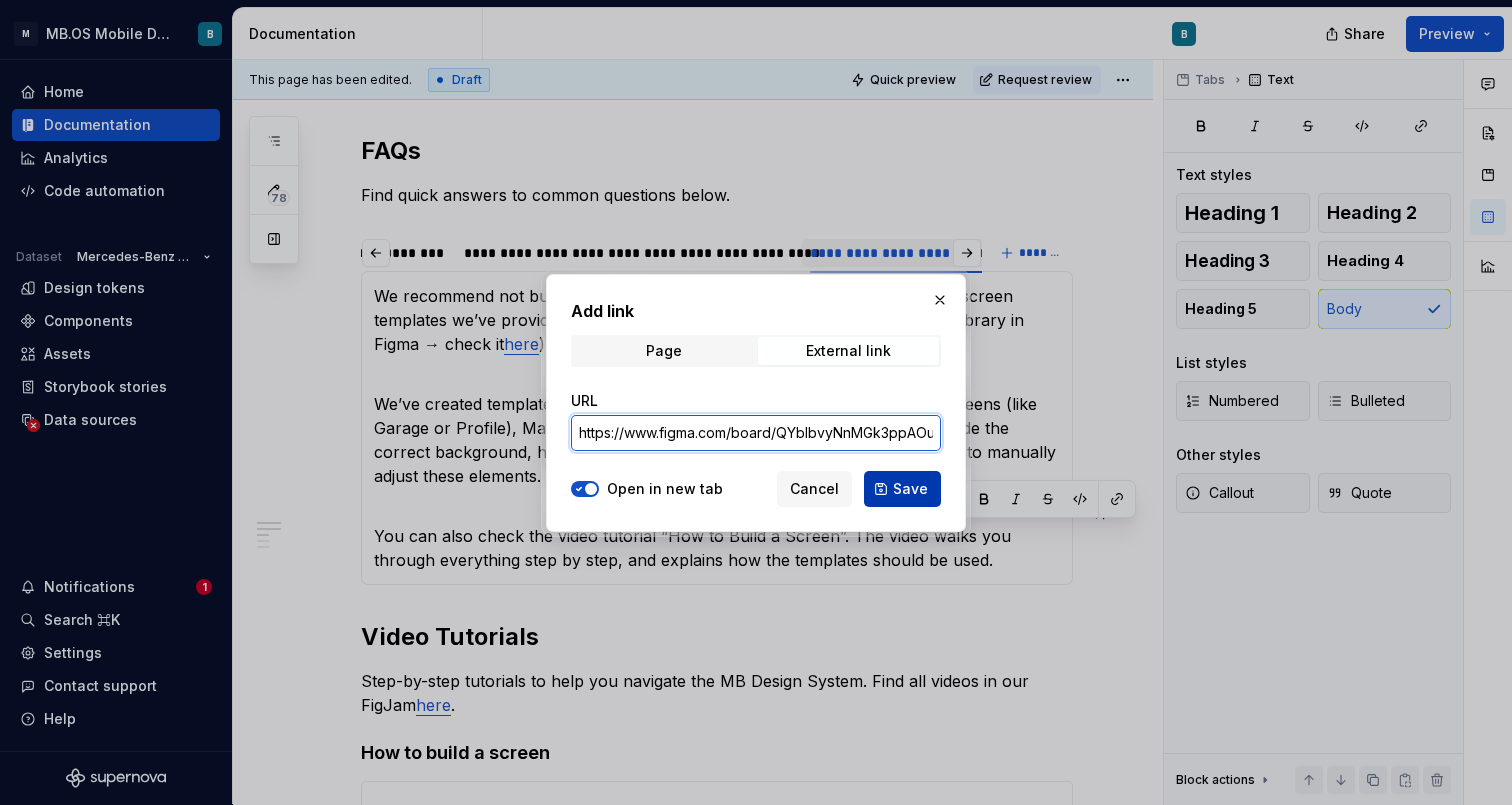 type on "https://www.figma.com/board/QYbIbvyNnMGk3ppAOuAVgV/Video-Tutorials?node-id=1-155&t=mC7wxFy7dIsfYMrO-1" 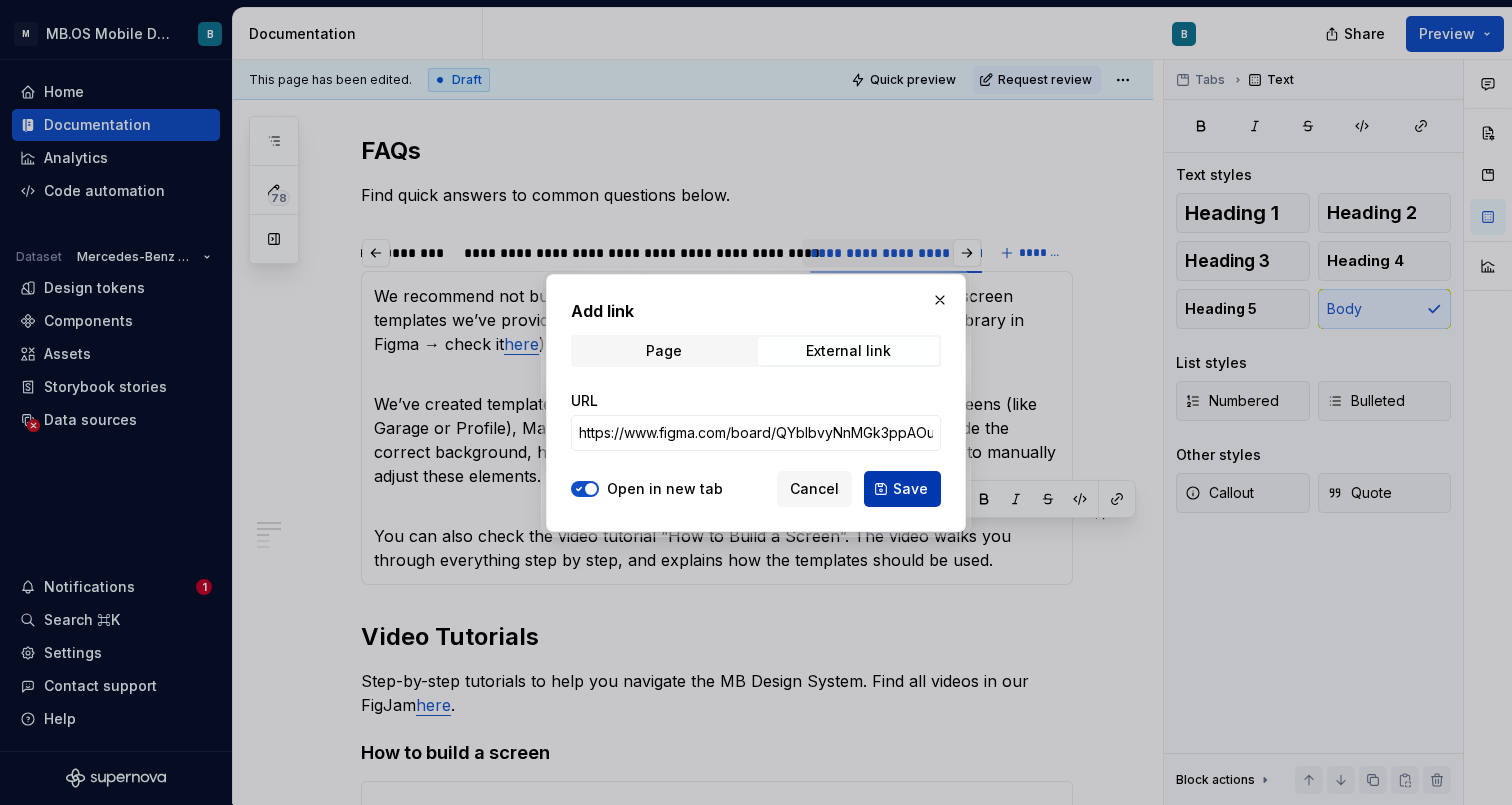 click on "Save" at bounding box center (910, 489) 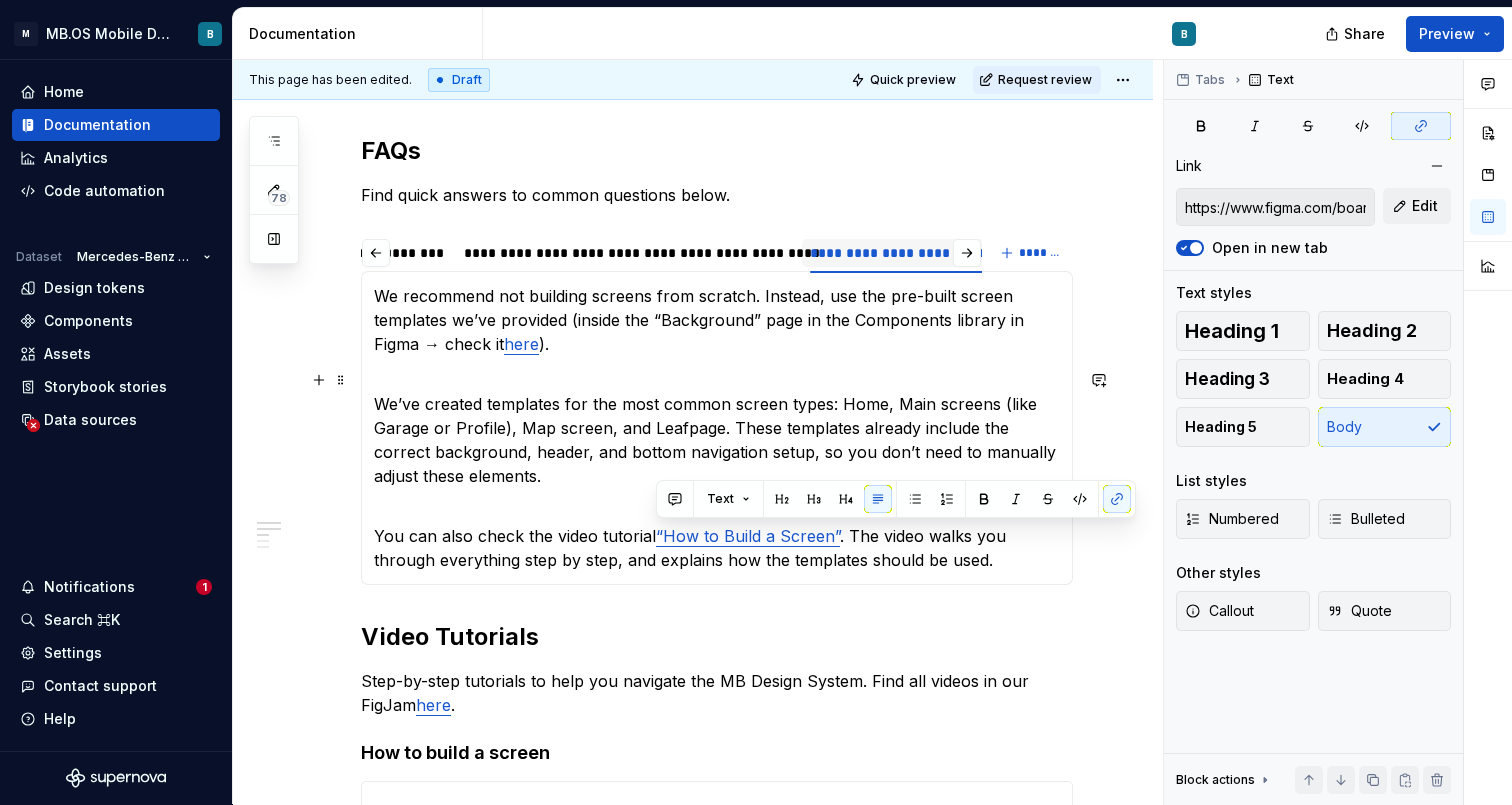 click on "**********" at bounding box center [693, 1235] 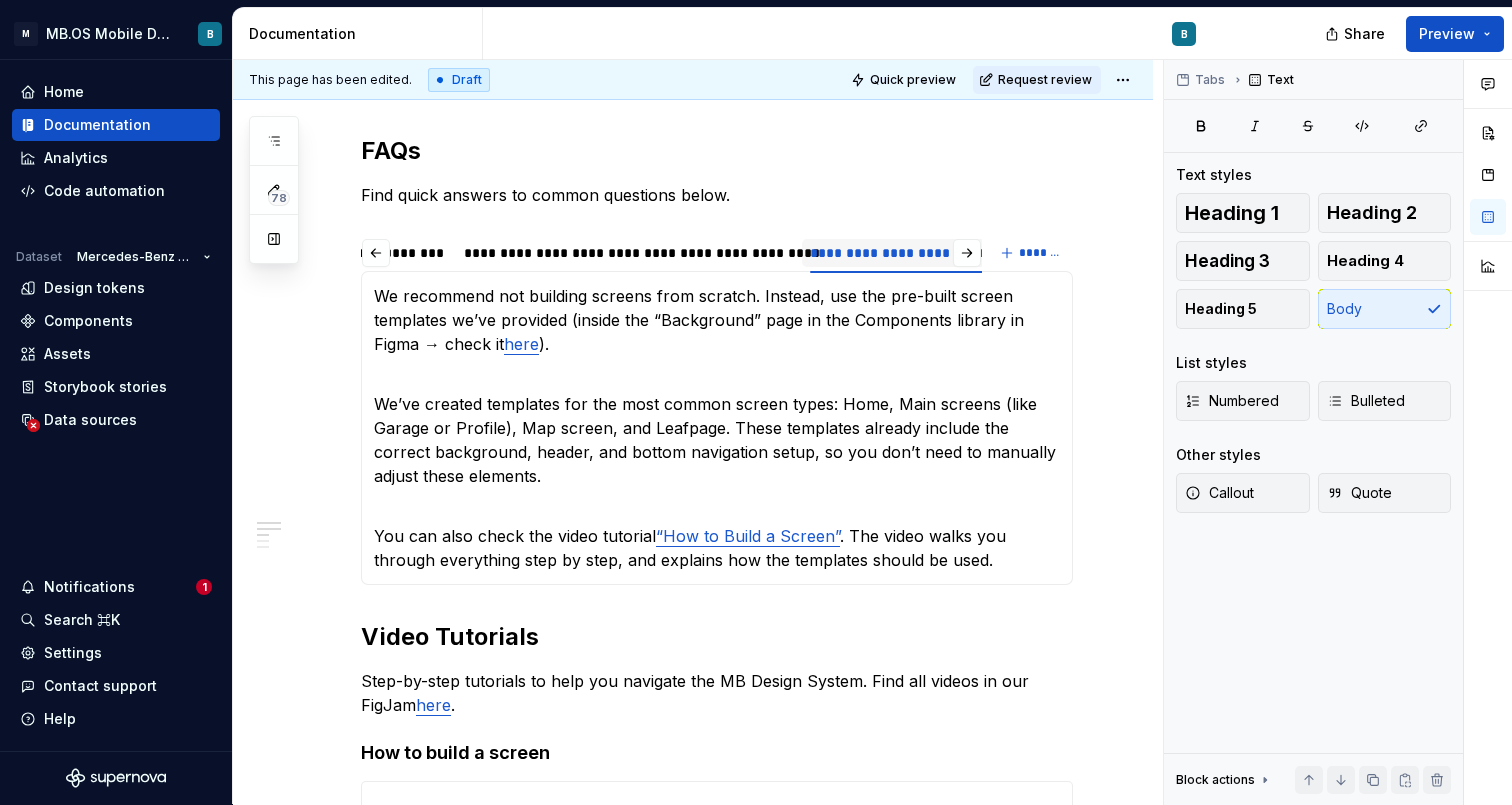 type on "*" 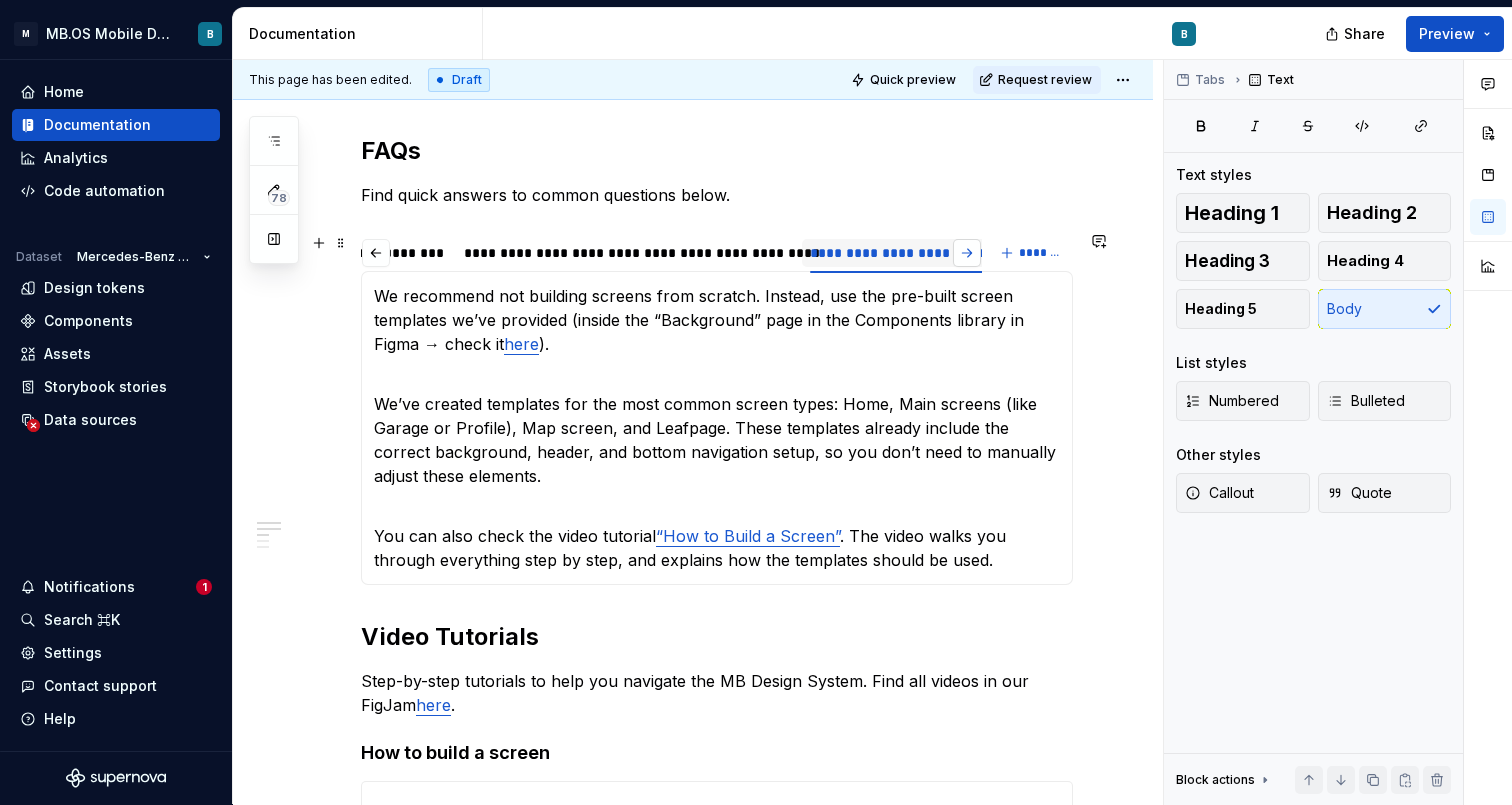 click at bounding box center [967, 253] 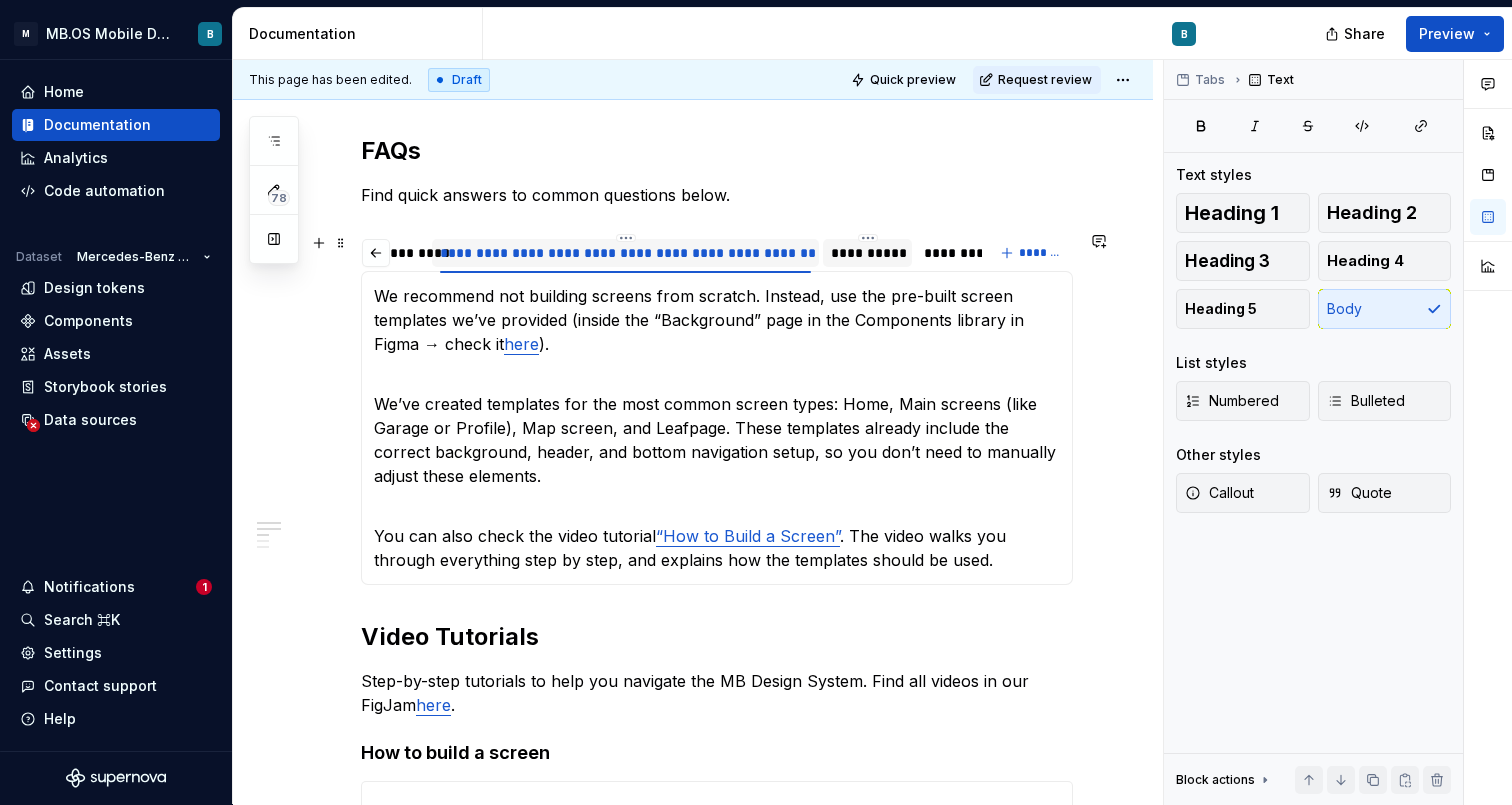 click on "**********" at bounding box center [867, 253] 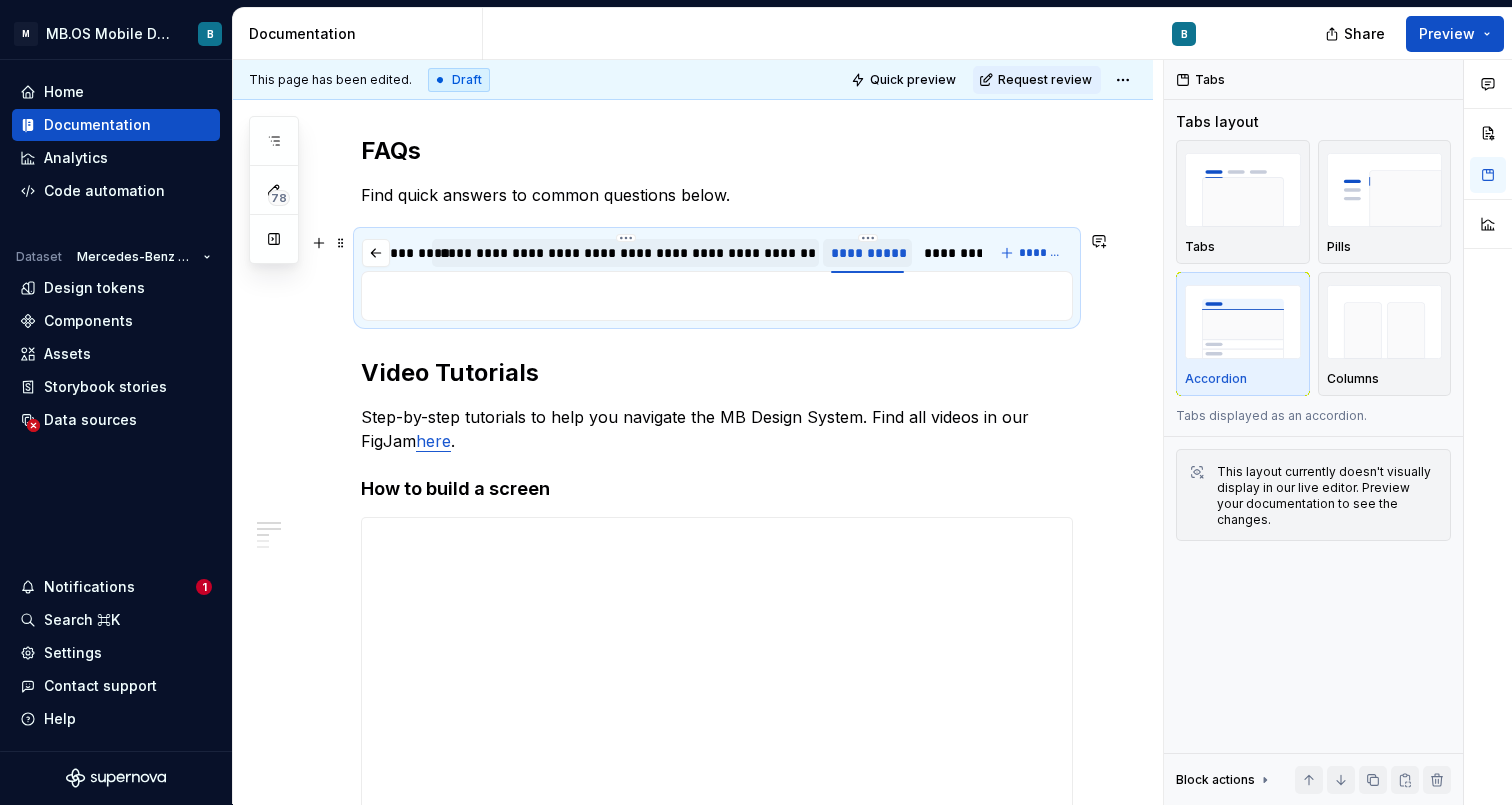 click on "**********" at bounding box center [867, 253] 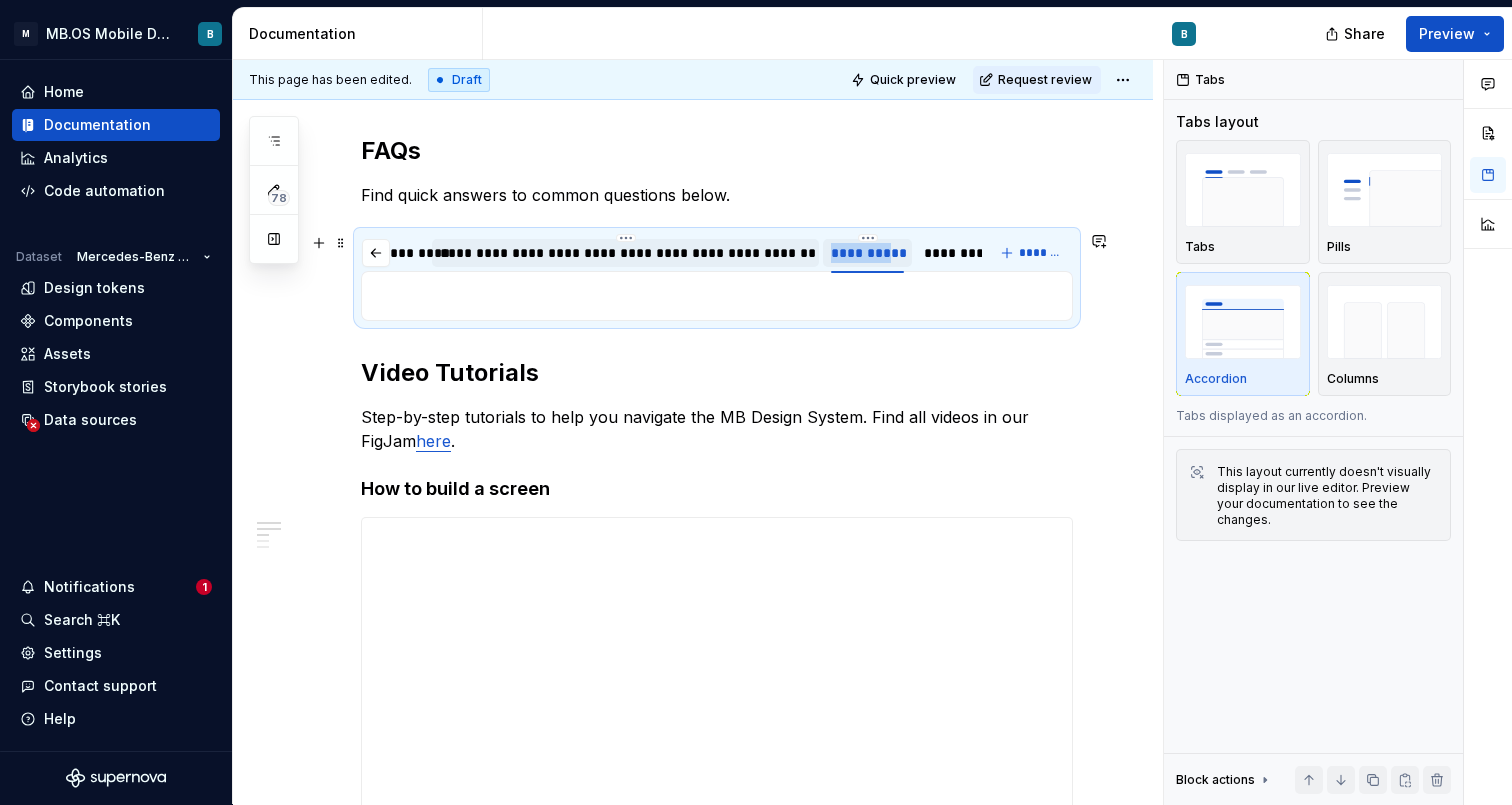 click on "**********" at bounding box center [867, 253] 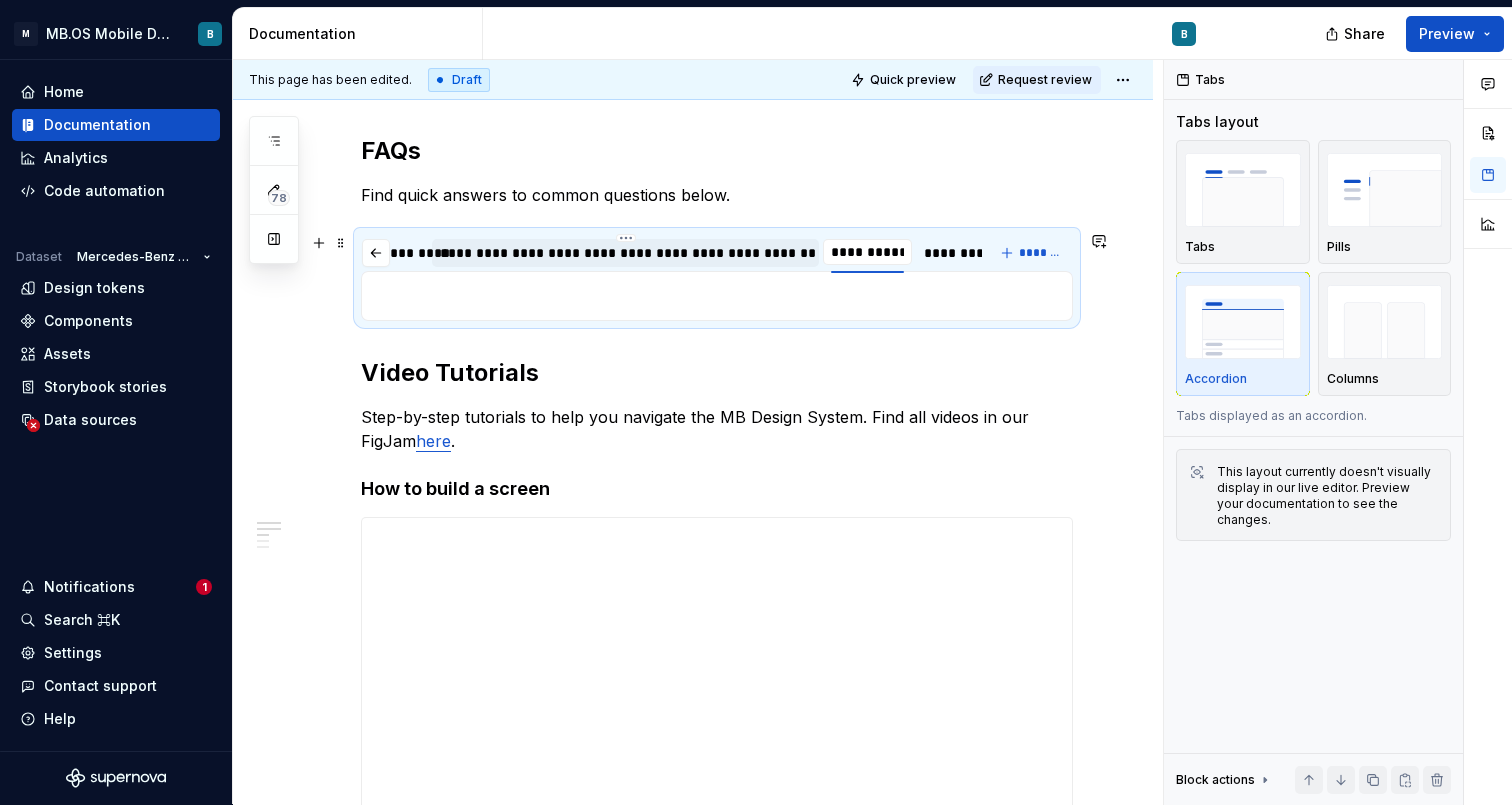 scroll, scrollTop: 0, scrollLeft: 542, axis: horizontal 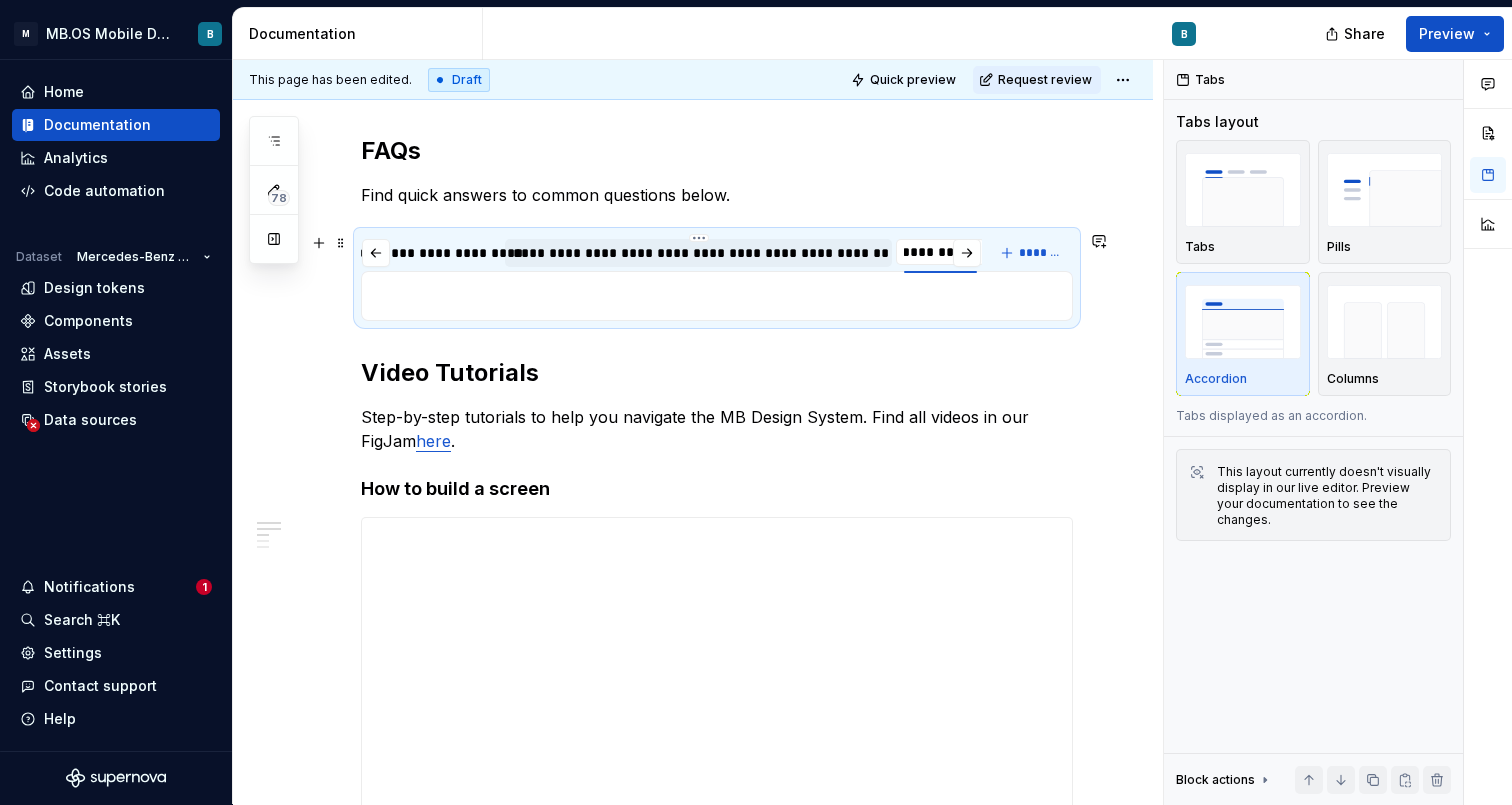 type on "**********" 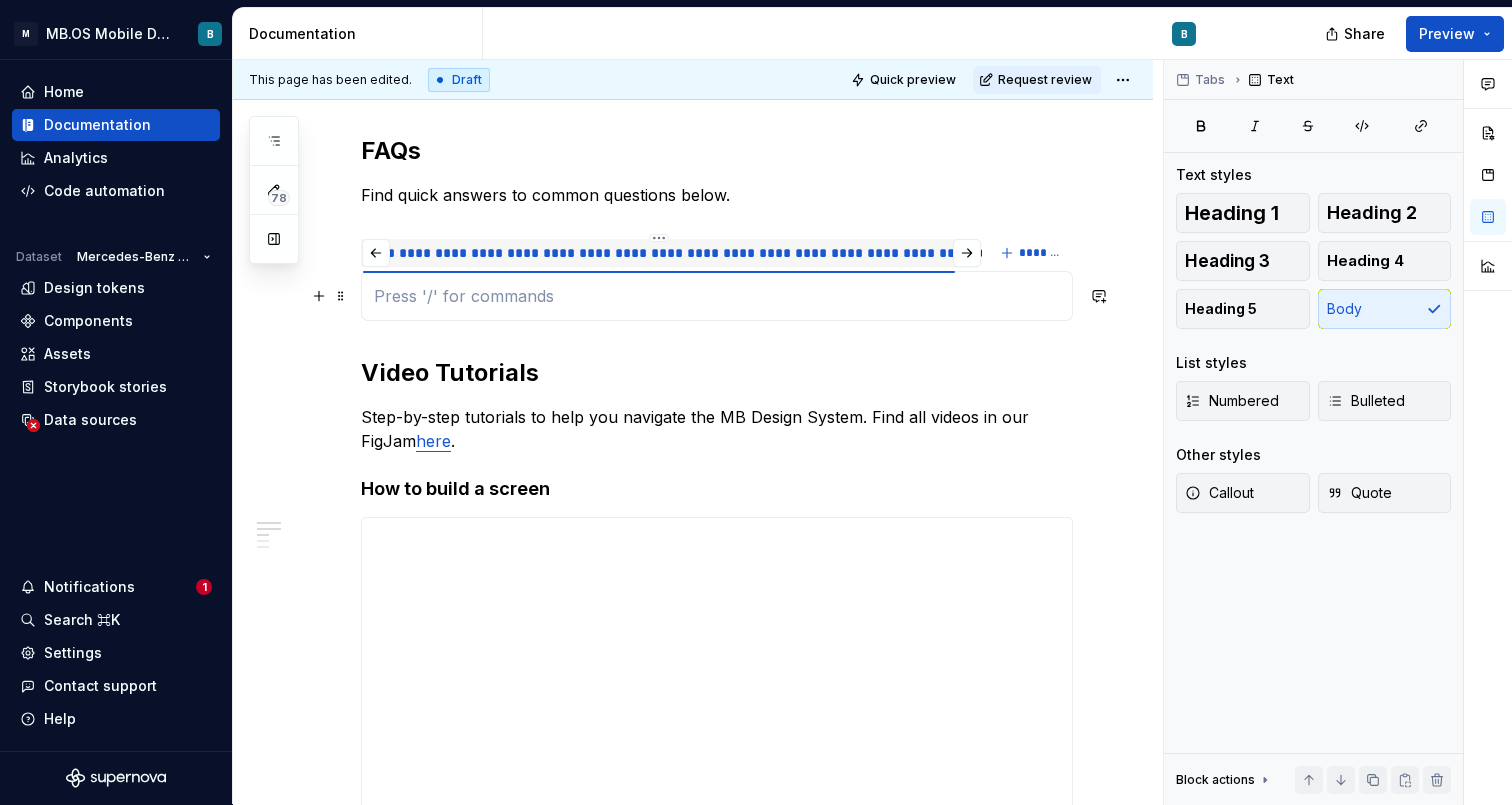 scroll, scrollTop: 0, scrollLeft: 542, axis: horizontal 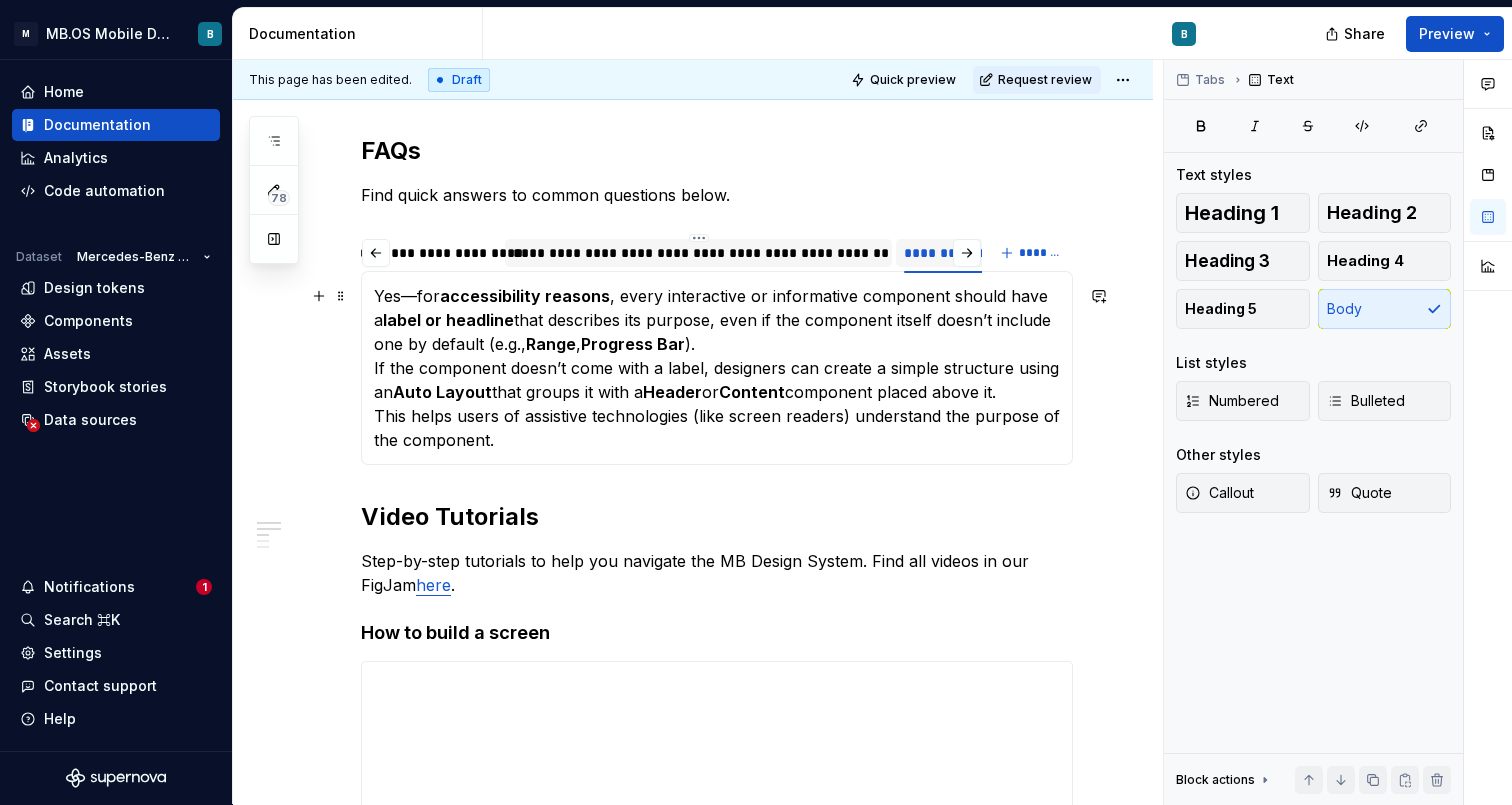 click on "Yes—for  accessibility reasons , every interactive or informative component should have a  label or headline  that describes its purpose, even if the component itself doesn’t include one by default (e.g.,  Range ,  Progress Bar ). If the component doesn’t come with a label, designers can create a simple structure using an  Auto Layout  that groups it with a  Header  or  Content  component placed above it. This helps users of assistive technologies (like screen readers) understand the purpose of the component." at bounding box center [717, 368] 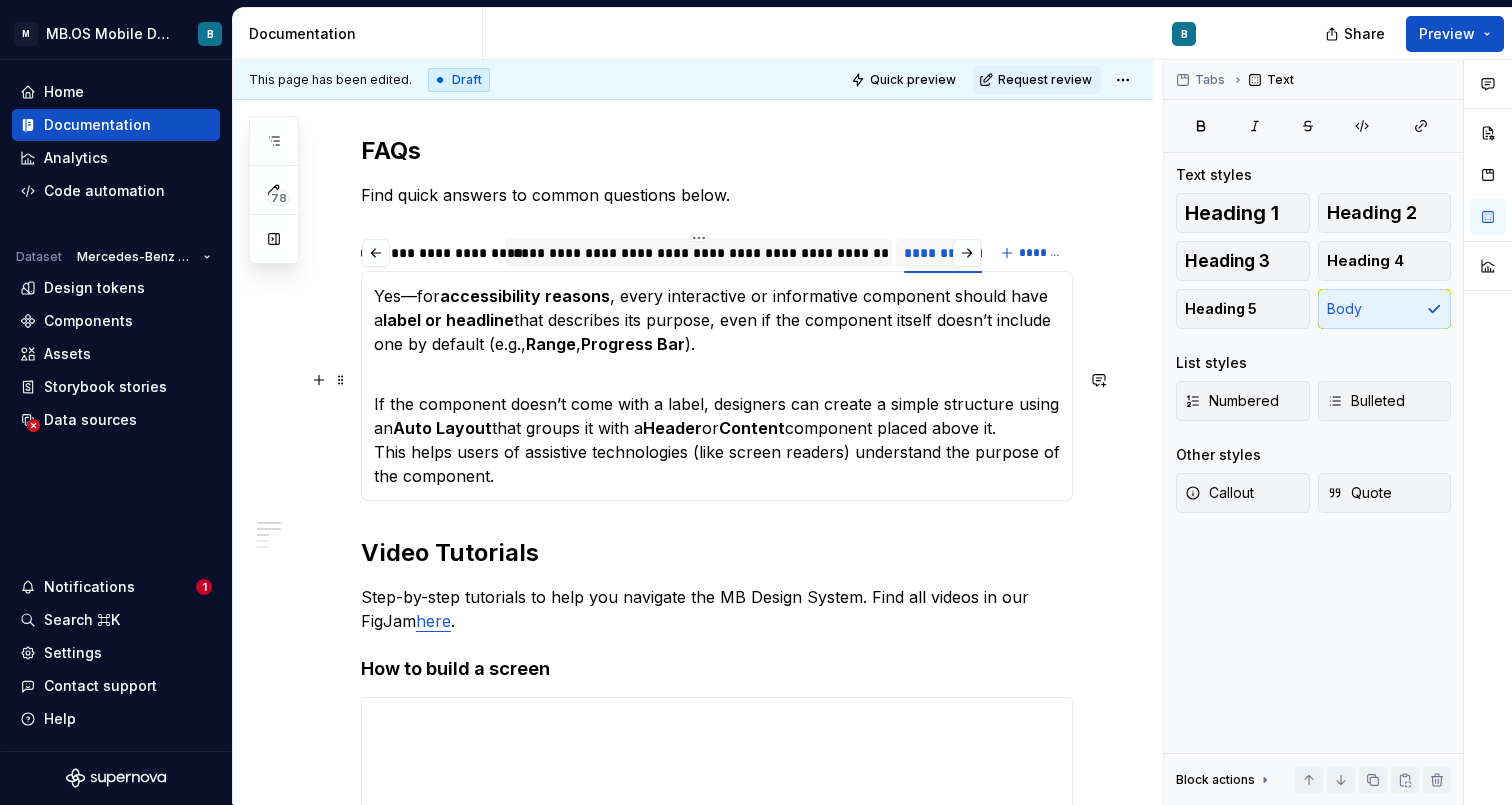 click on "If the component doesn’t come with a label, designers can create a simple structure using an Auto Layout that groups it with a Header or Content component placed above it. This helps users of assistive technologies (like screen readers) understand the purpose of the component." at bounding box center (717, 428) 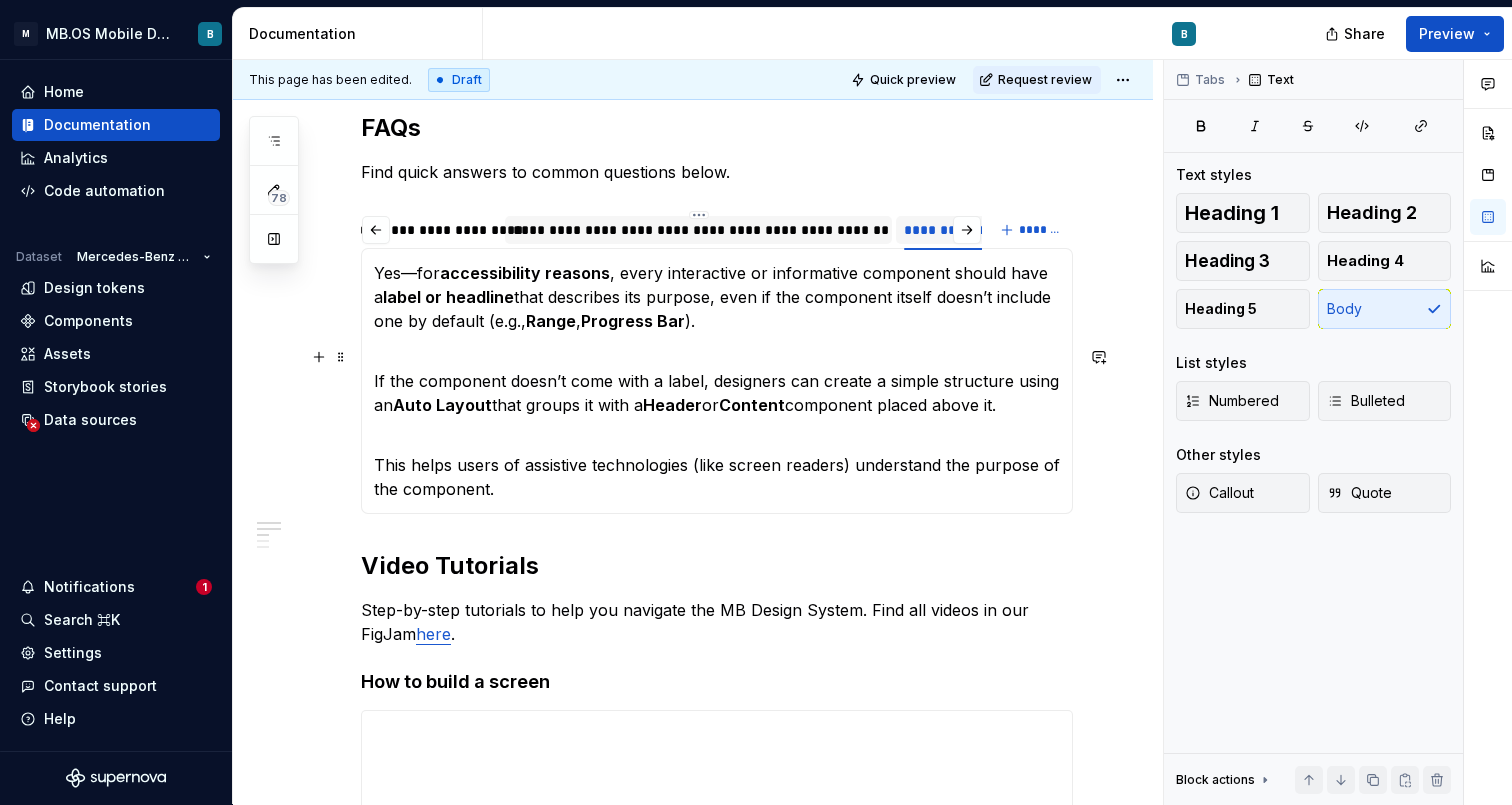 scroll, scrollTop: 287, scrollLeft: 0, axis: vertical 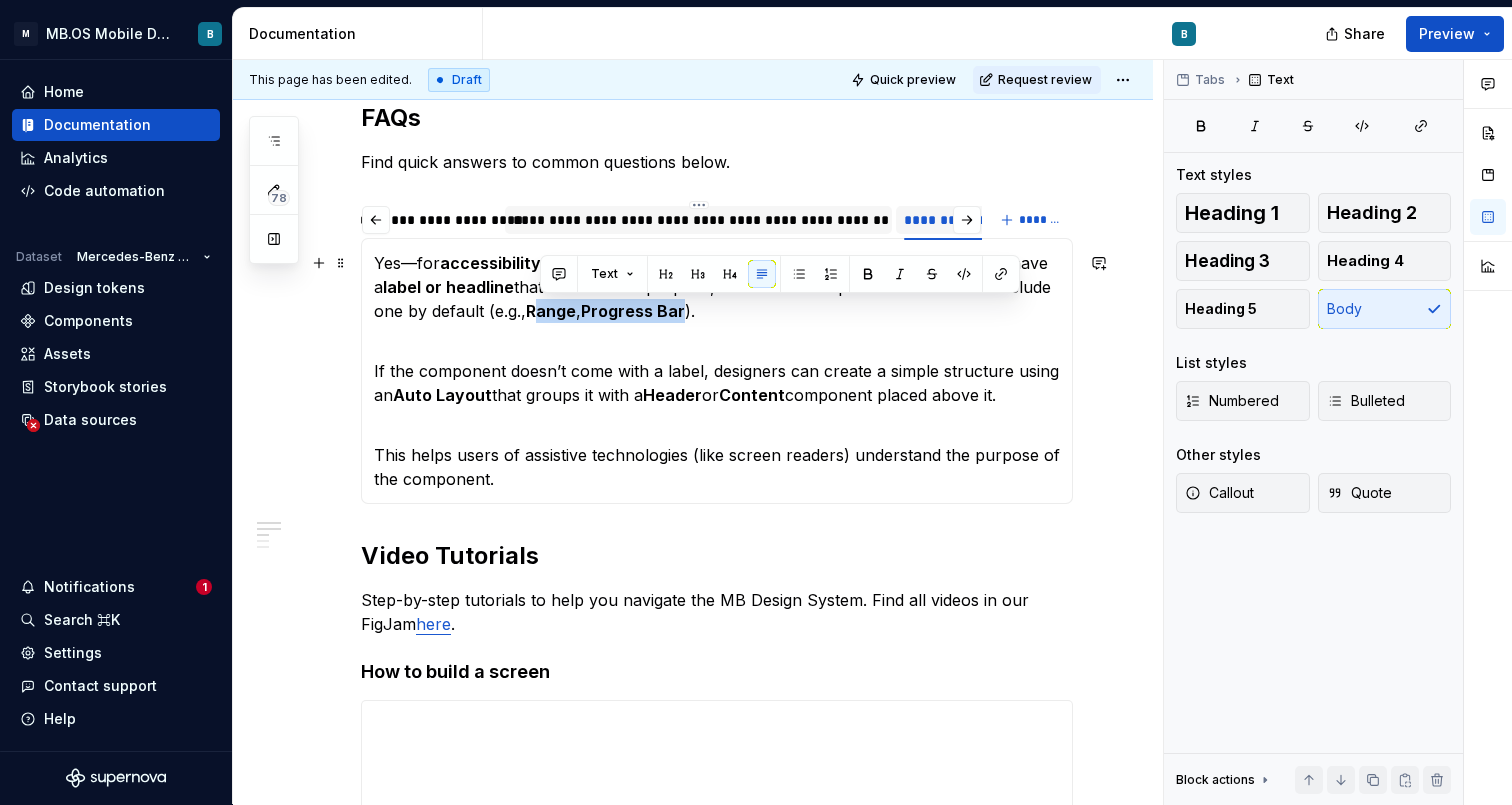 drag, startPoint x: 687, startPoint y: 309, endPoint x: 542, endPoint y: 308, distance: 145.00345 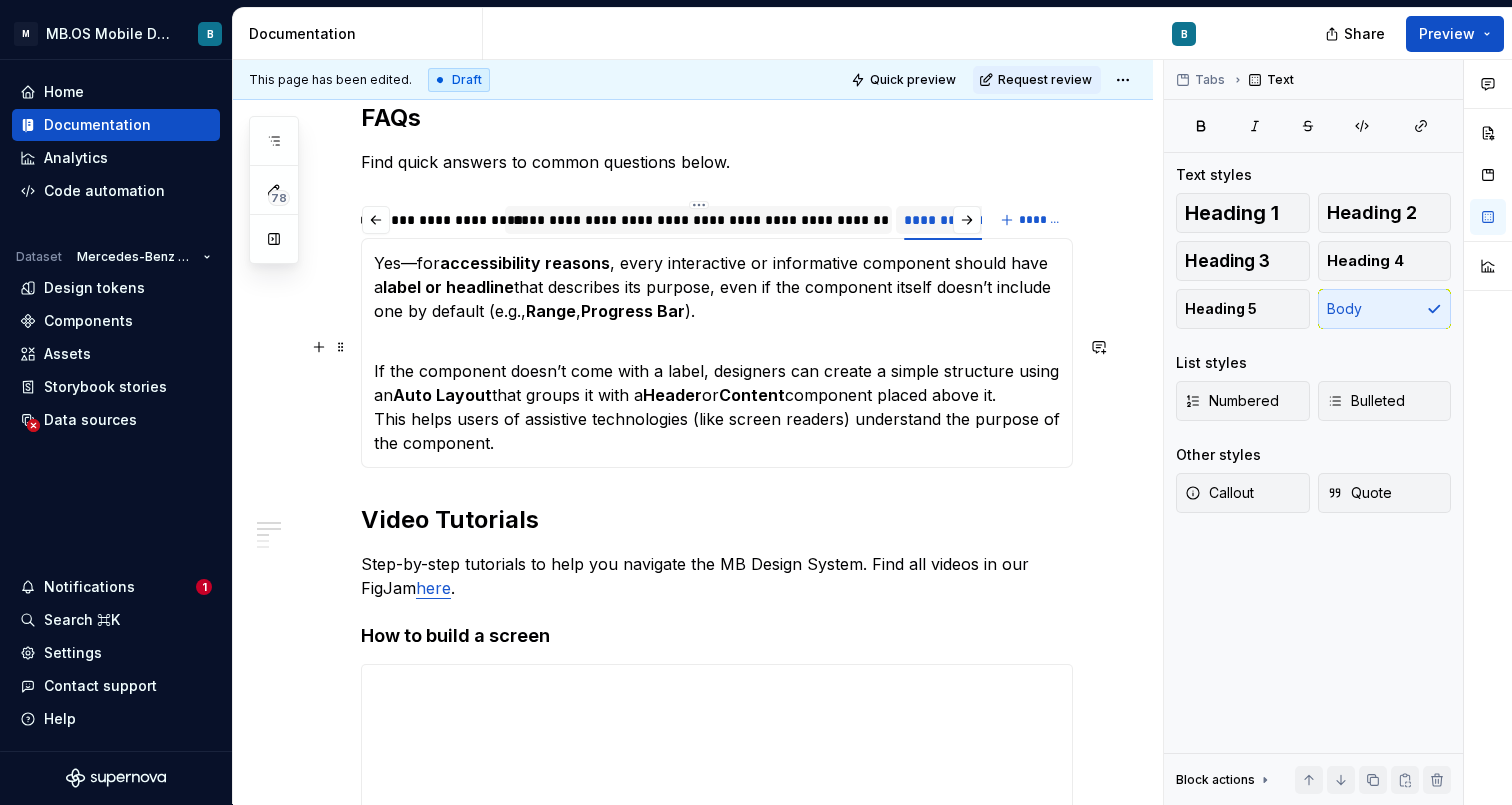 click on "If the component doesn’t come with a label, designers can create a simple structure using an Auto Layout that groups it with a Header or Content component placed above it. This helps users of assistive technologies (like screen readers) understand the purpose of the component." at bounding box center [717, 395] 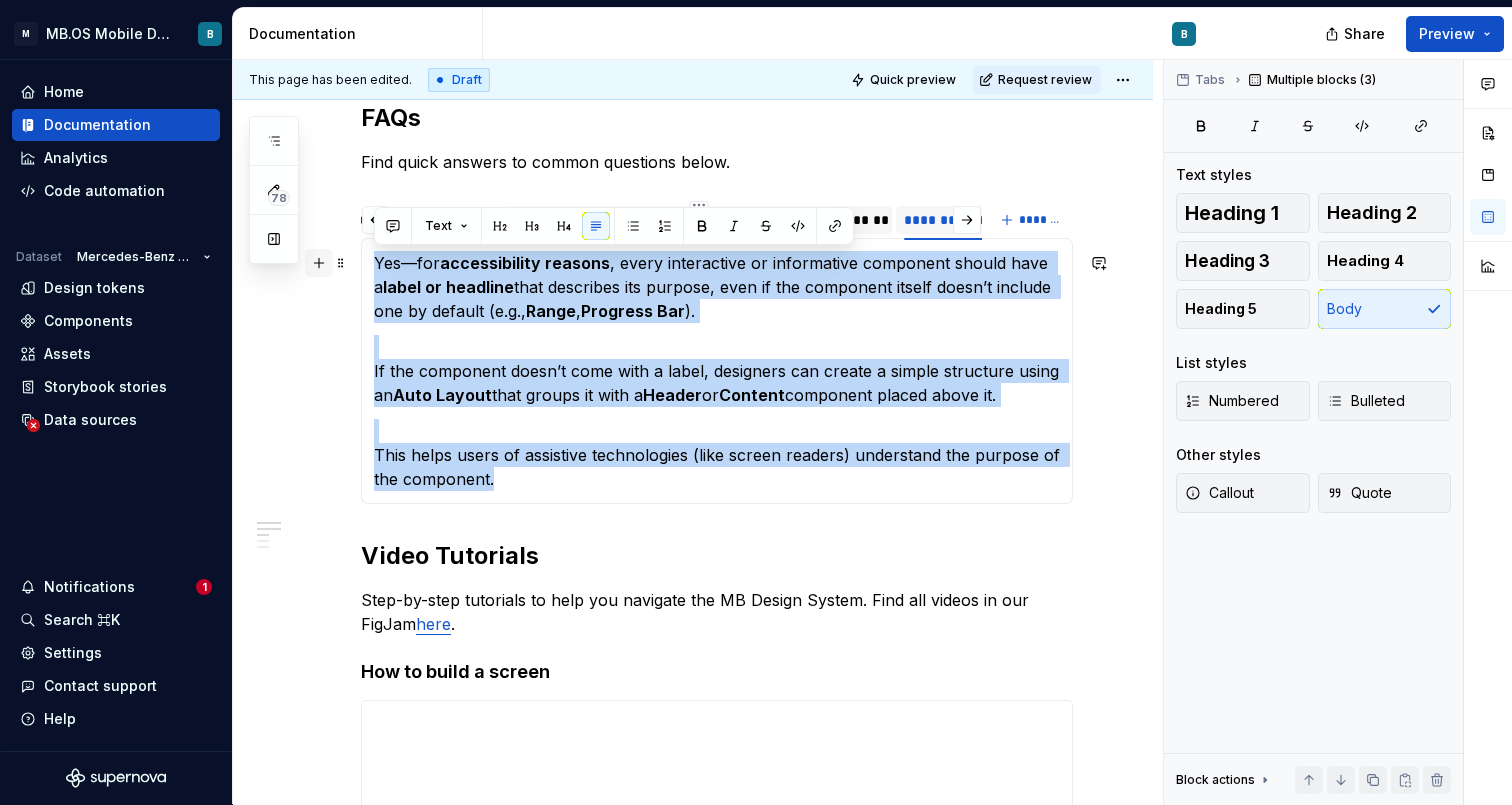 drag, startPoint x: 555, startPoint y: 471, endPoint x: 324, endPoint y: 263, distance: 310.8456 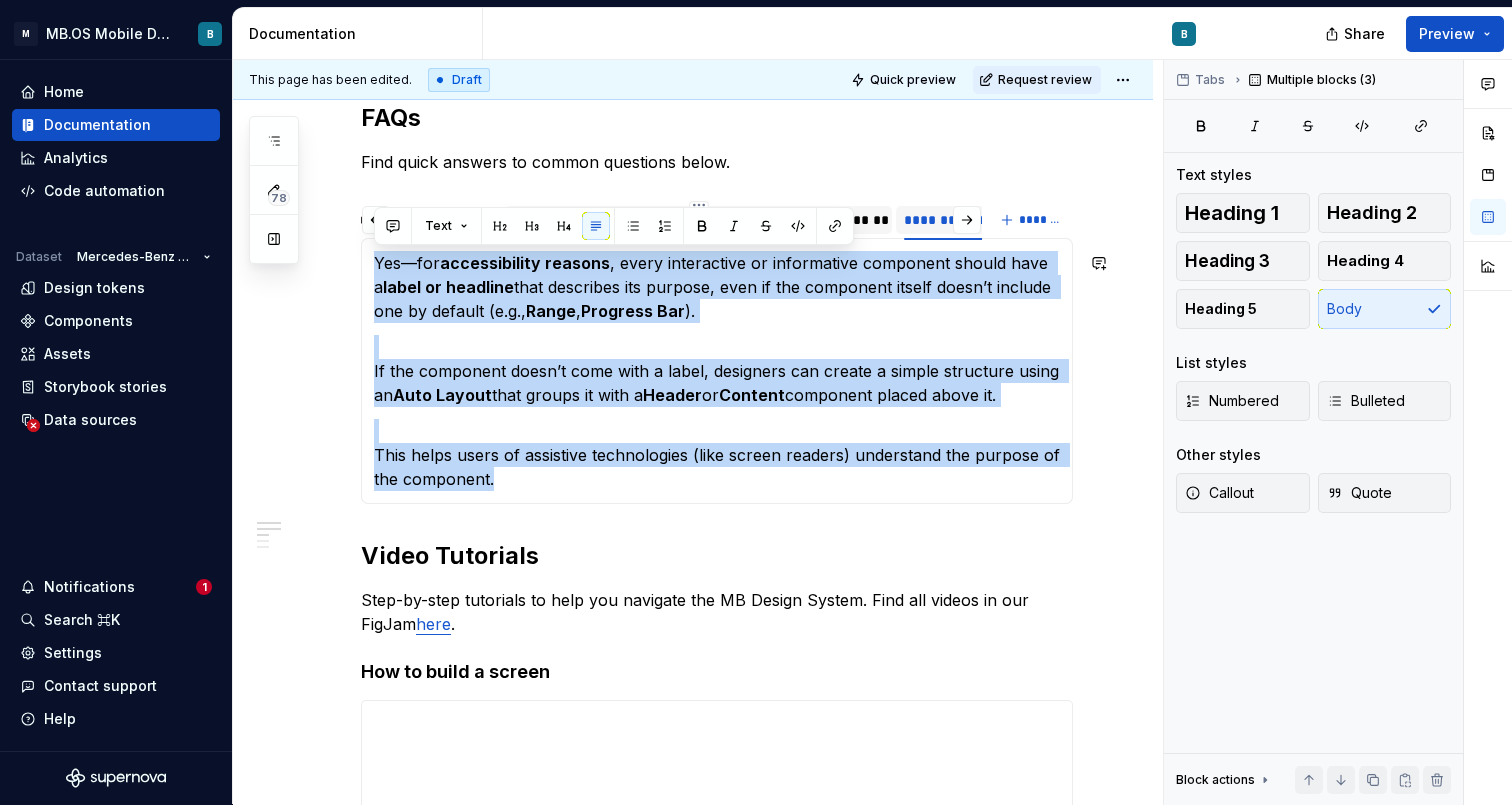 copy on "Yes—for  accessibility reasons , every interactive or informative component should have a  label or headline  that describes its purpose, even if the component itself doesn’t include one by default (e.g.,  Range ,  Progress Bar ). If the component doesn’t come with a label, designers can create a simple structure using an  Auto Layout  that groups it with a  Header  or  Content  component placed above it. This helps users of assistive technologies (like screen readers) understand the purpose of the component." 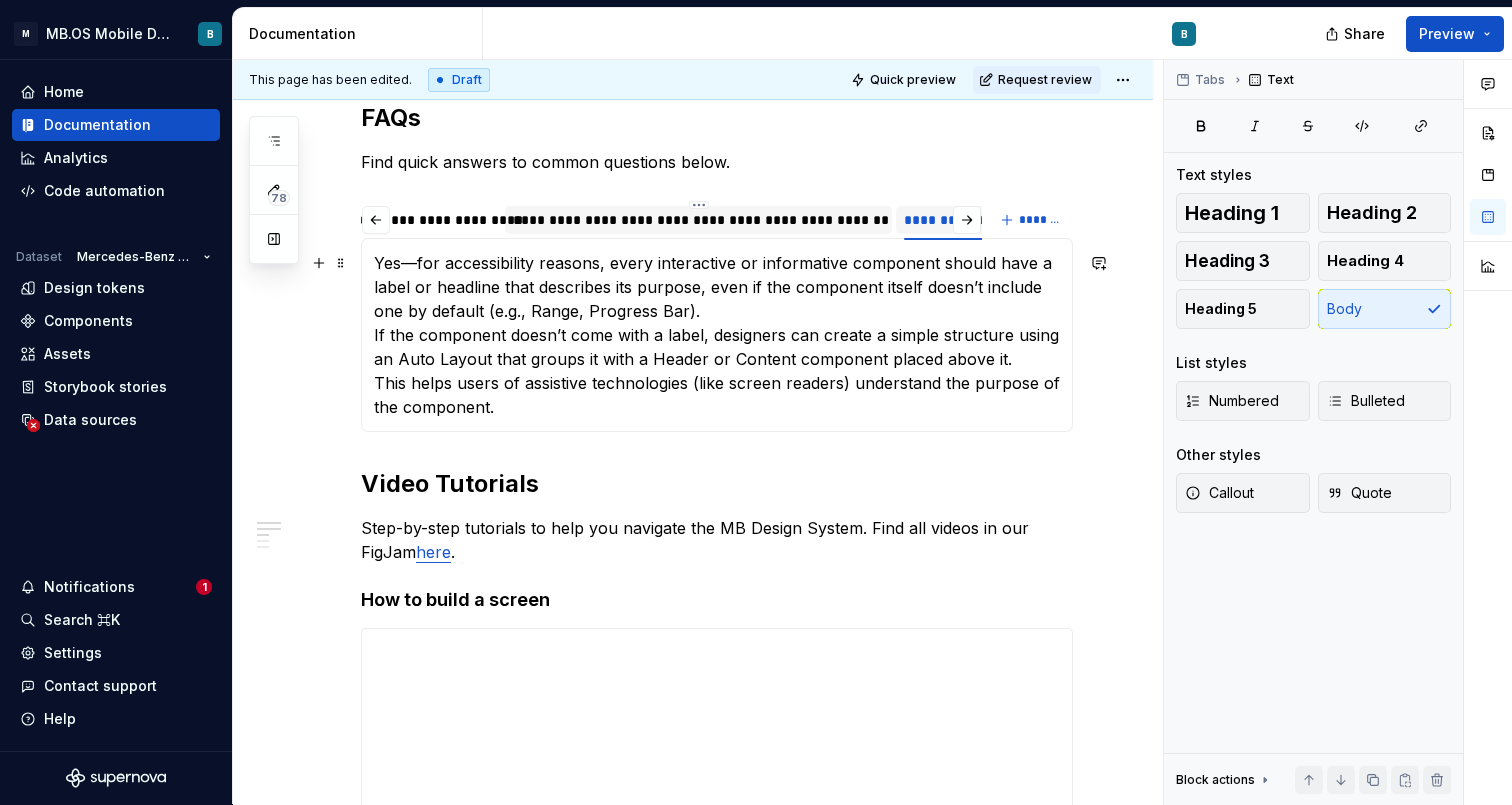 click on "Yes—for accessibility reasons, every interactive or informative component should have a label or headline that describes its purpose, even if the component itself doesn’t include one by default (e.g., Range, Progress Bar). If the component doesn’t come with a label, designers can create a simple structure using an Auto Layout that groups it with a Header or Content component placed above it. This helps users of assistive technologies (like screen readers) understand the purpose of the component." at bounding box center [717, 335] 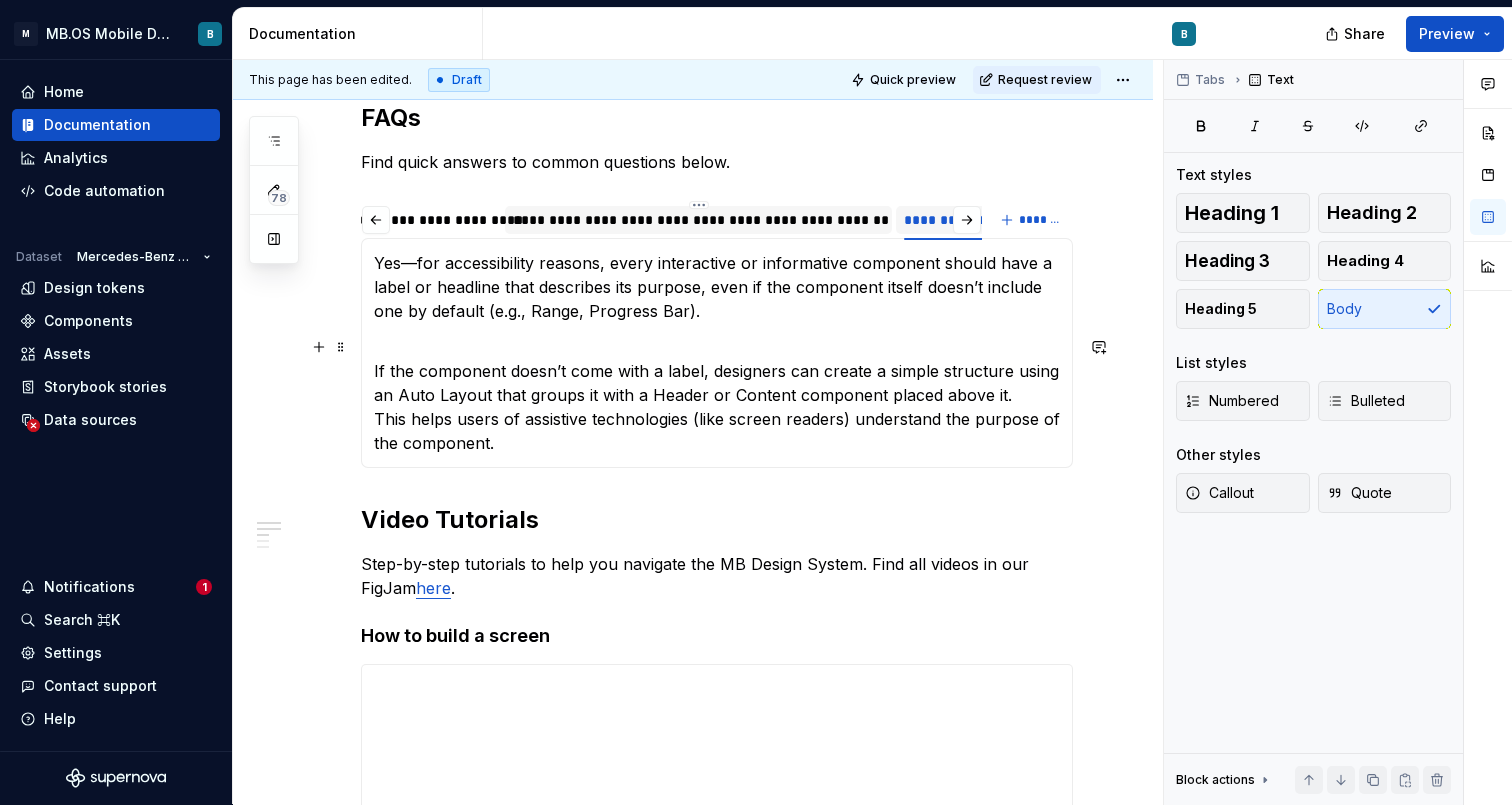 click on "If the component doesn’t come with a label, designers can create a simple structure using an Auto Layout that groups it with a Header or Content component placed above it. This helps users of assistive technologies (like screen readers) understand the purpose of the component." at bounding box center (717, 395) 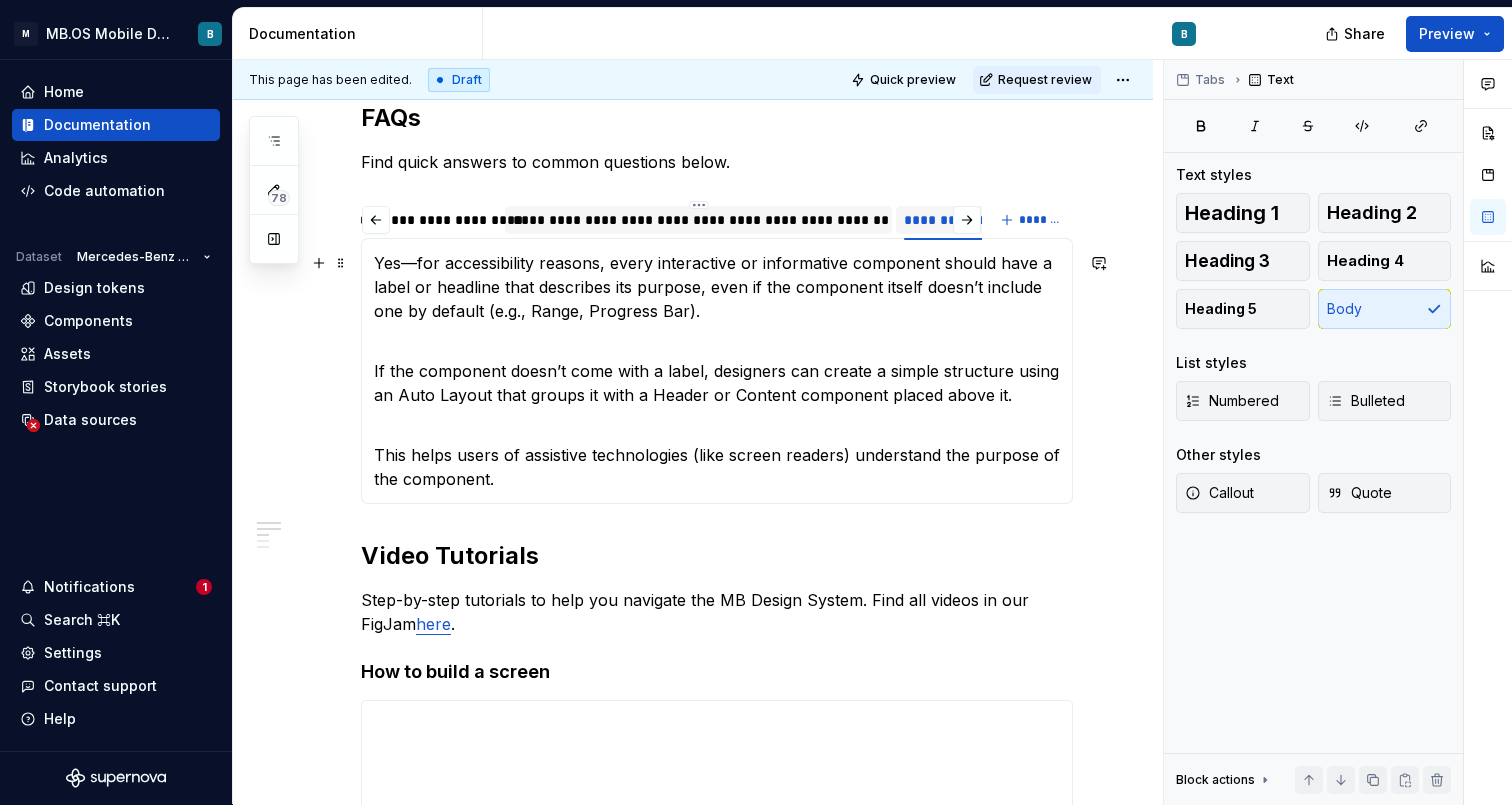 click on "Yes—for accessibility reasons, every interactive or informative component should have a label or headline that describes its purpose, even if the component itself doesn’t include one by default (e.g., Range, Progress Bar)." at bounding box center [717, 287] 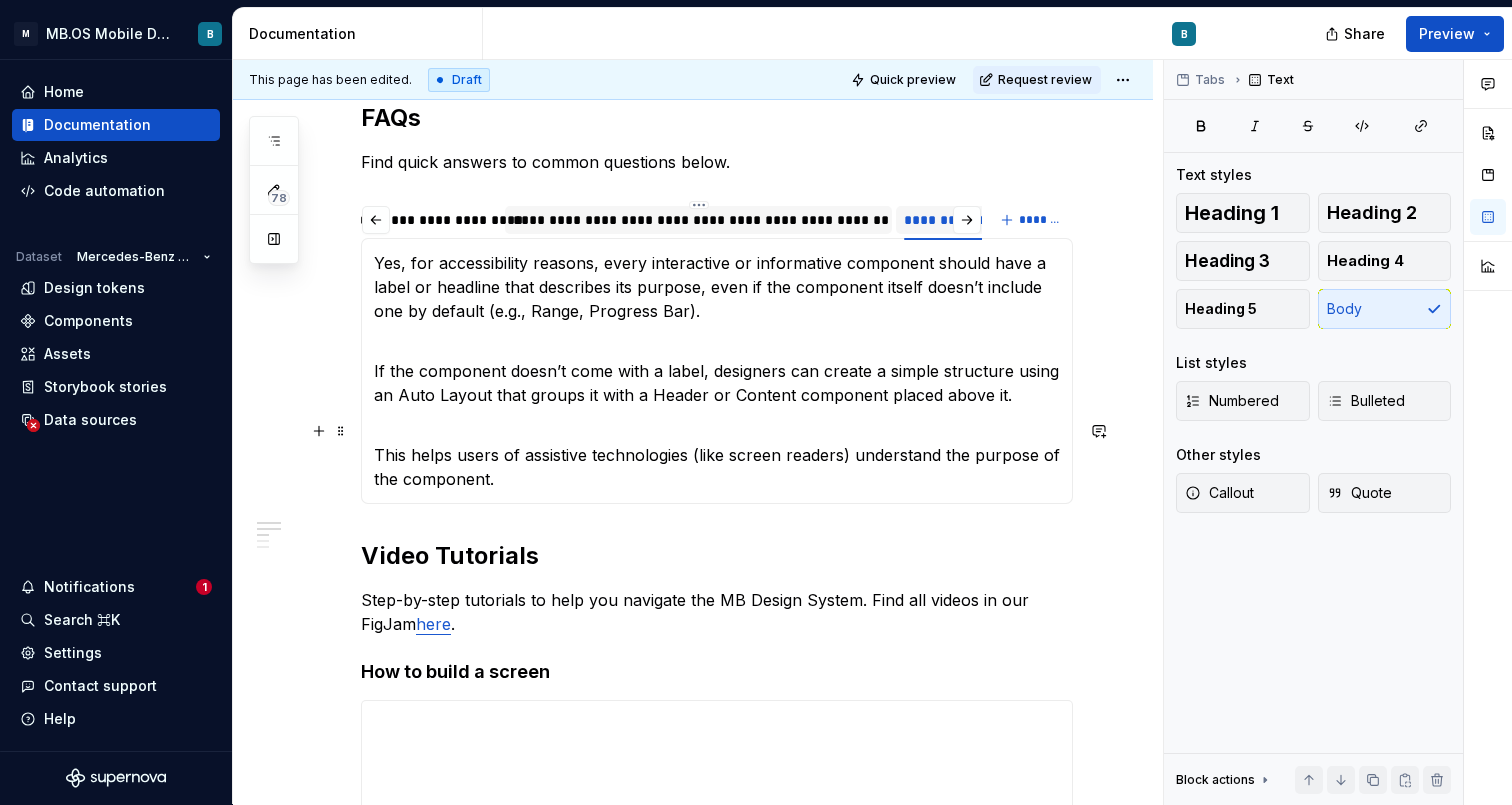 click on "Yes, for accessibility reasons, every interactive or informative component should have a label or headline that describes its purpose, even if the component itself doesn’t include one by default (e.g., Range, Progress Bar). If the component doesn’t come with a label, designers can create a simple structure using an Auto Layout that groups it with a Header or Content component placed above it. This helps users of assistive technologies (like screen readers) understand the purpose of the component." at bounding box center (717, 371) 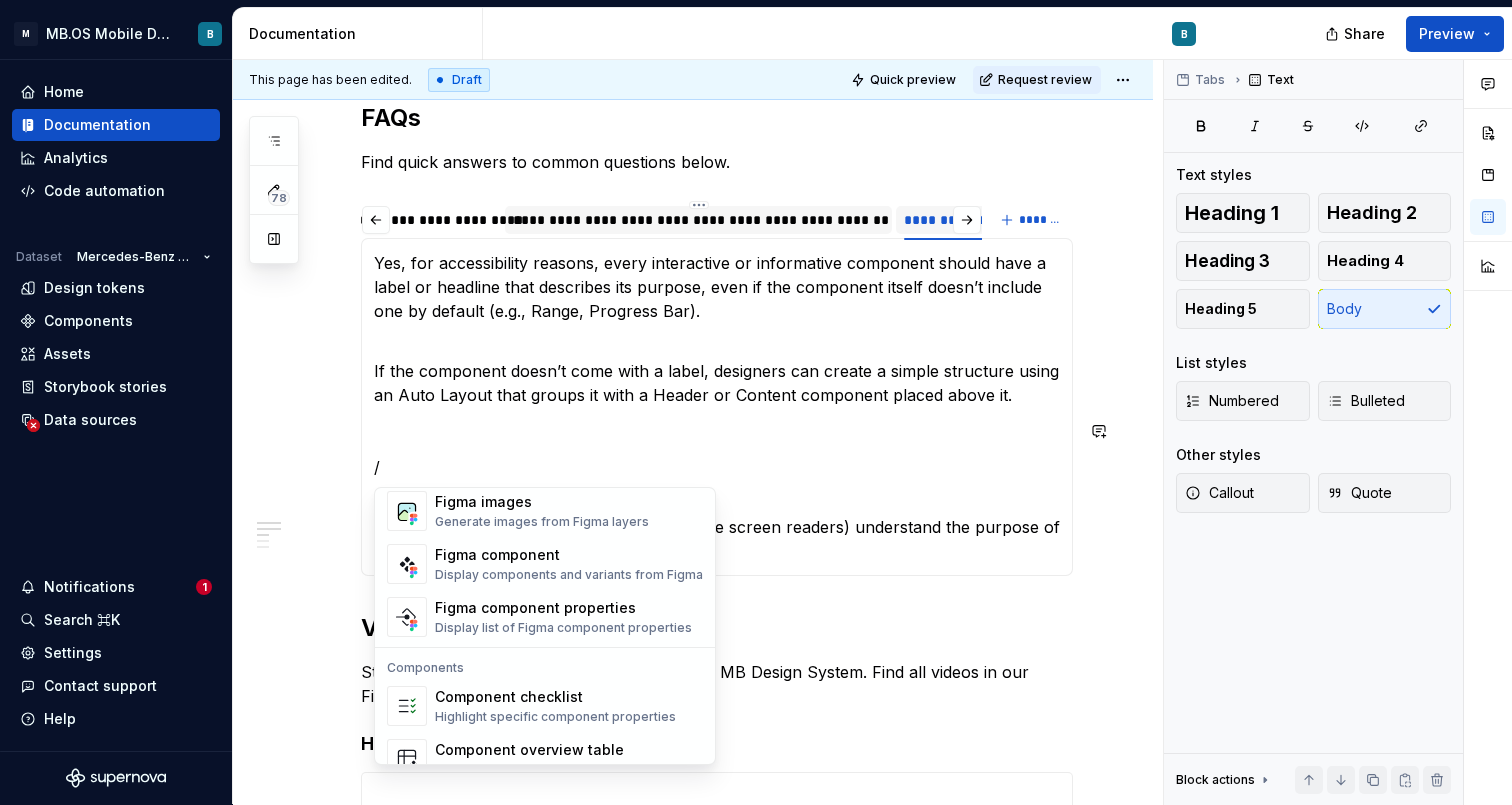 scroll, scrollTop: 1841, scrollLeft: 0, axis: vertical 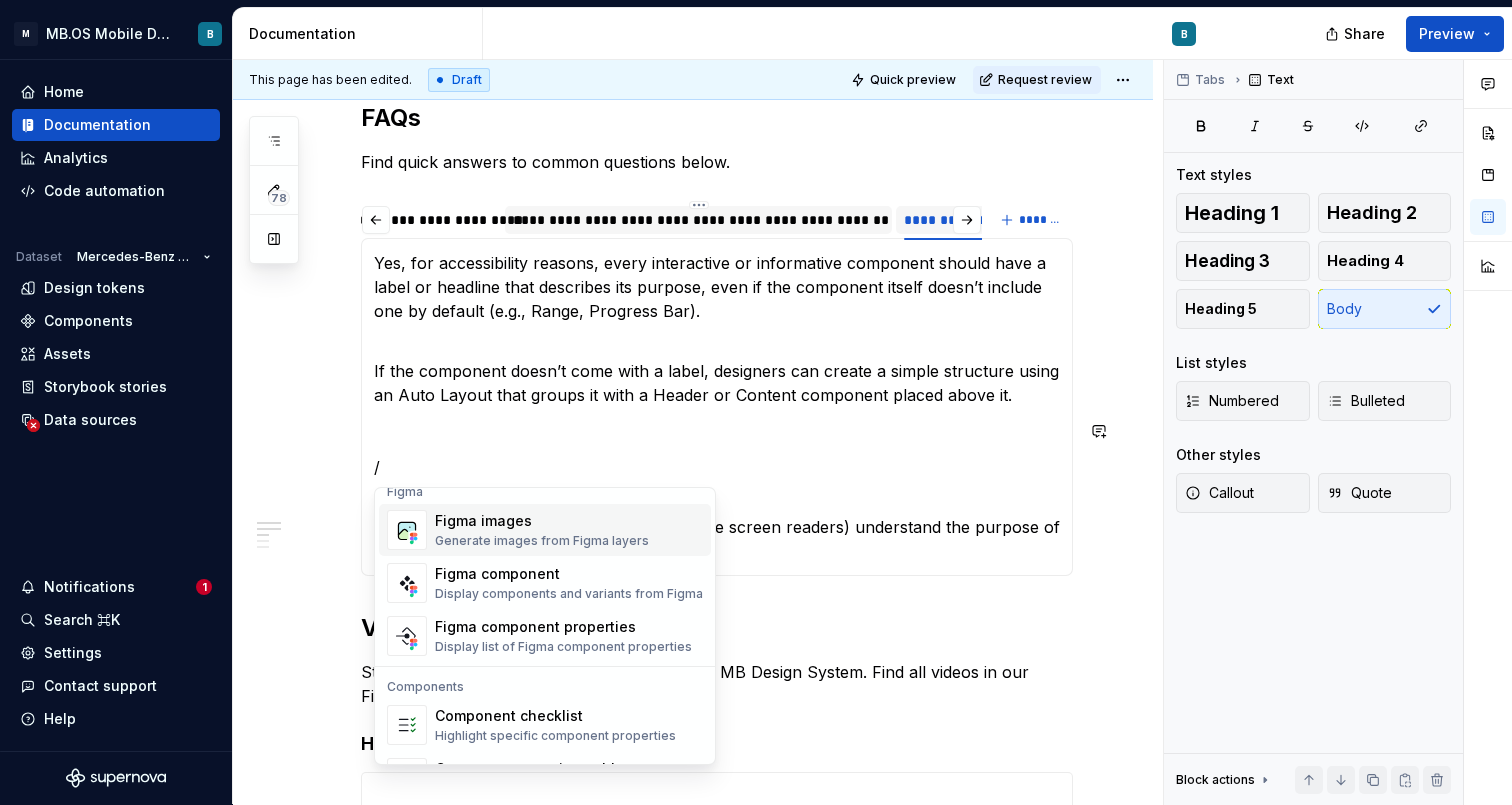 click on "Figma images" at bounding box center (542, 521) 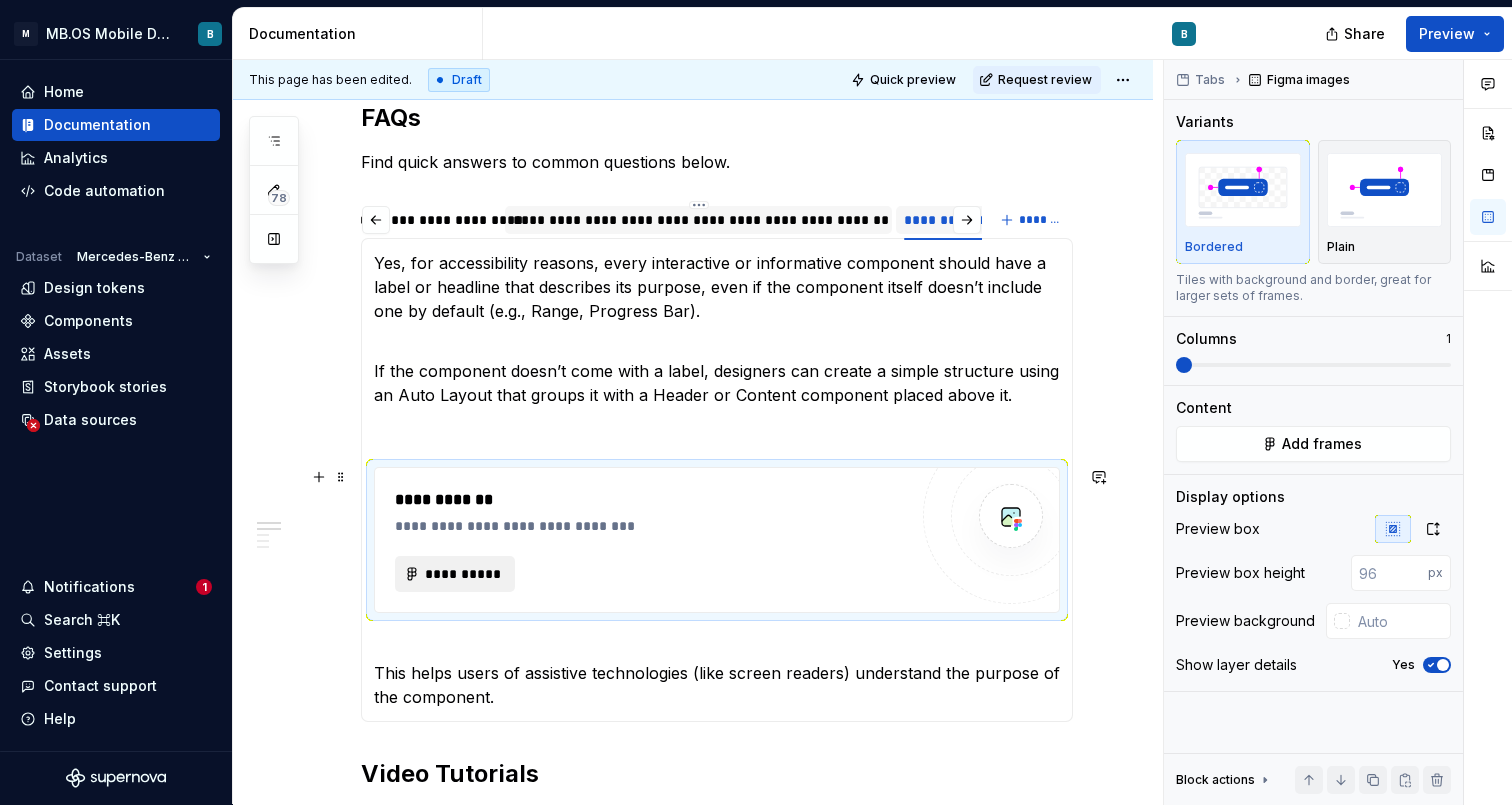 click on "**********" at bounding box center (463, 574) 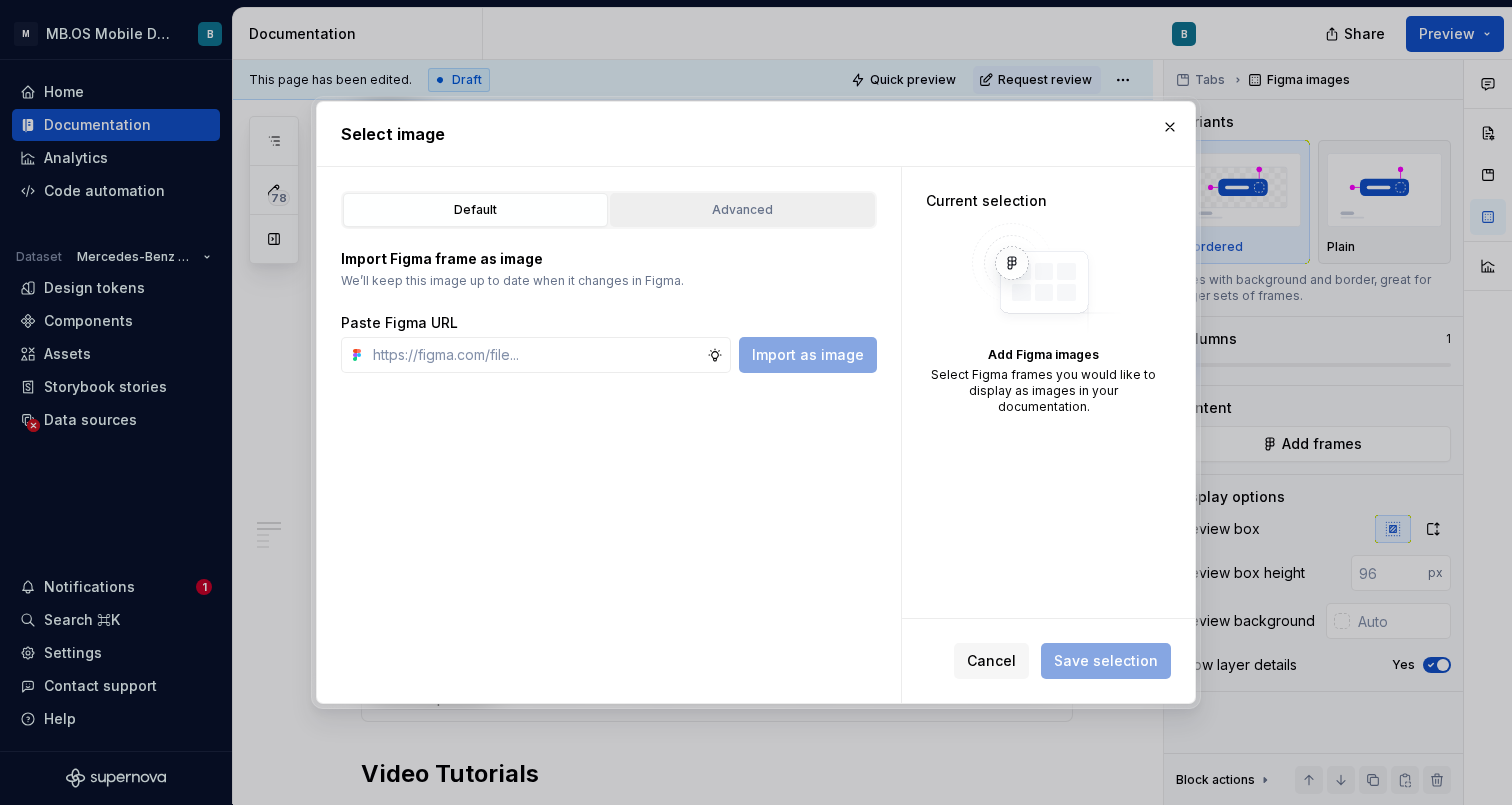click on "Advanced" at bounding box center [742, 210] 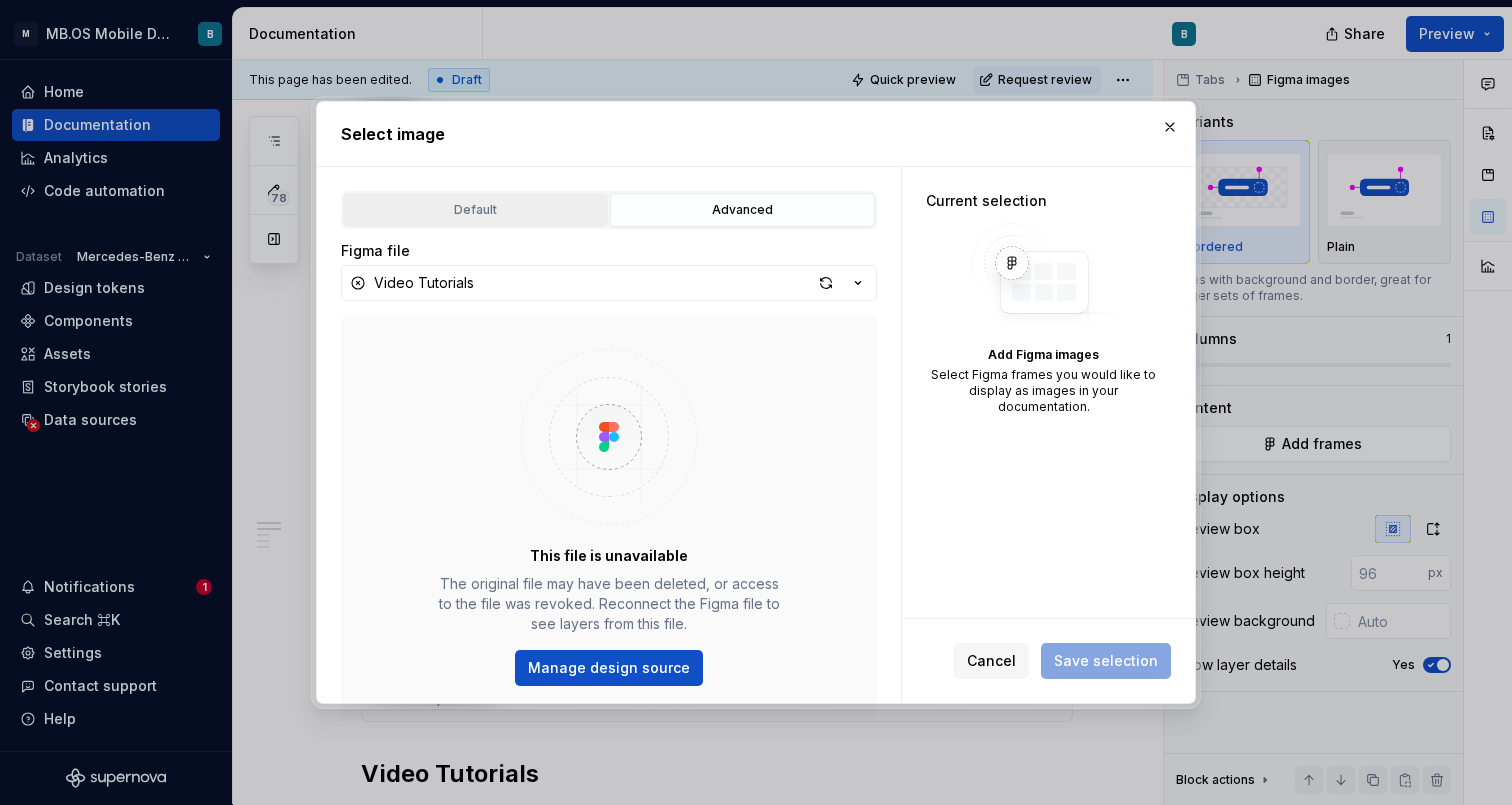 click on "Default" at bounding box center (475, 210) 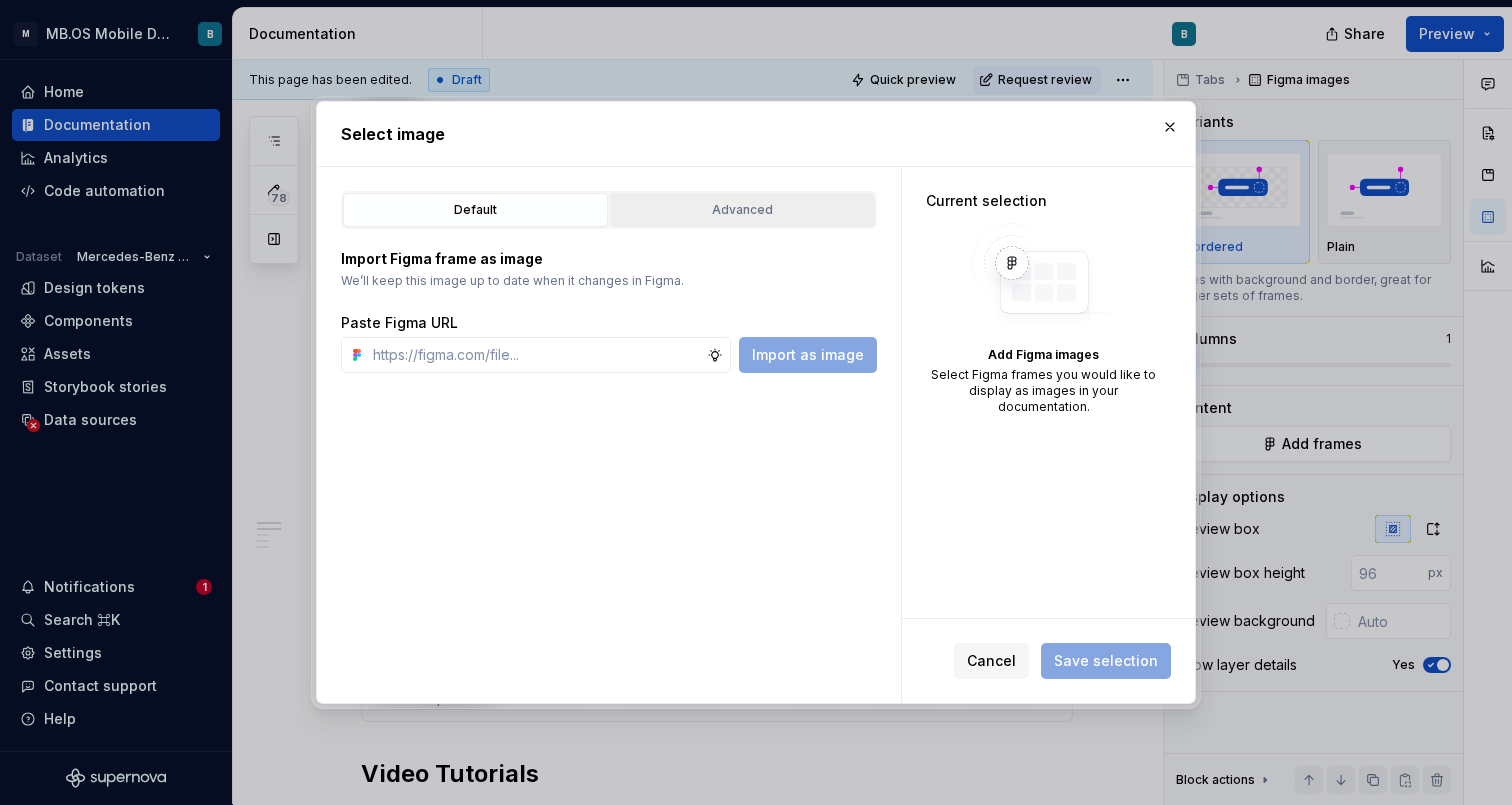 click on "Advanced" at bounding box center [742, 210] 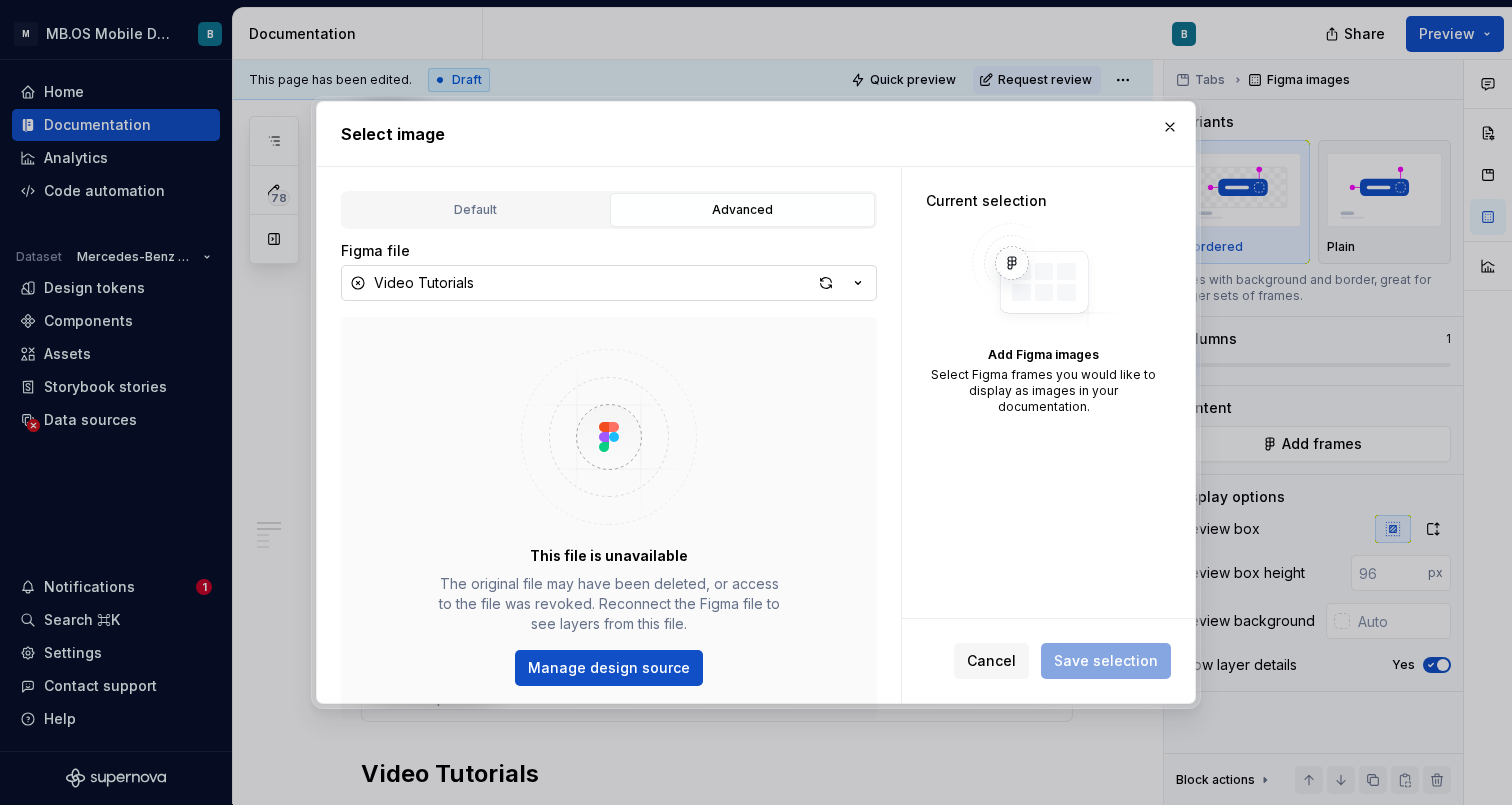 click 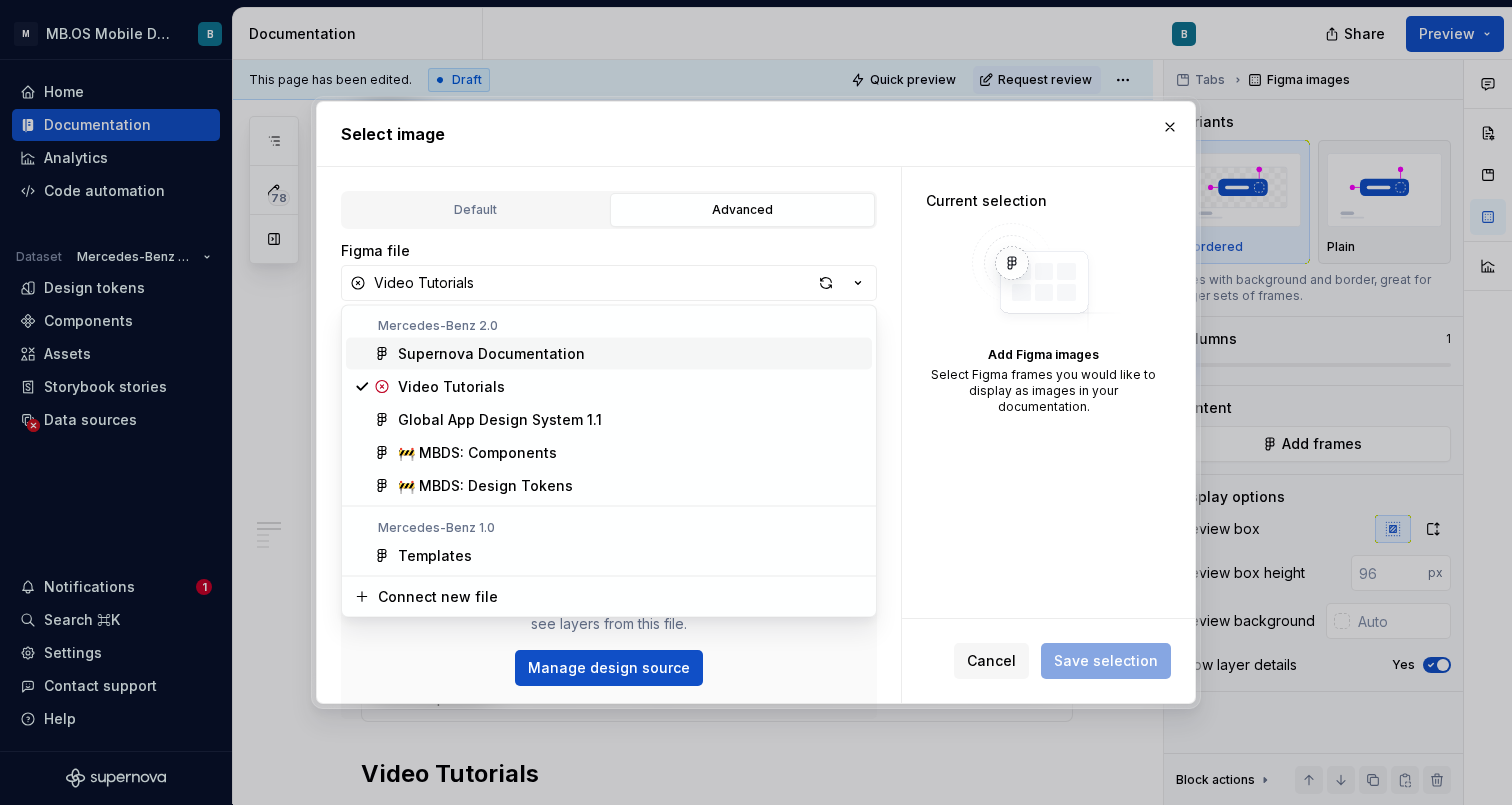 click on "Supernova Documentation" at bounding box center (491, 354) 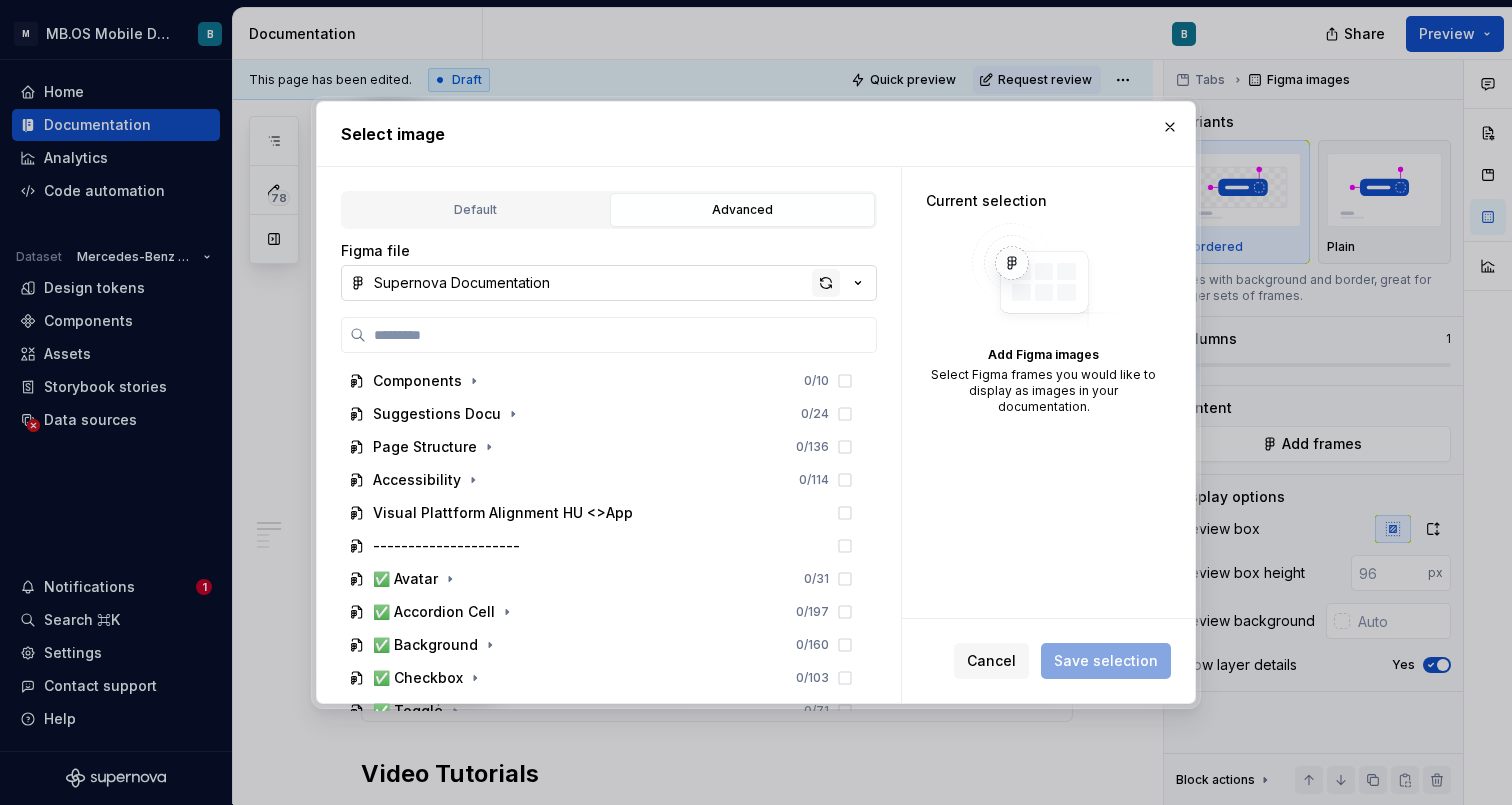 click at bounding box center (826, 283) 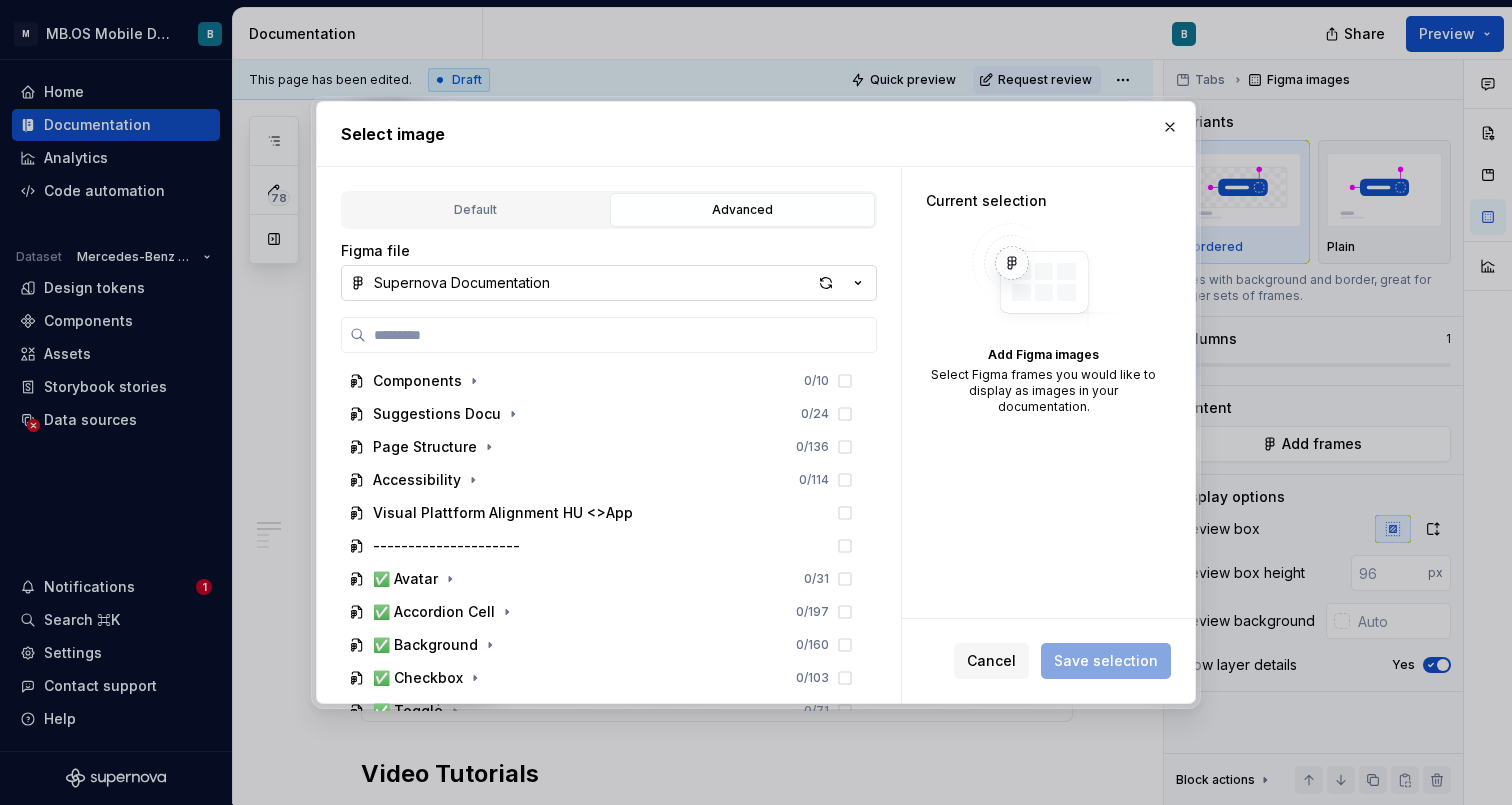 scroll, scrollTop: 0, scrollLeft: 0, axis: both 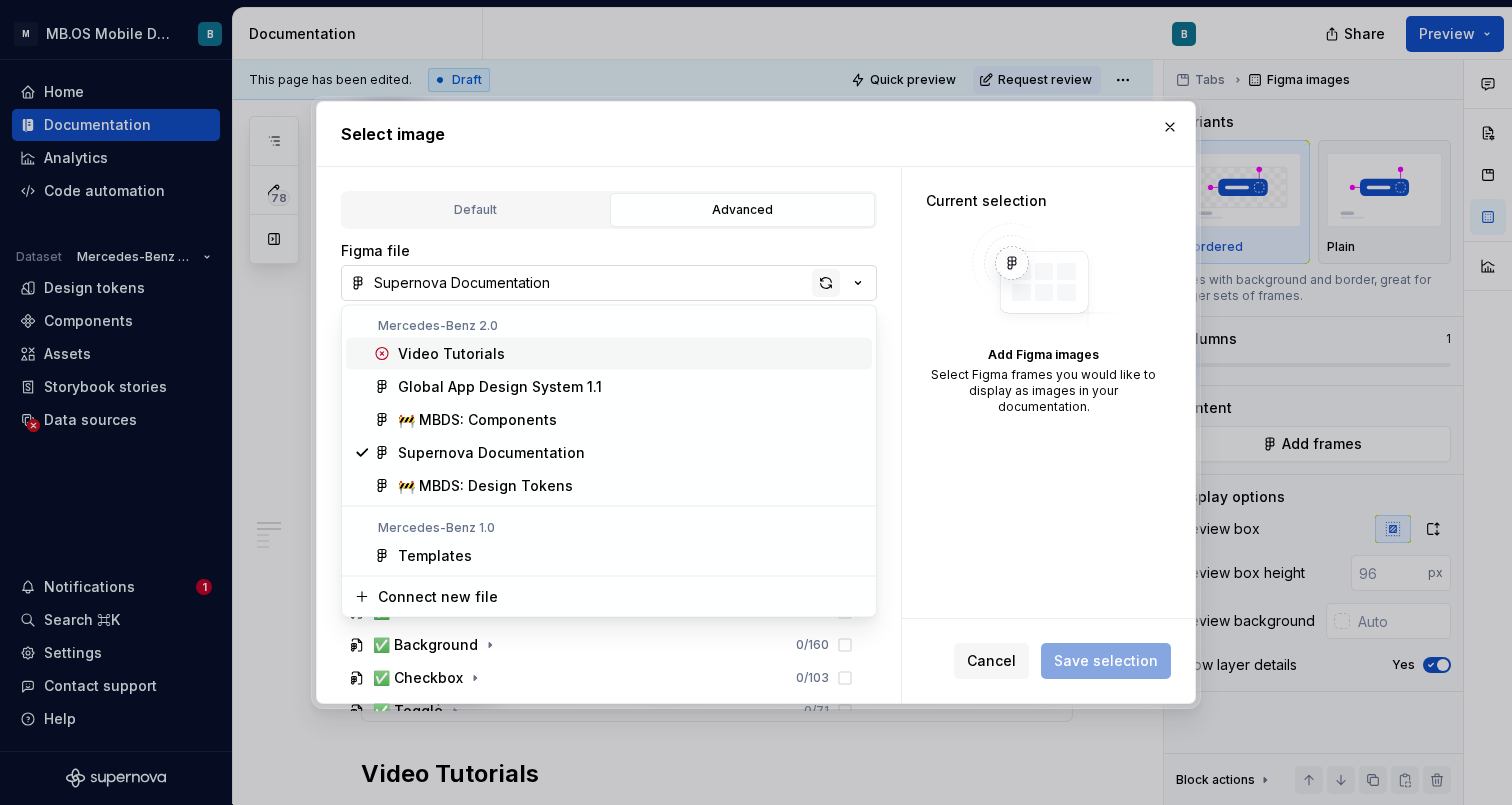 click on "Select image Default Advanced Import Figma frame as image We’ll keep this image up to date when it changes in Figma. Paste Figma URL Import as image Figma file Supernova Documentation Components 0 / 10 Suggestions Docu 0 / 24 Page Structure 0 / 136 Accessibility 0 / 114 Visual Plattform Alignment HU <>App --------------------- ✅ Avatar 0 / 31 ✅ Accordion Cell 0 / 197 ✅ Background 0 / 160 ✅ Checkbox 0 / 103 ✅ Toggle 0 / 71 ✅ Badge 0 / 123 ✅ Button 0 / 228 ✅ Button Group 0 / 364  ✅ Banner 0 / 189 ✅ Blackdrop 0 / 37 🚧 Bottom Action bar (Sierk) 0 / 146 🚧 Snackbar (Sierk) 0 / 24 🚧 Radio button 0 / 138 Current selection   Add Figma images Select Figma frames you would like to display as images in your documentation. Cancel Save selection" at bounding box center [756, 402] 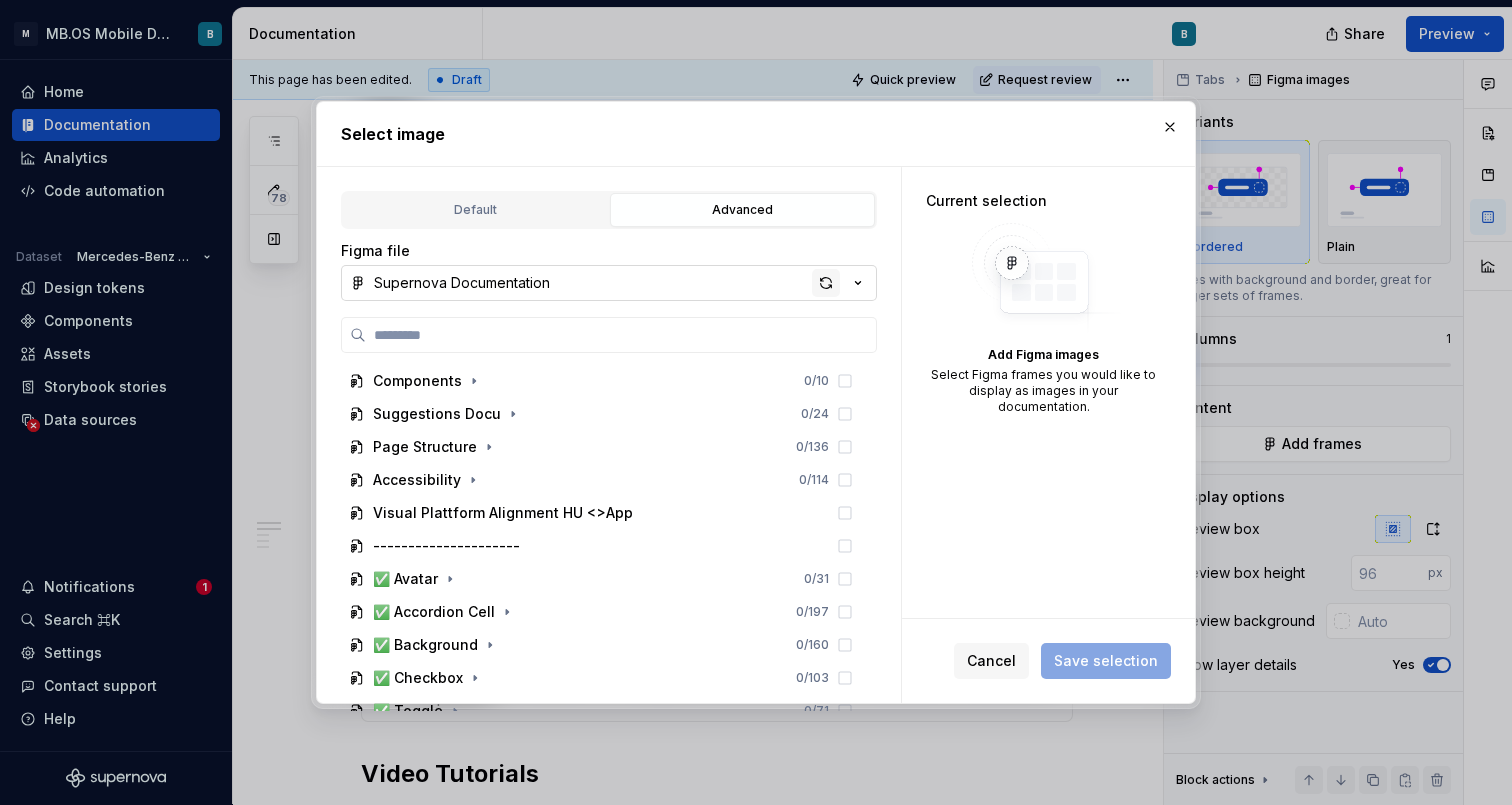 click at bounding box center (826, 283) 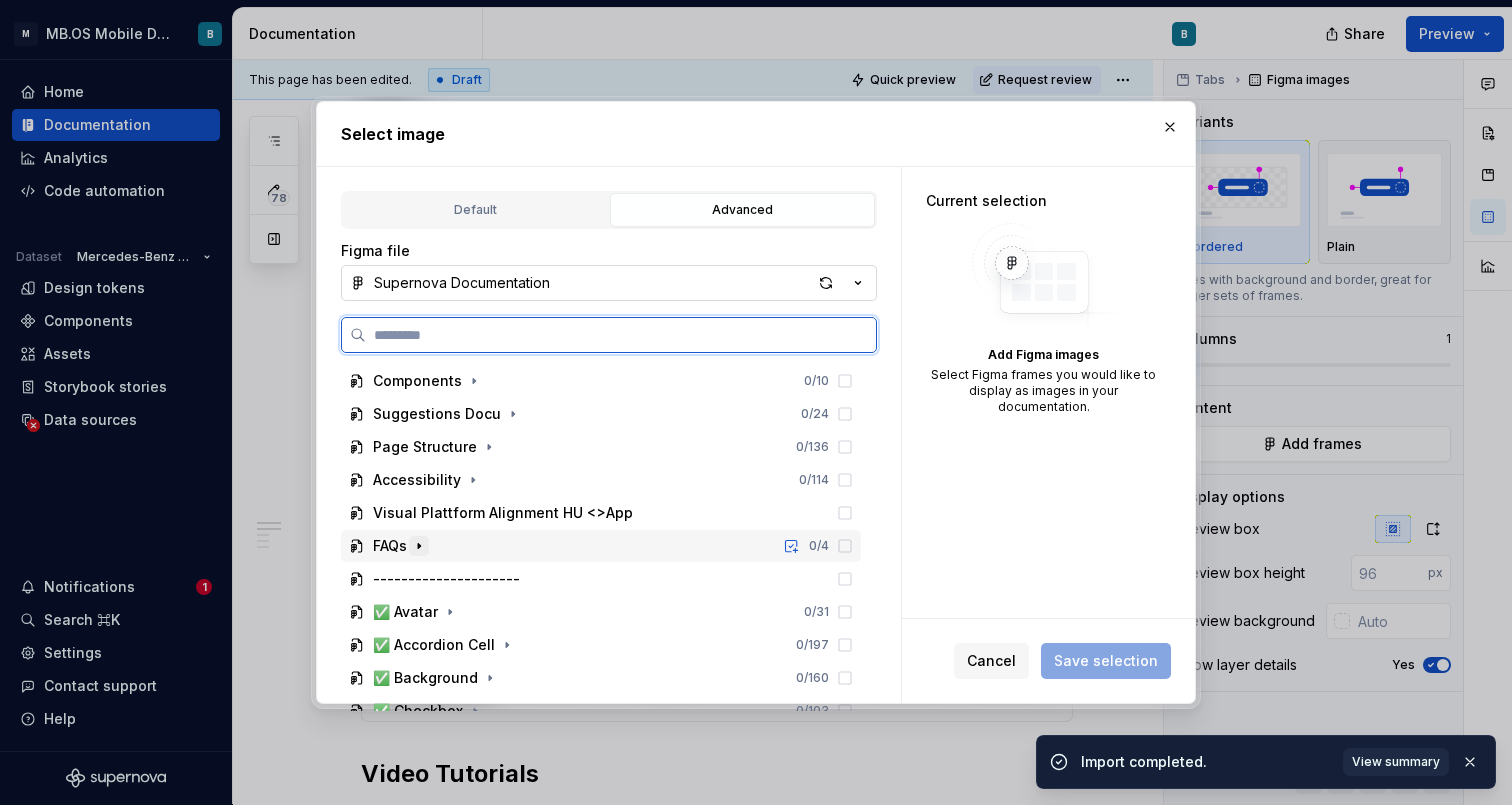 click at bounding box center [419, 546] 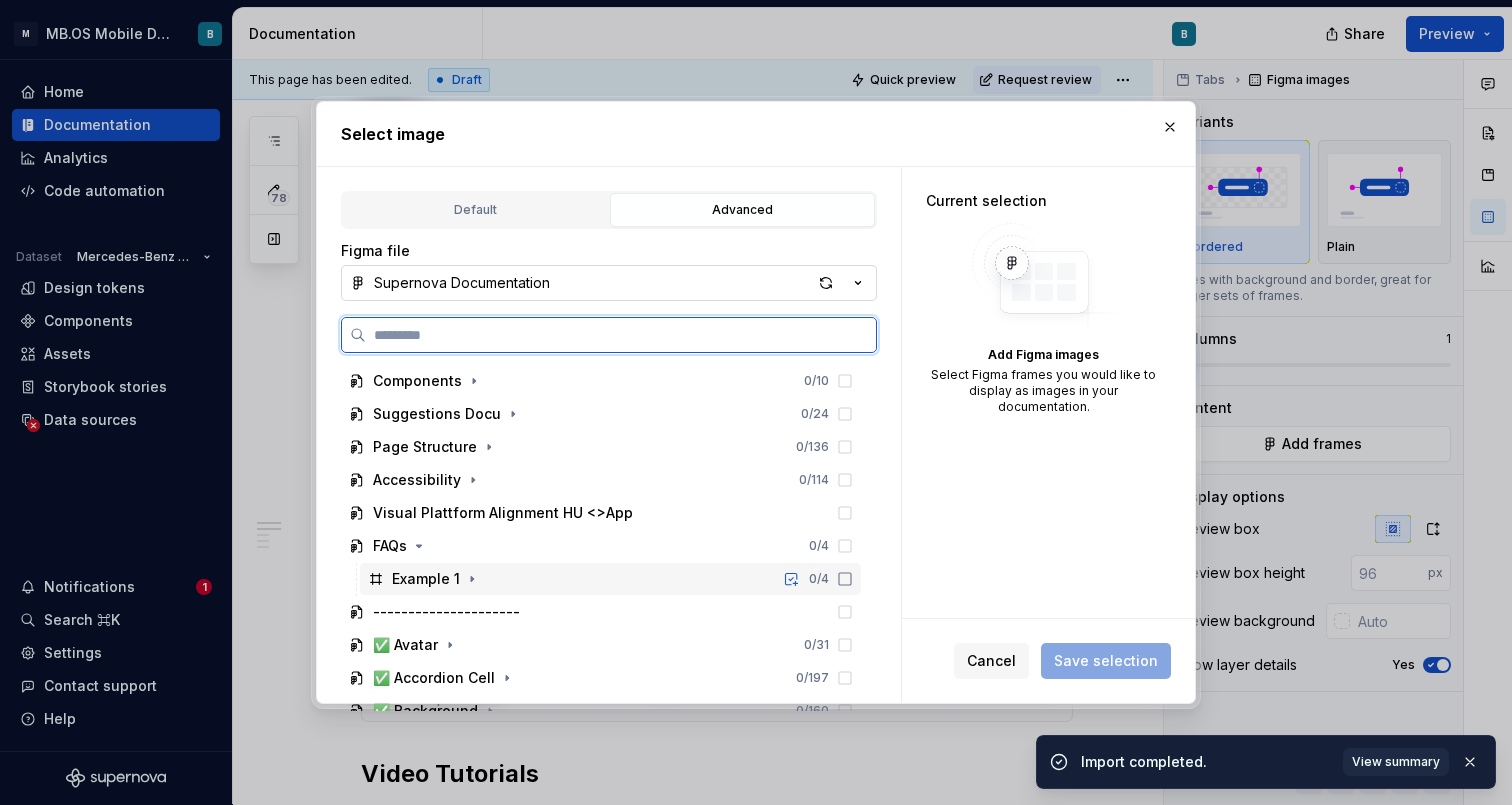 click on "Example 1" at bounding box center [426, 579] 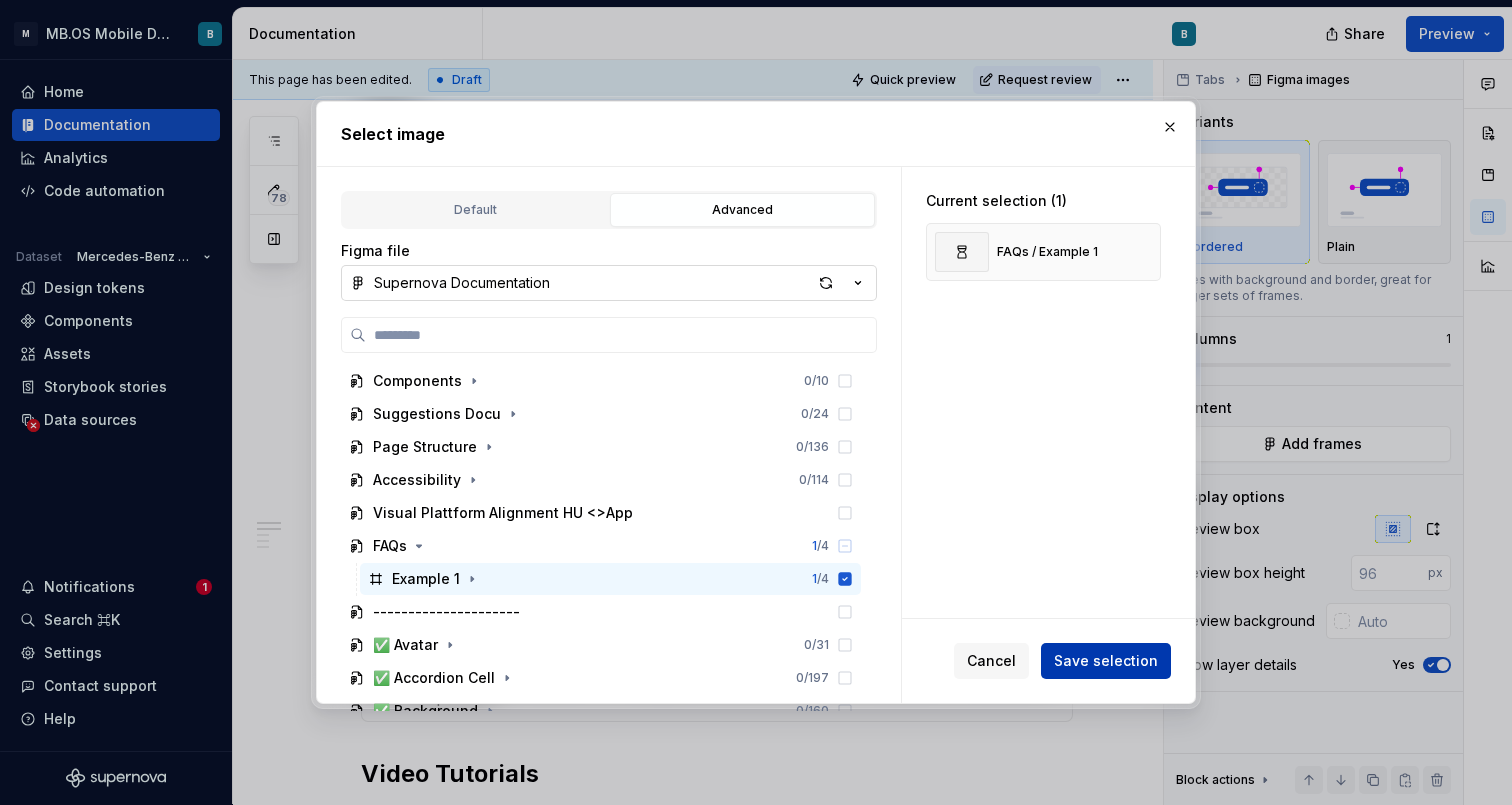 click on "Save selection" at bounding box center [1106, 661] 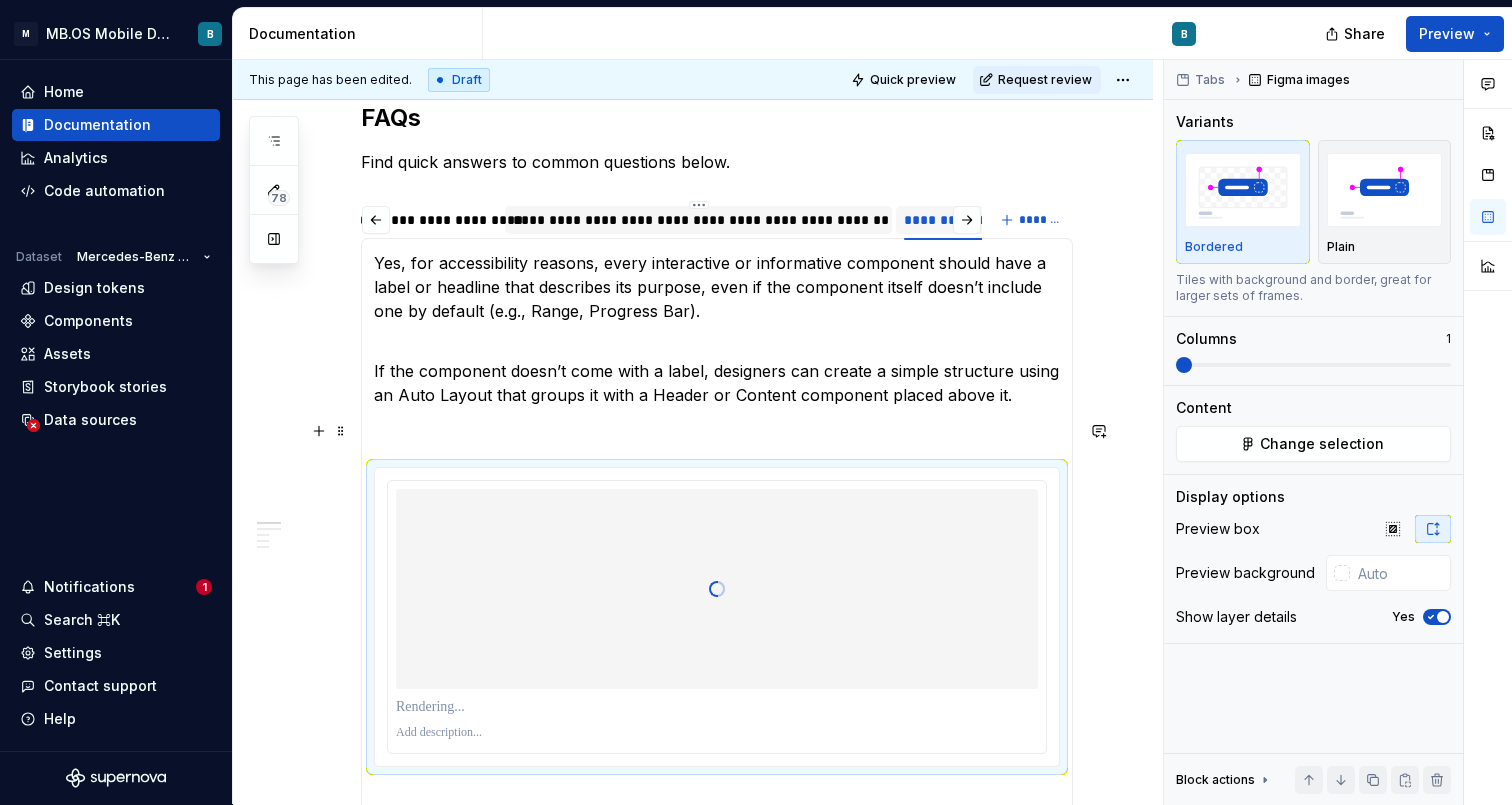 click at bounding box center [717, 431] 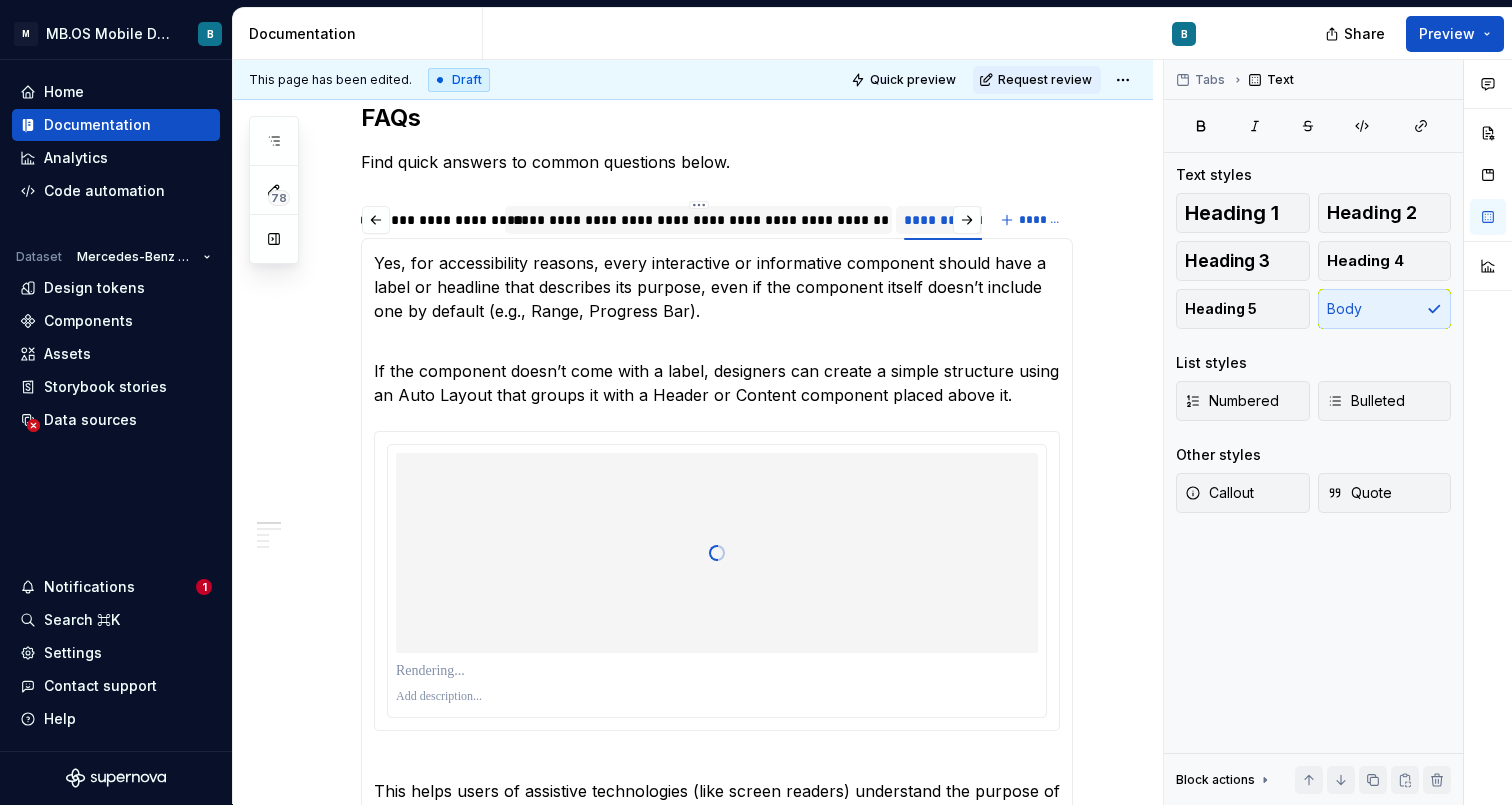 scroll, scrollTop: 471, scrollLeft: 0, axis: vertical 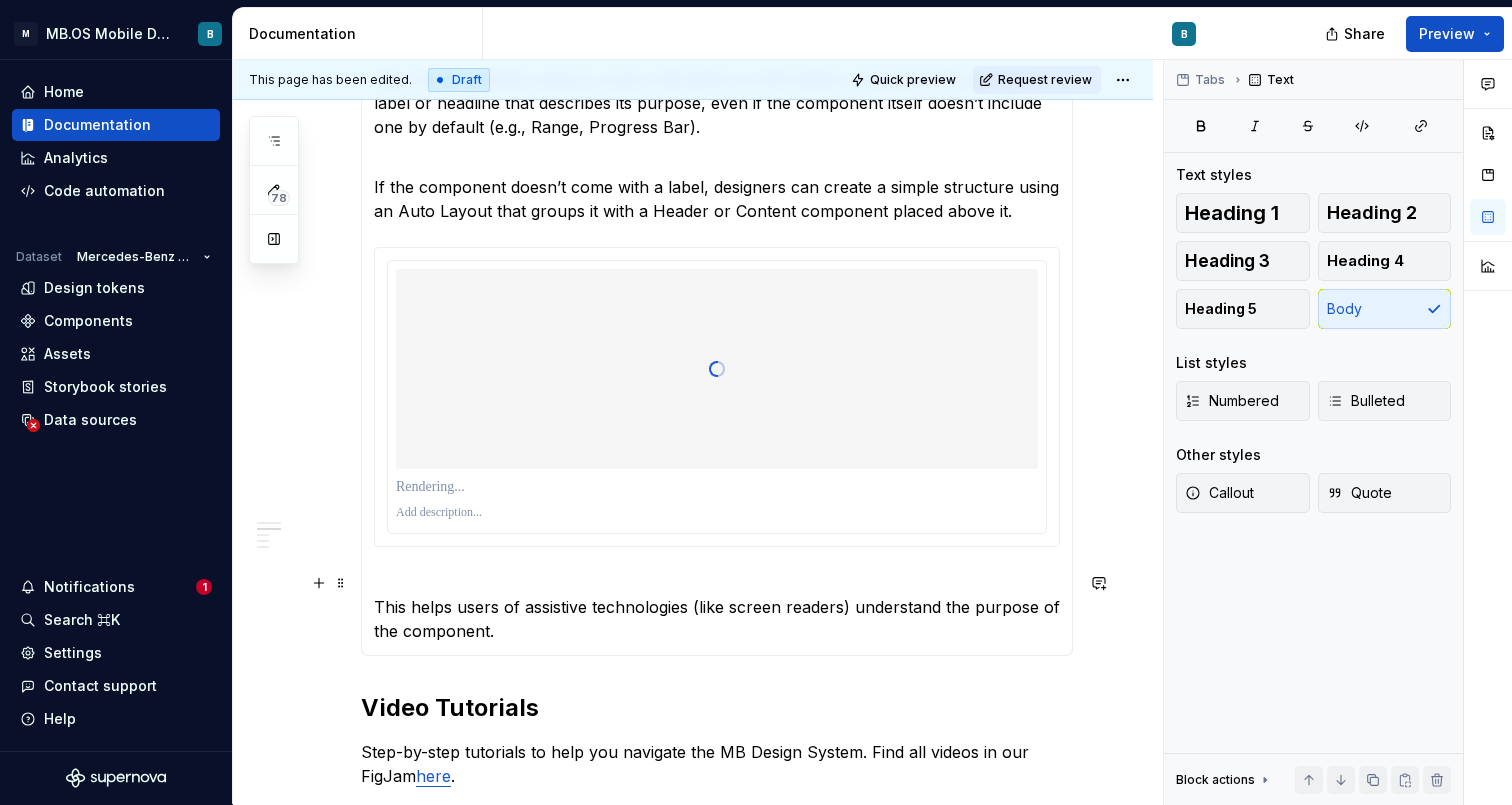 click on "Yes, for accessibility reasons, every interactive or informative component should have a label or headline that describes its purpose, even if the component itself doesn’t include one by default (e.g., Range, Progress Bar). If the component doesn’t come with a label, designers can create a simple structure using an Auto Layout that groups it with a Header or Content component placed above it. This helps users of assistive technologies (like screen readers) understand the purpose of the component." at bounding box center (717, 355) 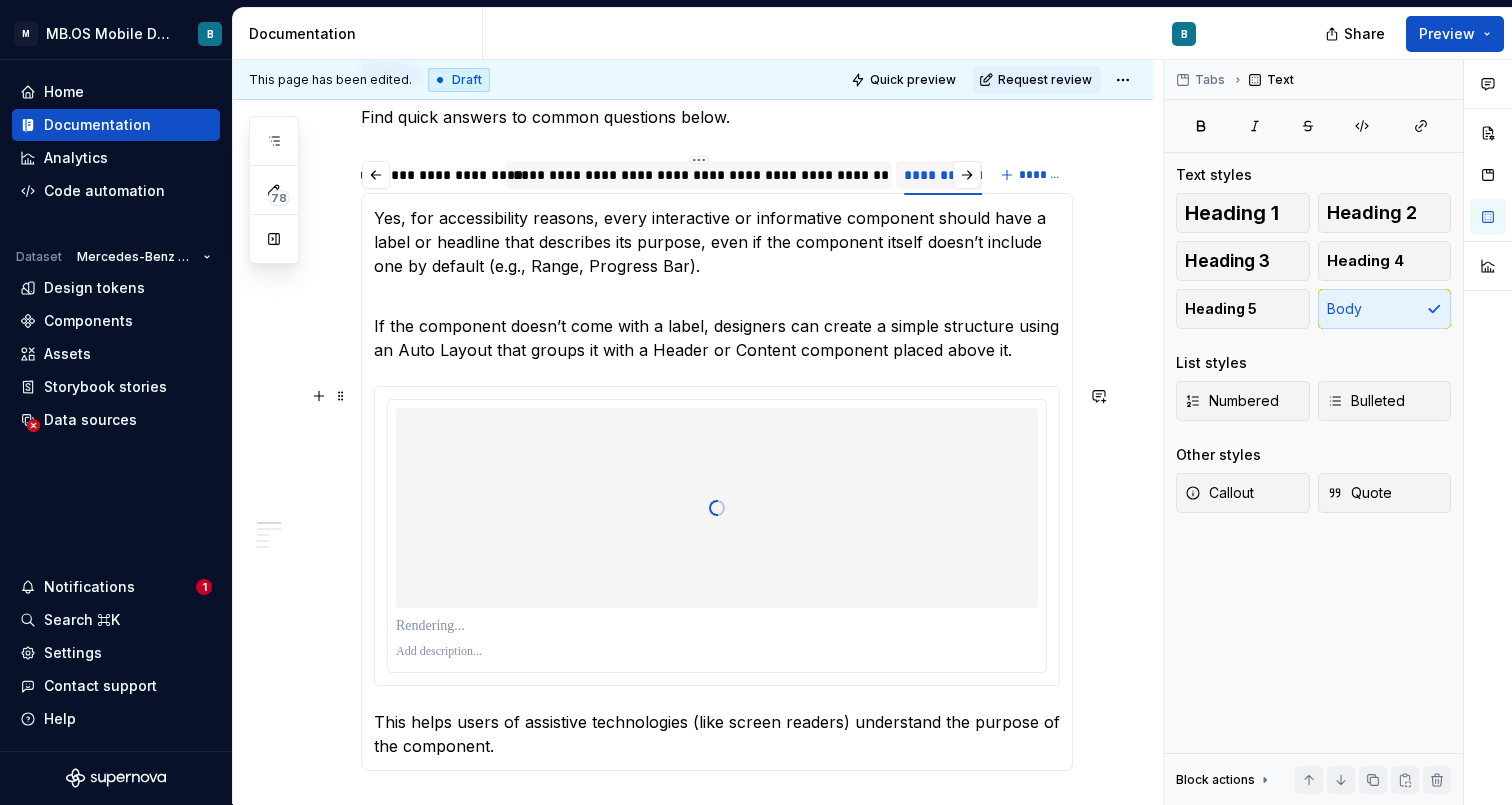 scroll, scrollTop: 333, scrollLeft: 0, axis: vertical 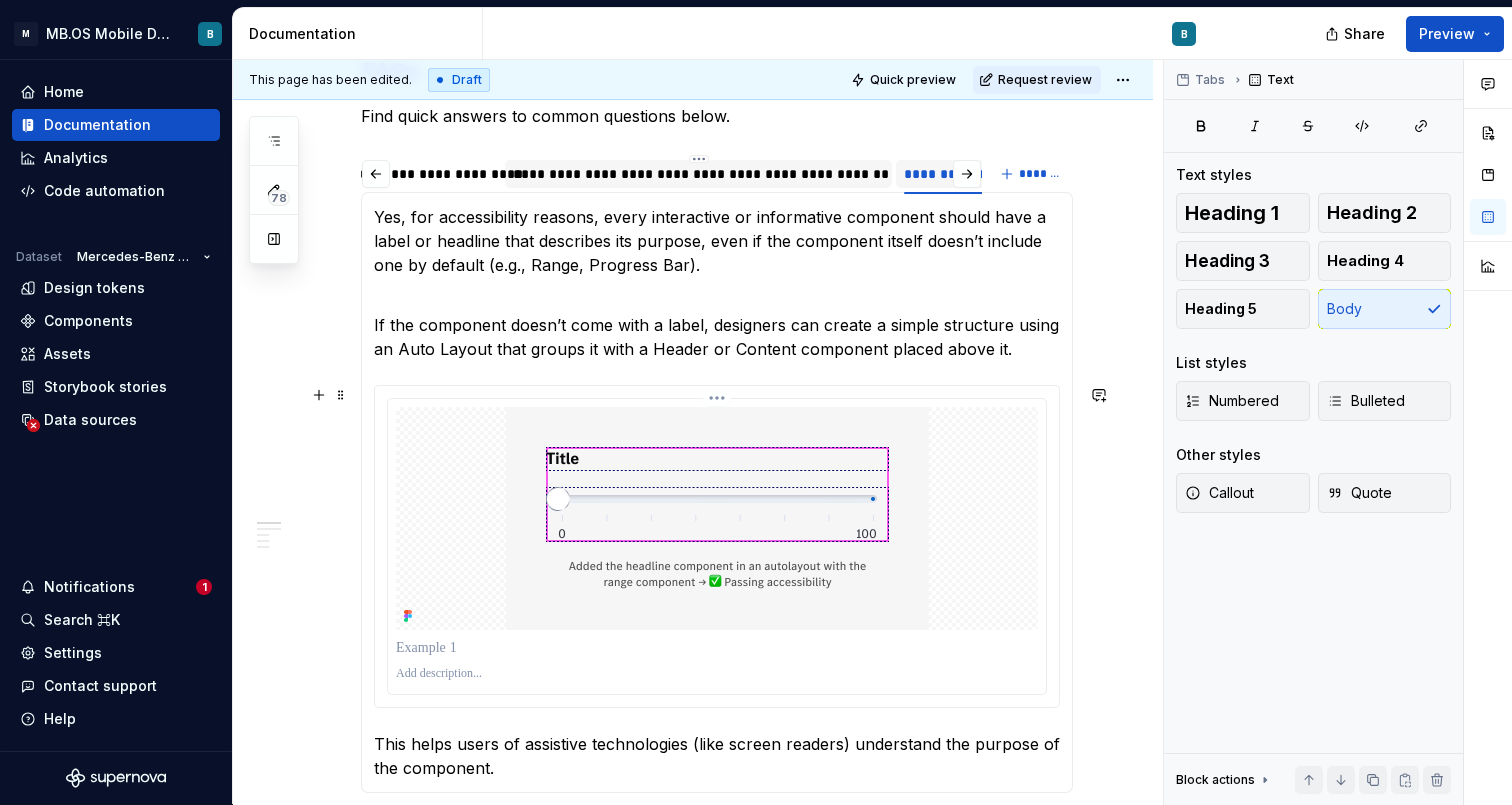 click at bounding box center [717, 674] 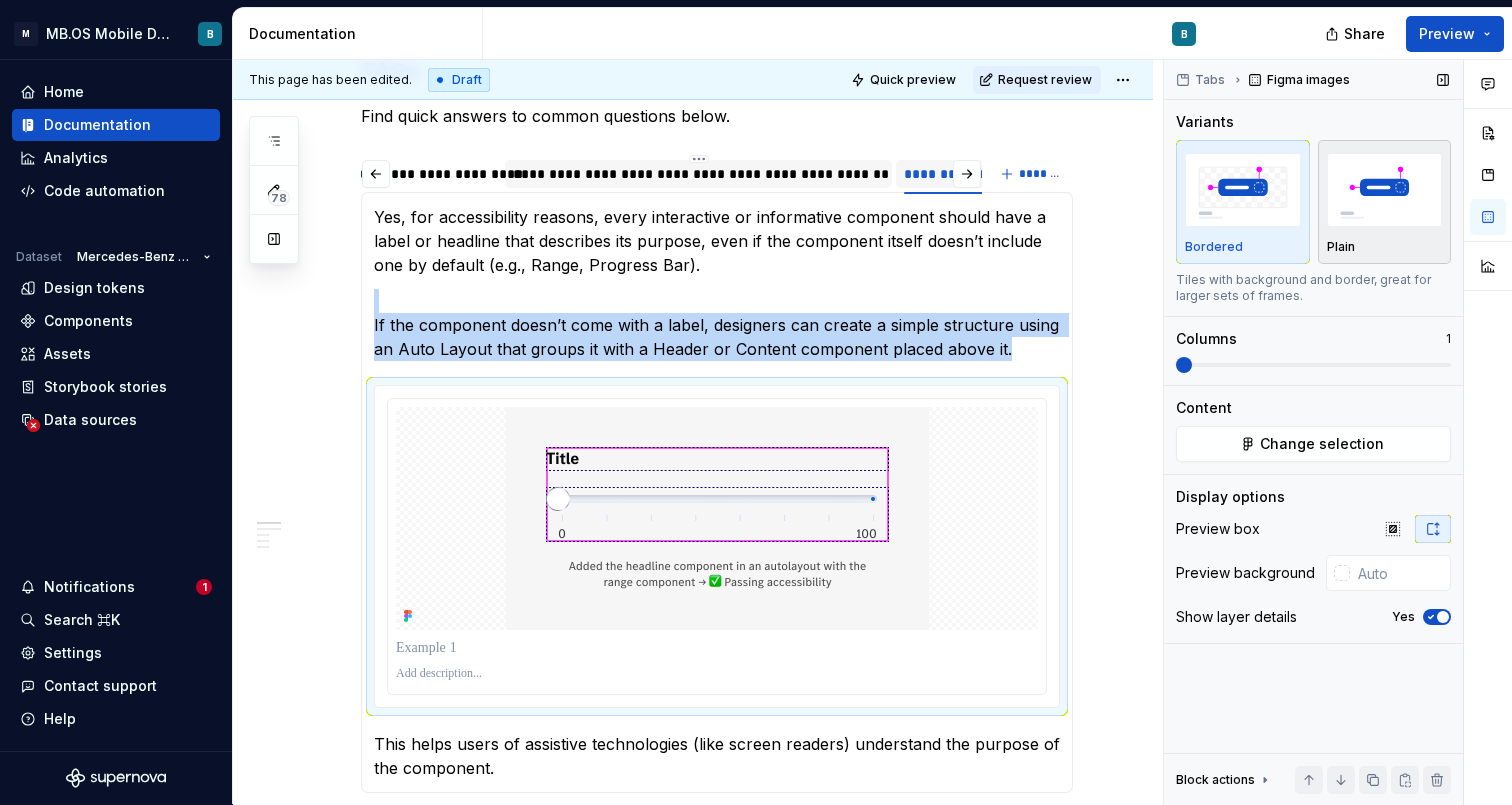 click at bounding box center [1385, 189] 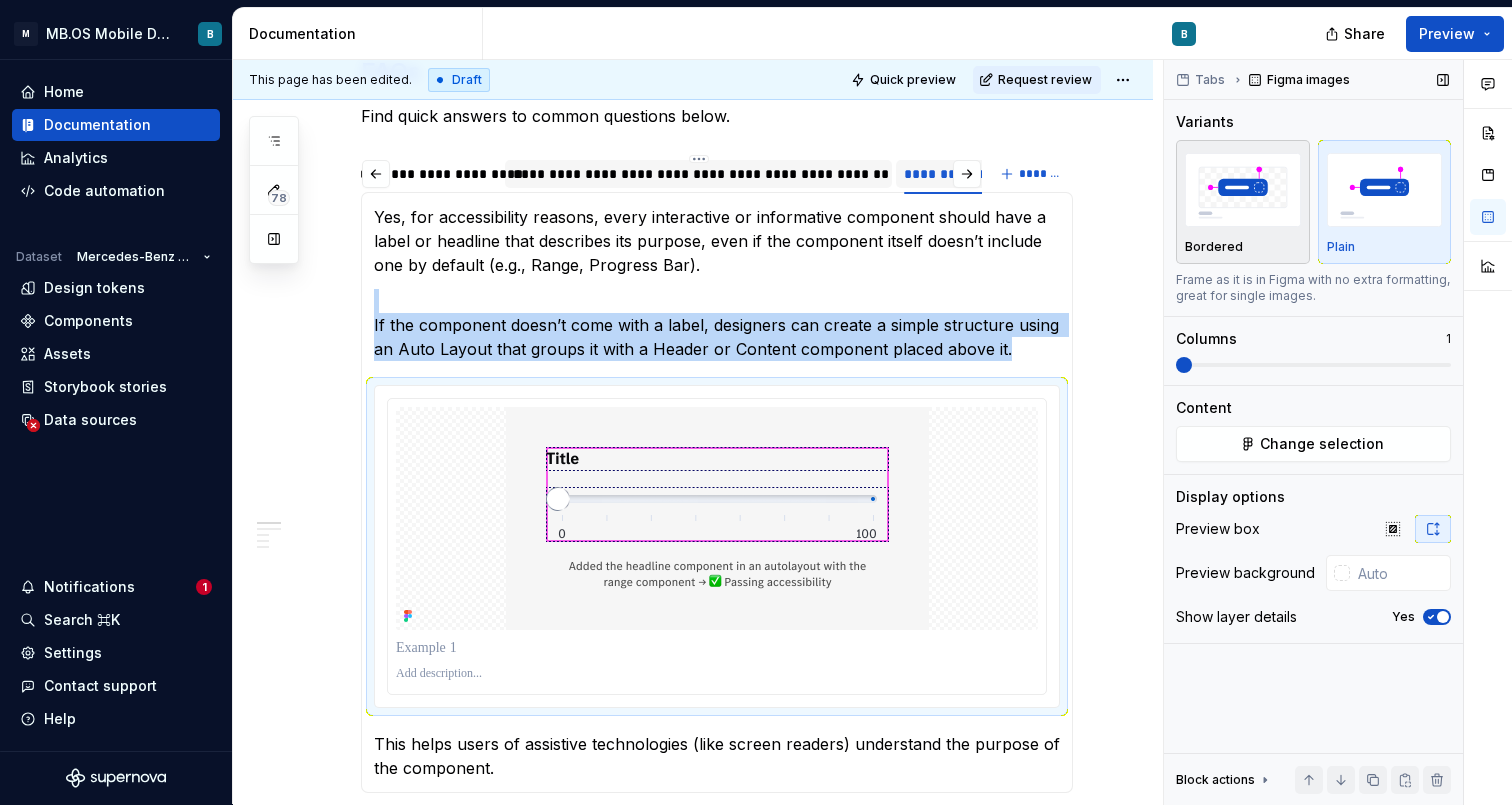 click at bounding box center [1243, 190] 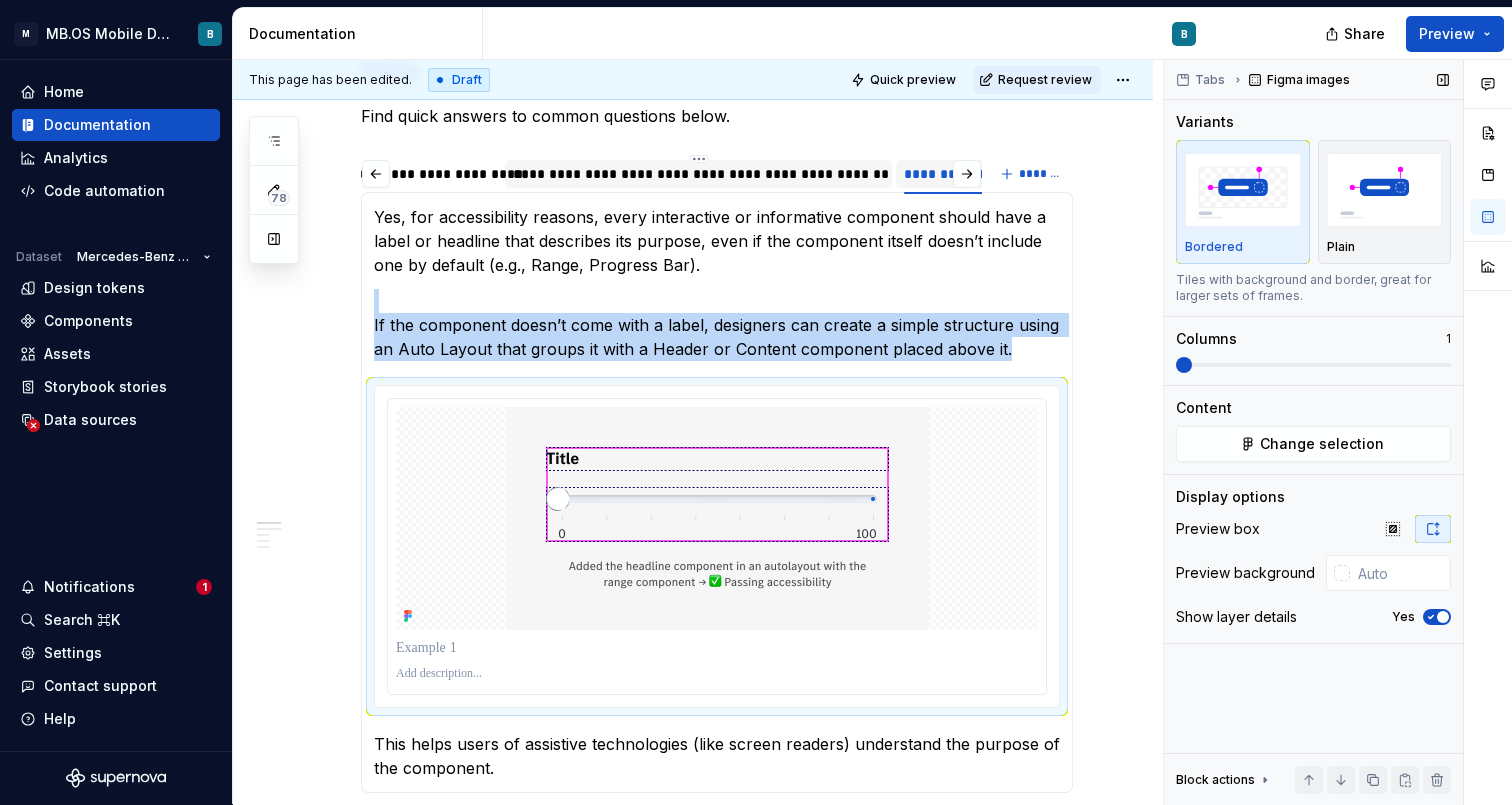 click 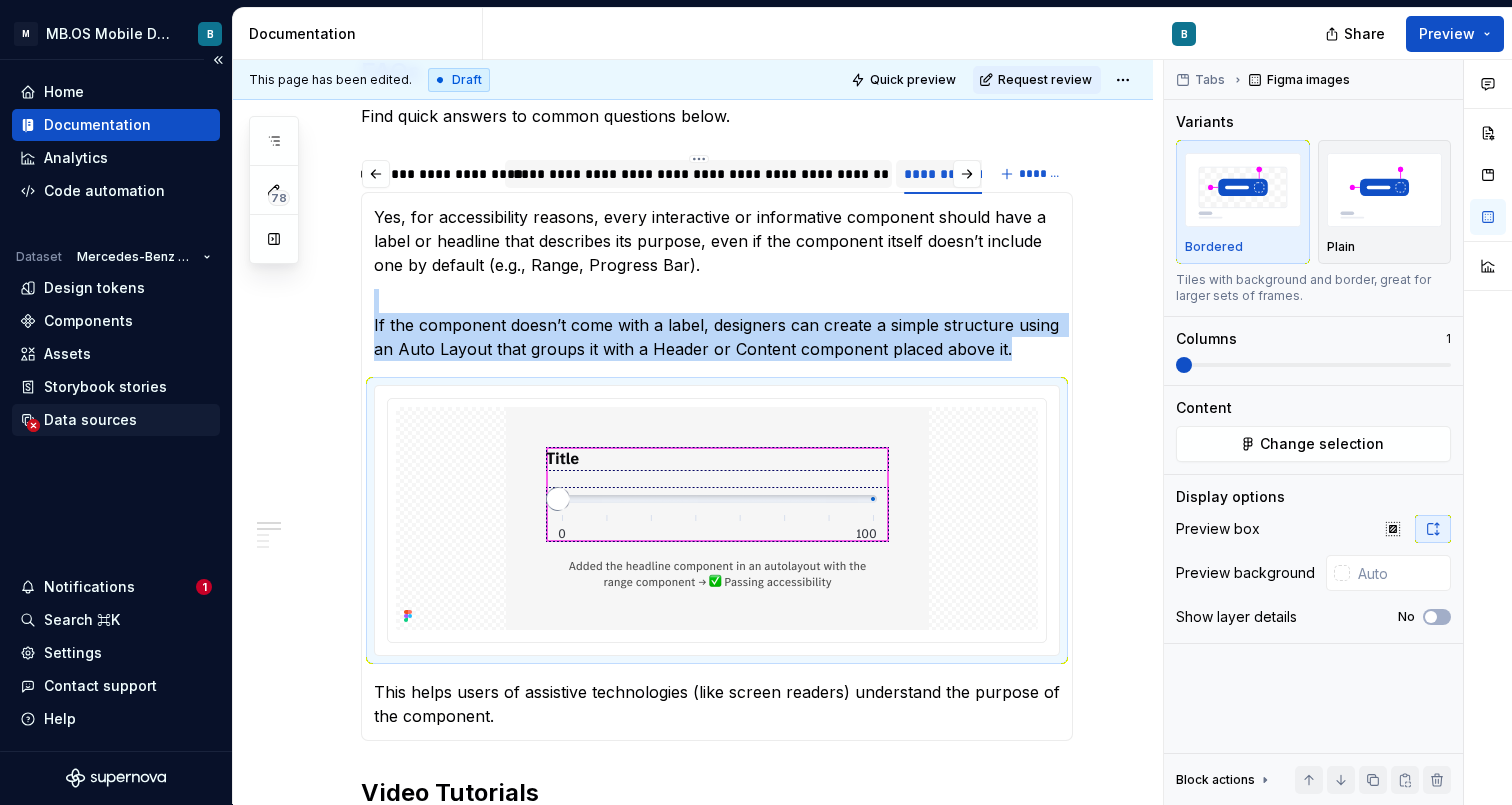 click on "Data sources" at bounding box center (90, 420) 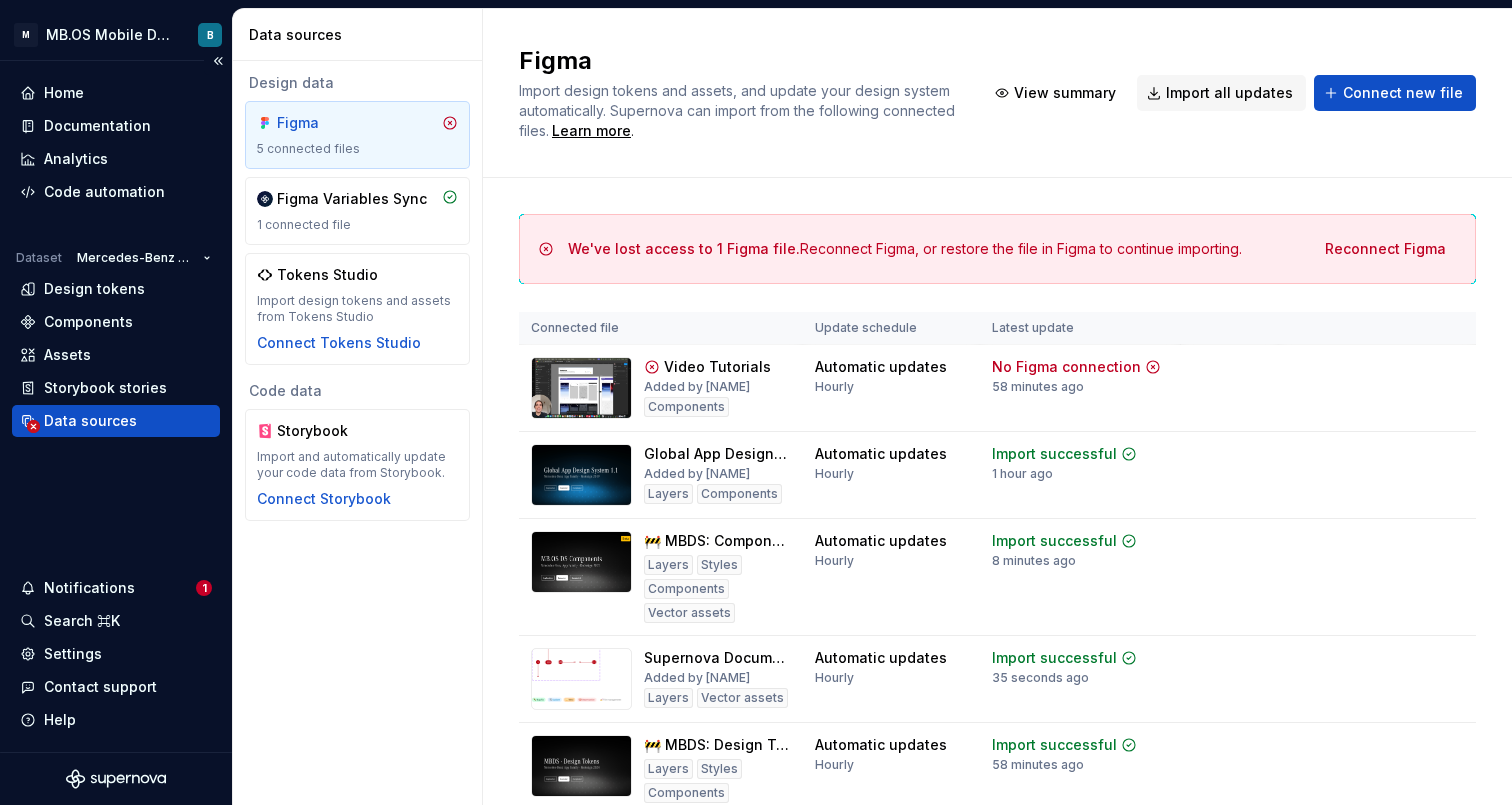 scroll, scrollTop: 0, scrollLeft: 0, axis: both 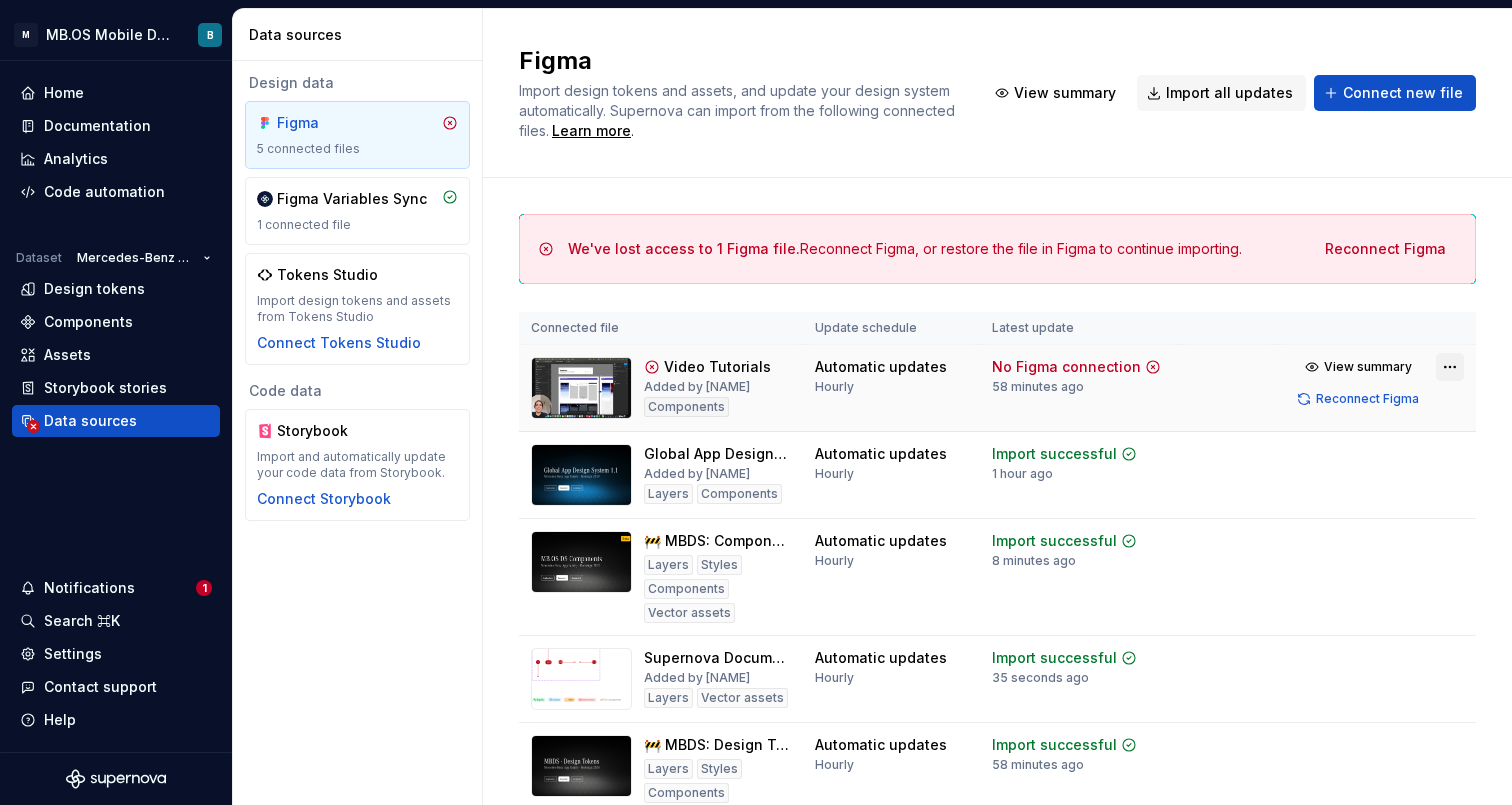 click on "M MB.OS Mobile Design System B Home Documentation Analytics Code automation Dataset Mercedes-Benz 2.0 Design tokens Components Assets Storybook stories Data sources Notifications 1 Search ⌘K Settings Contact support Help Data sources Design data Figma 5 connected files Figma Variables Sync 1 connected file Tokens Studio Import design tokens and assets from Tokens Studio Connect Tokens Studio Code data Storybook Import and automatically update your code data from Storybook. Connect Storybook Figma Import design tokens and assets, and update your design system automatically. Supernova can import from the following connected files. Learn more . View summary Import all updates Connect new file We've lost access to 1 Figma file. Reconnect Figma, or restore the file in Figma to continue importing. Reconnect Figma Connected file Update schedule Latest update Video Tutorials Added by Belu Components Automatic updates Hourly No Figma connection 58 minutes ago View summary Reconnect Figma Added by Antonio Layers" at bounding box center [756, 402] 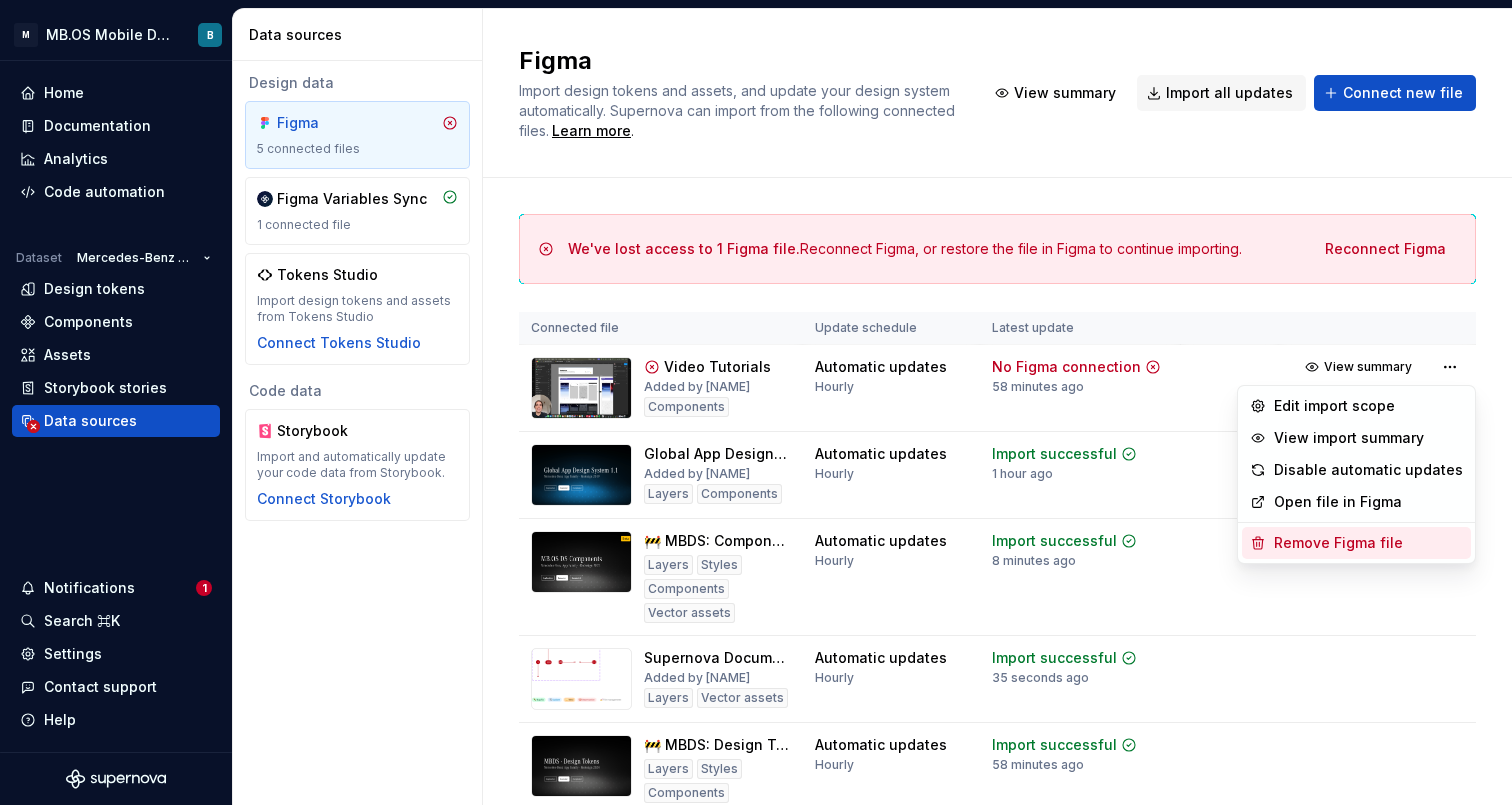 click on "Remove Figma file" at bounding box center [1368, 543] 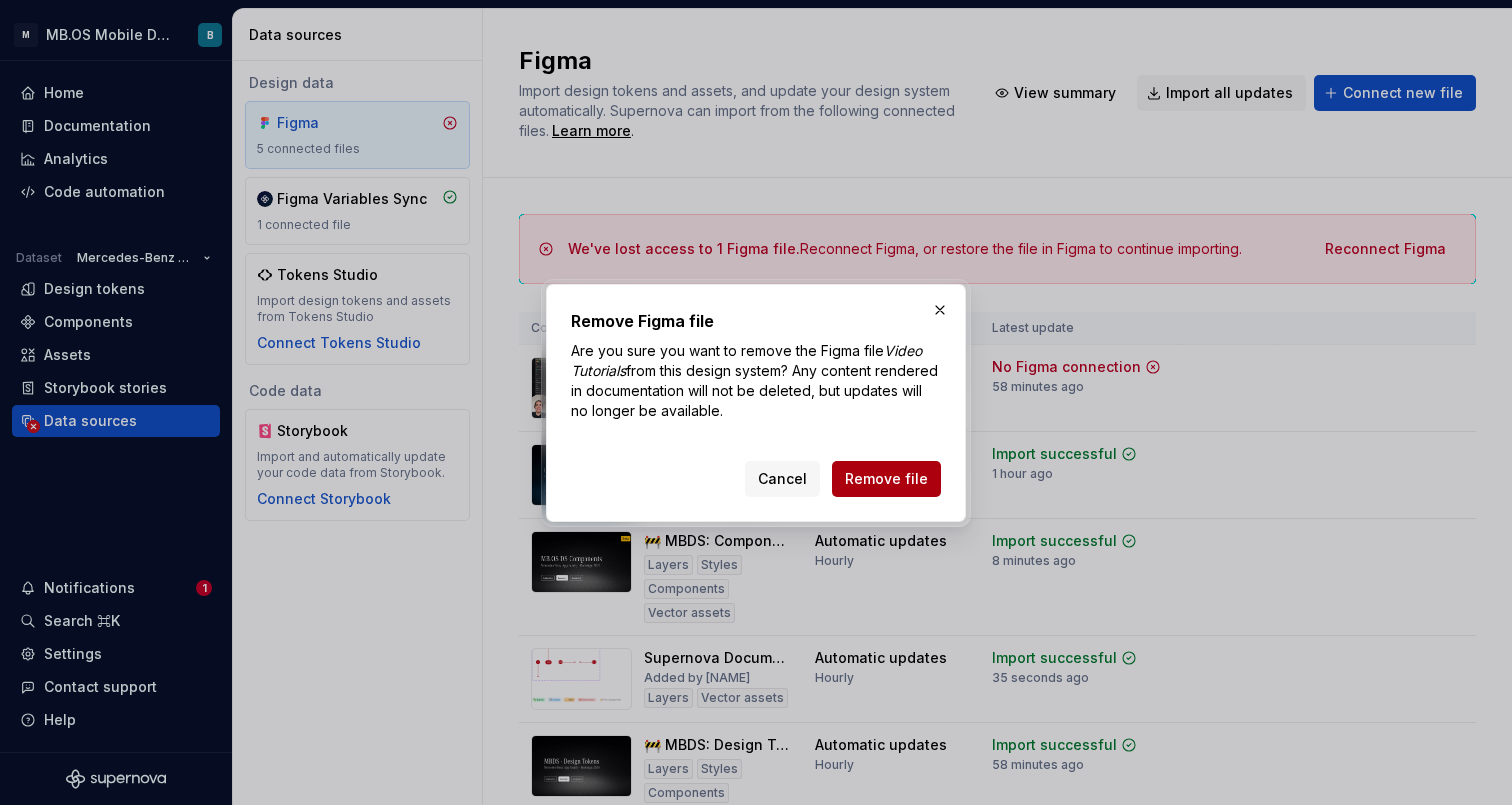click on "Remove file" at bounding box center [886, 479] 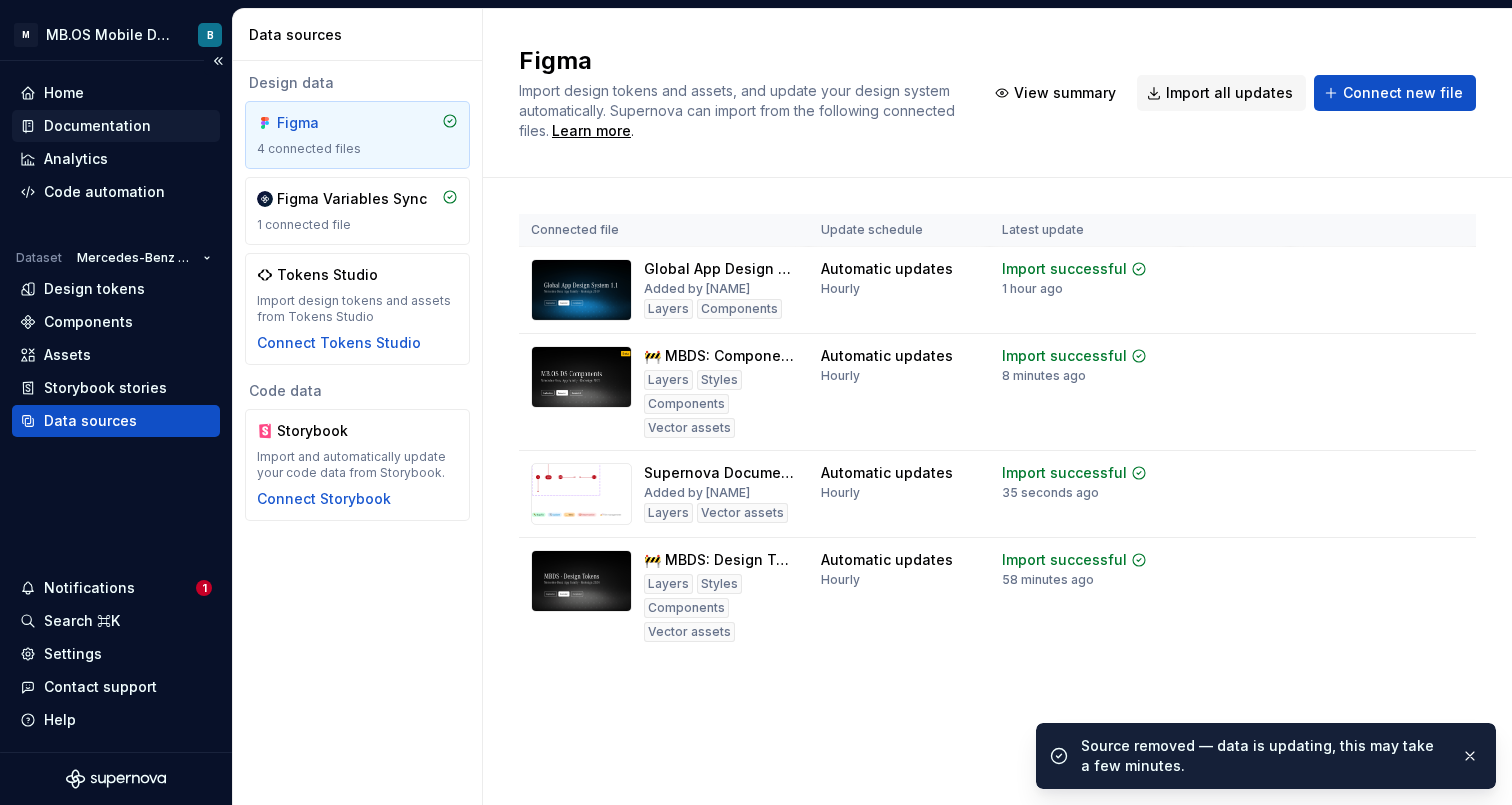 click on "Documentation" at bounding box center [97, 126] 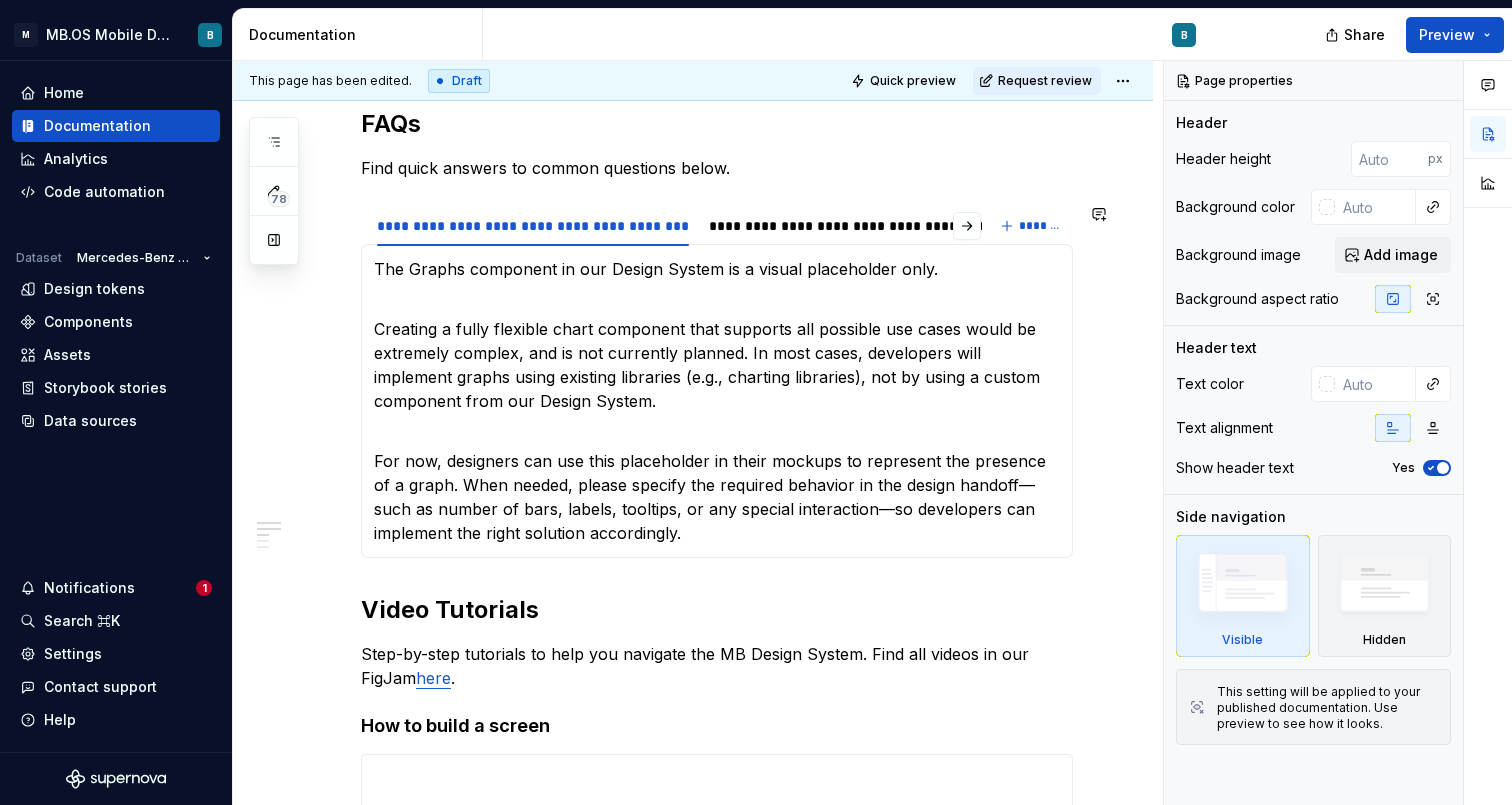 scroll, scrollTop: 275, scrollLeft: 0, axis: vertical 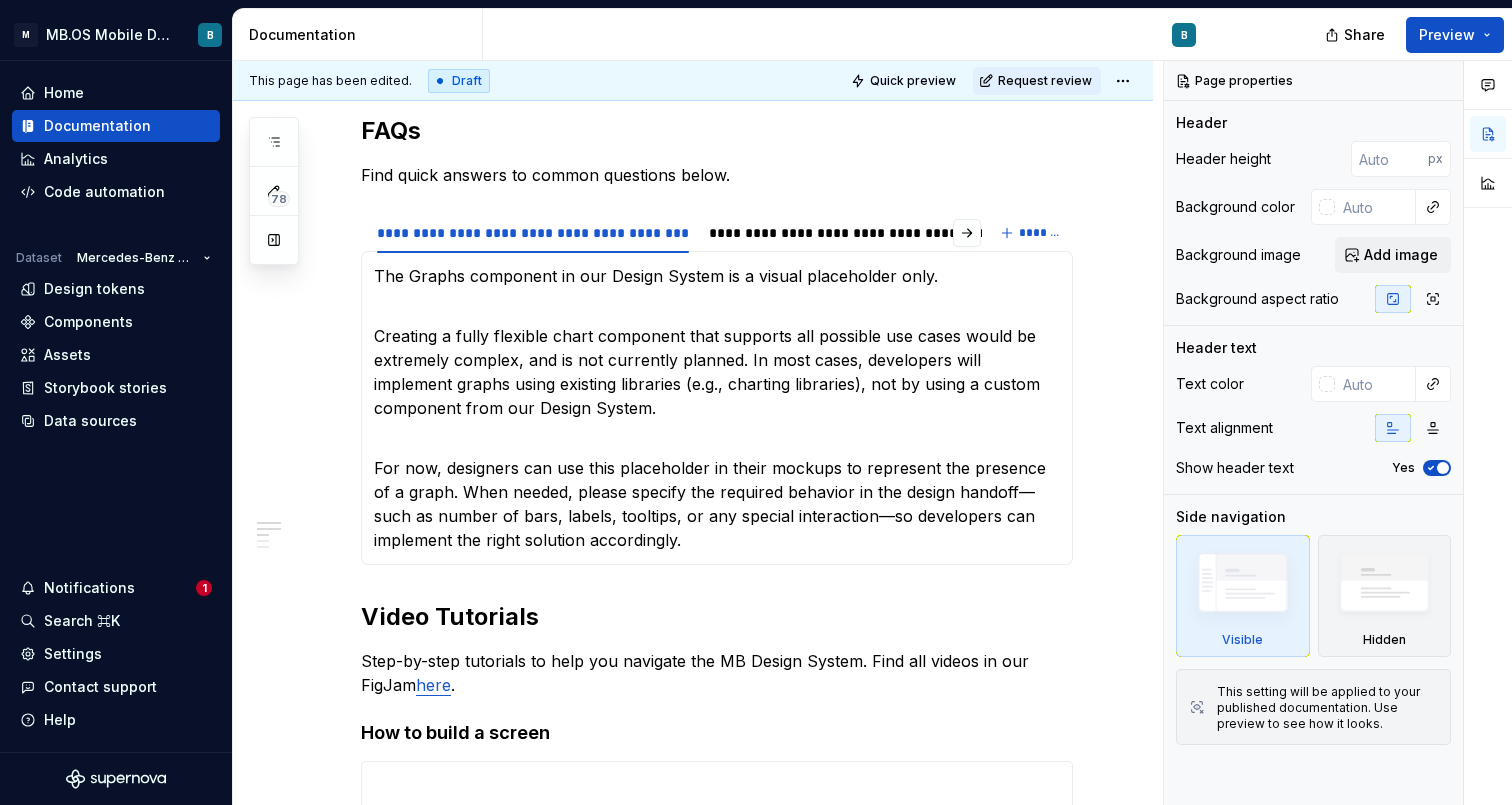 type on "*" 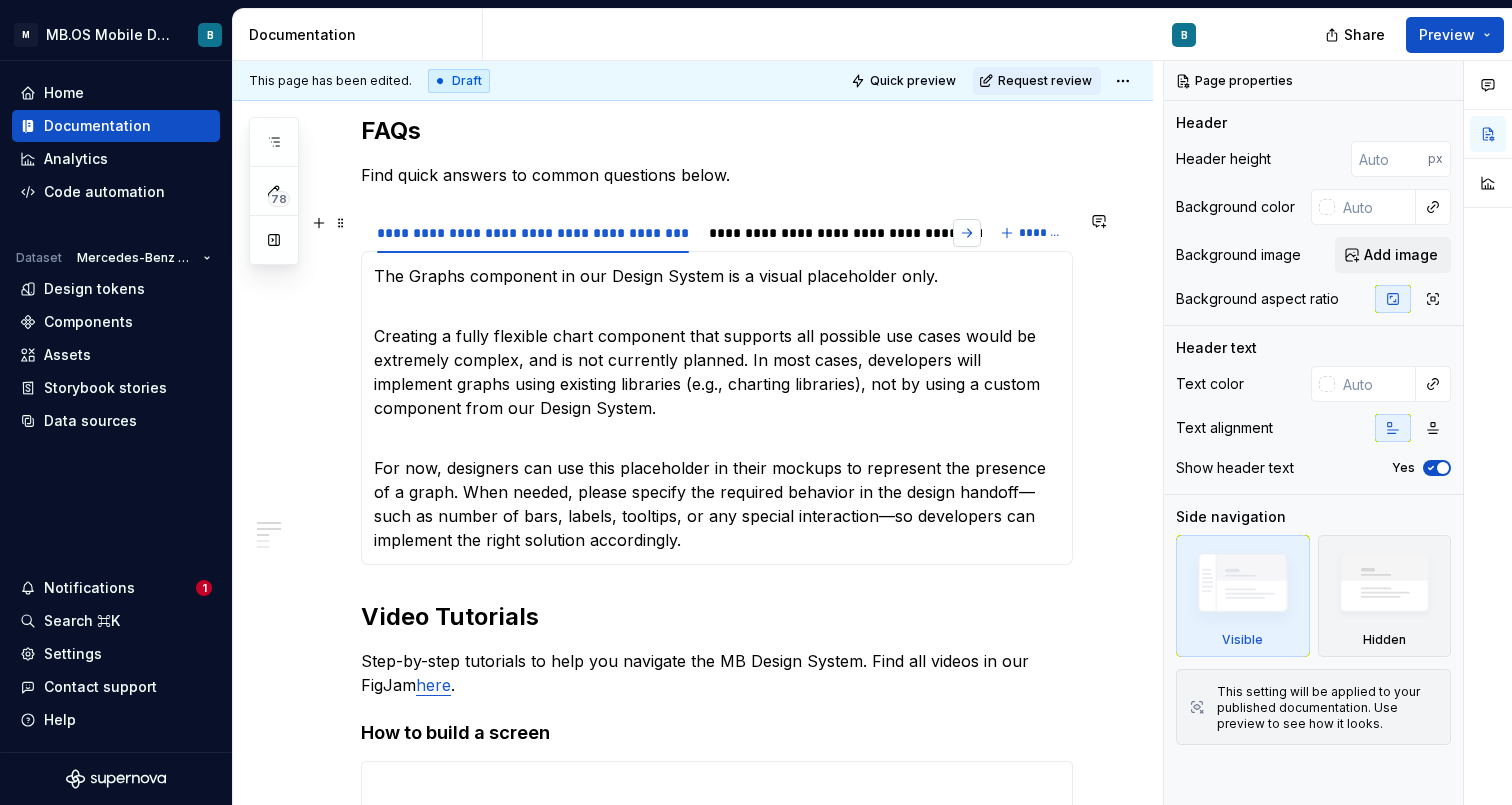 click at bounding box center [967, 233] 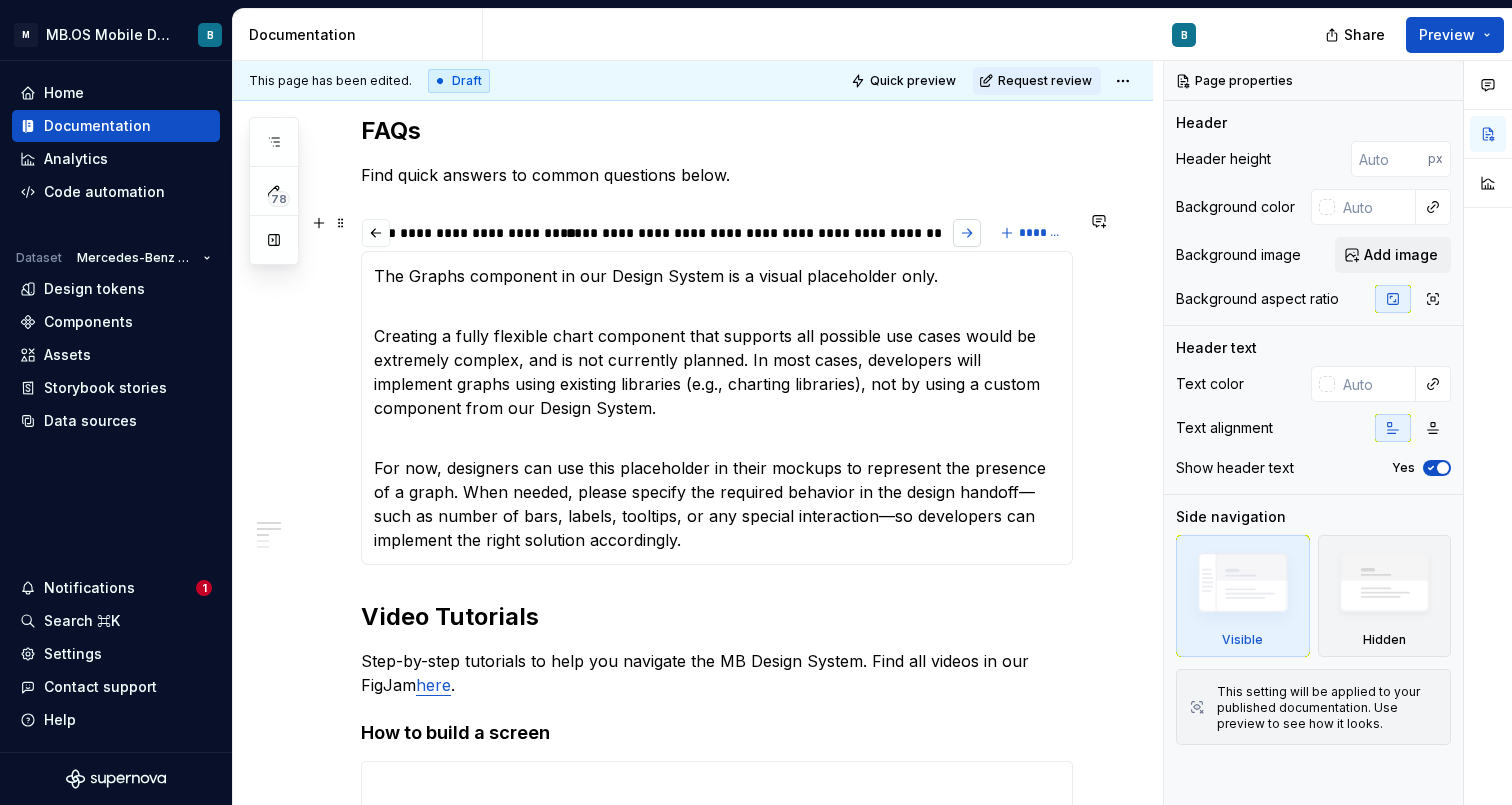 scroll, scrollTop: 0, scrollLeft: 631, axis: horizontal 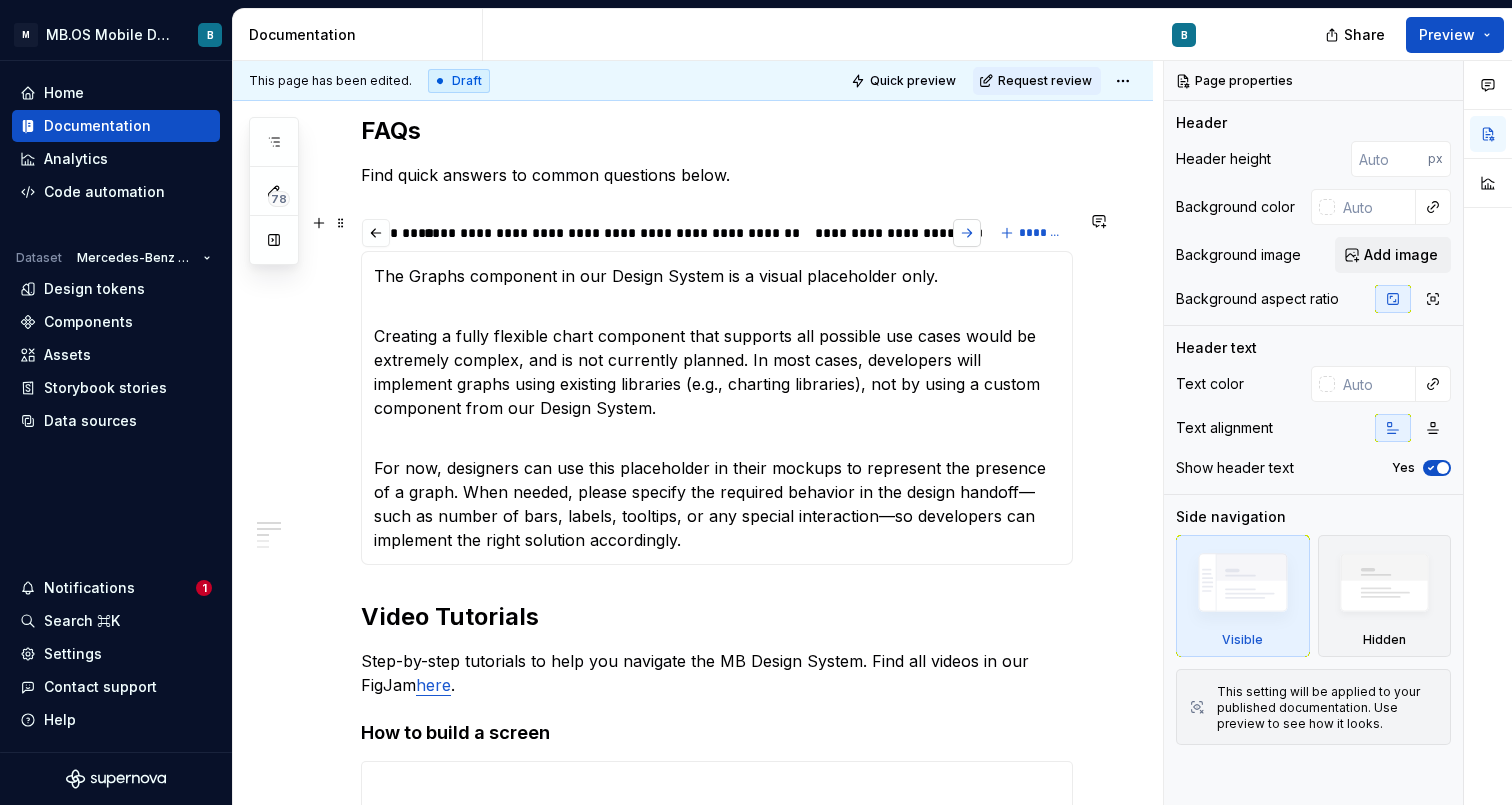 click at bounding box center [967, 233] 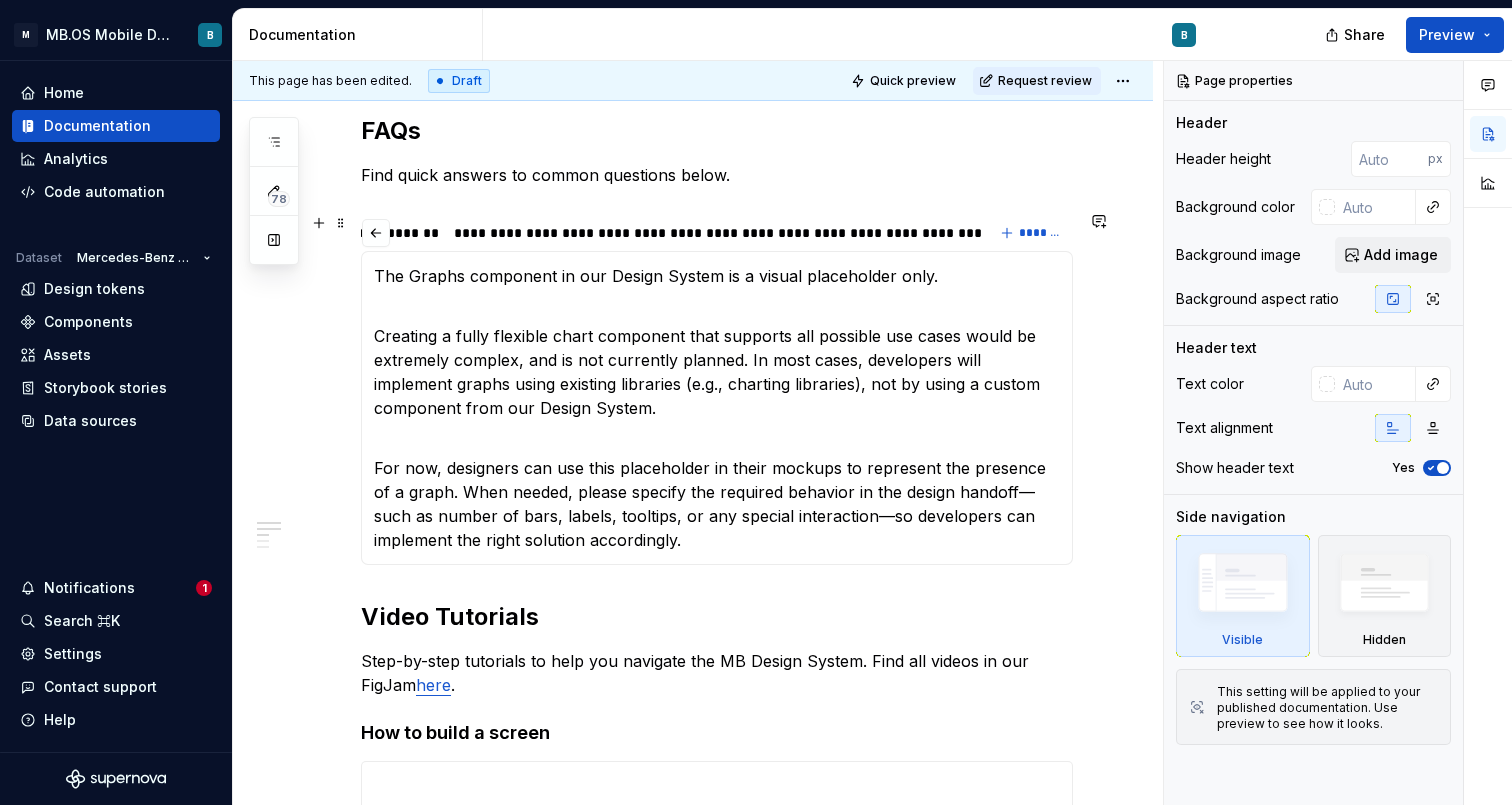scroll, scrollTop: 0, scrollLeft: 1087, axis: horizontal 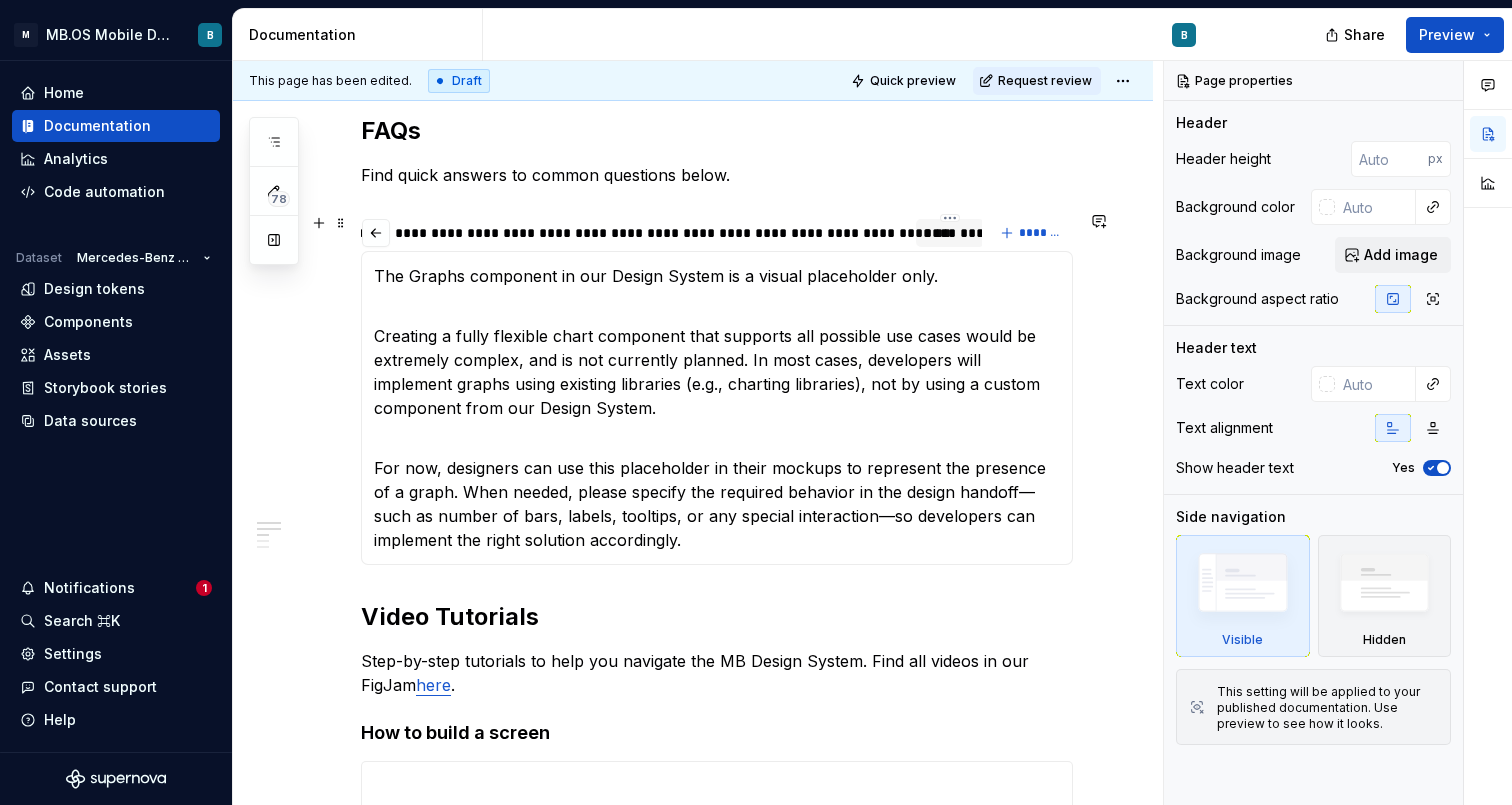 click on "********" at bounding box center (950, 233) 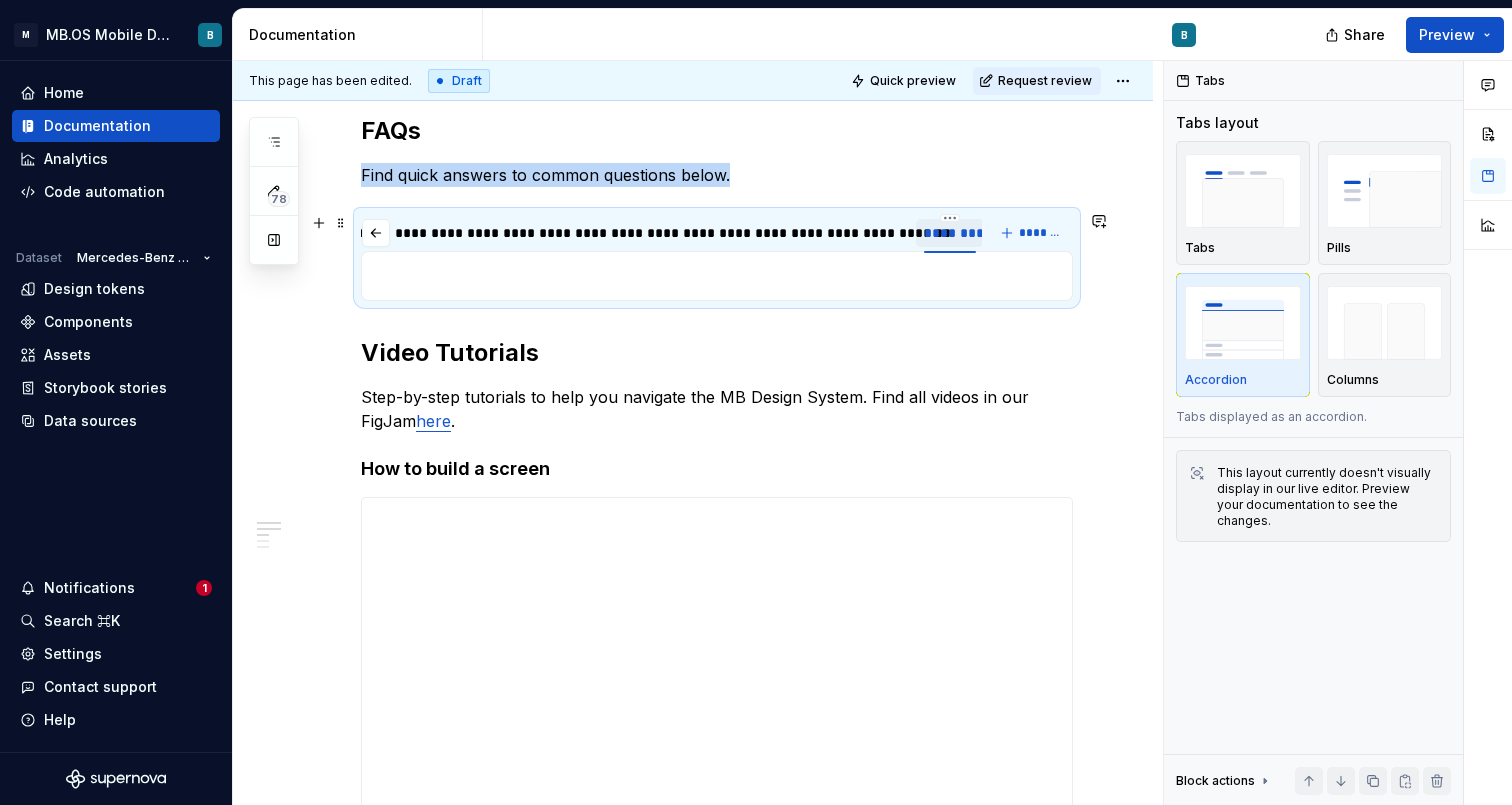 click on "********" at bounding box center (950, 233) 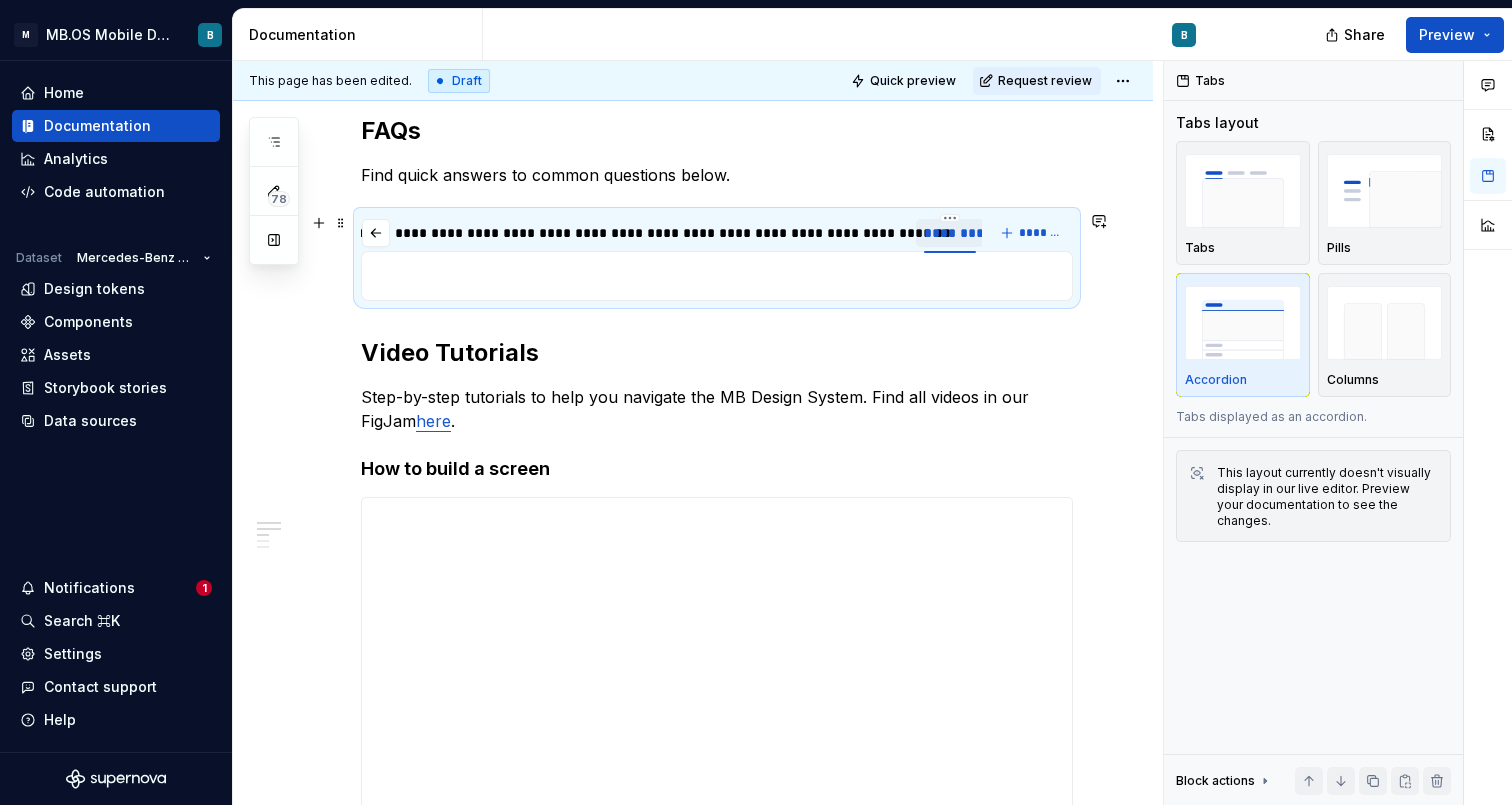 scroll, scrollTop: 0, scrollLeft: 1087, axis: horizontal 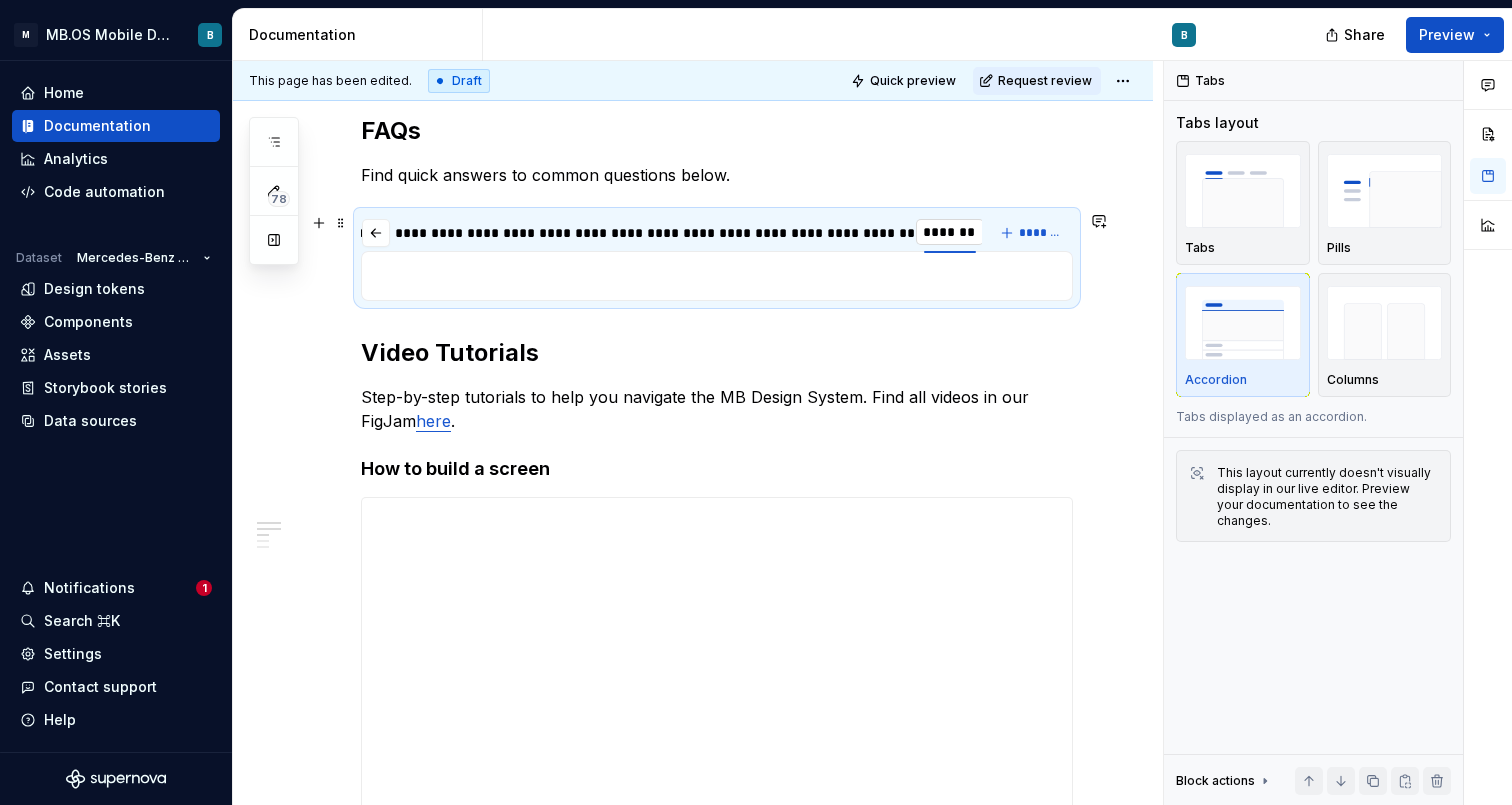type on "**********" 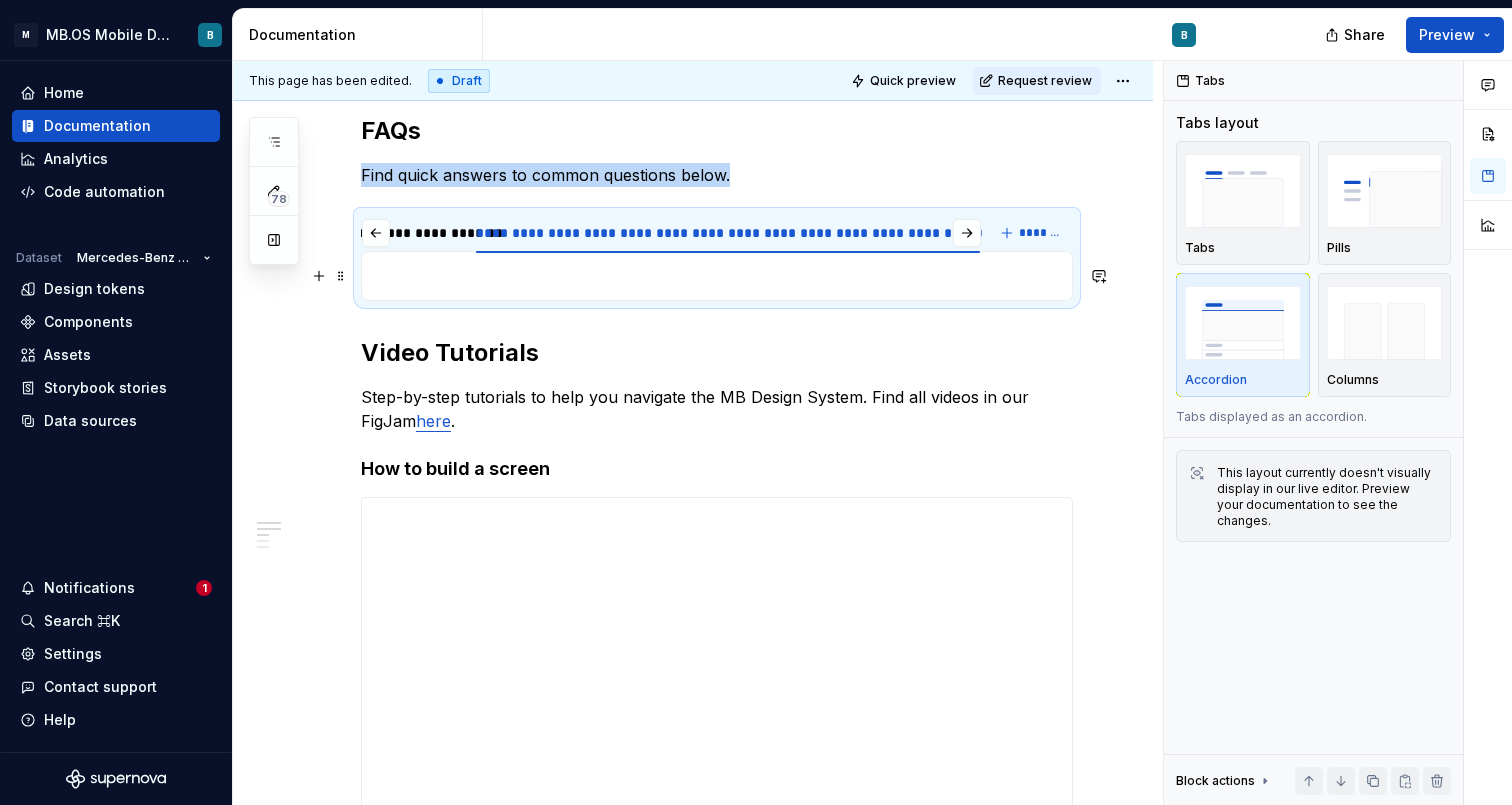 scroll, scrollTop: 0, scrollLeft: 1035, axis: horizontal 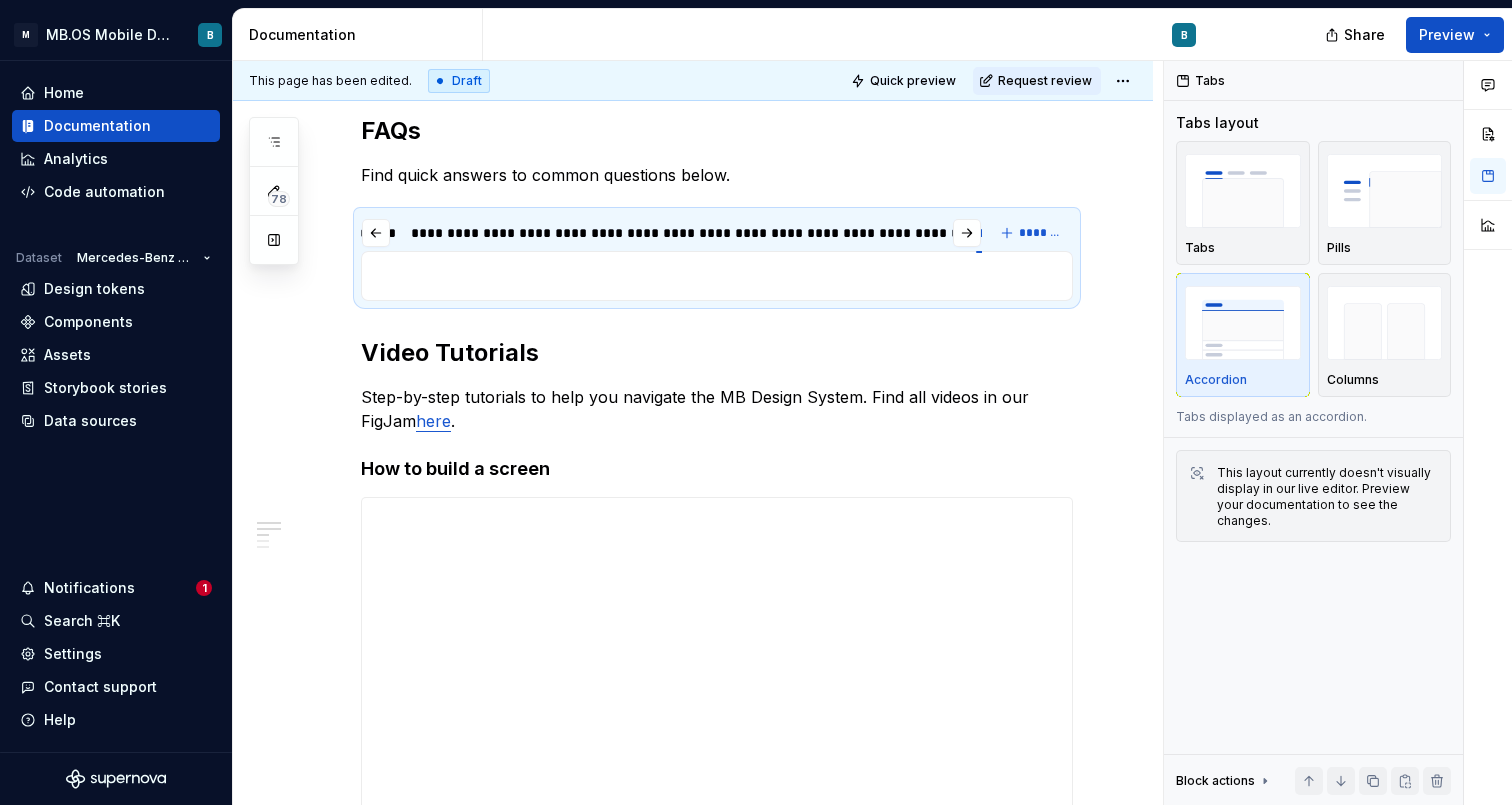 click on "M MB.OS Mobile Design System B Home Documentation Analytics Code automation Dataset Mercedes-Benz 2.0 Design tokens Components Assets Storybook stories Data sources Notifications 1 Search ⌘K Settings Contact support Help Documentation B Share Preview 78 Pages Add
Accessibility guide for tree Page tree.
Navigate the tree with the arrow keys. Common tree hotkeys apply. Further keybindings are available:
enter to execute primary action on focused item
f2 to start renaming the focused item
escape to abort renaming an item
control+d to start dragging selected items
Welcome Foundations Accessibility Design tokens Overview Usage Typography Component list Components Component Name [Template] Overview Style Usage SwiftUI Compose Status & changelog FAQs · Resources B Changes Draft ( 46 ) Welcome Foundations / Design tokens / Usage Foundations / Component list Components / Component overview Components / Accordion Cell / /" at bounding box center (756, 402) 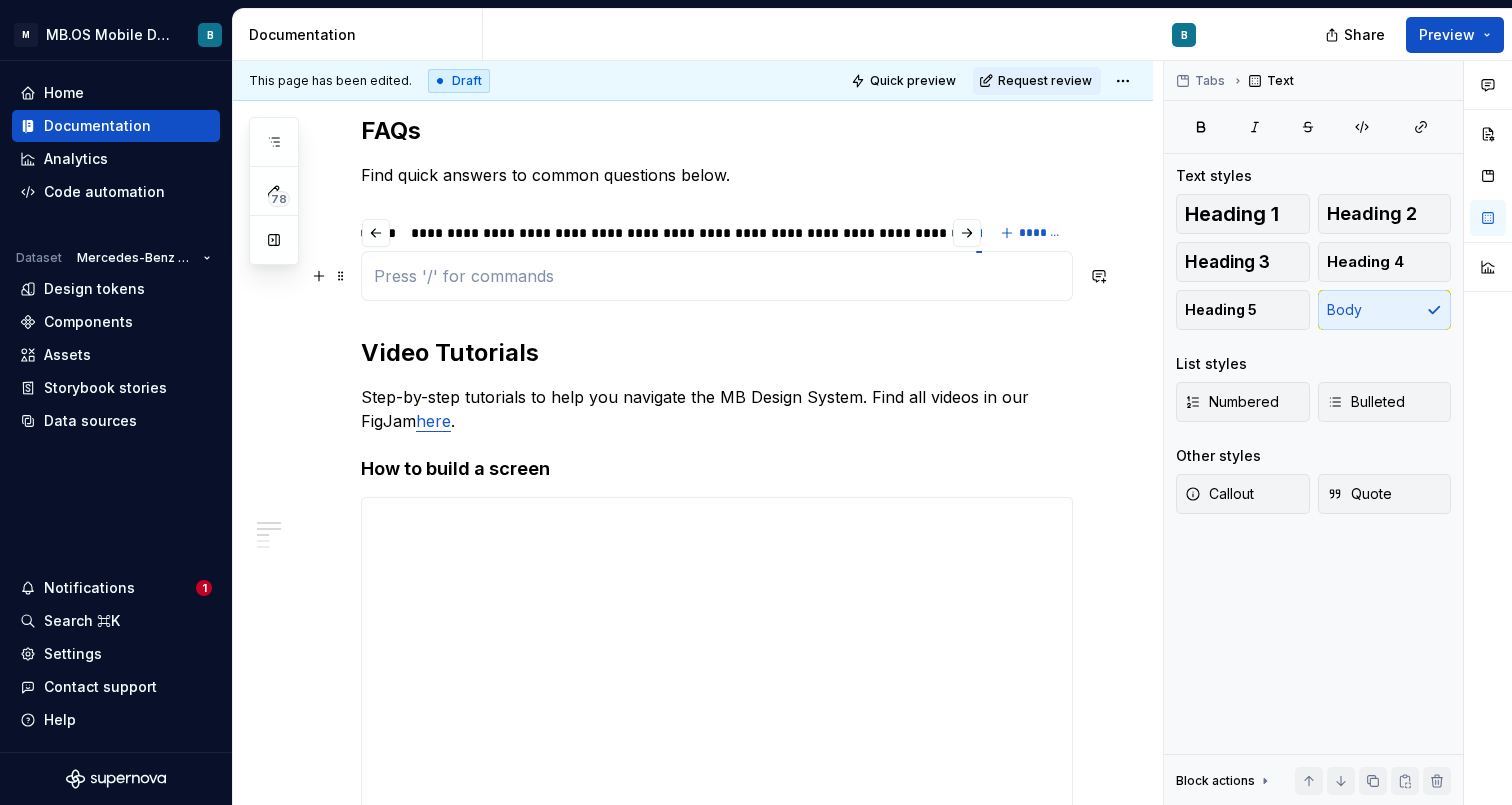 click at bounding box center (717, 276) 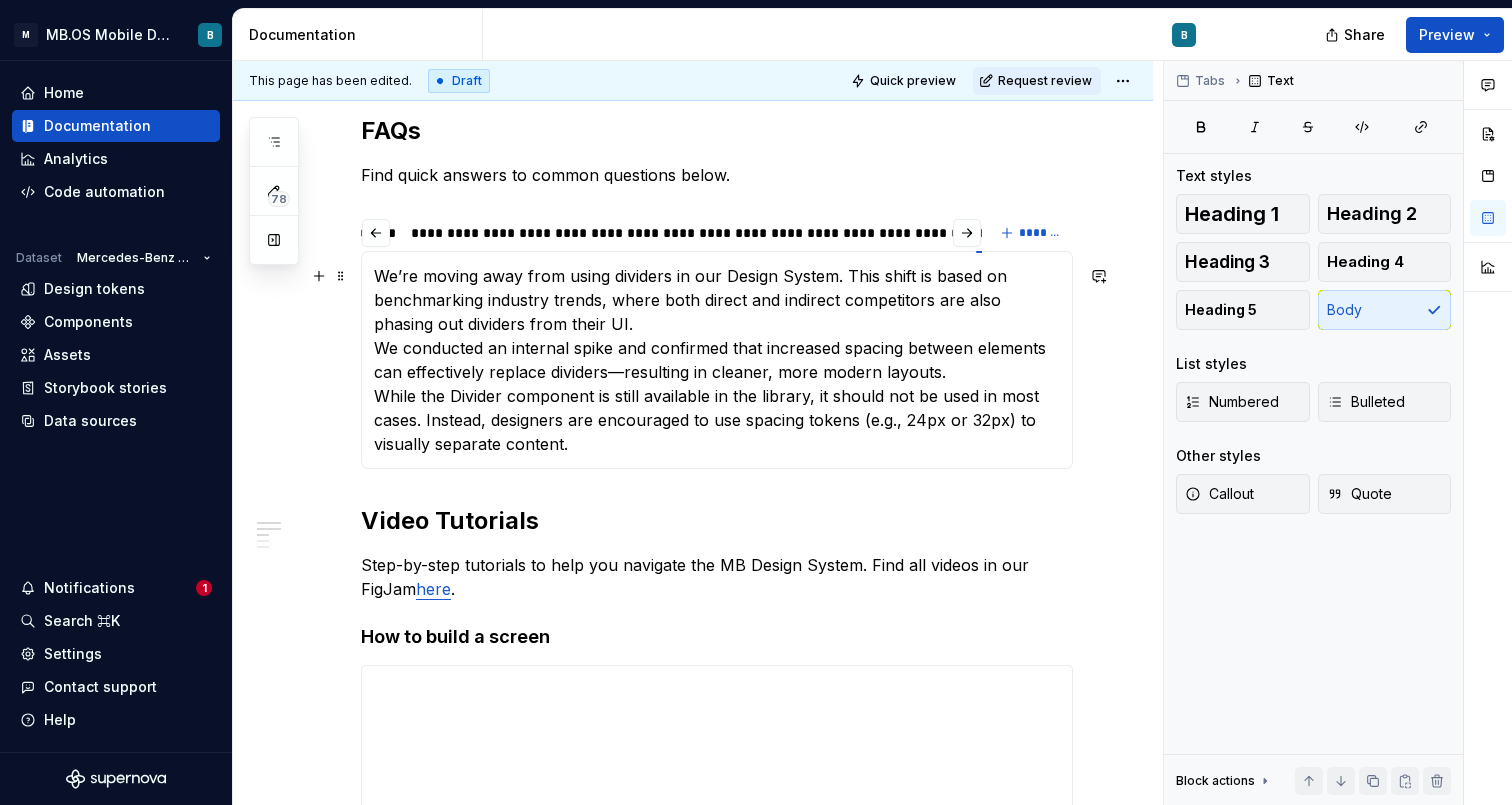 click on "We’re moving away from using dividers in our Design System. This shift is based on benchmarking industry trends, where both direct and indirect competitors are also phasing out dividers from their UI. We conducted an internal spike and confirmed that increased spacing between elements can effectively replace dividers—resulting in cleaner, more modern layouts. While the Divider component is still available in the library, it should not be used in most cases. Instead, designers are encouraged to use spacing tokens (e.g., 24px or 32px) to visually separate content." at bounding box center [717, 360] 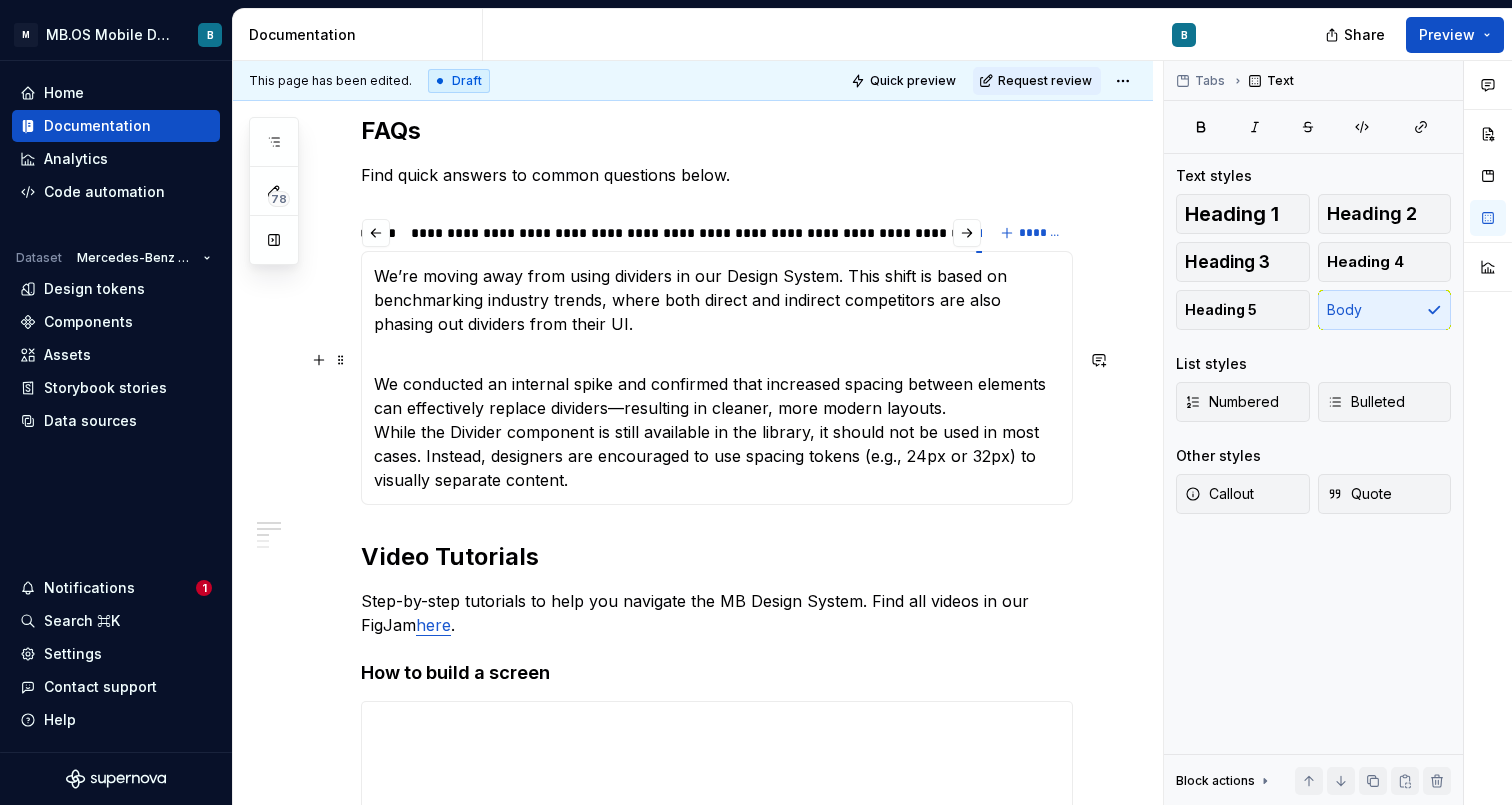 click on "We conducted an internal spike and confirmed that increased spacing between elements can effectively replace dividers—resulting in cleaner, more modern layouts. While the Divider component is still available in the library, it should not be used in most cases. Instead, designers are encouraged to use spacing tokens (e.g., 24px or 32px) to visually separate content." at bounding box center [717, 420] 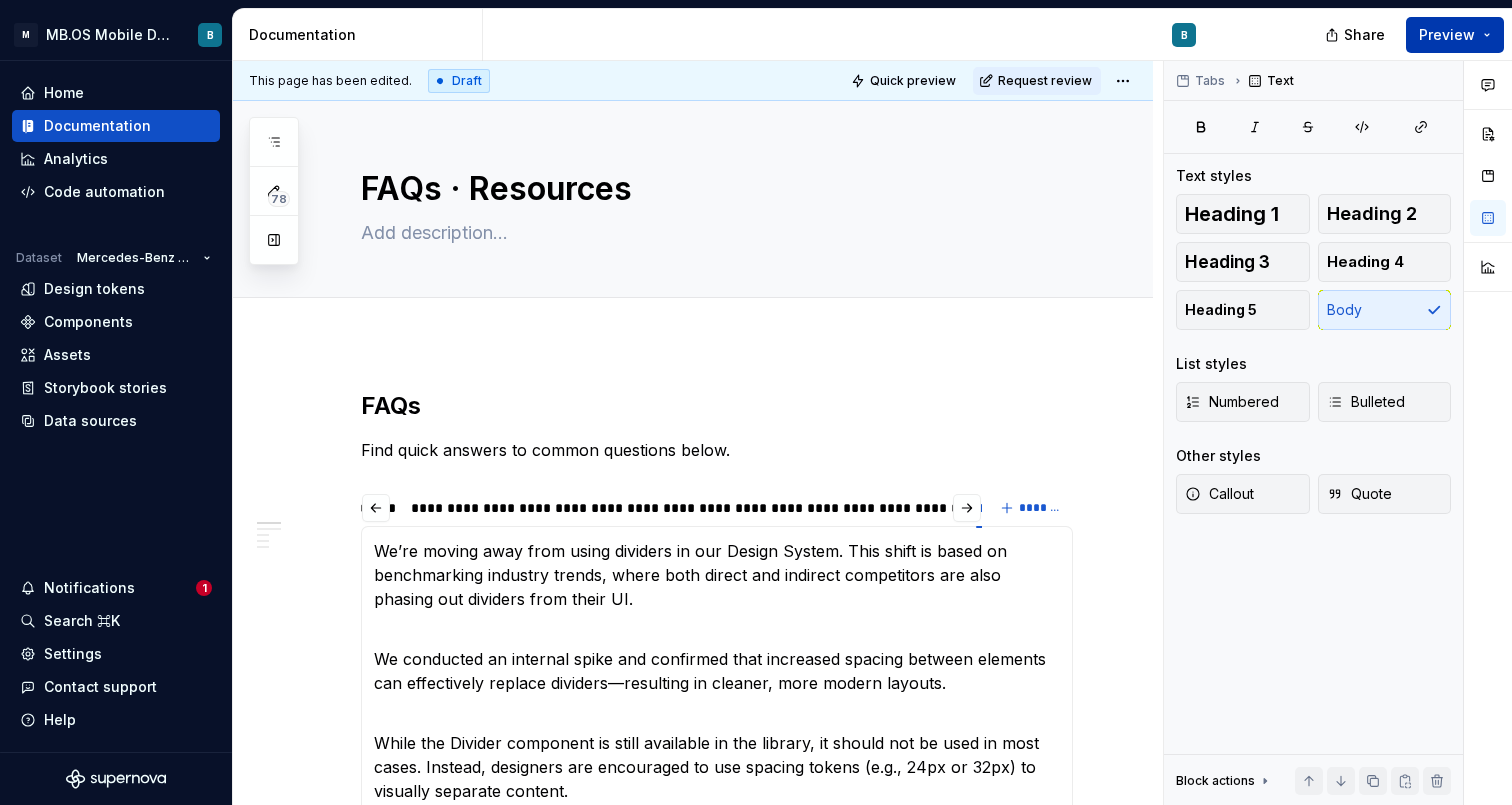 scroll, scrollTop: 0, scrollLeft: 0, axis: both 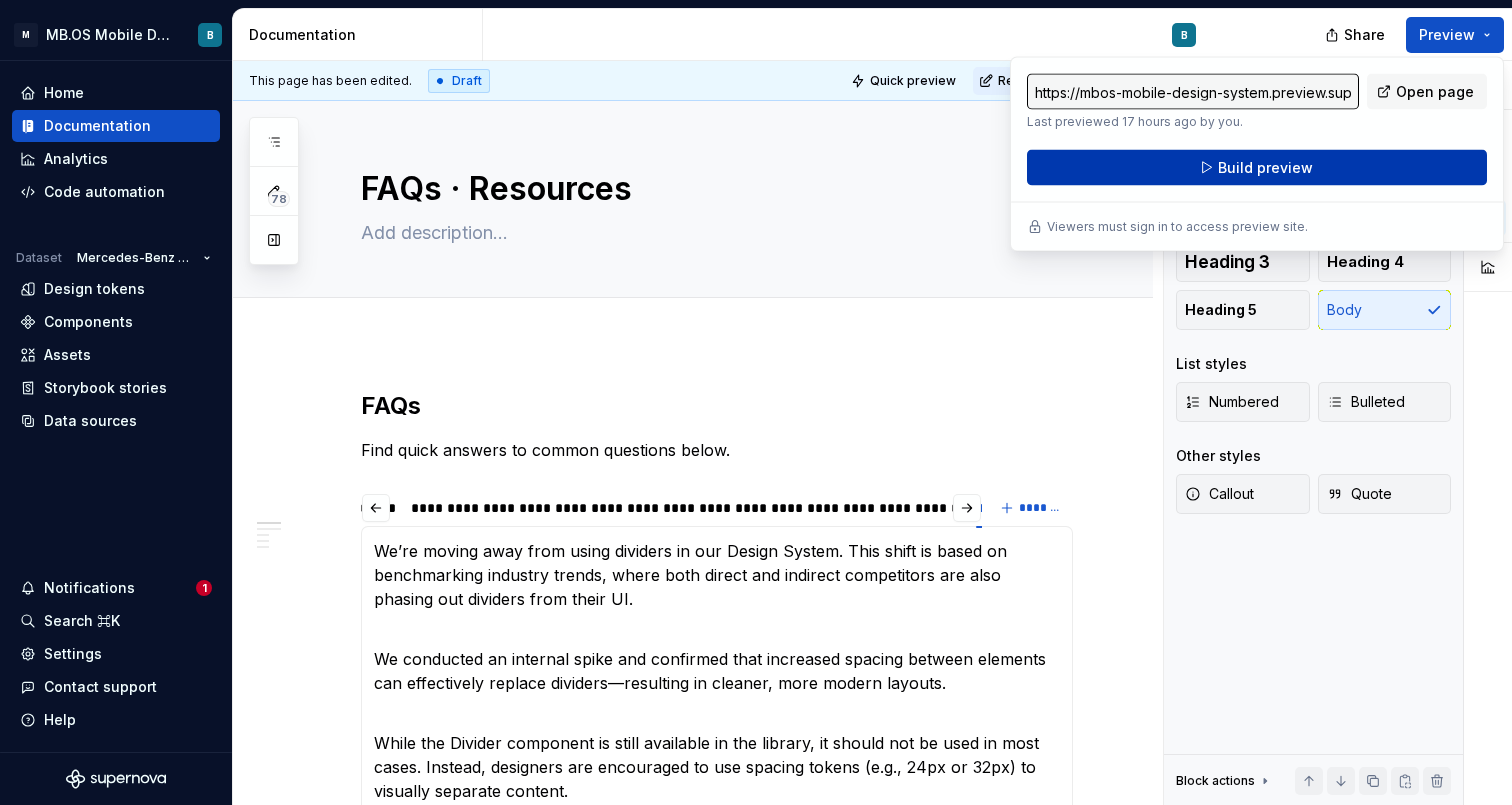 click on "Build preview" at bounding box center [1257, 168] 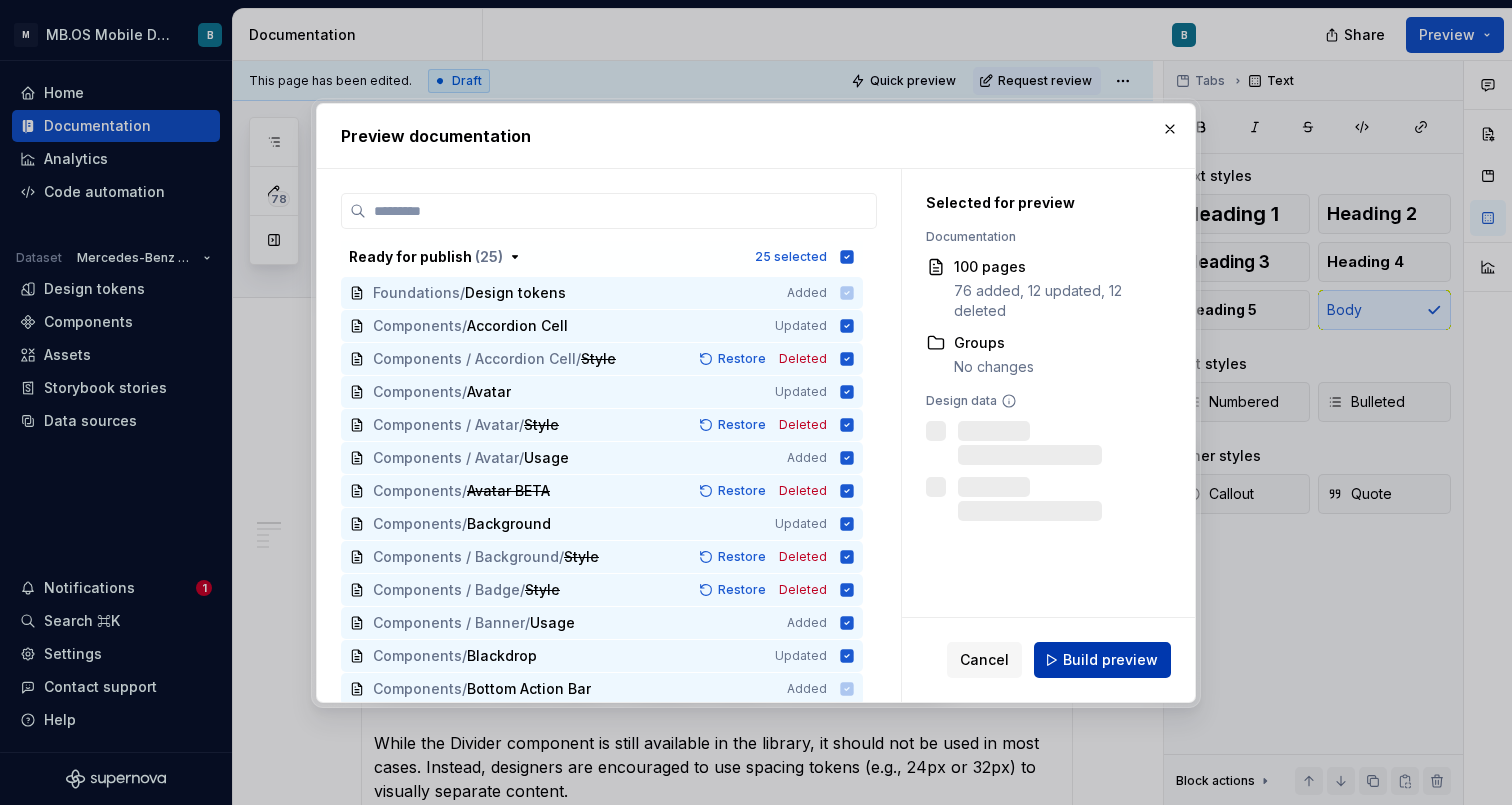 click on "Build preview" at bounding box center [1110, 660] 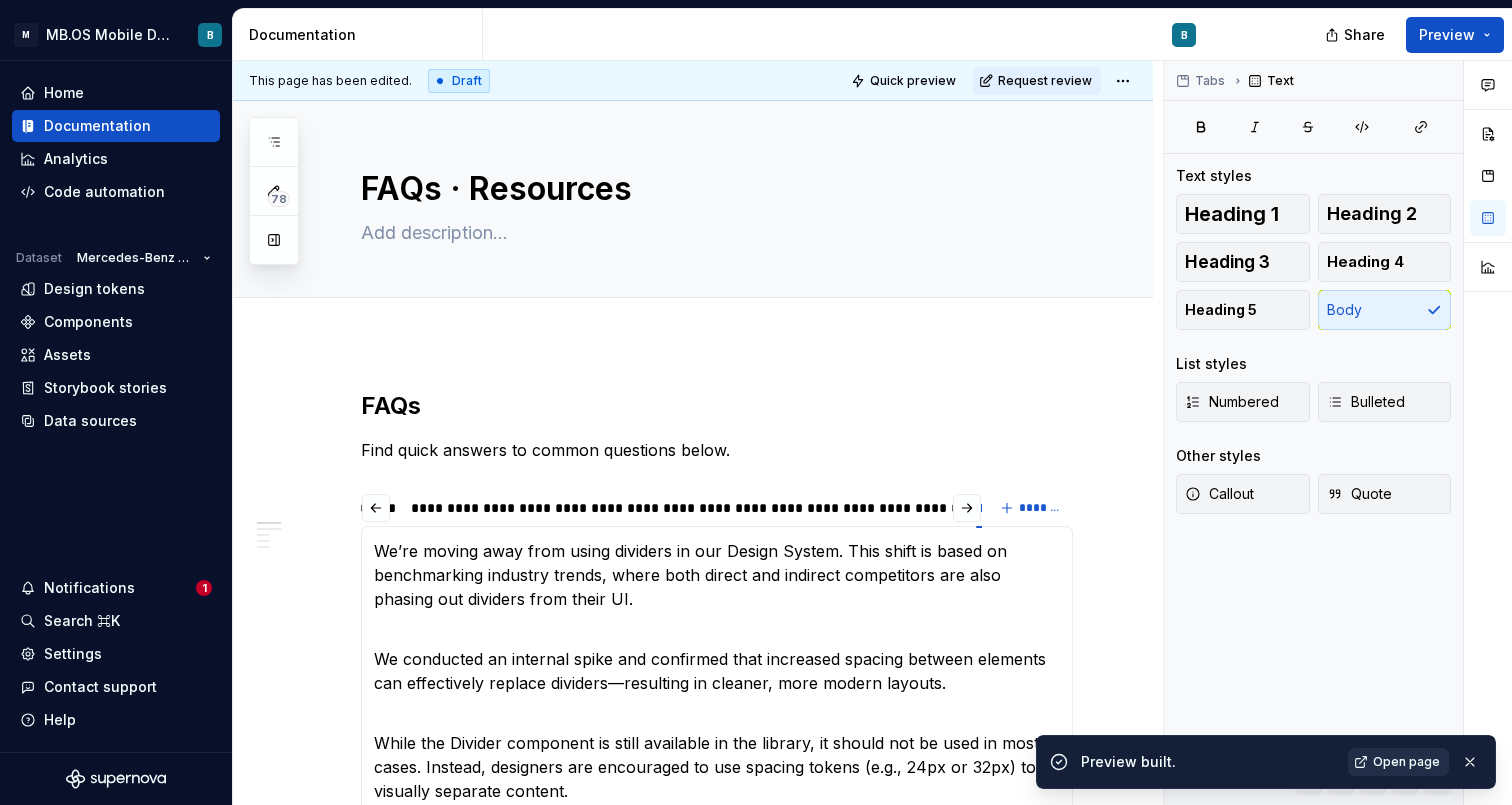 click on "Open page" at bounding box center [1398, 762] 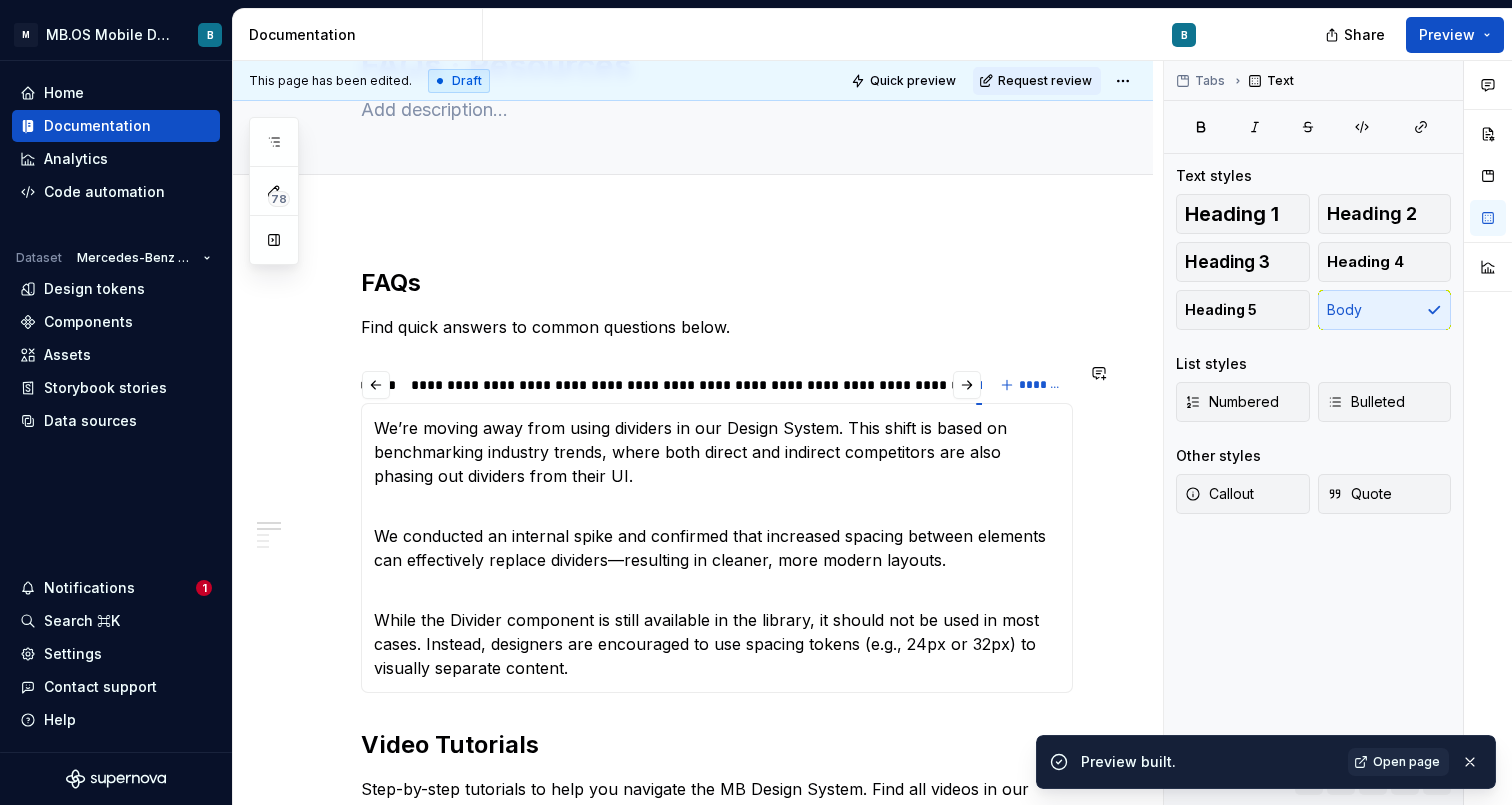 scroll, scrollTop: 218, scrollLeft: 0, axis: vertical 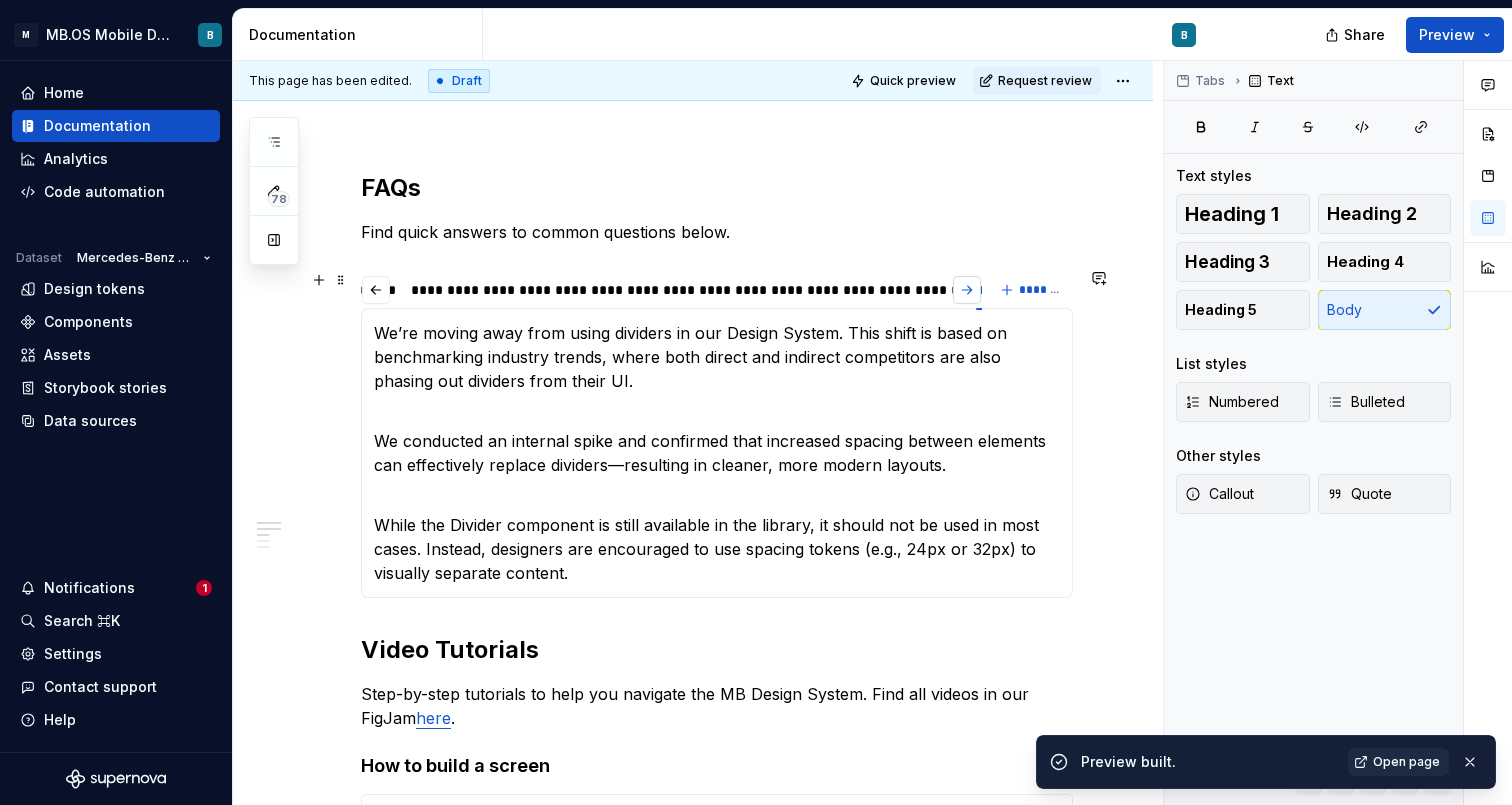 click at bounding box center (967, 290) 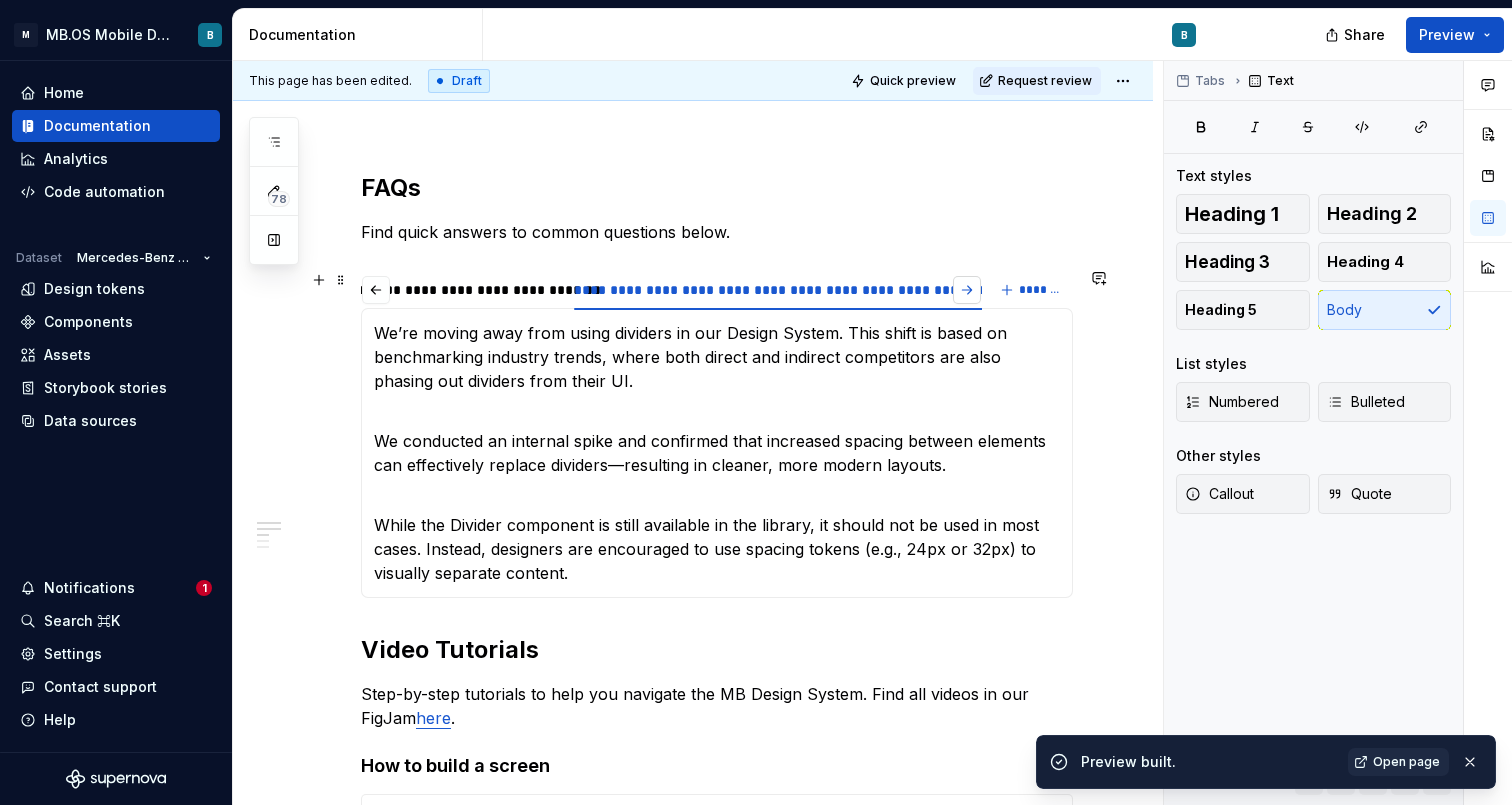 scroll, scrollTop: 0, scrollLeft: 1539, axis: horizontal 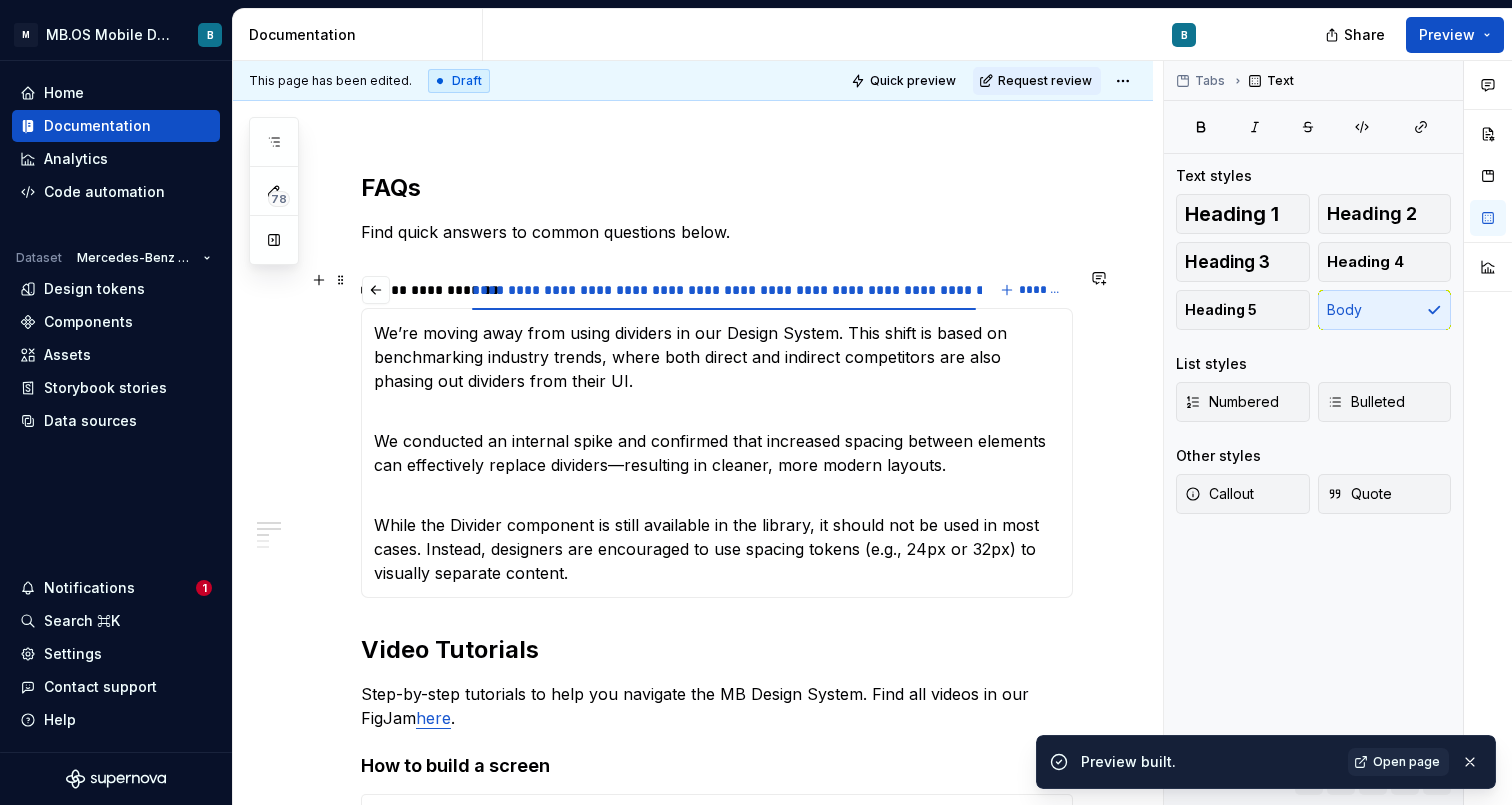 click on "**********" at bounding box center (724, 290) 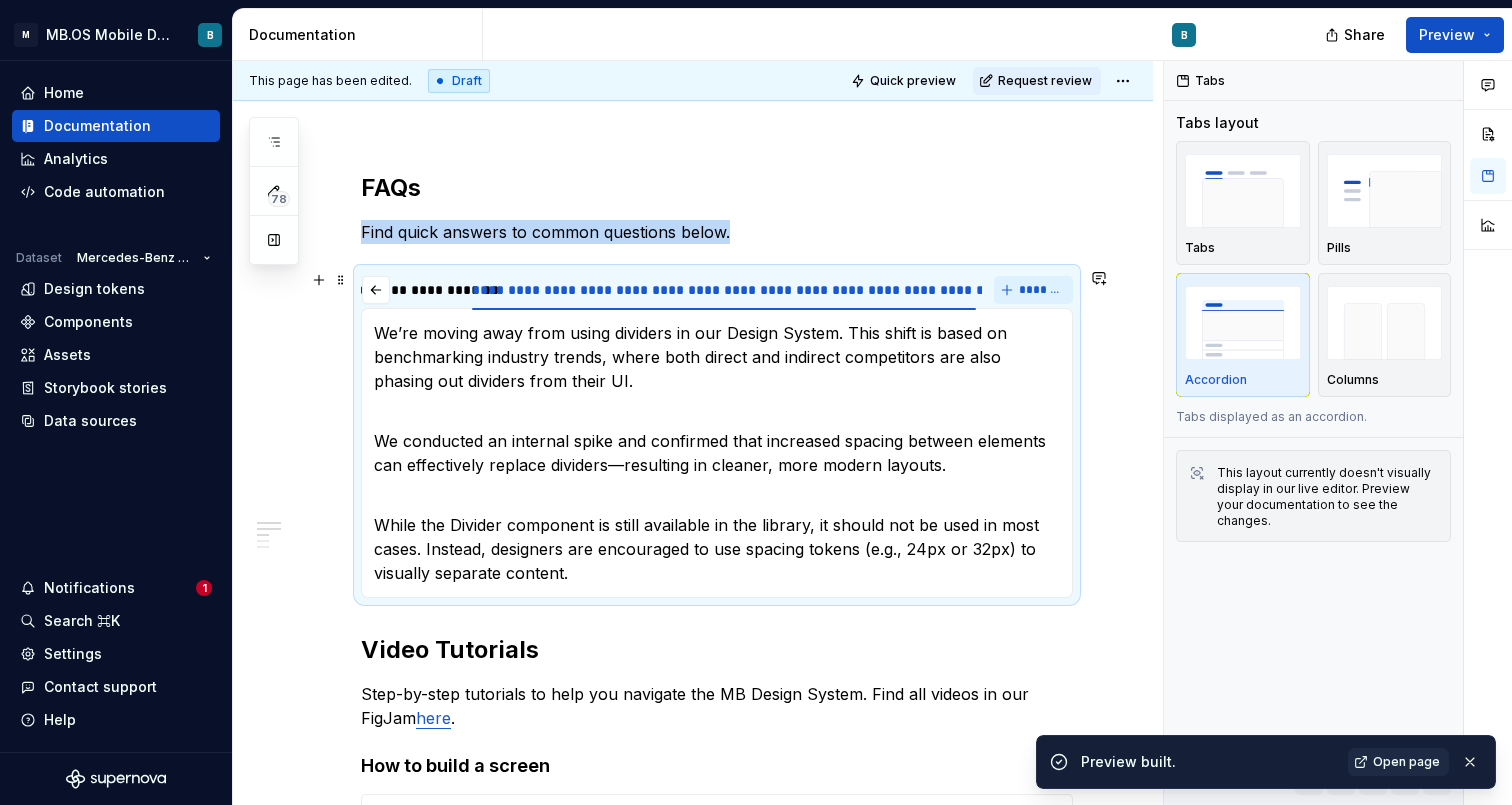 click on "*******" at bounding box center [1041, 290] 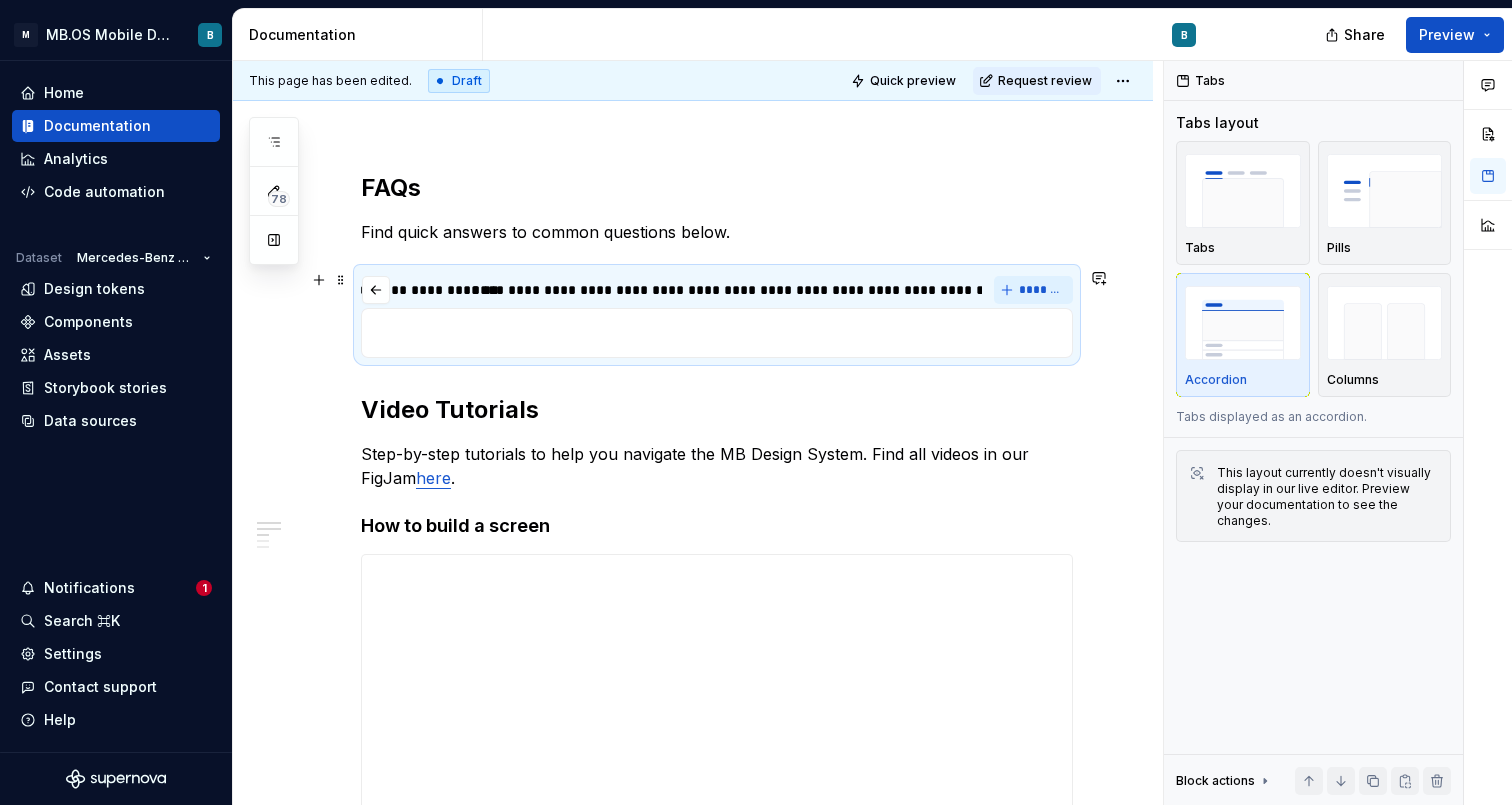 scroll, scrollTop: 0, scrollLeft: 1611, axis: horizontal 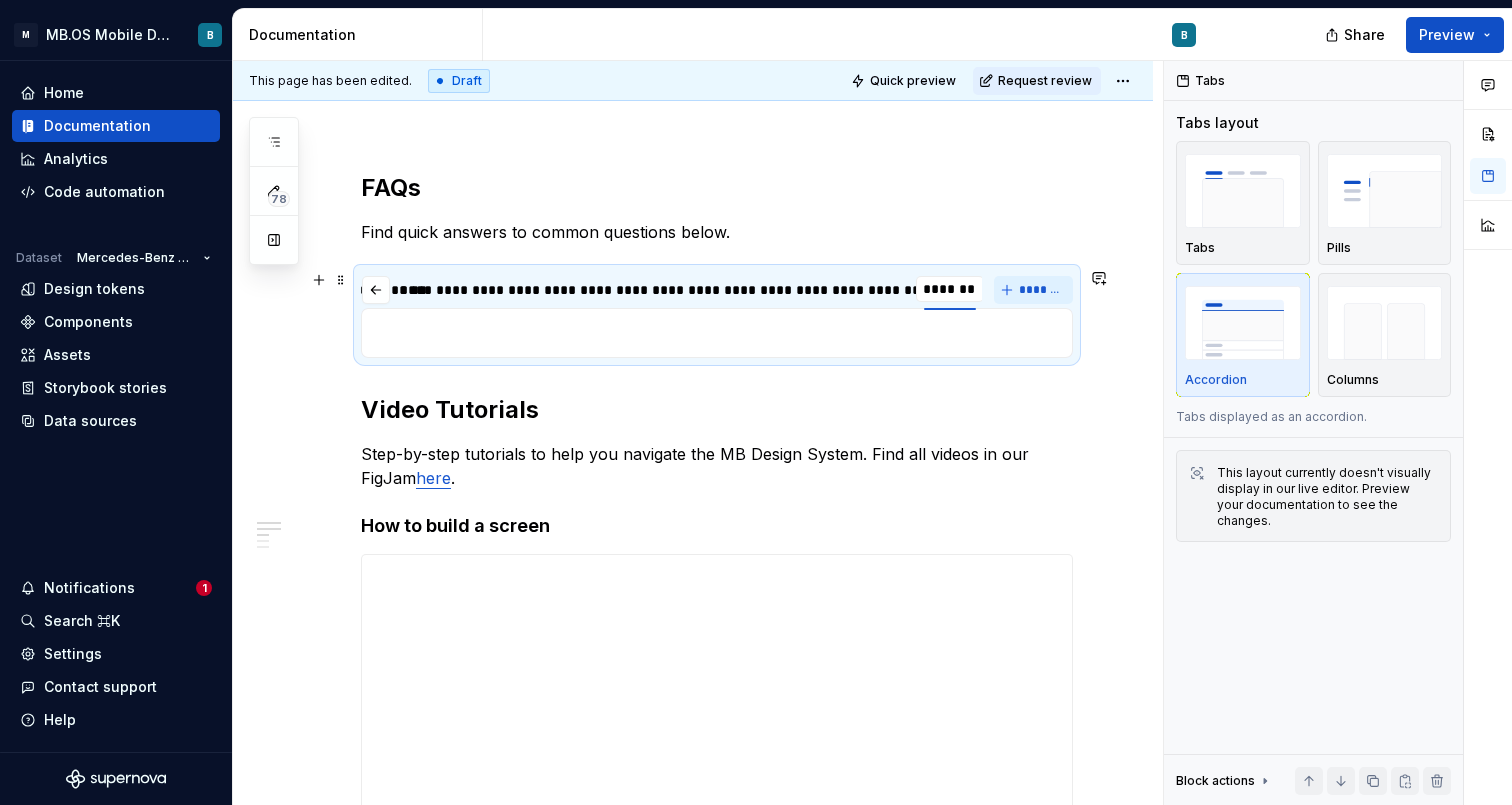 type on "*" 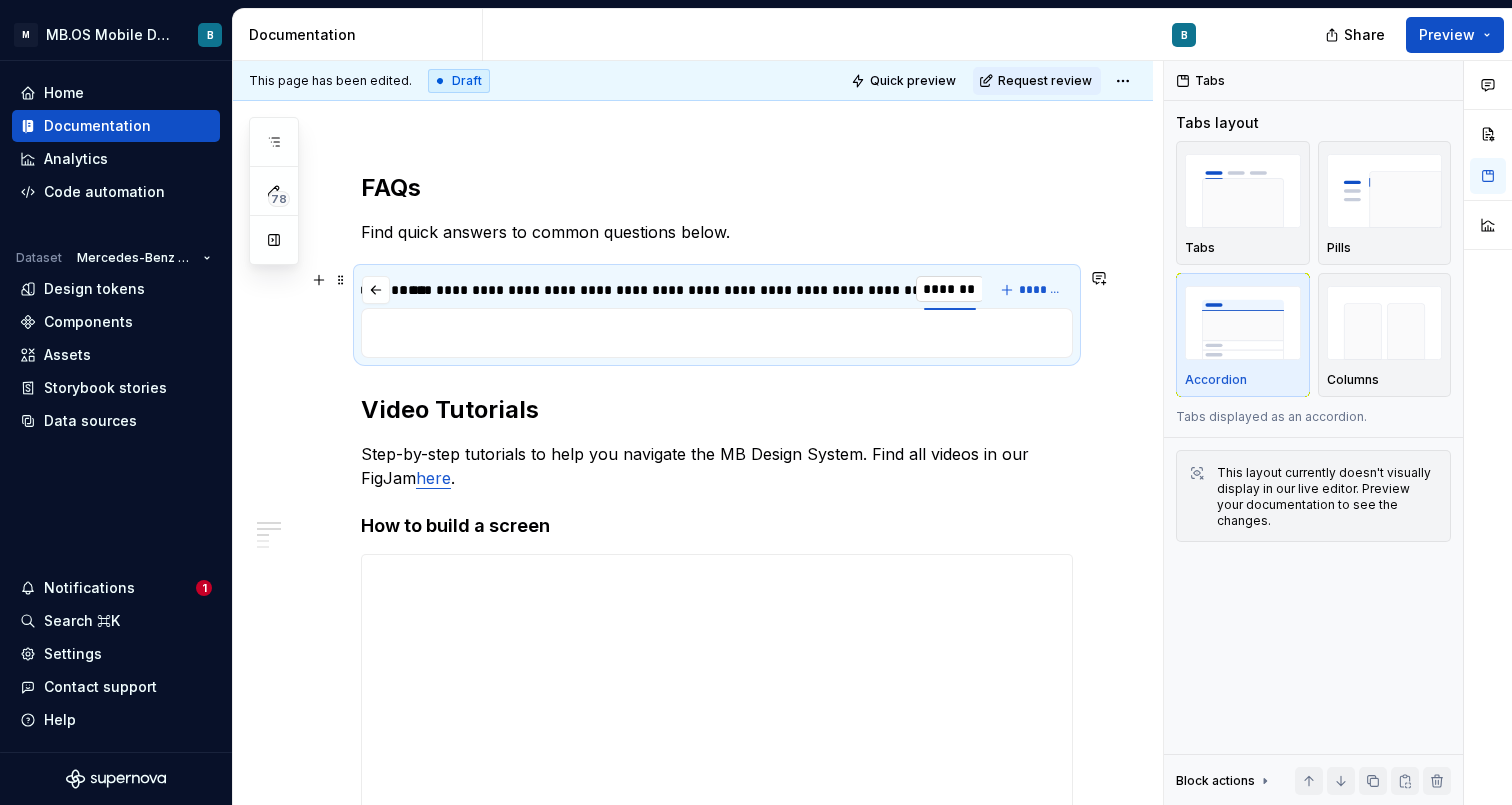 type on "**********" 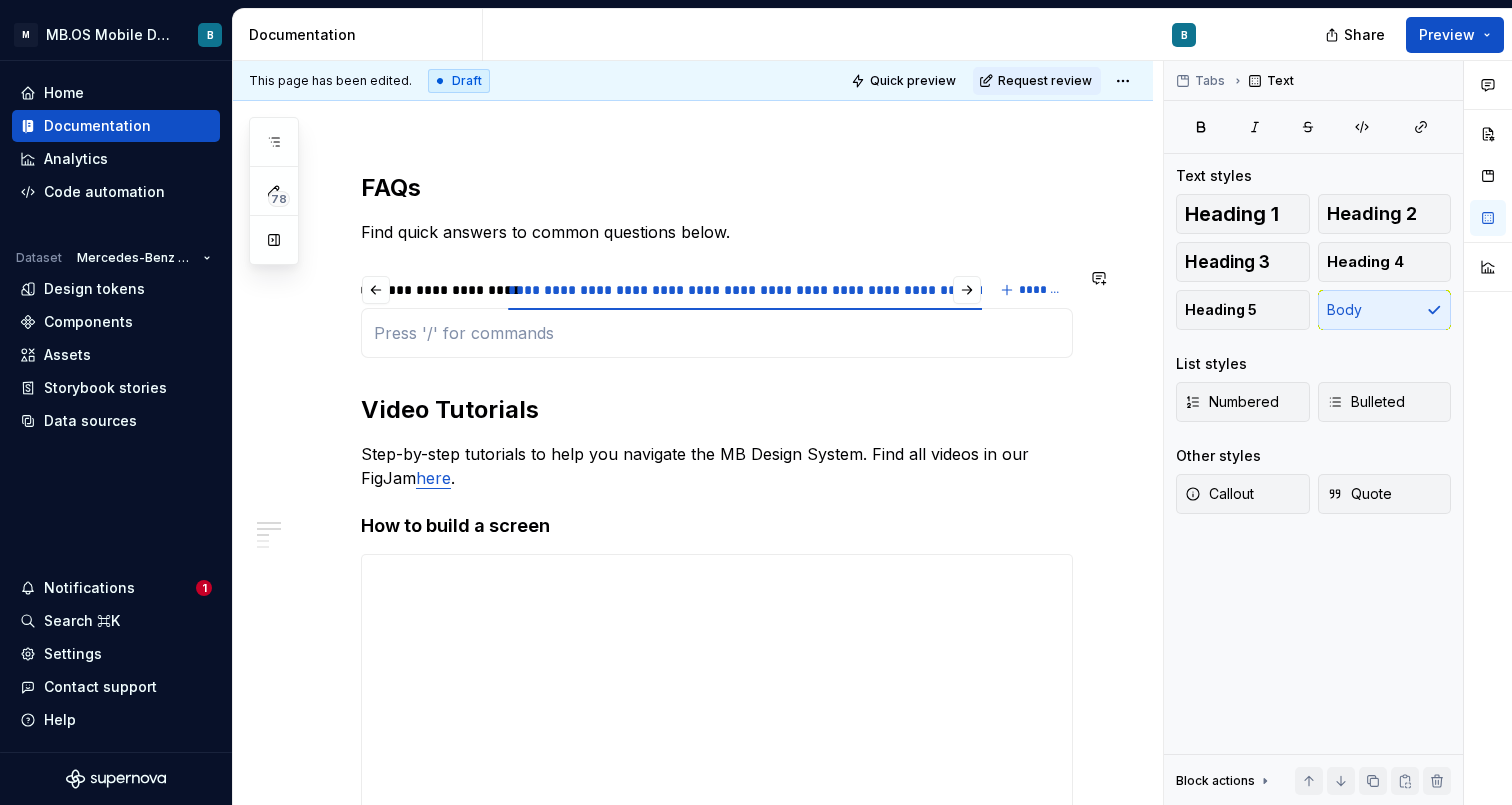 click on "The Graphs component in our Design System is a visual placeholder only. Creating a fully flexible chart component that supports all possible use cases would be extremely complex, and is not currently planned. In most cases, developers will implement graphs using existing libraries (e.g., charting libraries), not by using a custom component from our Design System. For now, designers can use this placeholder in their mockups to represent the presence of a graph. When needed, please specify the required behavior in the design handoff—such as number of bars, labels, tooltips, or any special interaction—so developers can implement the right solution accordingly. You can find our full accessibility documentation in the Accessibility section on Supernova . We also offer a quick checklist built into our Component library to help you design with accessibility in mind. You can access it here . here ). You can also check the video tutorial “How to Build a Screen”" at bounding box center (717, 333) 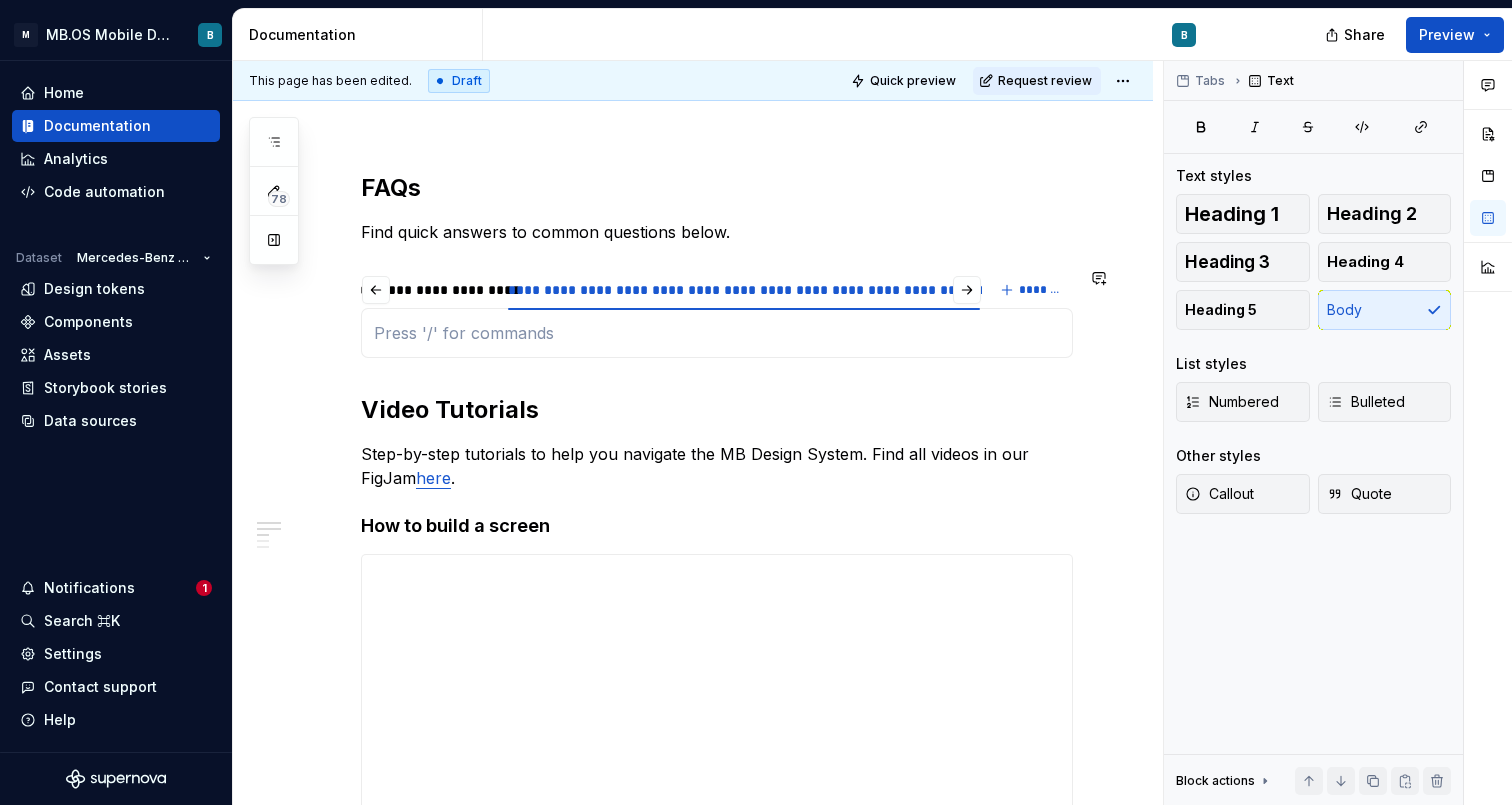 scroll, scrollTop: 0, scrollLeft: 1559, axis: horizontal 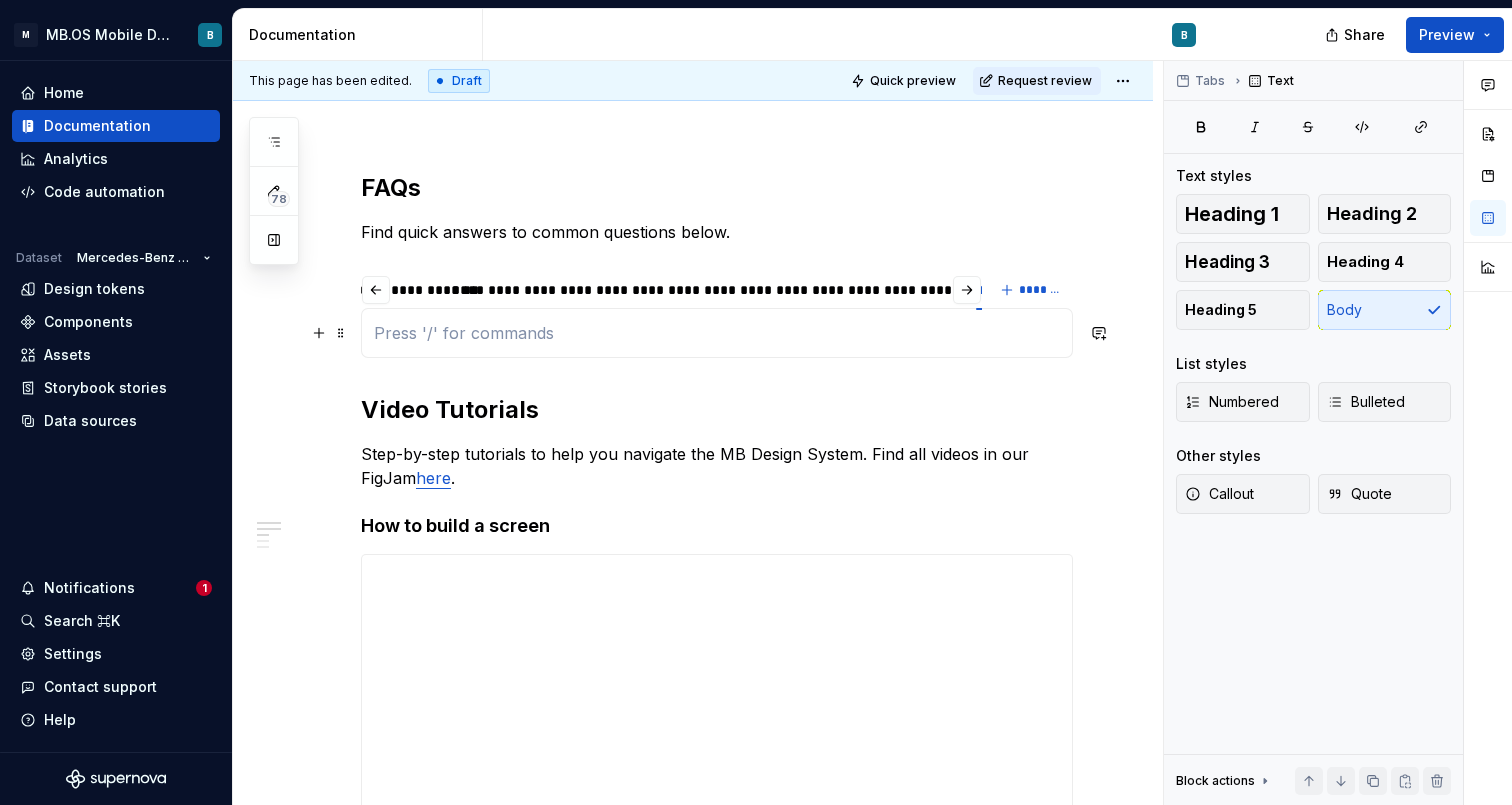click at bounding box center (717, 333) 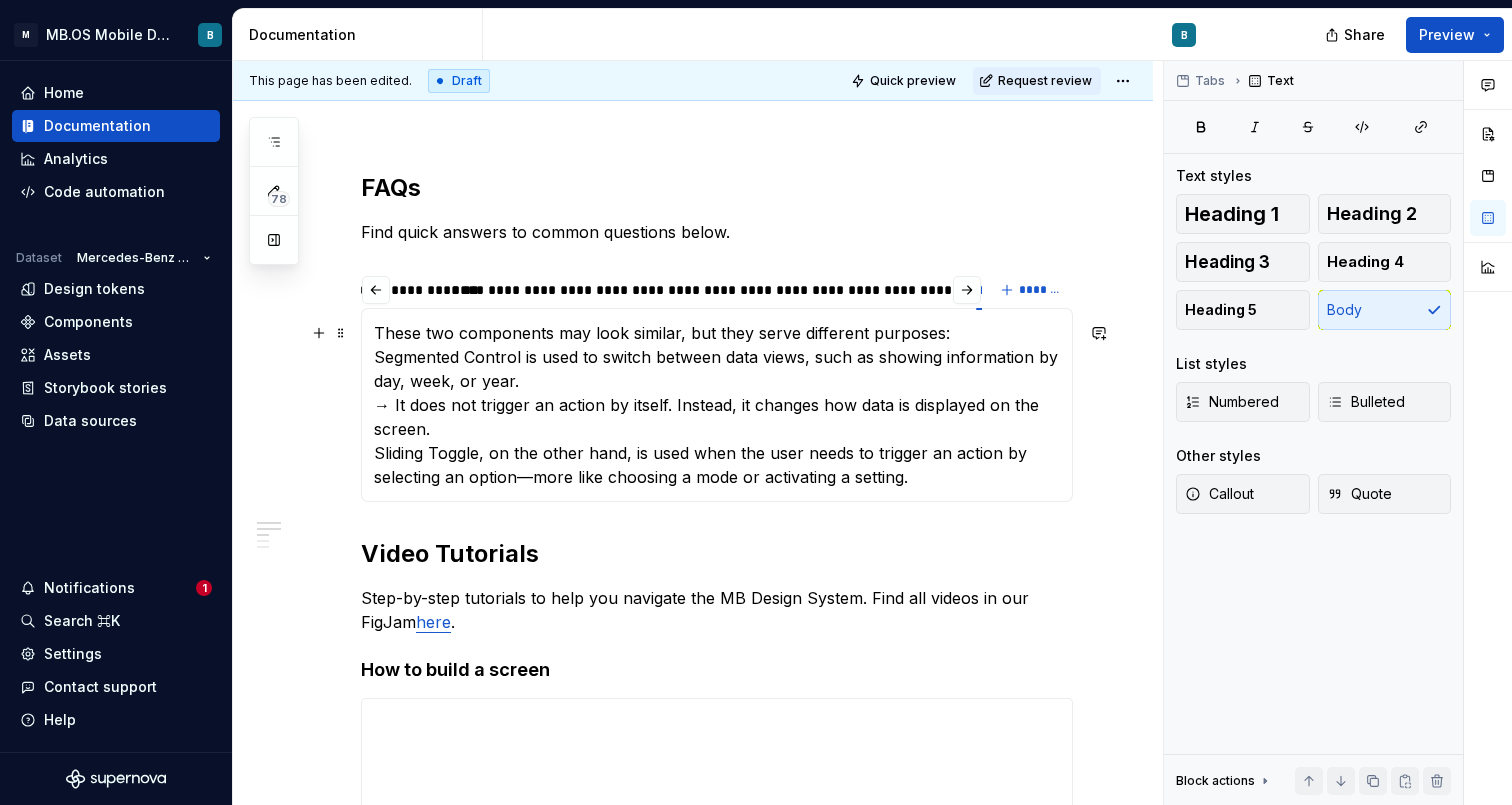 click on "These two components may look similar, but they serve different purposes: Segmented Control is used to switch between data views, such as showing information by day, week, or year. → It does not trigger an action by itself. Instead, it changes how data is displayed on the screen. Sliding Toggle, on the other hand, is used when the user needs to trigger an action by selecting an option—more like choosing a mode or activating a setting." at bounding box center (717, 405) 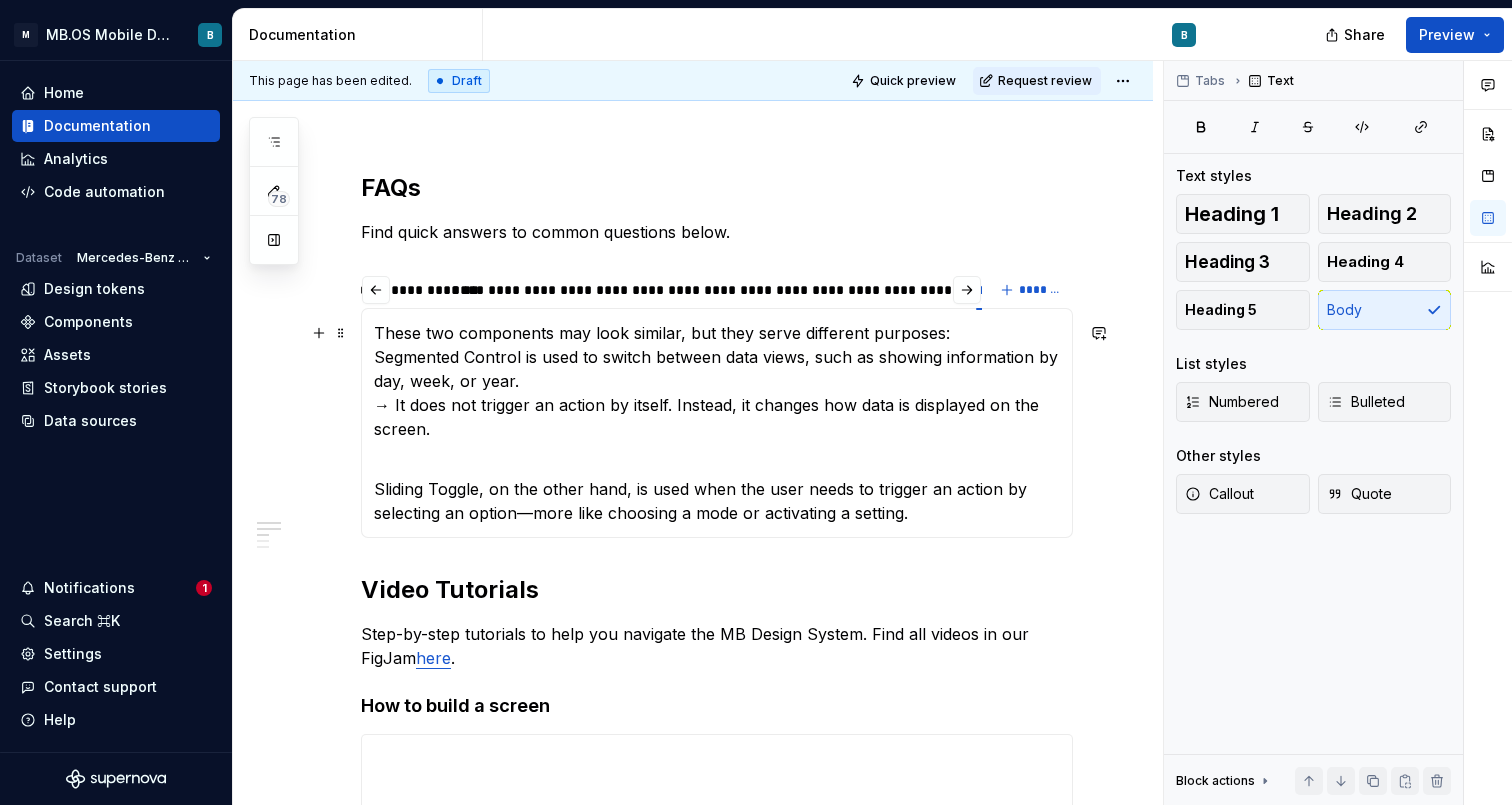 click on "These two components may look similar, but they serve different purposes: Segmented Control is used to switch between data views, such as showing information by day, week, or year. → It does not trigger an action by itself. Instead, it changes how data is displayed on the screen." at bounding box center (717, 381) 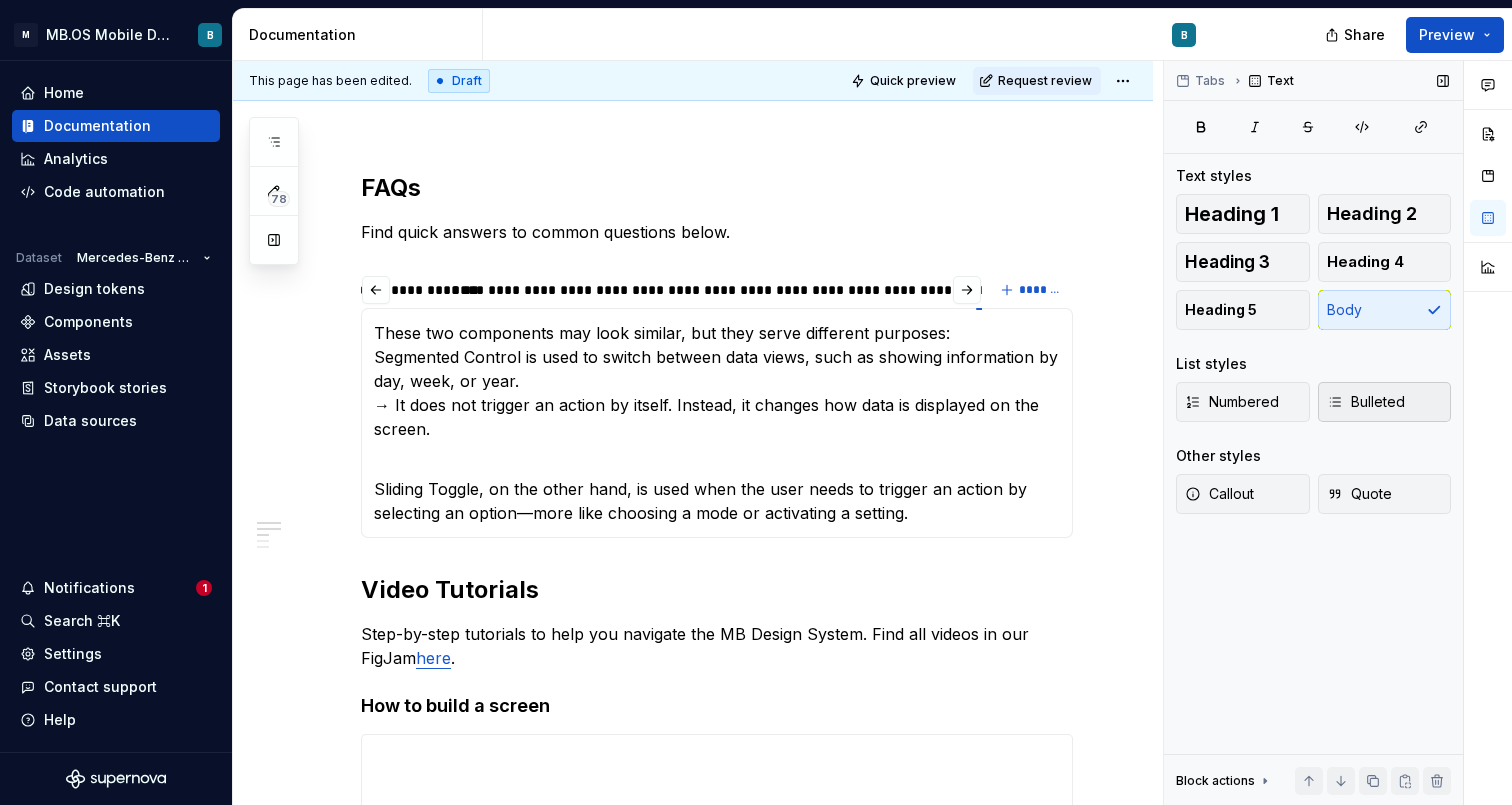 click 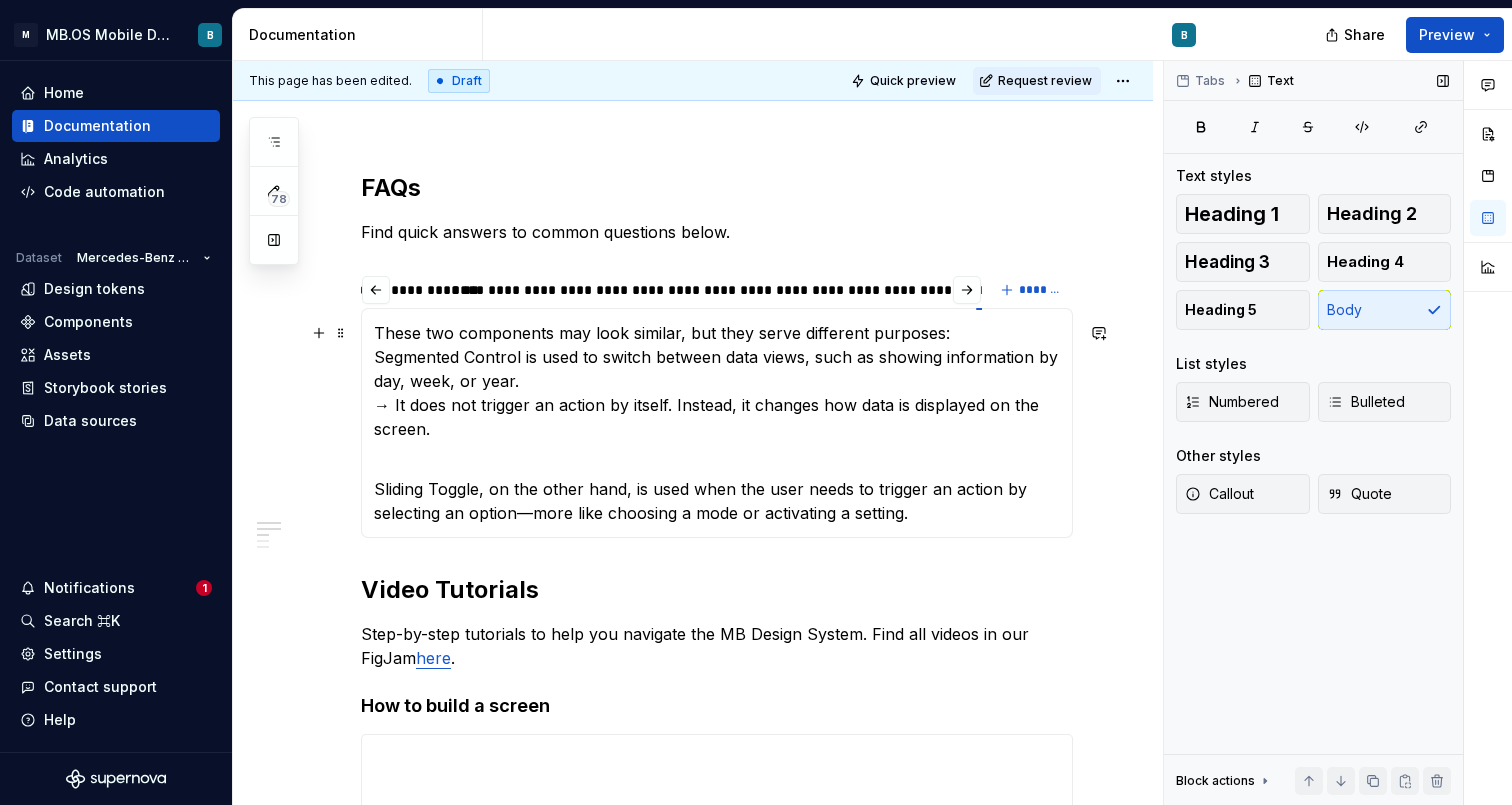 click on "The Graphs component in our Design System is a visual placeholder only. Creating a fully flexible chart component that supports all possible use cases would be extremely complex, and is not currently planned. In most cases, developers will implement graphs using existing libraries (e.g., charting libraries), not by using a custom component from our Design System. For now, designers can use this placeholder in their mockups to represent the presence of a graph. When needed, please specify the required behavior in the design handoff—such as number of bars, labels, tooltips, or any special interaction—so developers can implement the right solution accordingly. You can find our full accessibility documentation in the Accessibility section on Supernova . We also offer a quick checklist built into our Component library to help you design with accessibility in mind. You can access it here . here ). You can also check the video tutorial “How to Build a Screen”" at bounding box center [717, 423] 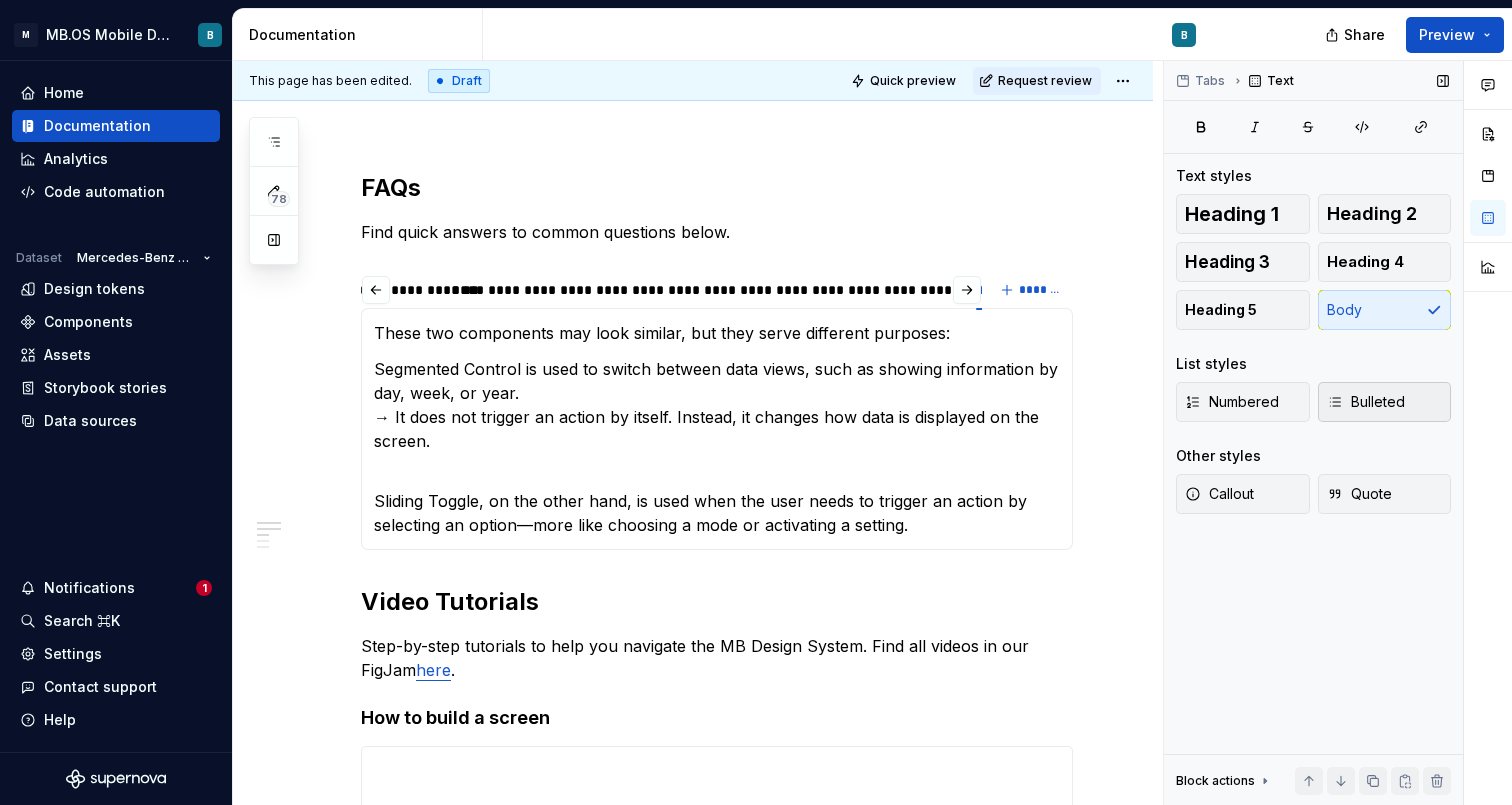 click on "Bulleted" at bounding box center (1366, 402) 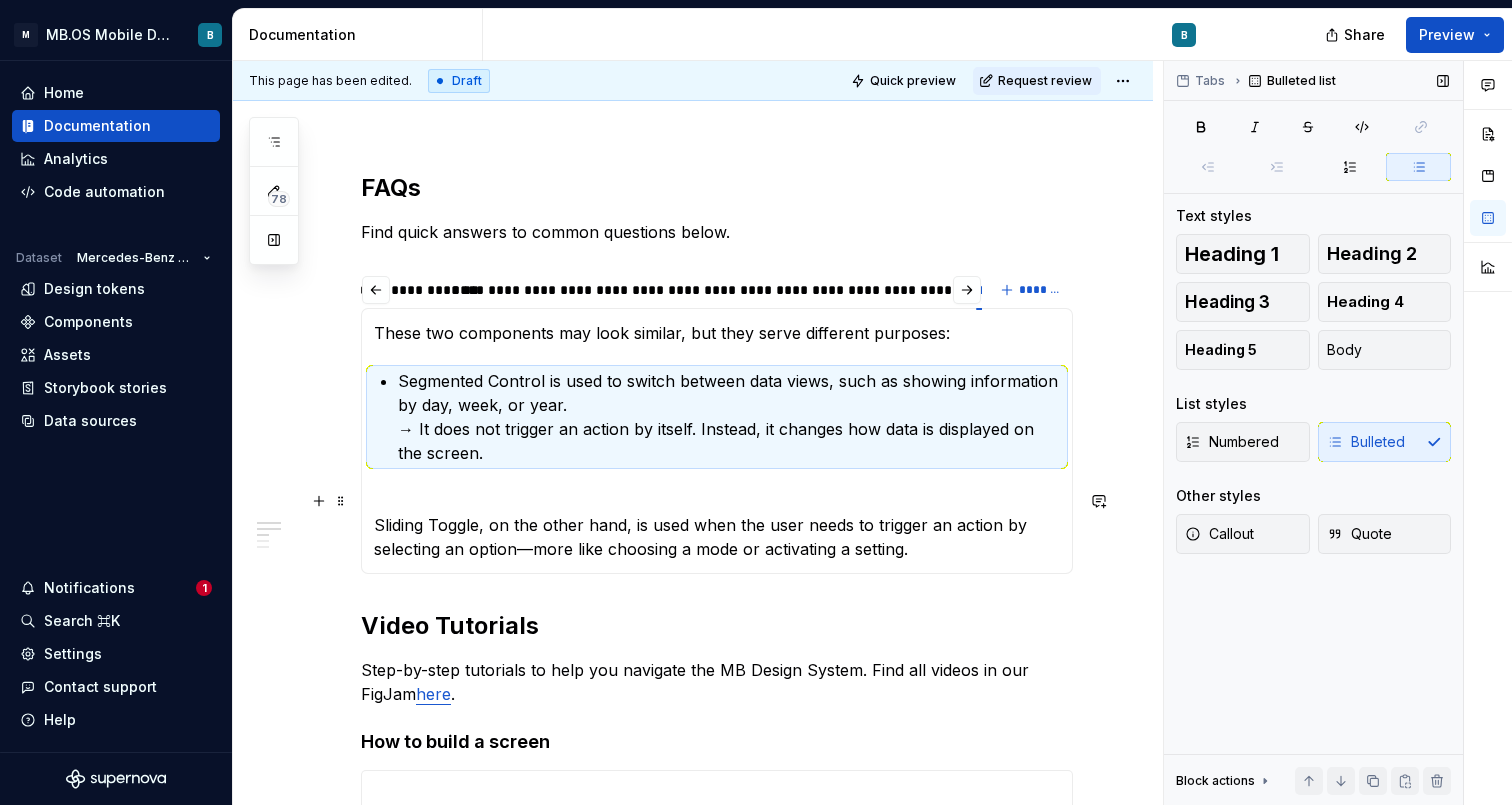 click on "Sliding Toggle, on the other hand, is used when the user needs to trigger an action by selecting an option—more like choosing a mode or activating a setting." at bounding box center [717, 525] 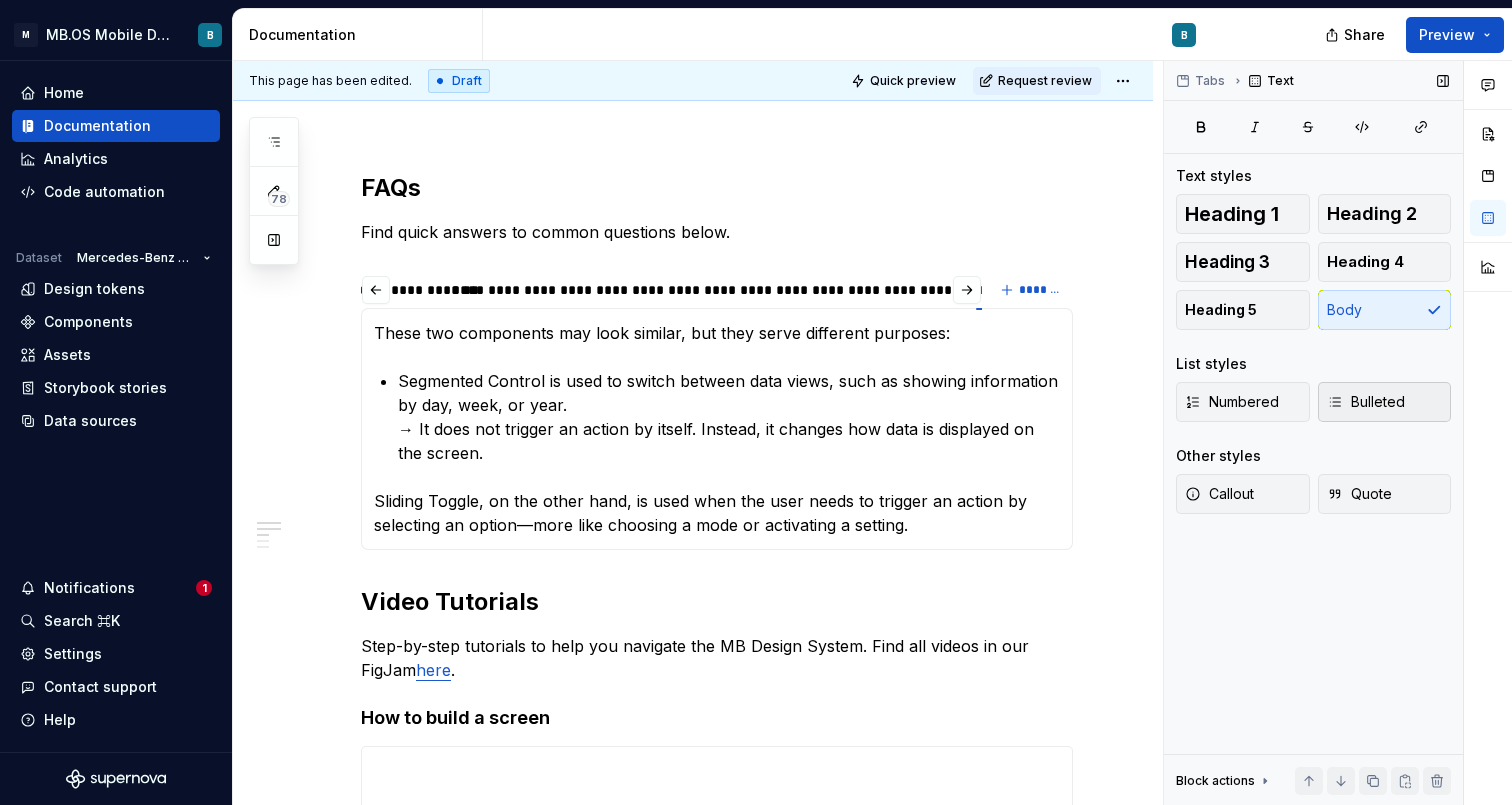 click on "Bulleted" at bounding box center (1385, 402) 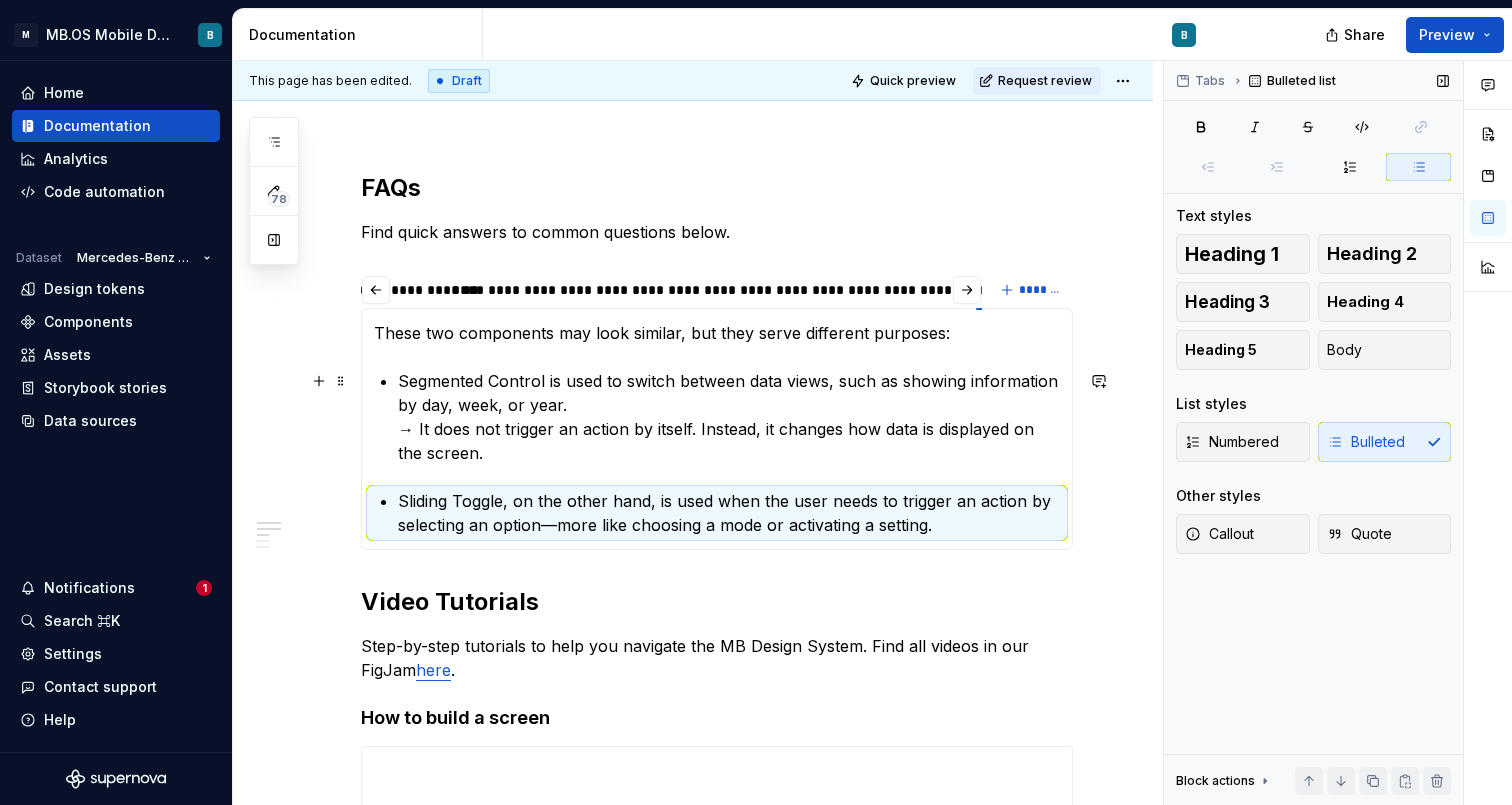 click on "Segmented Control is used to switch between data views, such as showing information by day, week, or year. → It does not trigger an action by itself. Instead, it changes how data is displayed on the screen." at bounding box center (729, 417) 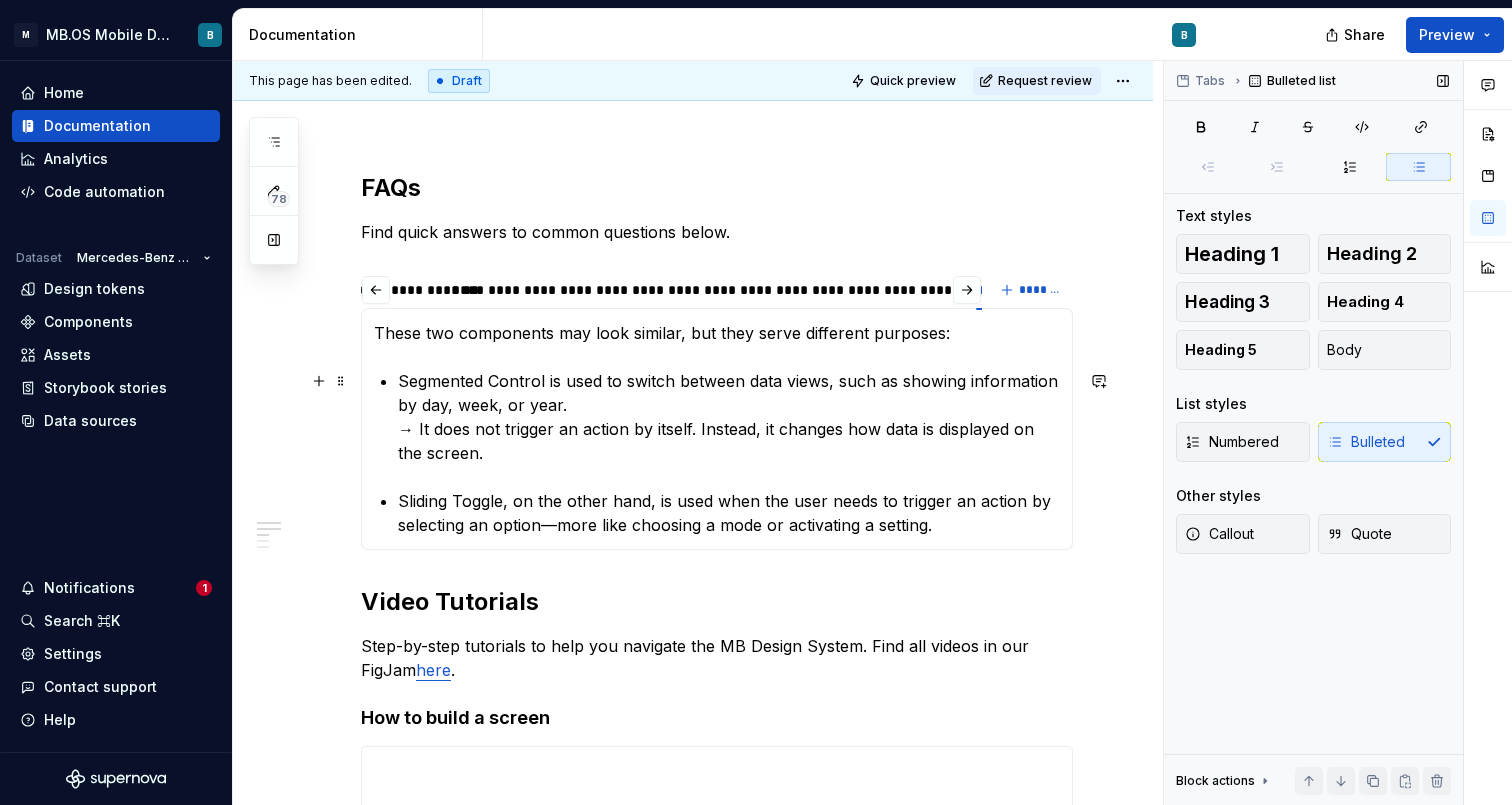 click on "Segmented Control is used to switch between data views, such as showing information by day, week, or year. → It does not trigger an action by itself. Instead, it changes how data is displayed on the screen." at bounding box center (729, 417) 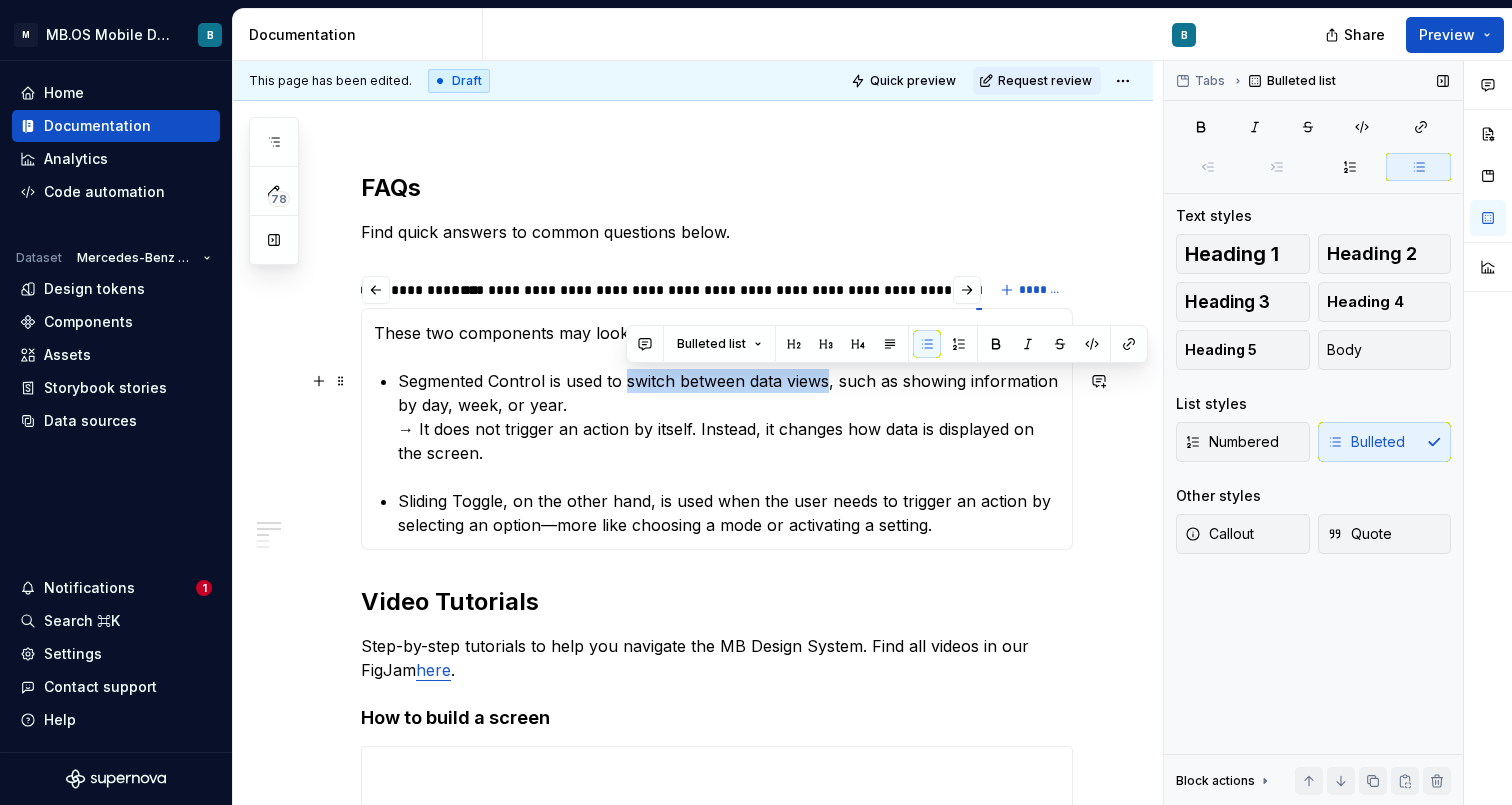 drag, startPoint x: 625, startPoint y: 383, endPoint x: 827, endPoint y: 386, distance: 202.02228 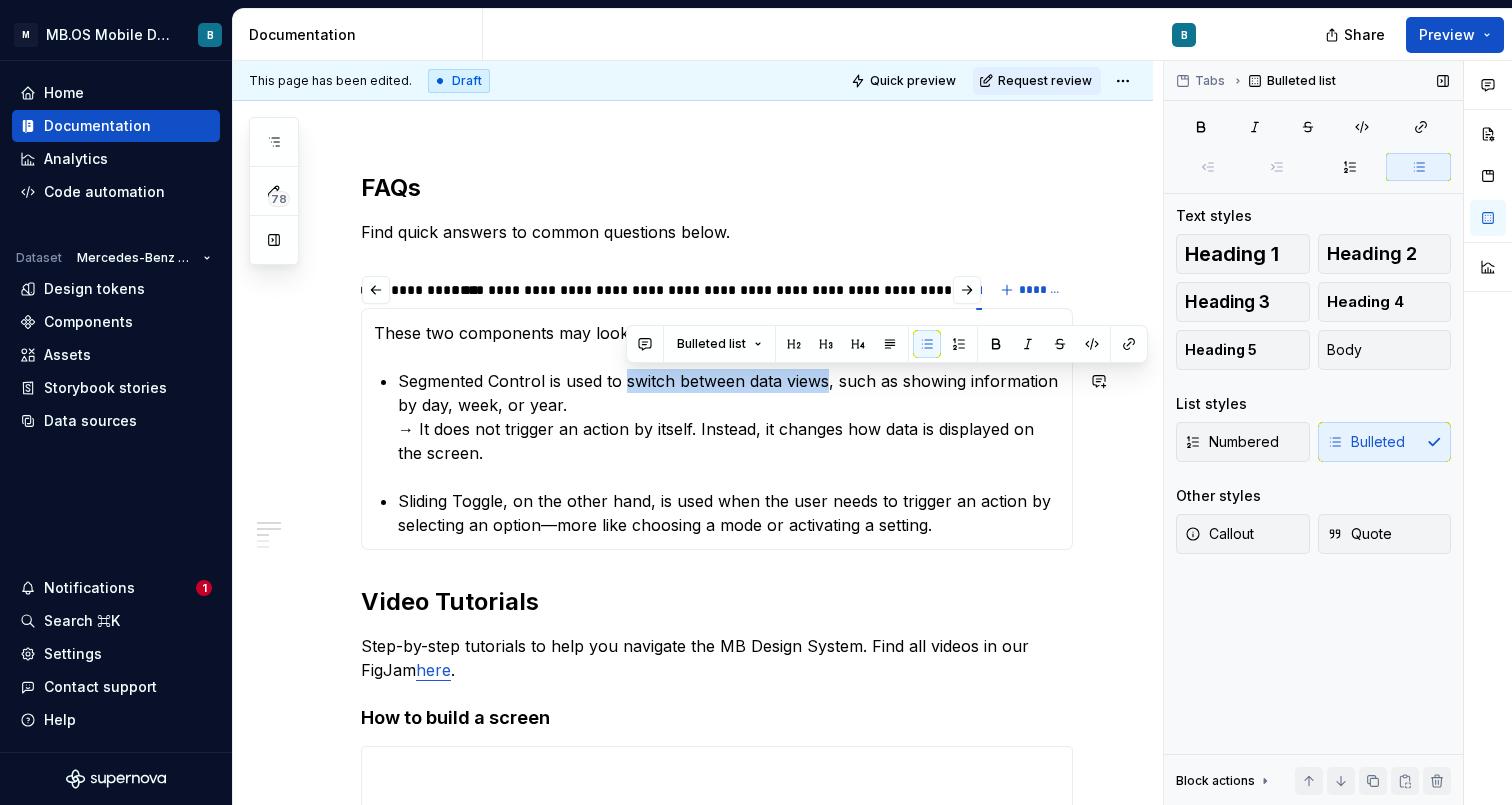 copy on "switch between data views" 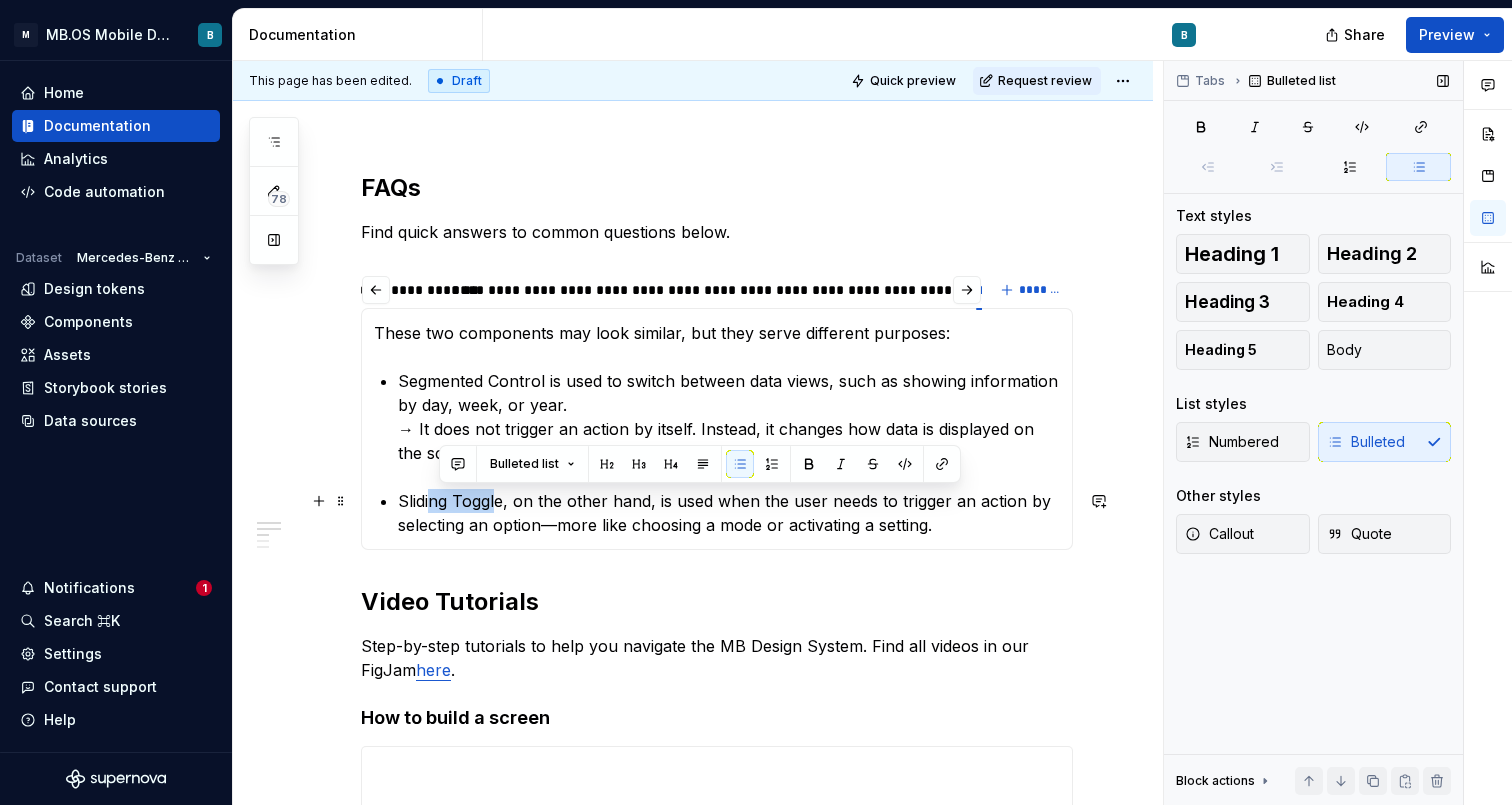 drag, startPoint x: 500, startPoint y: 498, endPoint x: 428, endPoint y: 496, distance: 72.02777 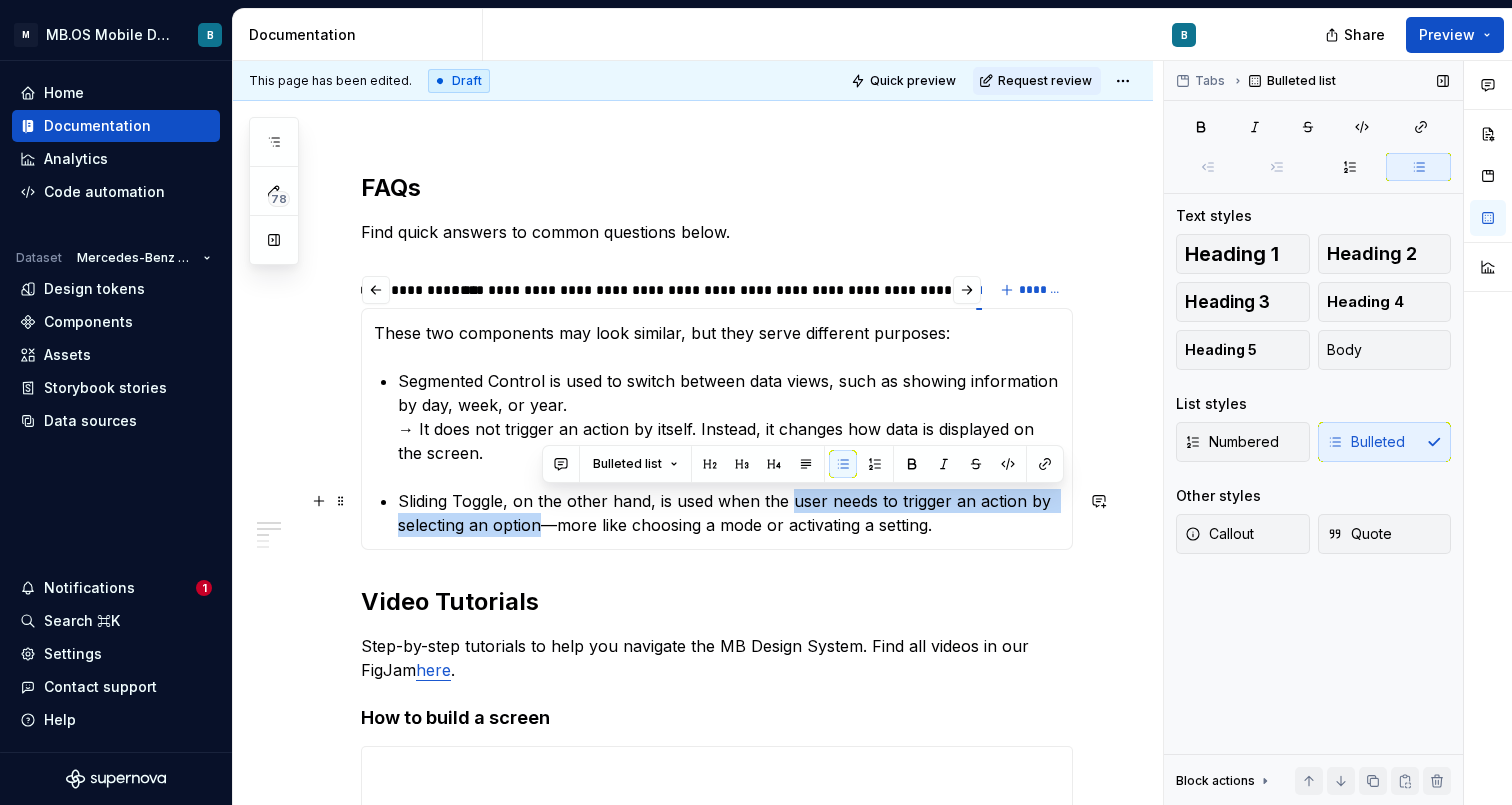drag, startPoint x: 789, startPoint y: 503, endPoint x: 540, endPoint y: 533, distance: 250.80072 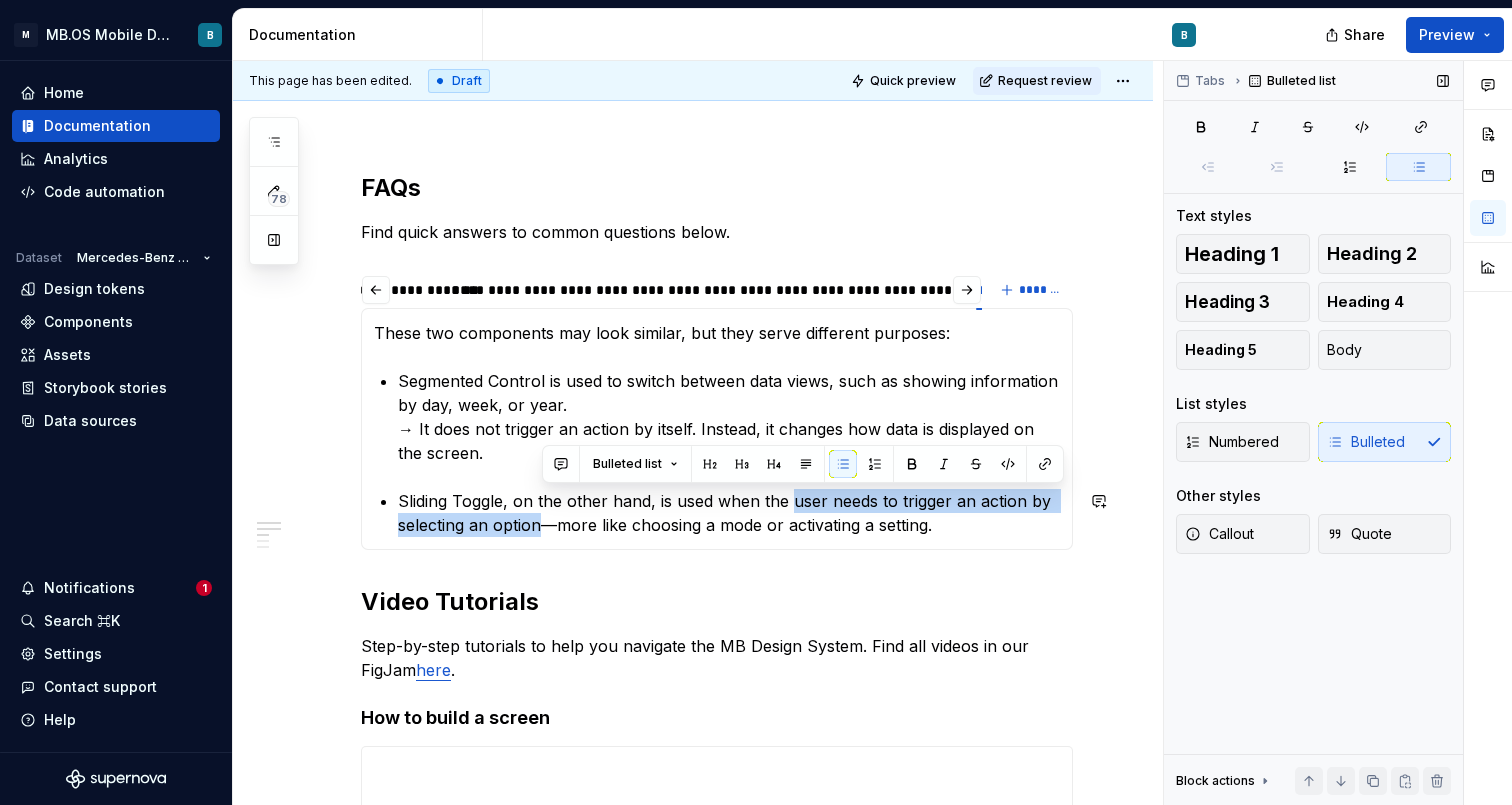 copy on "user needs to trigger an action by selecting an option" 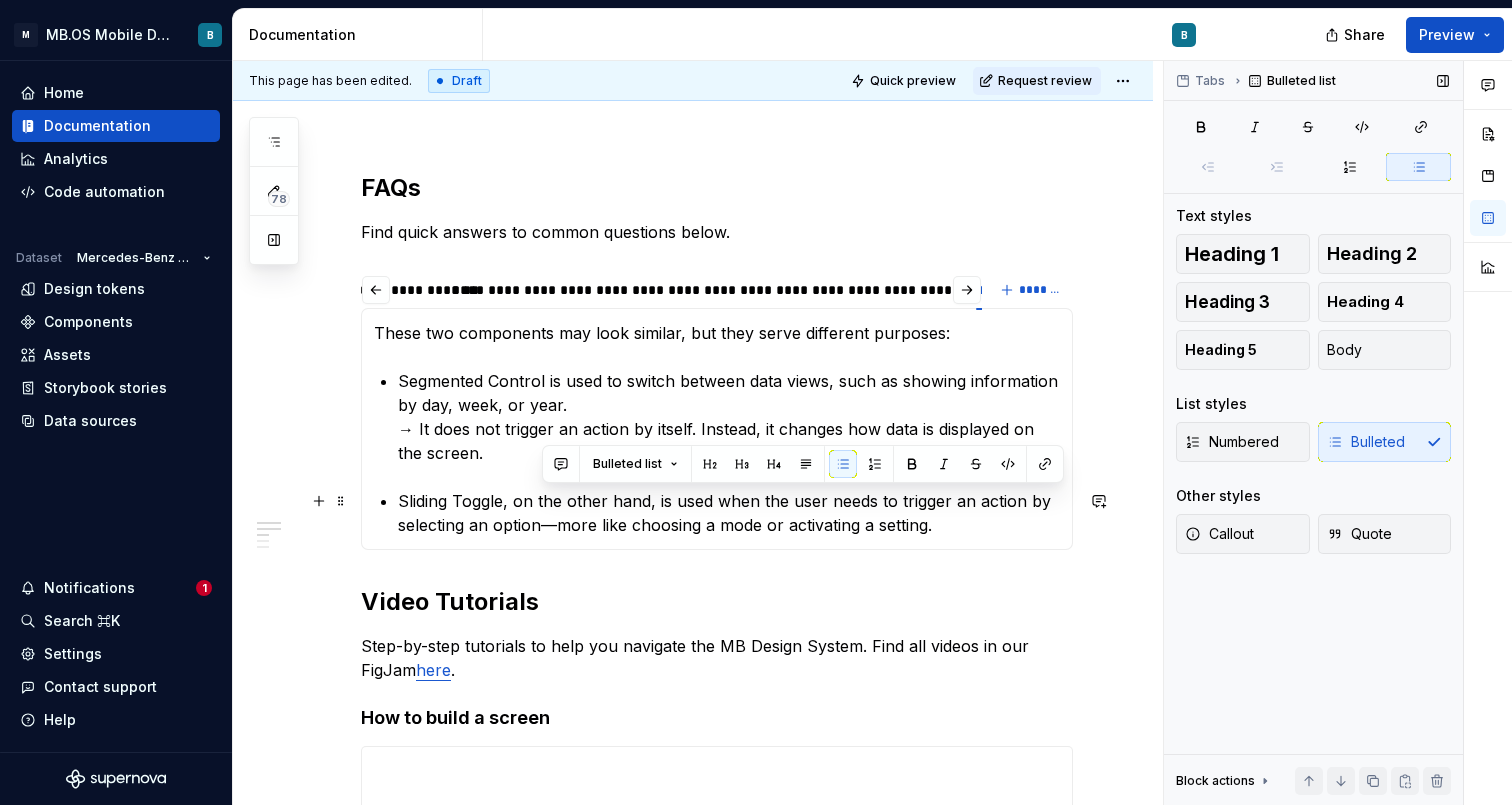 click on "Sliding Toggle, on the other hand, is used when the user needs to trigger an action by selecting an option—more like choosing a mode or activating a setting." at bounding box center (729, 513) 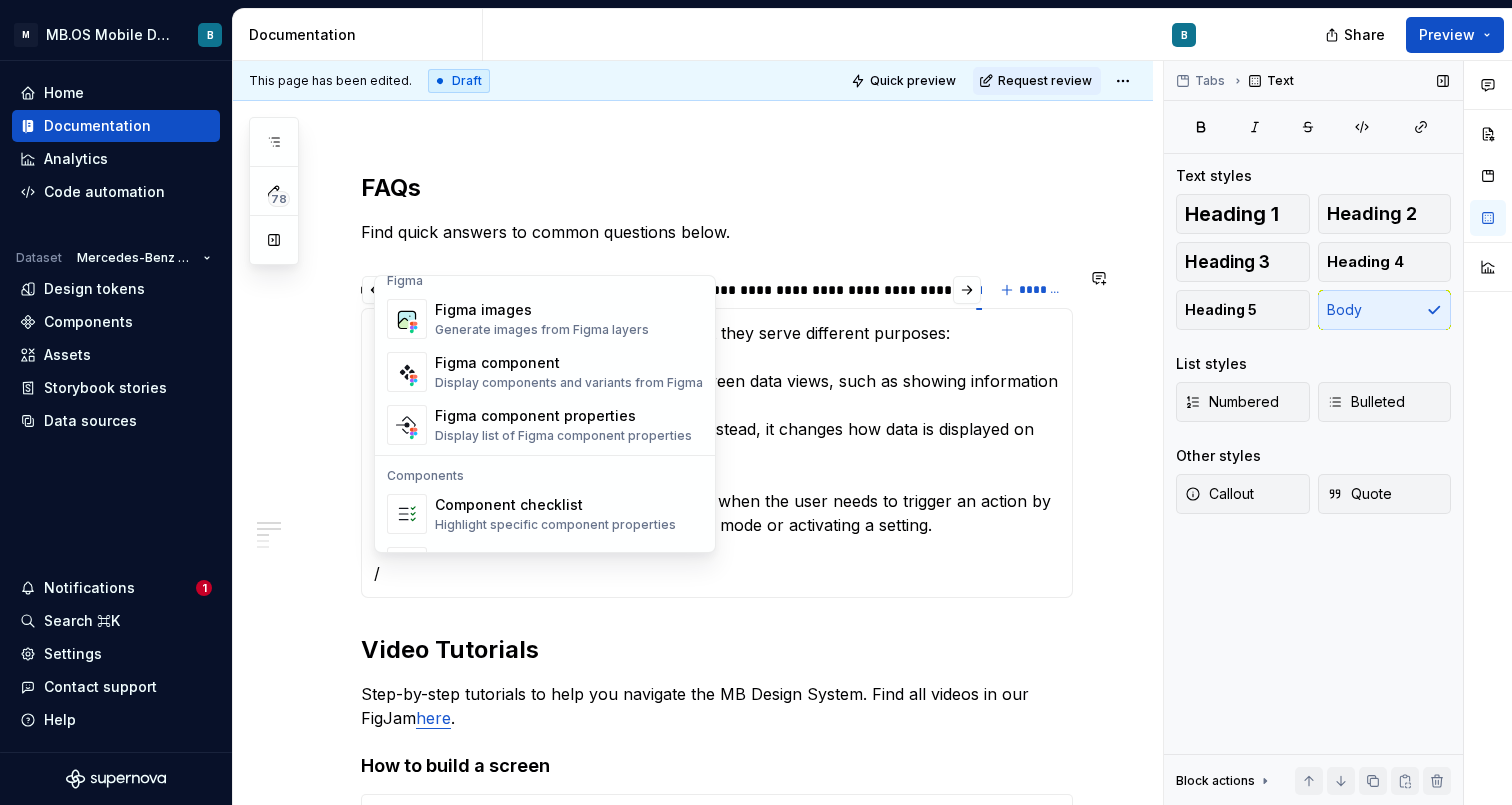 scroll, scrollTop: 1842, scrollLeft: 0, axis: vertical 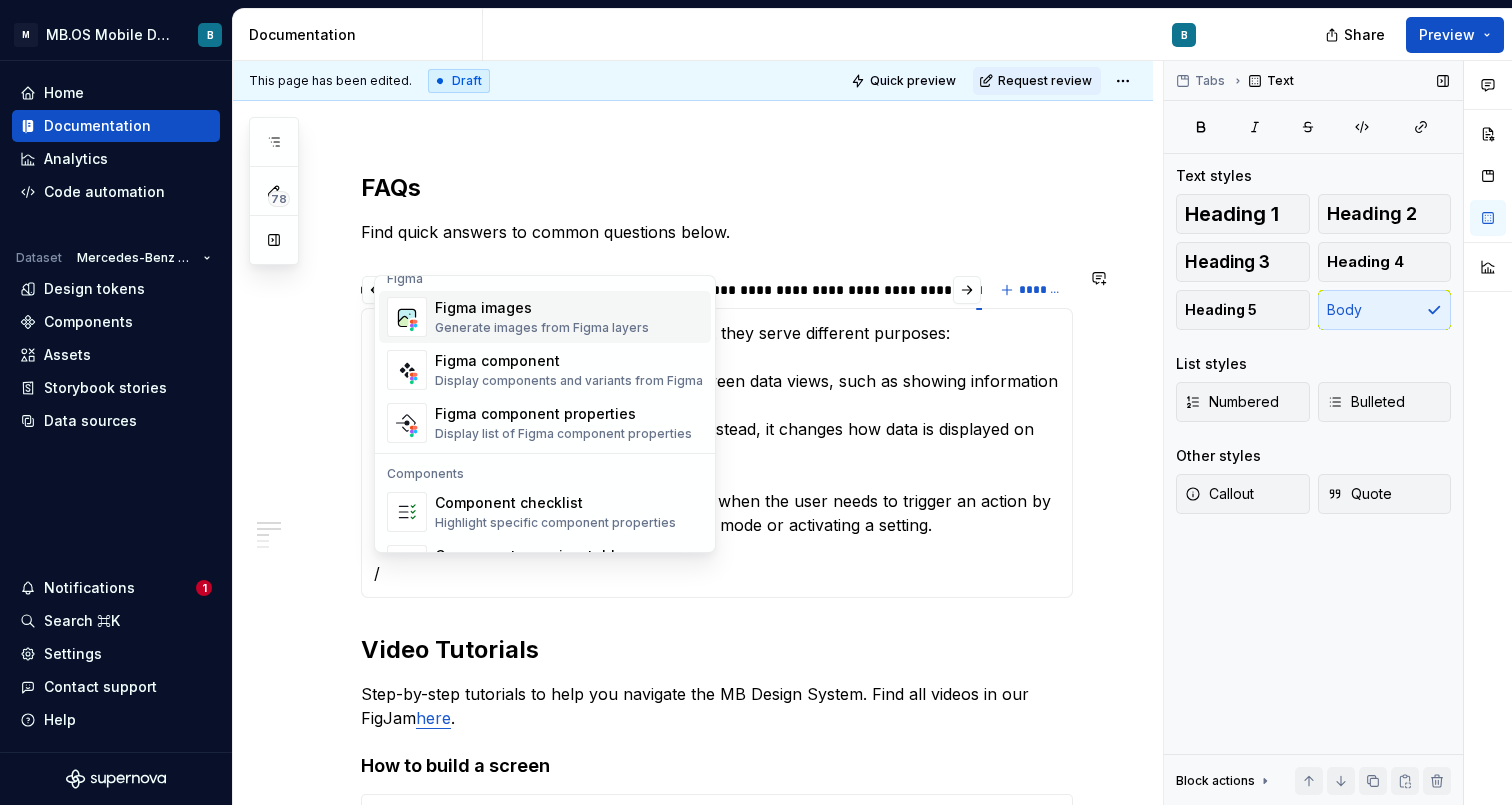 click on "Figma images" at bounding box center (542, 308) 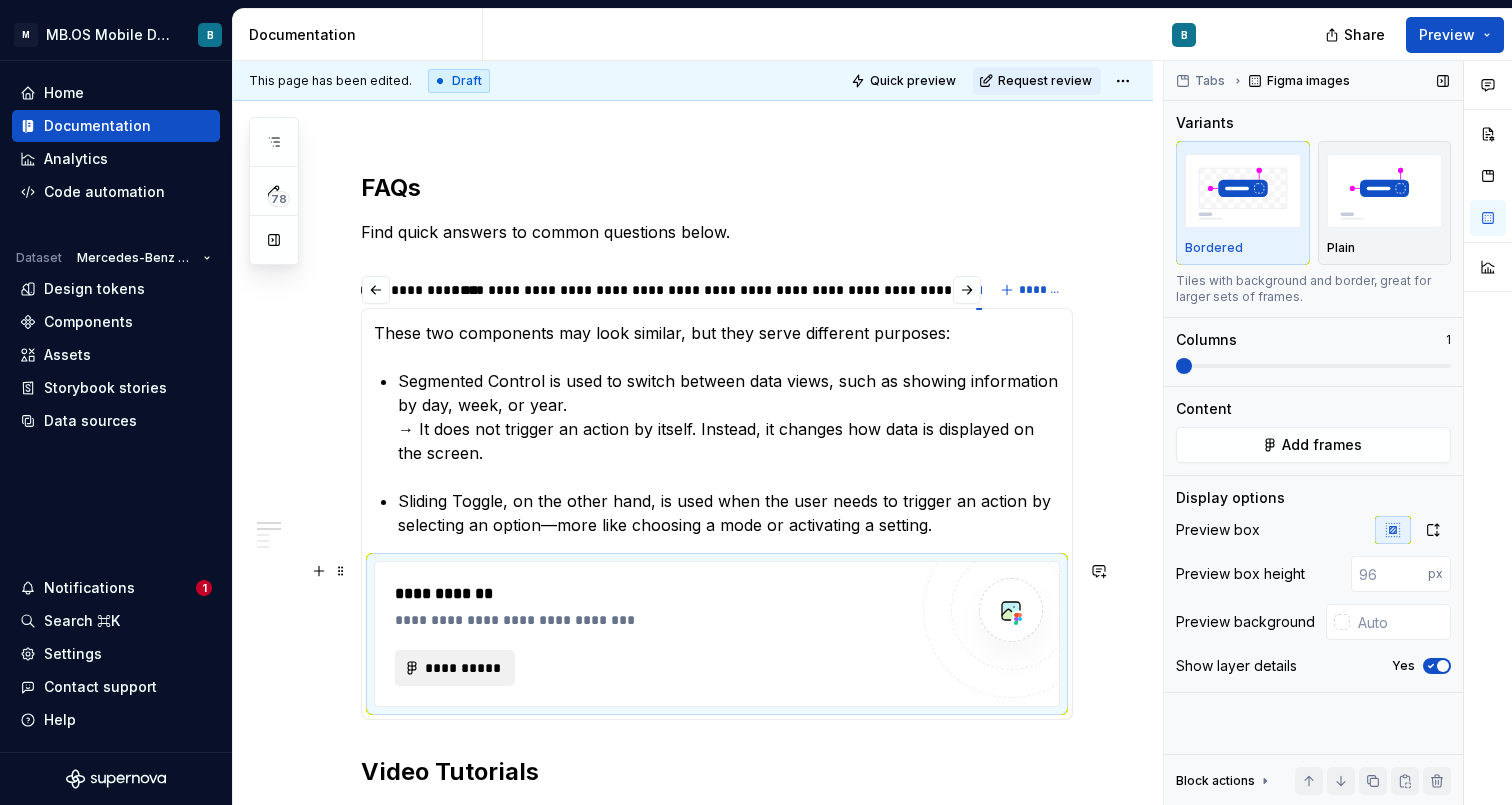 click on "**********" at bounding box center (463, 668) 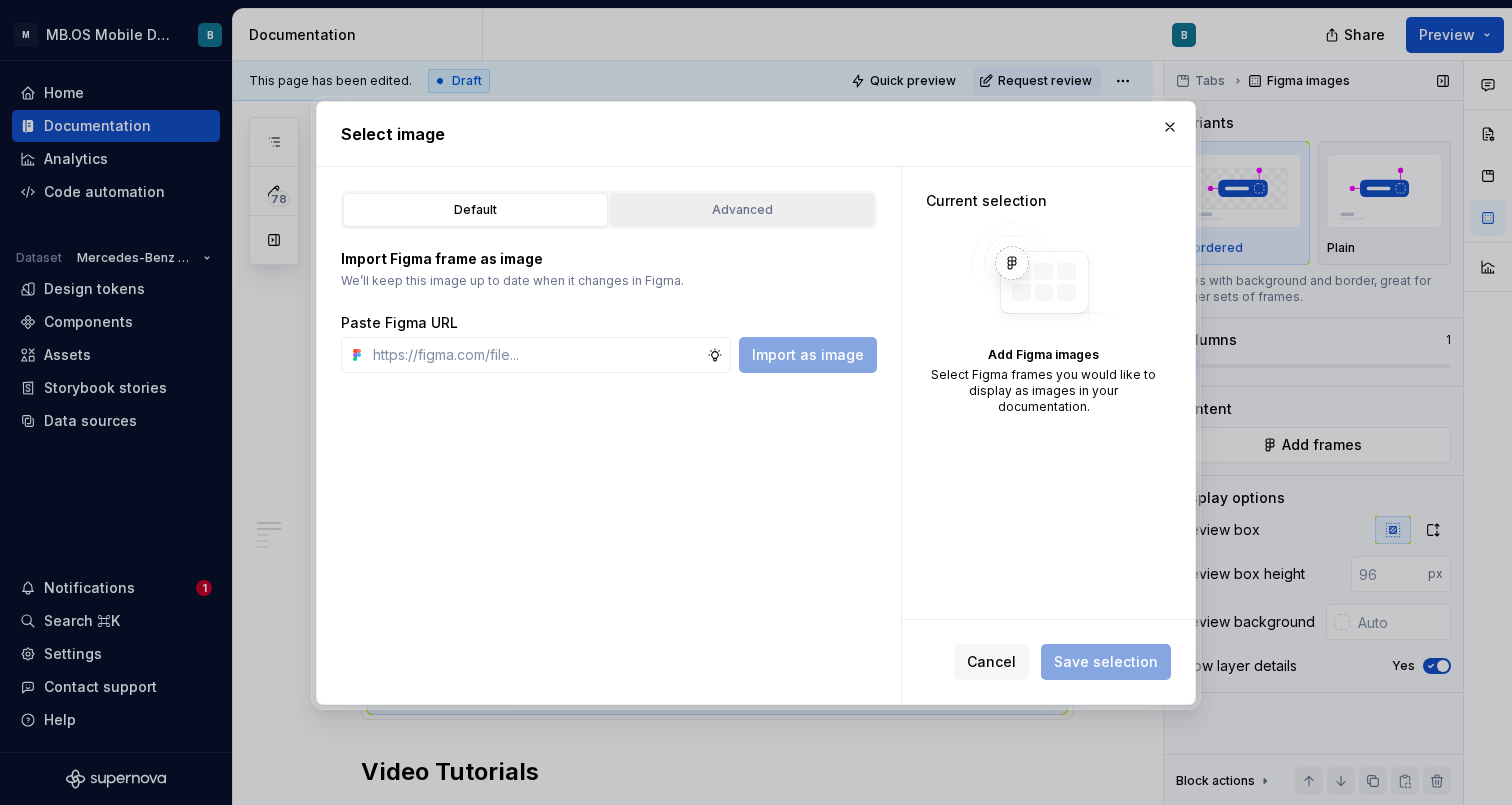 click on "Advanced" at bounding box center (742, 210) 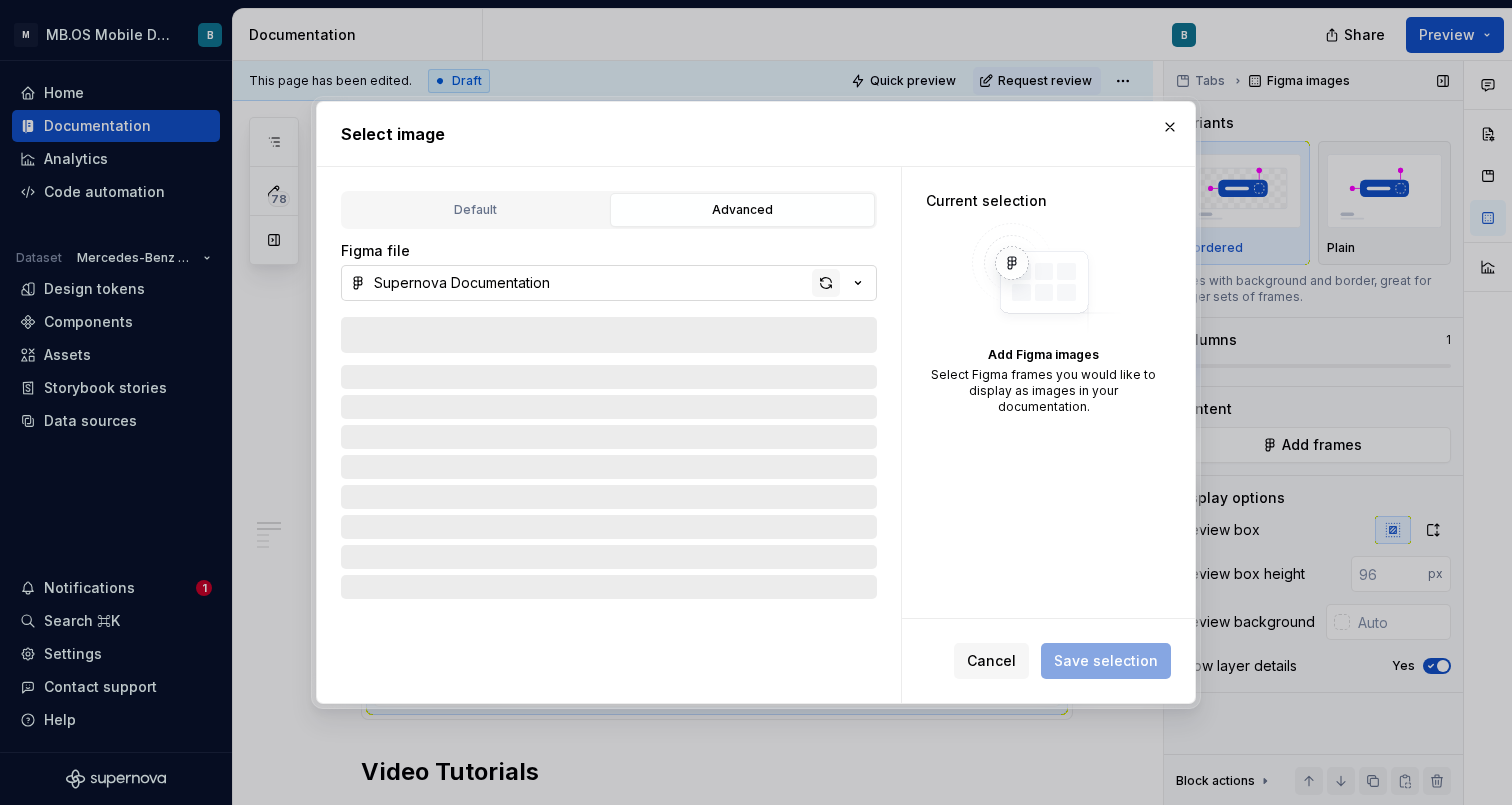 click at bounding box center [826, 283] 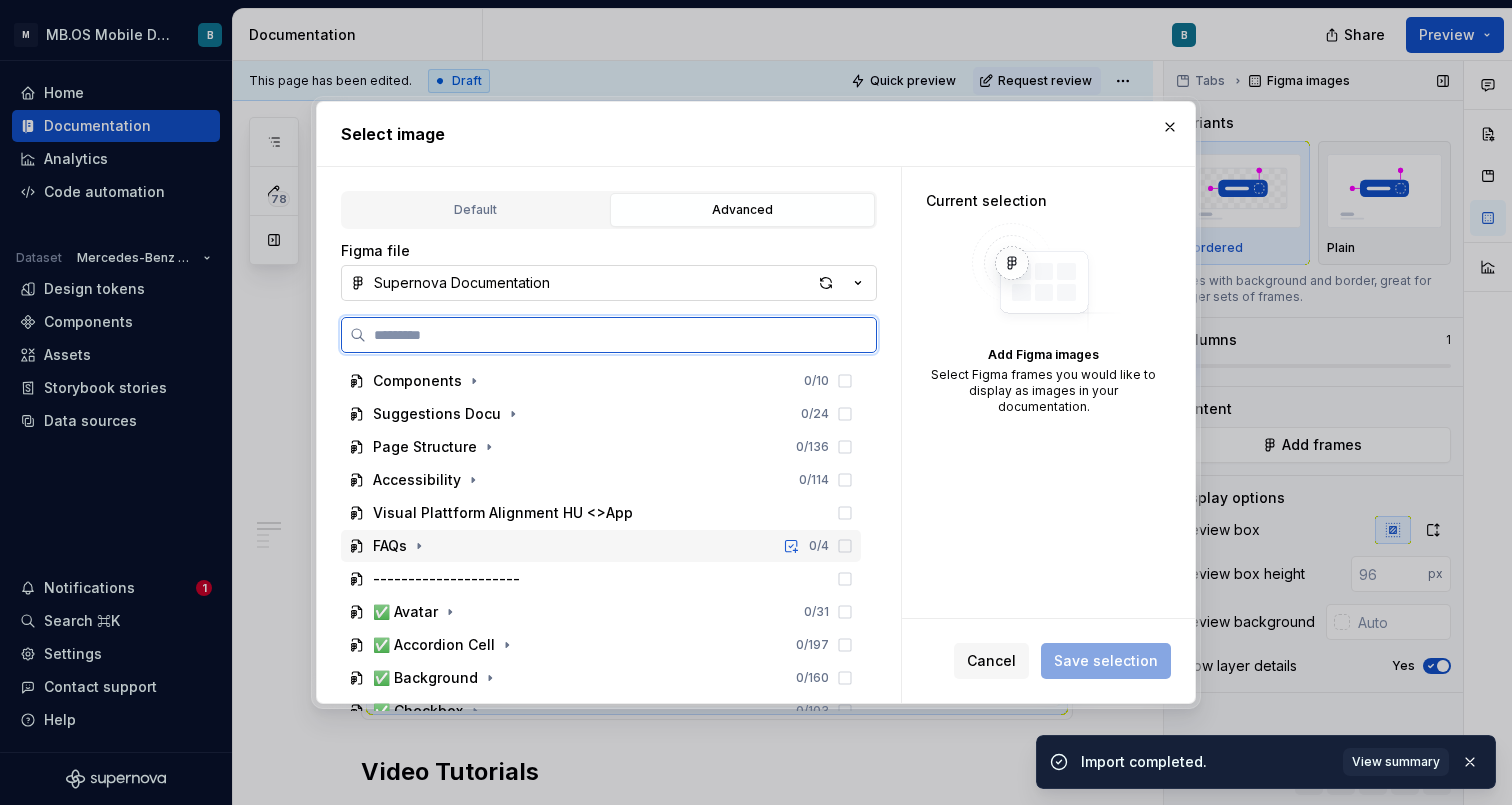 click on "FAQs 0 / 4" at bounding box center (601, 546) 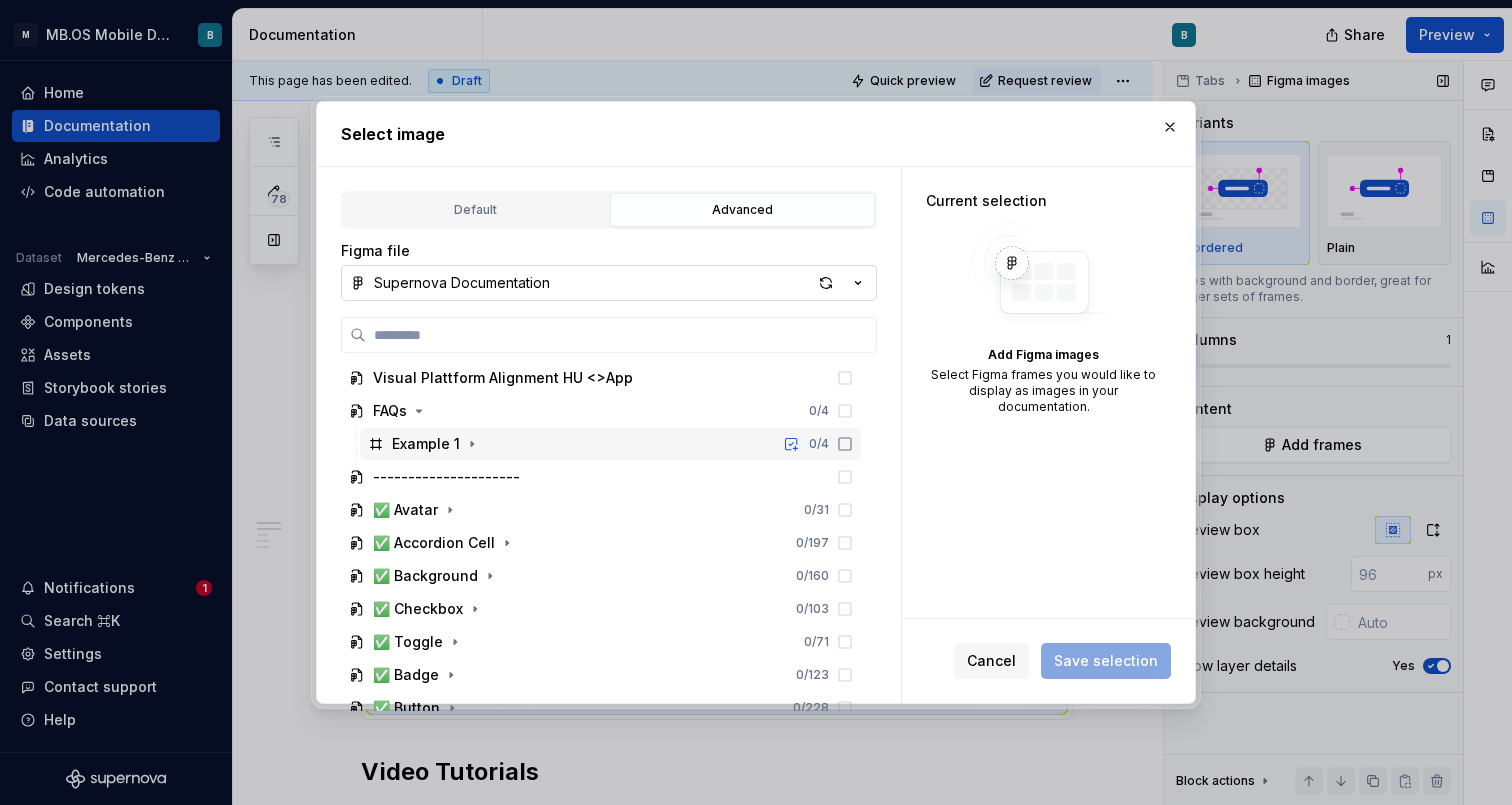 scroll, scrollTop: 140, scrollLeft: 0, axis: vertical 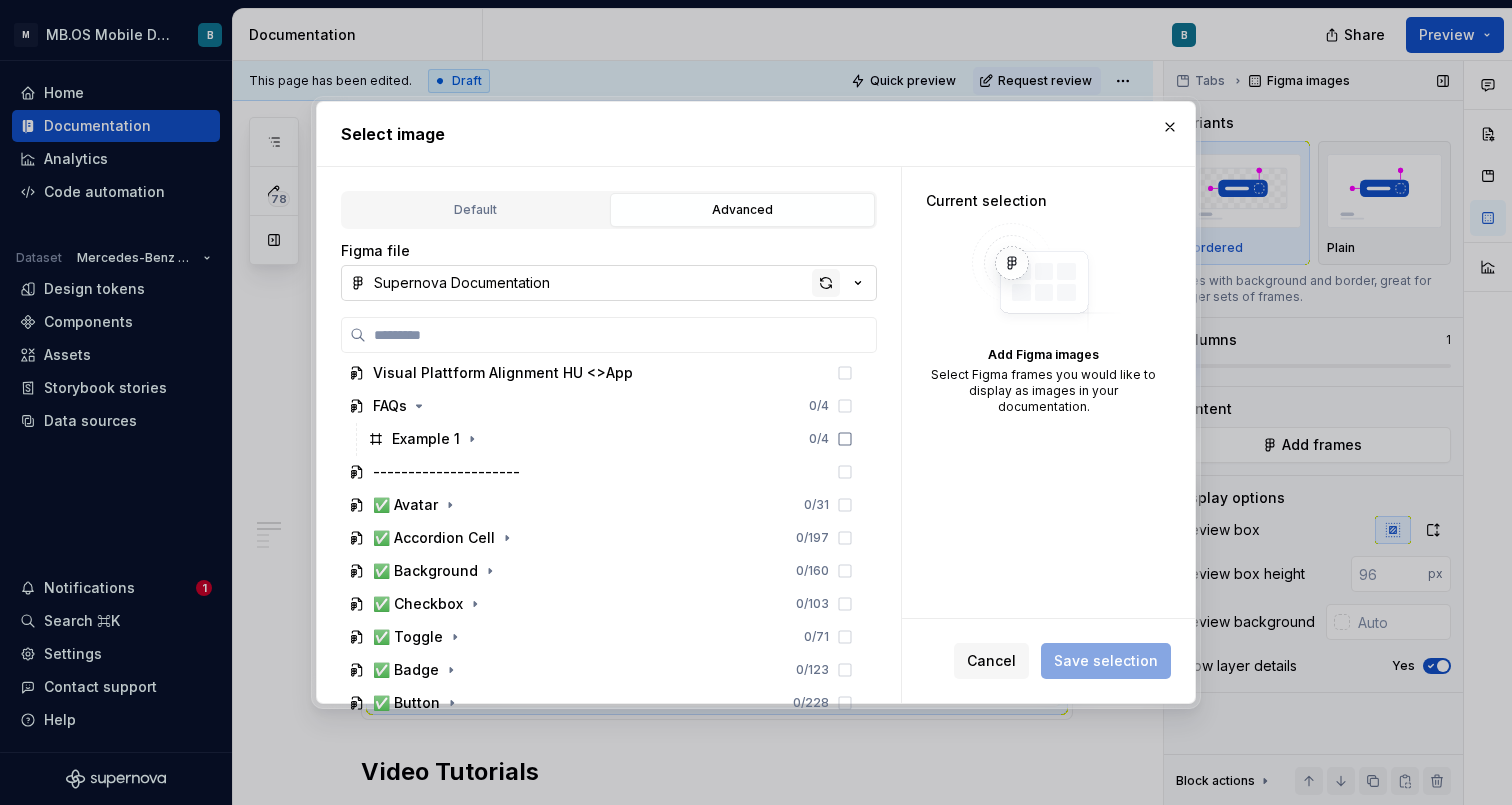 click at bounding box center (826, 283) 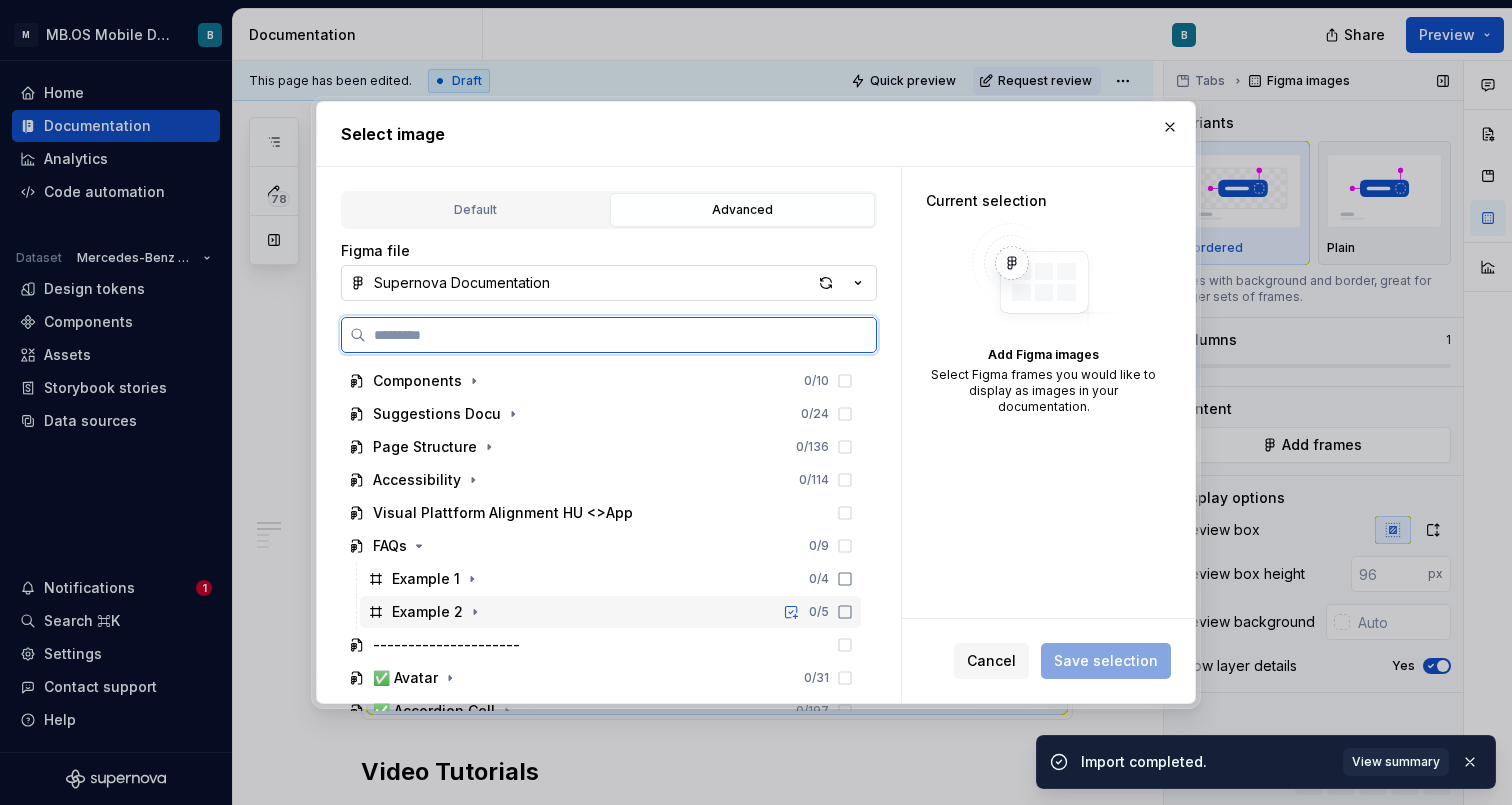 click on "Example 2" at bounding box center (427, 612) 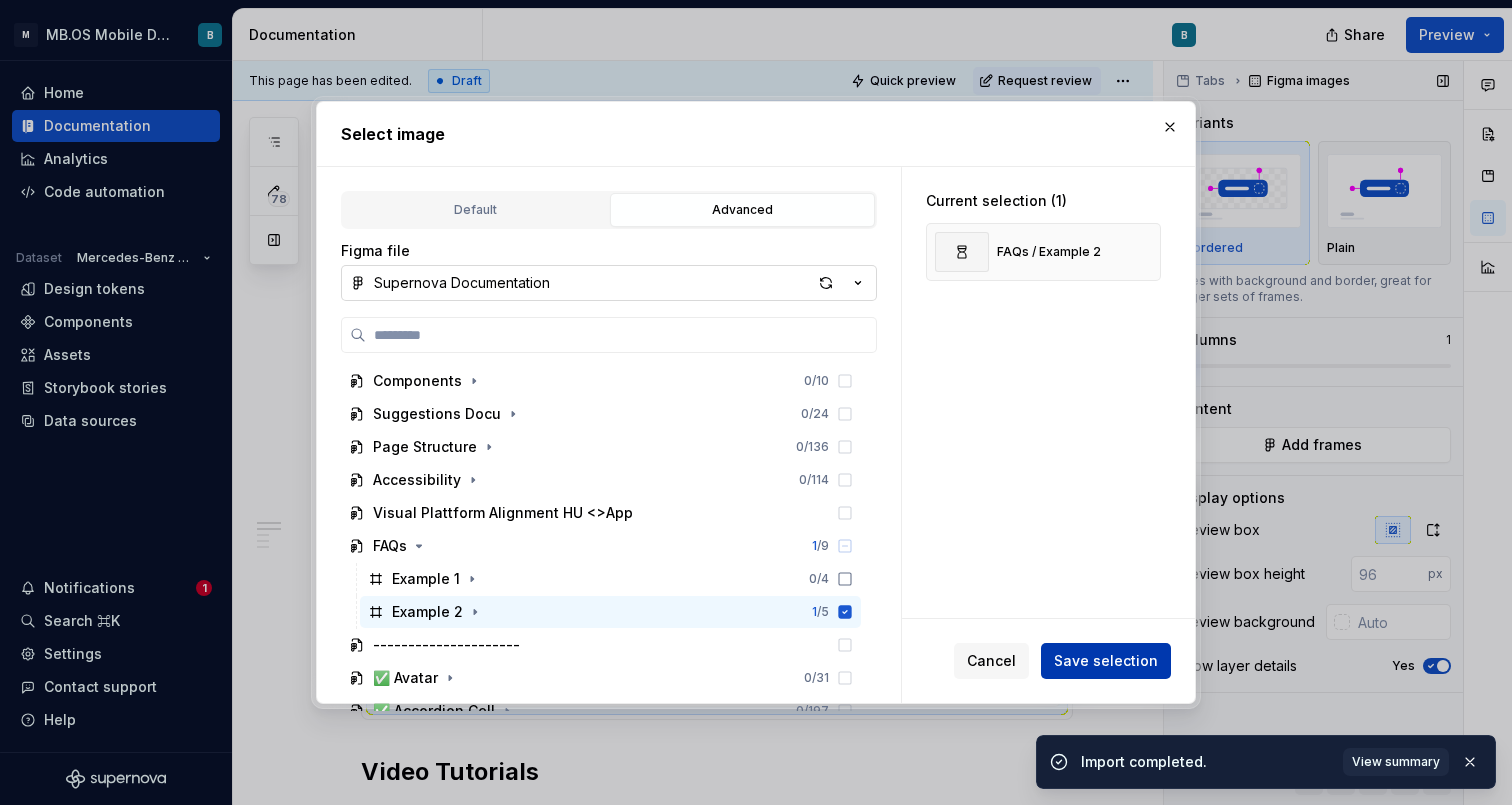 click on "Save selection" at bounding box center (1106, 661) 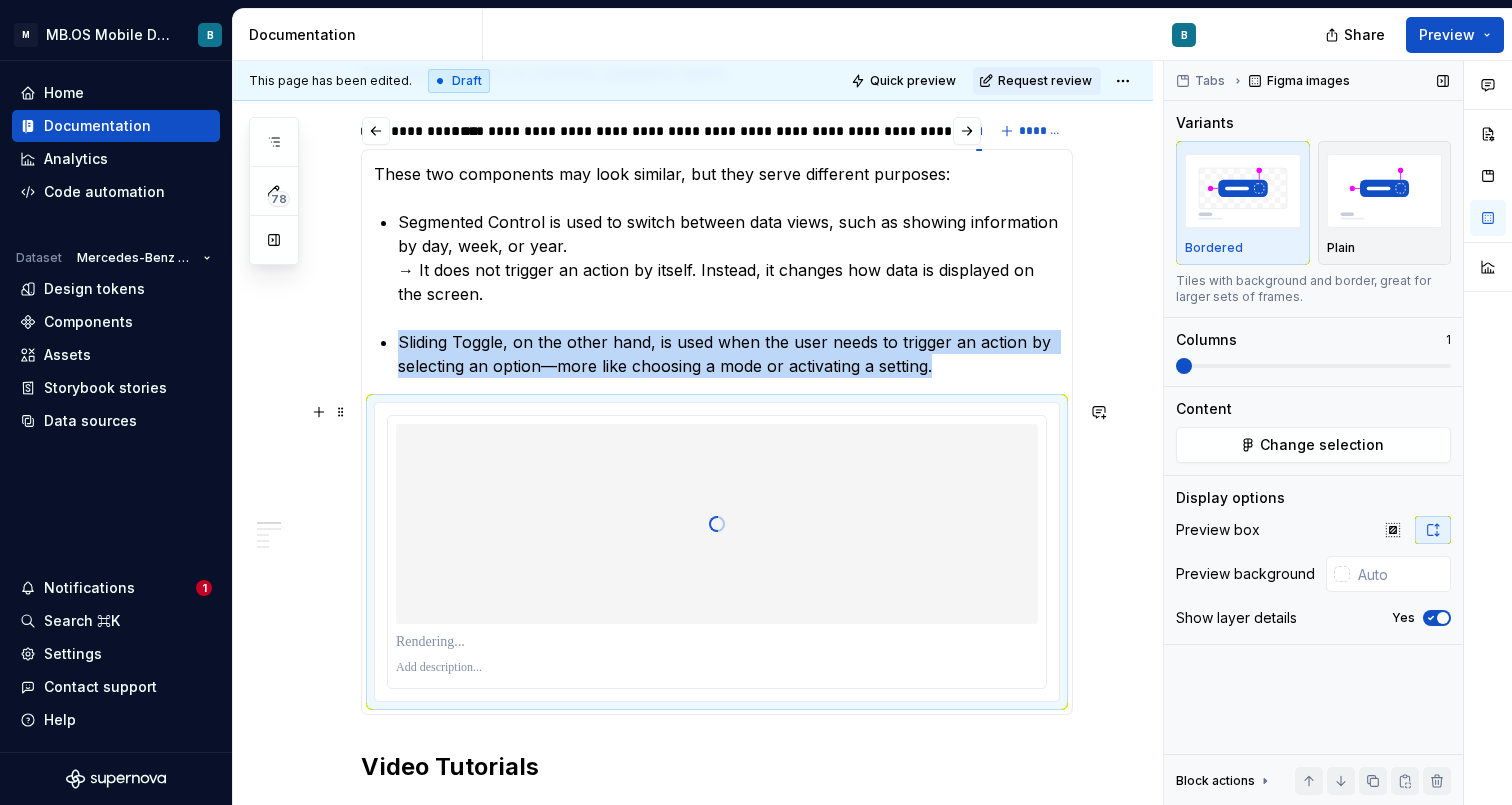 scroll, scrollTop: 401, scrollLeft: 0, axis: vertical 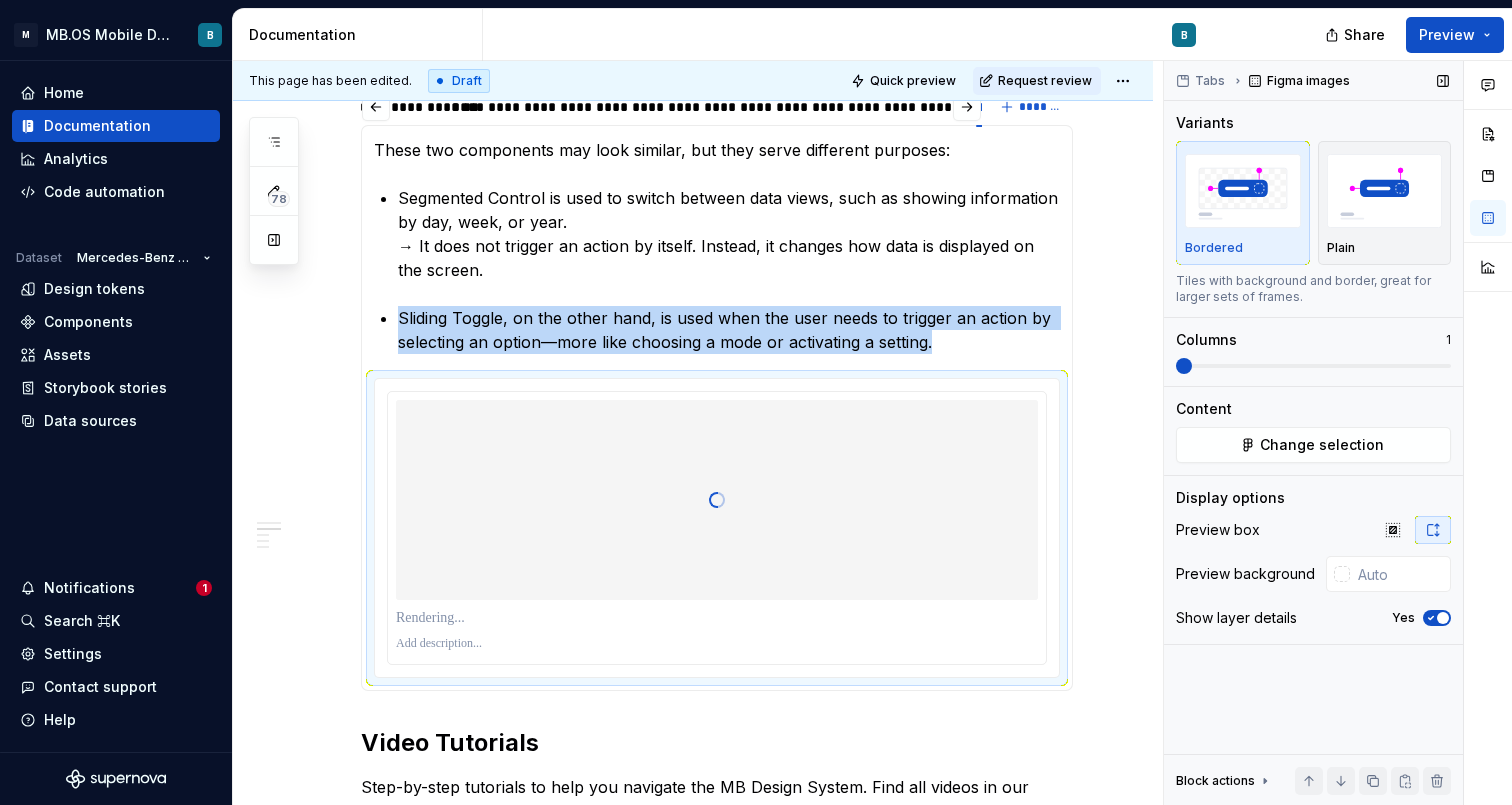 click at bounding box center [1443, 618] 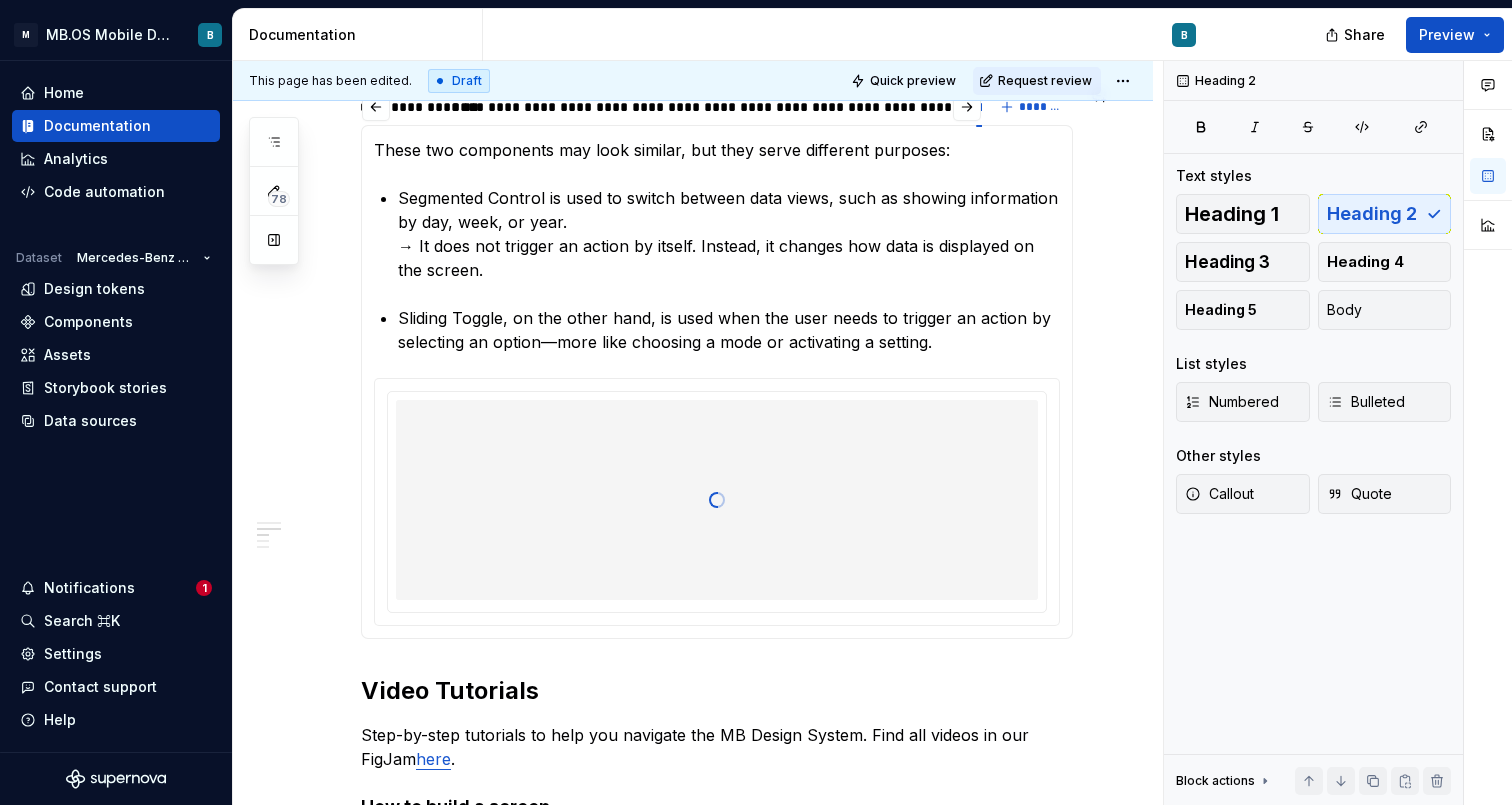 click on "**********" at bounding box center [693, 1189] 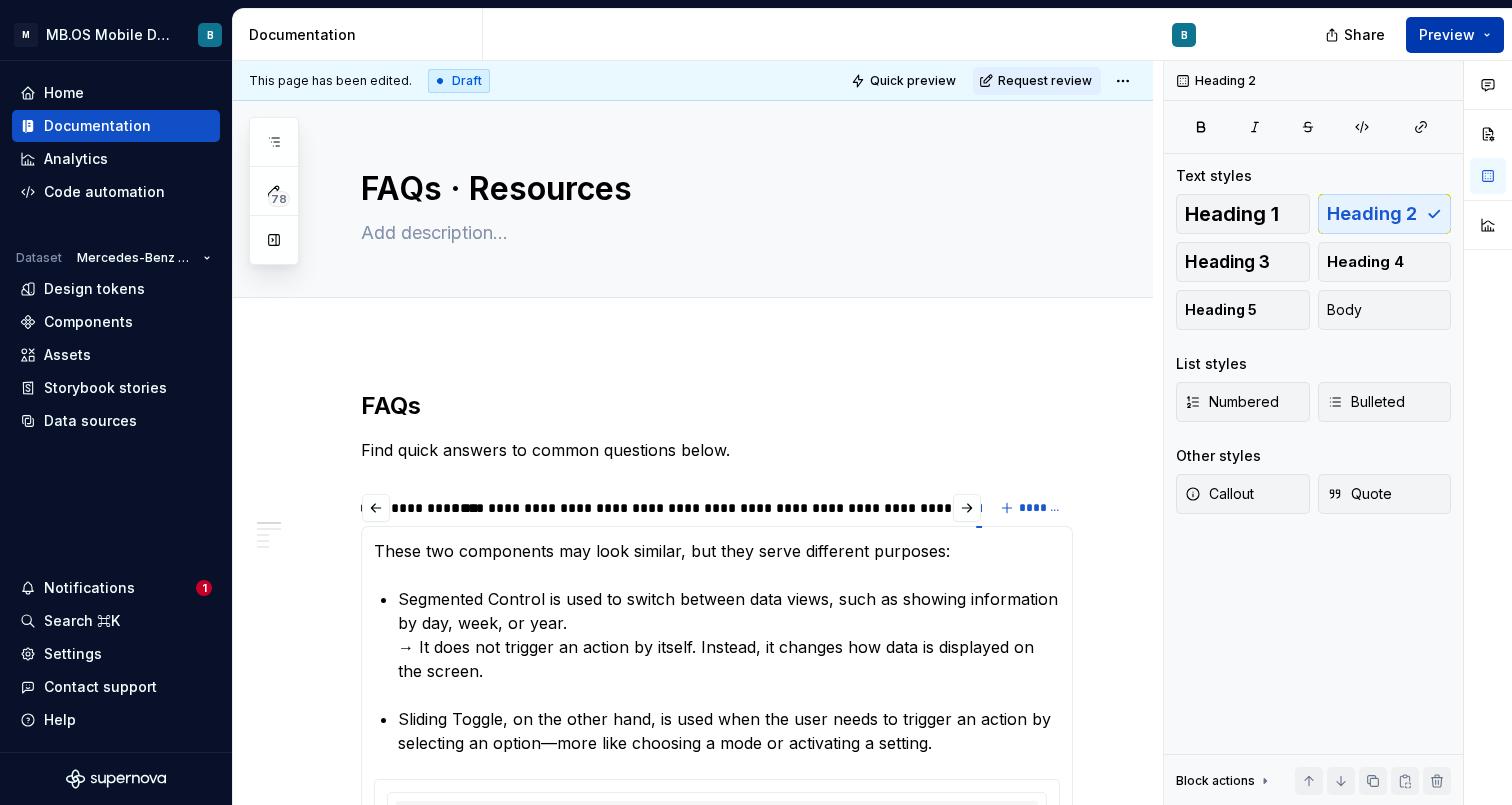 scroll, scrollTop: 0, scrollLeft: 0, axis: both 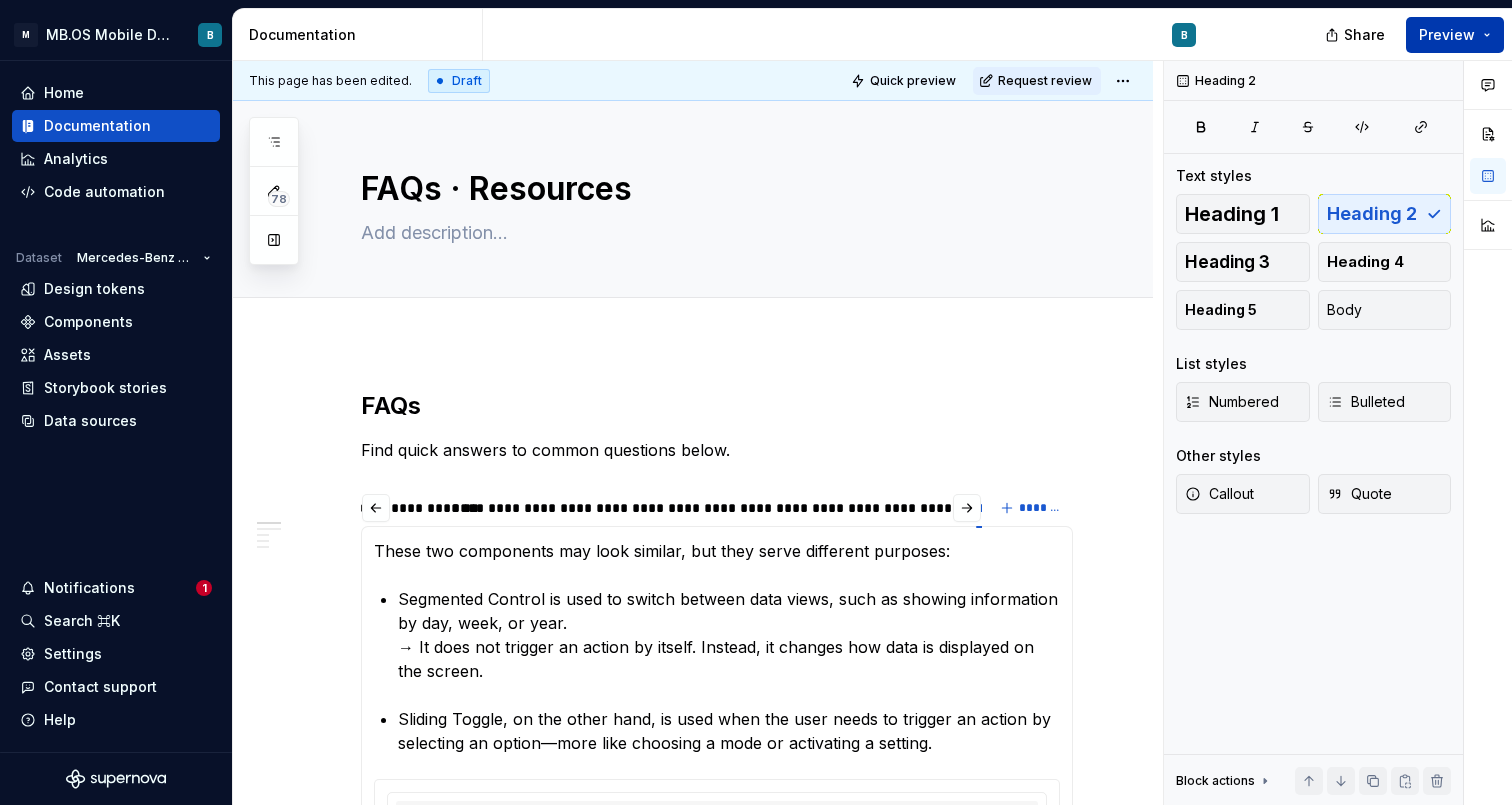 click on "Preview" at bounding box center (1447, 35) 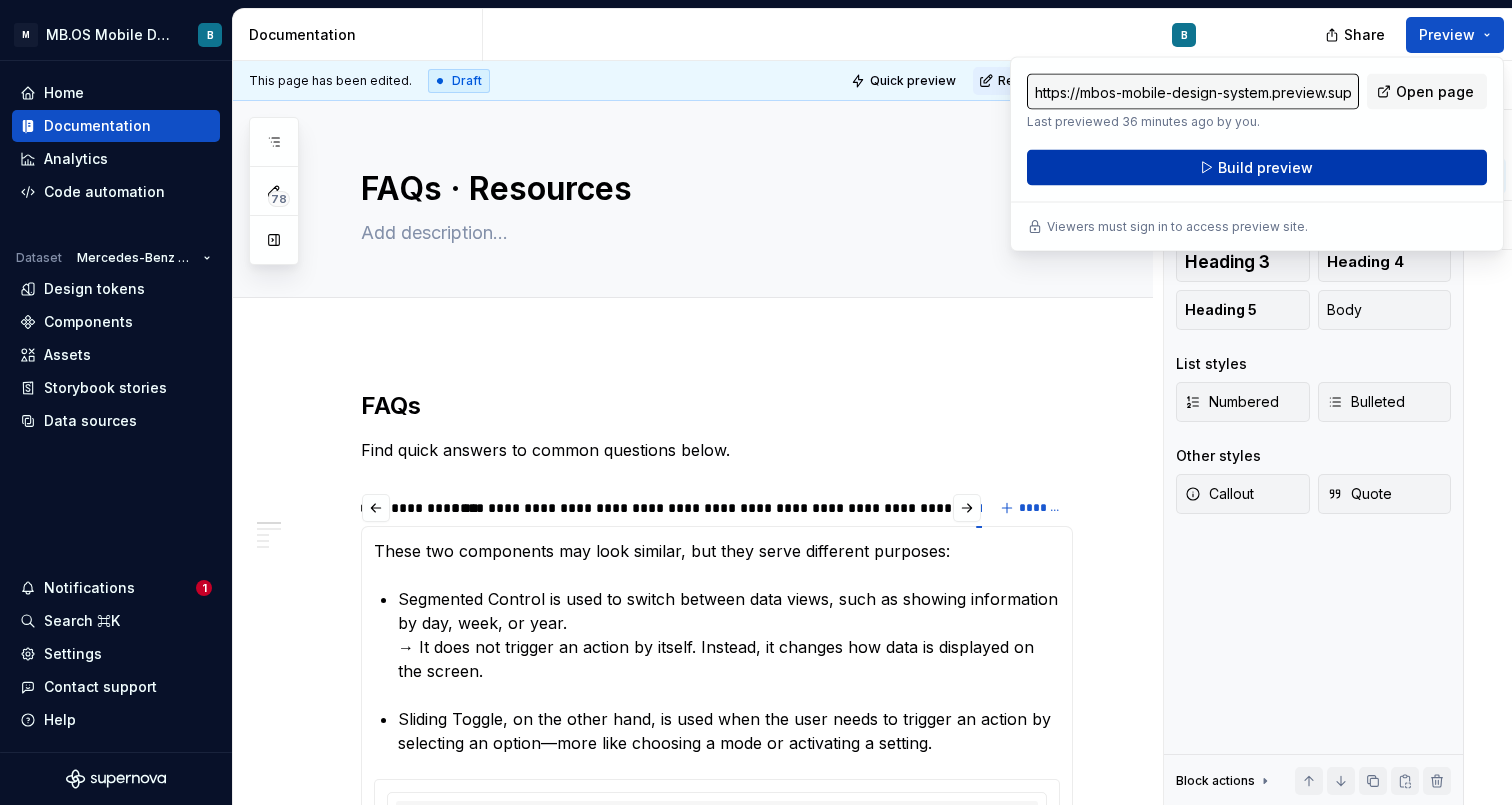 click on "Build preview" at bounding box center [1257, 168] 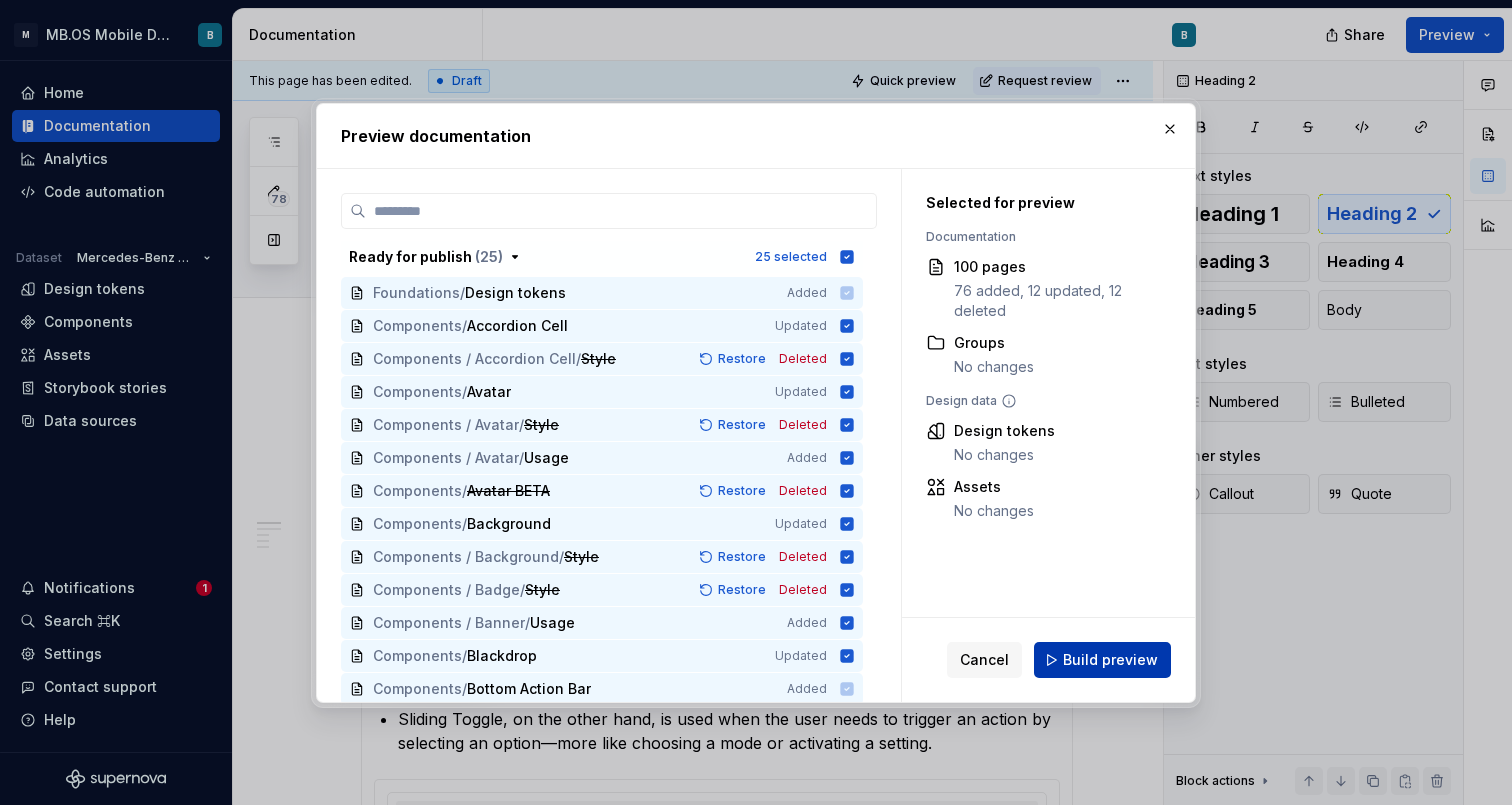 click on "Build preview" at bounding box center [1102, 660] 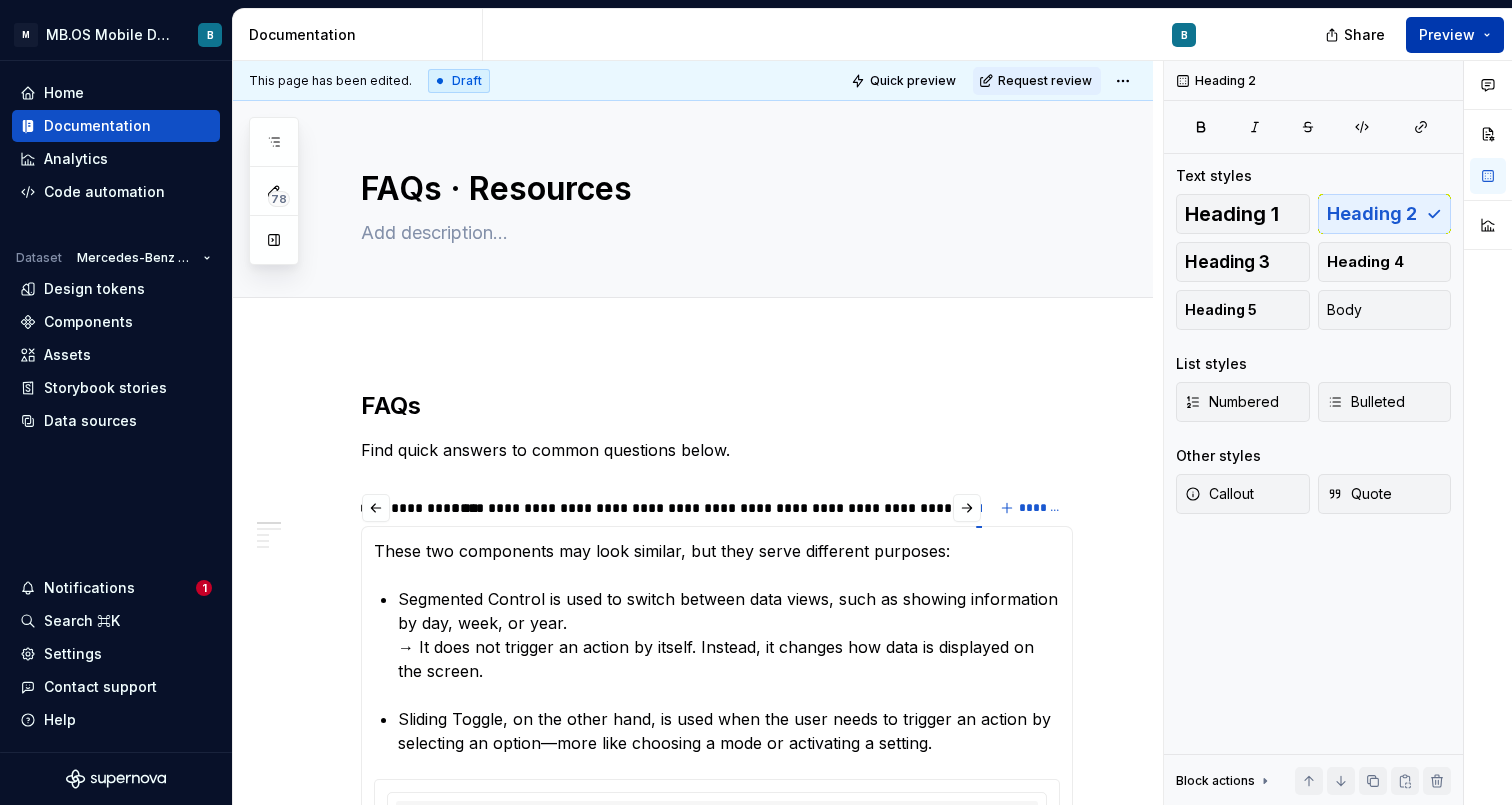 click on "Preview" at bounding box center (1455, 35) 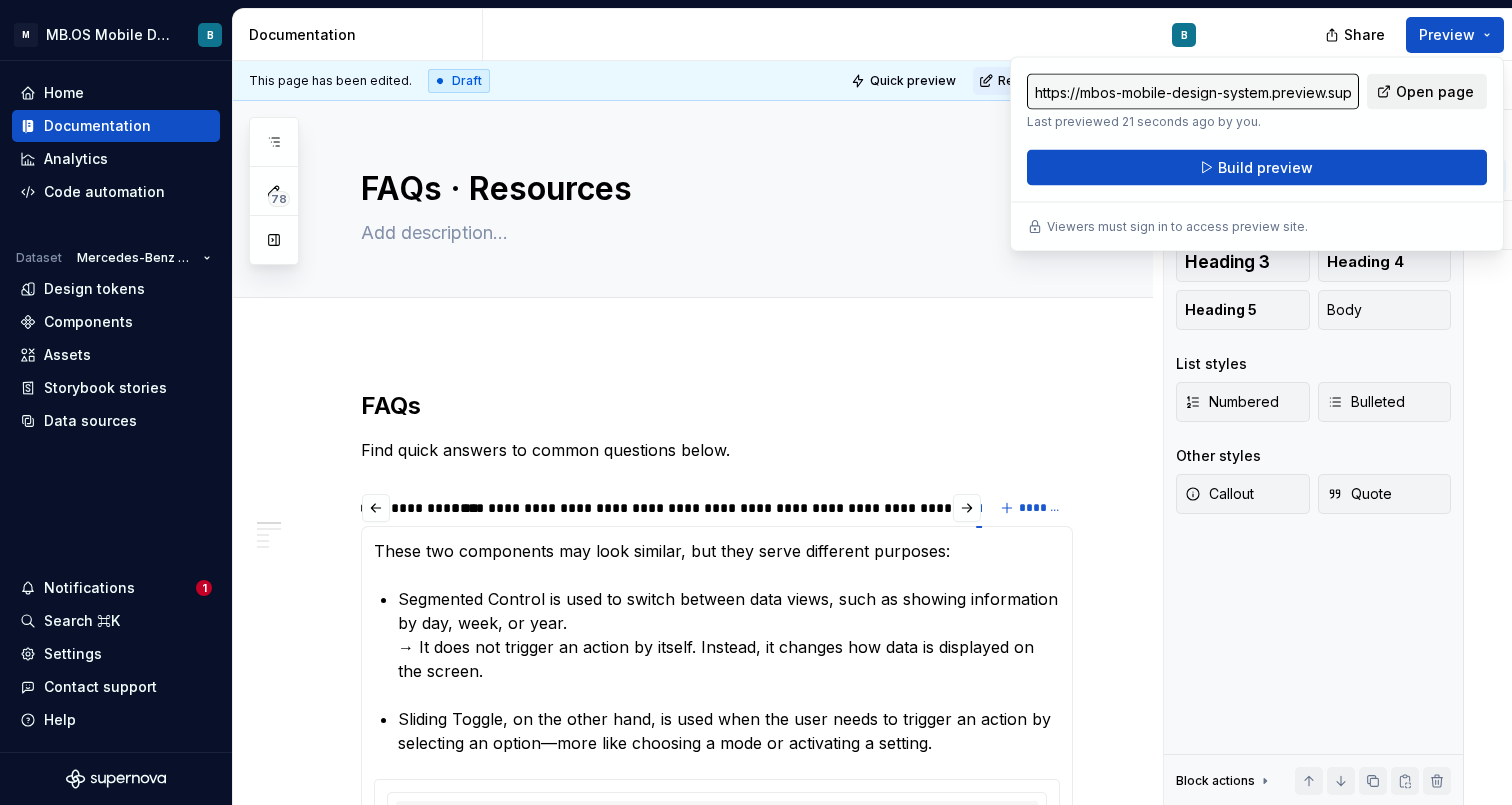 click on "Open page" at bounding box center (1435, 92) 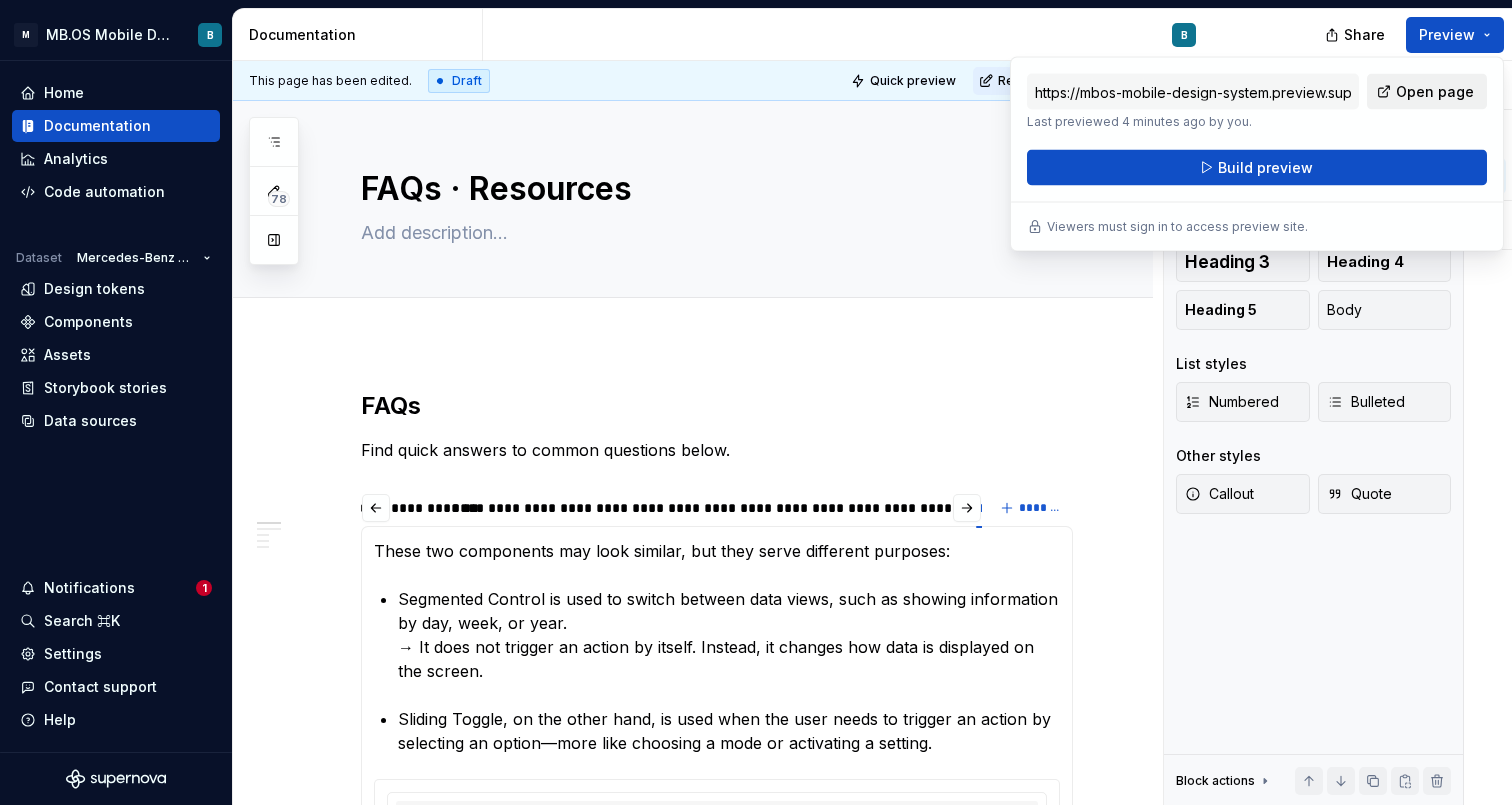 click on "Open page" at bounding box center [1435, 92] 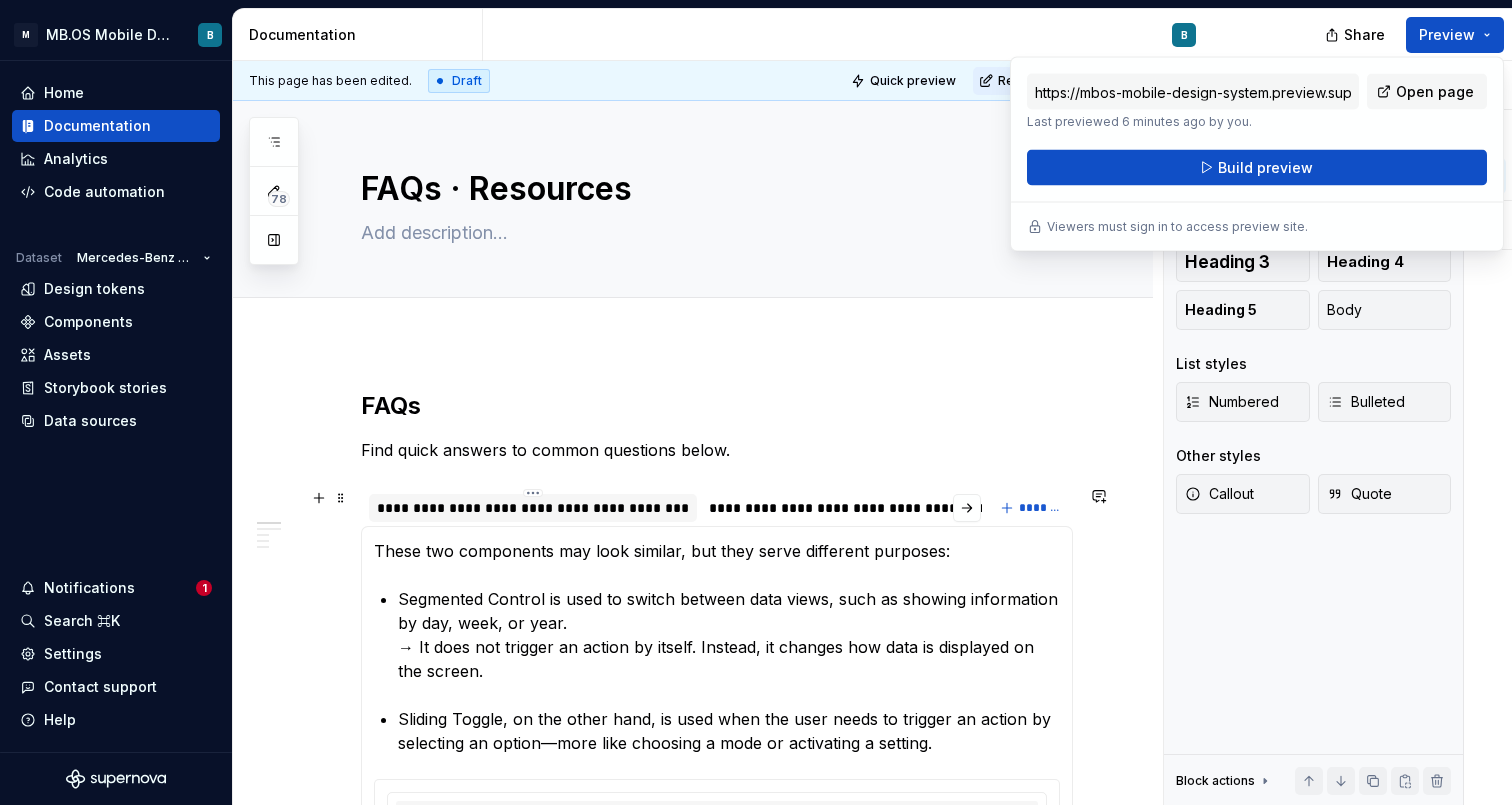 scroll, scrollTop: 0, scrollLeft: 0, axis: both 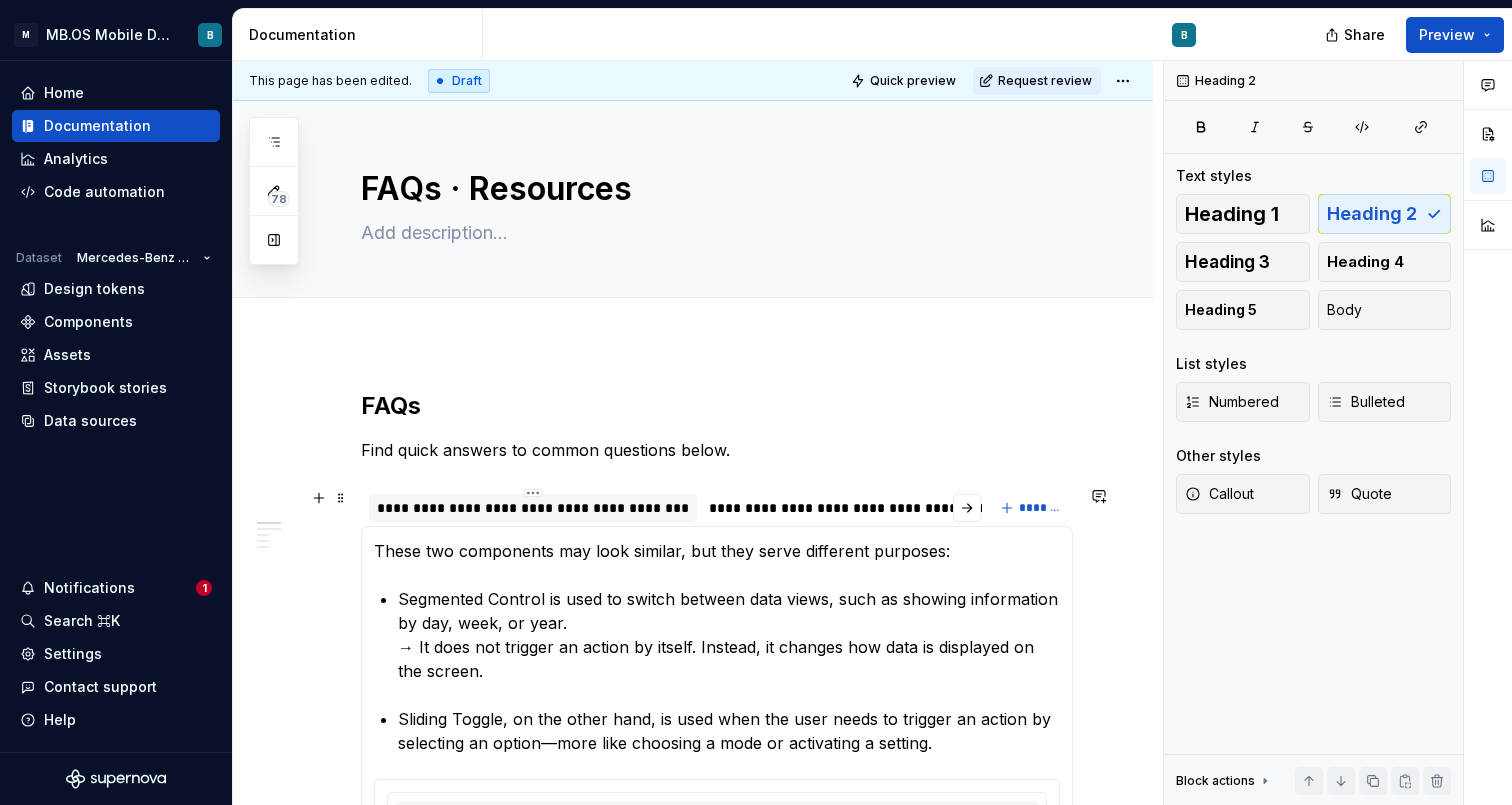 click on "**********" at bounding box center [533, 508] 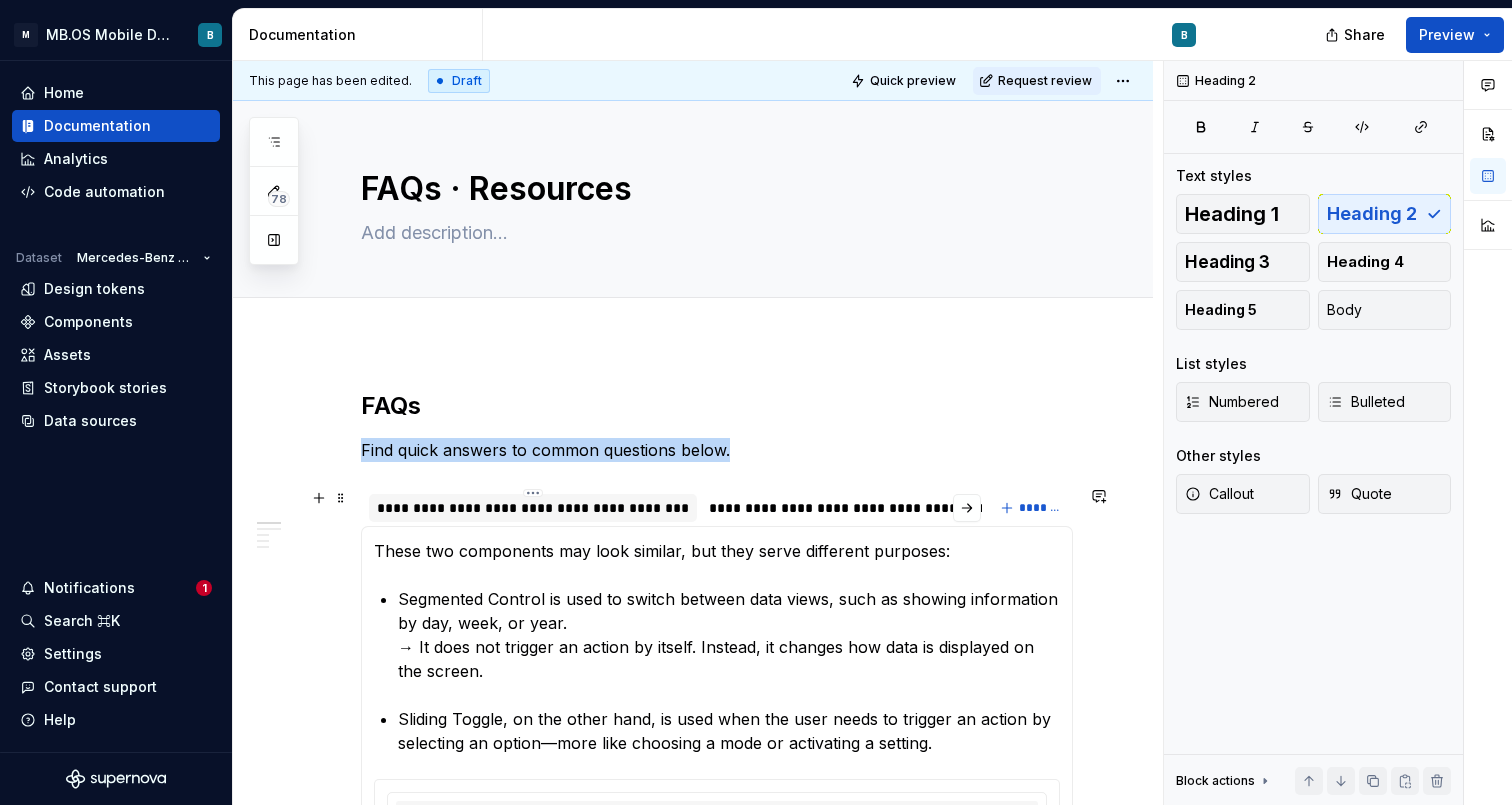 click on "**********" at bounding box center [533, 508] 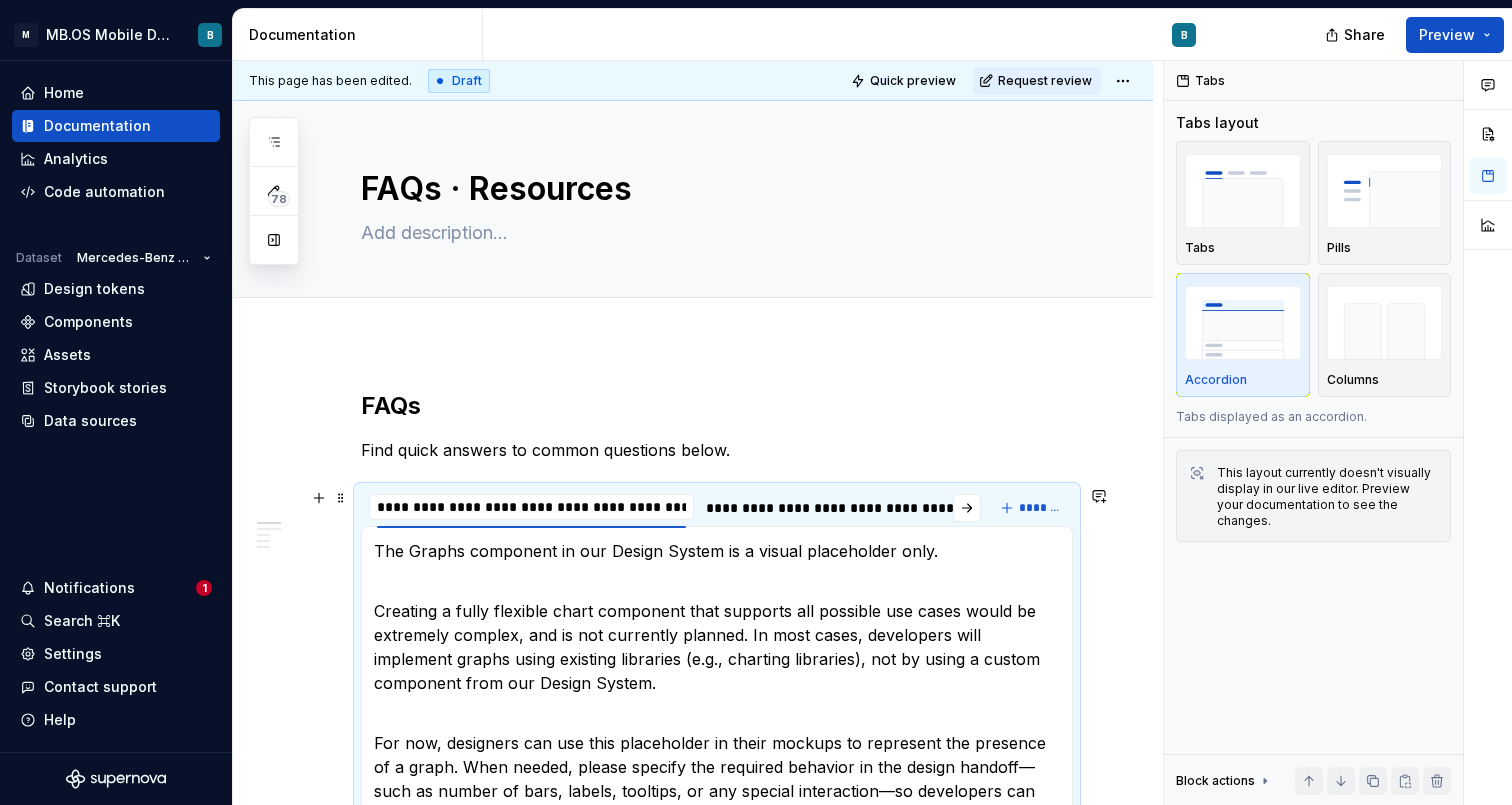 click on "**********" at bounding box center [531, 507] 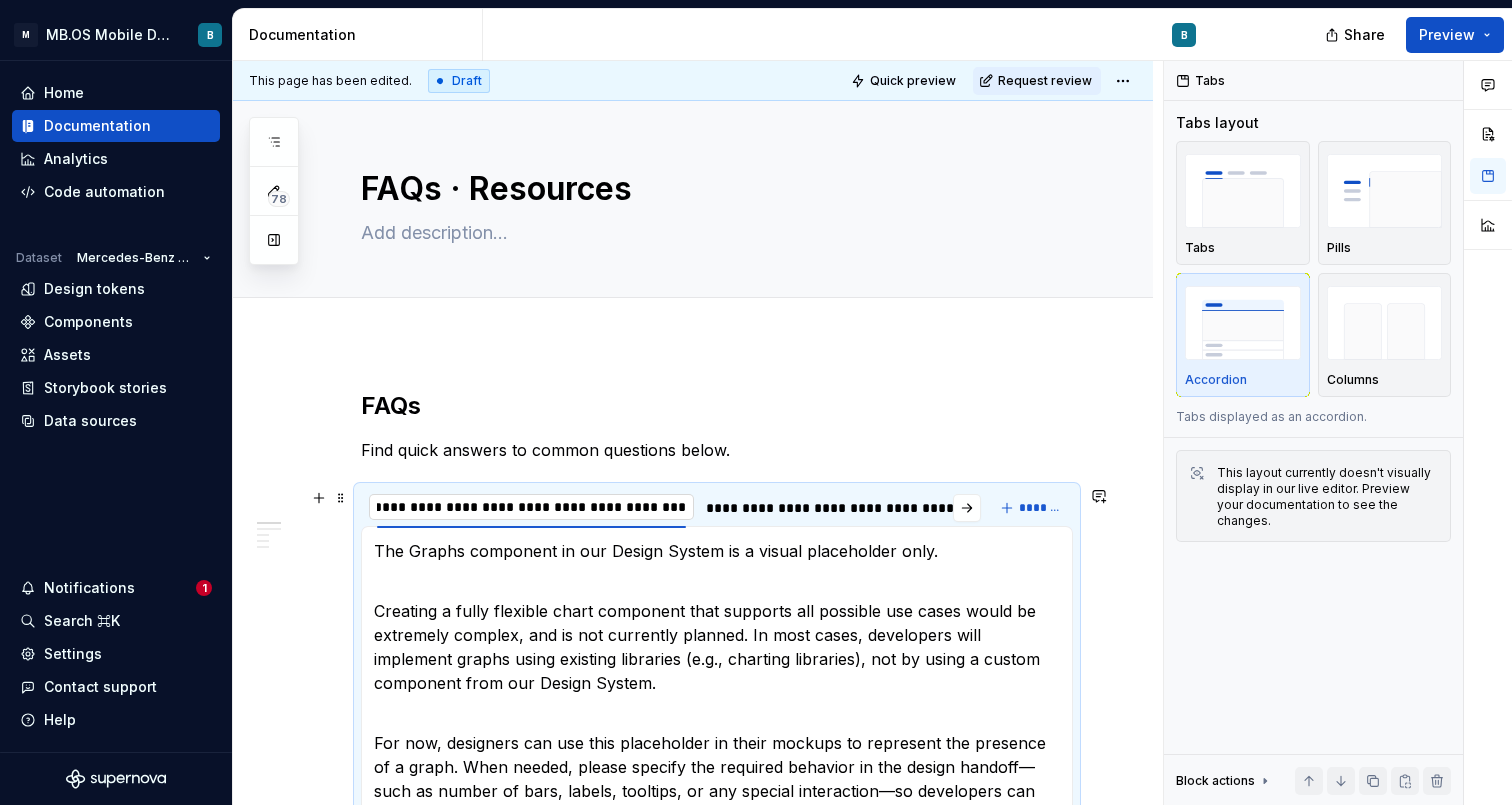 click on "**********" at bounding box center [531, 507] 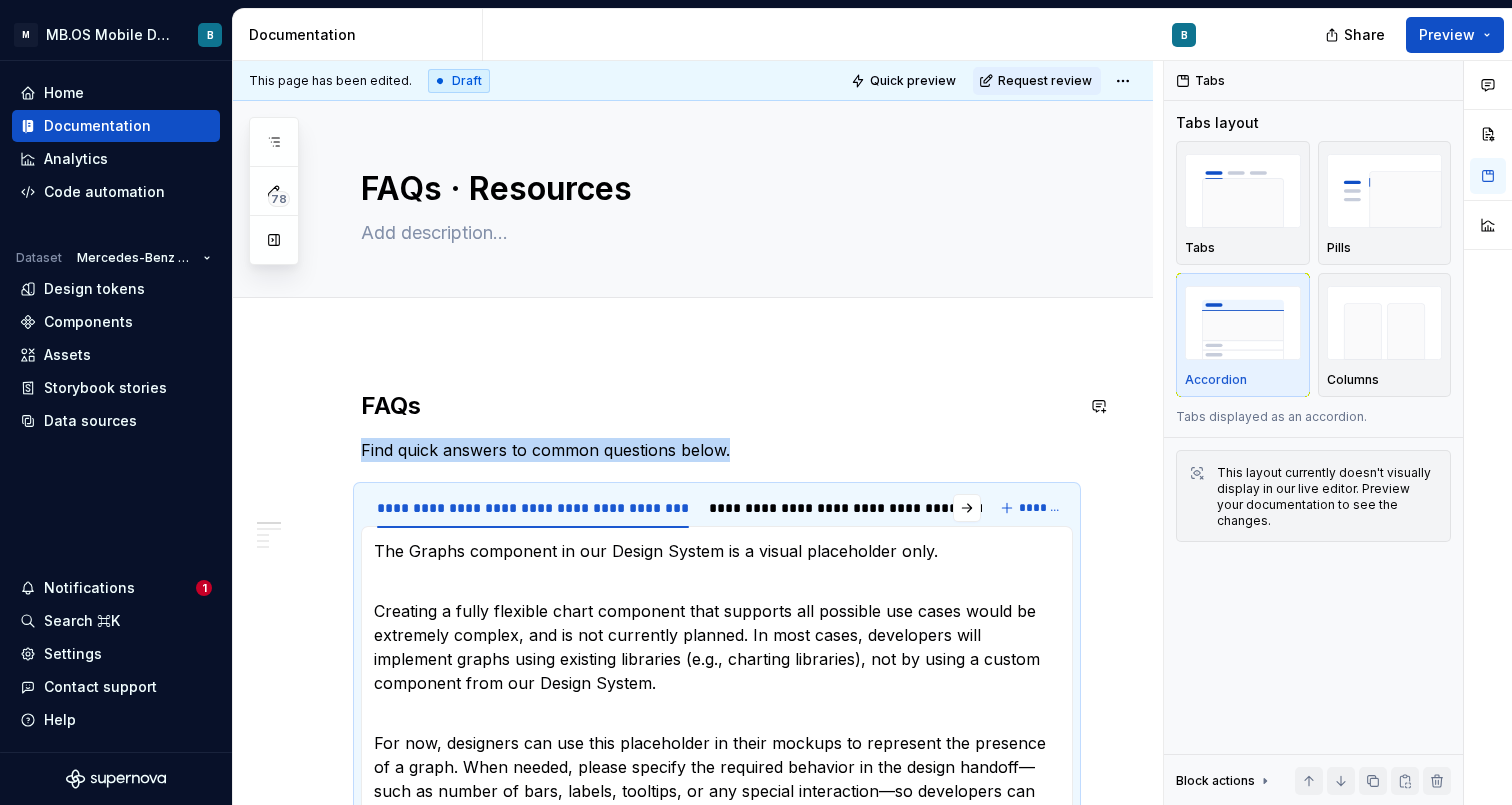 click on "**********" at bounding box center [693, 1490] 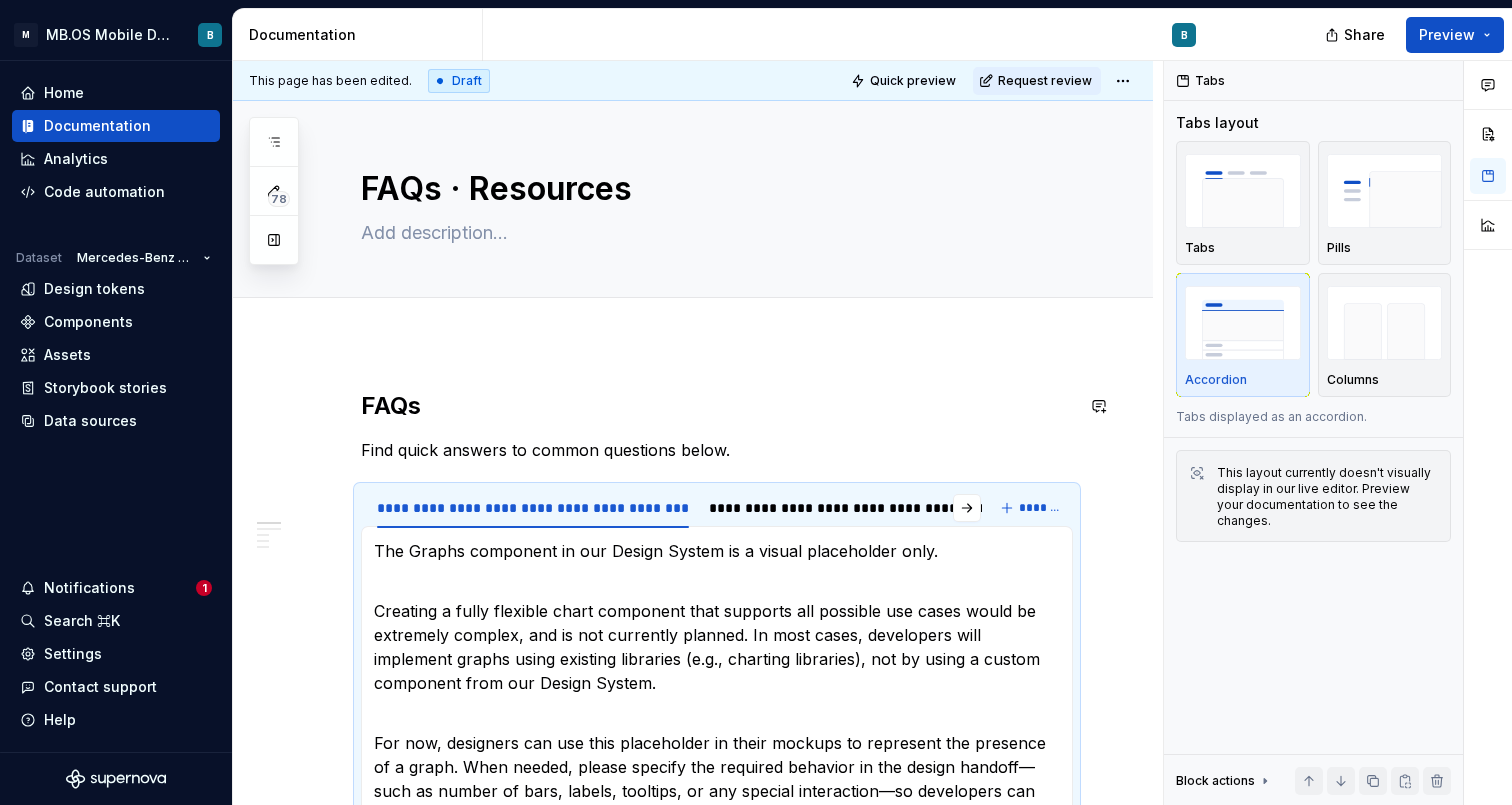scroll, scrollTop: 60, scrollLeft: 0, axis: vertical 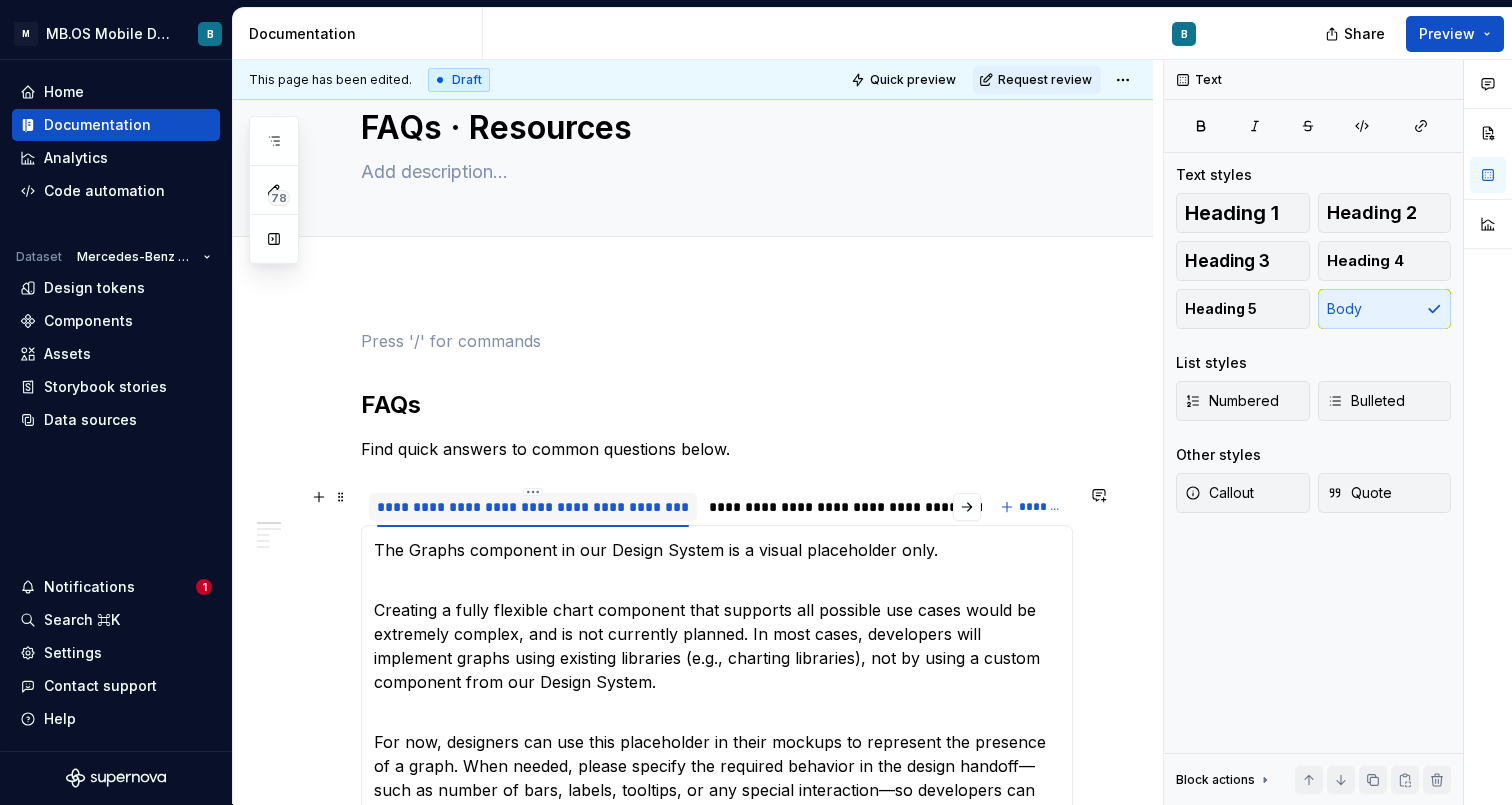 click on "**********" at bounding box center (533, 507) 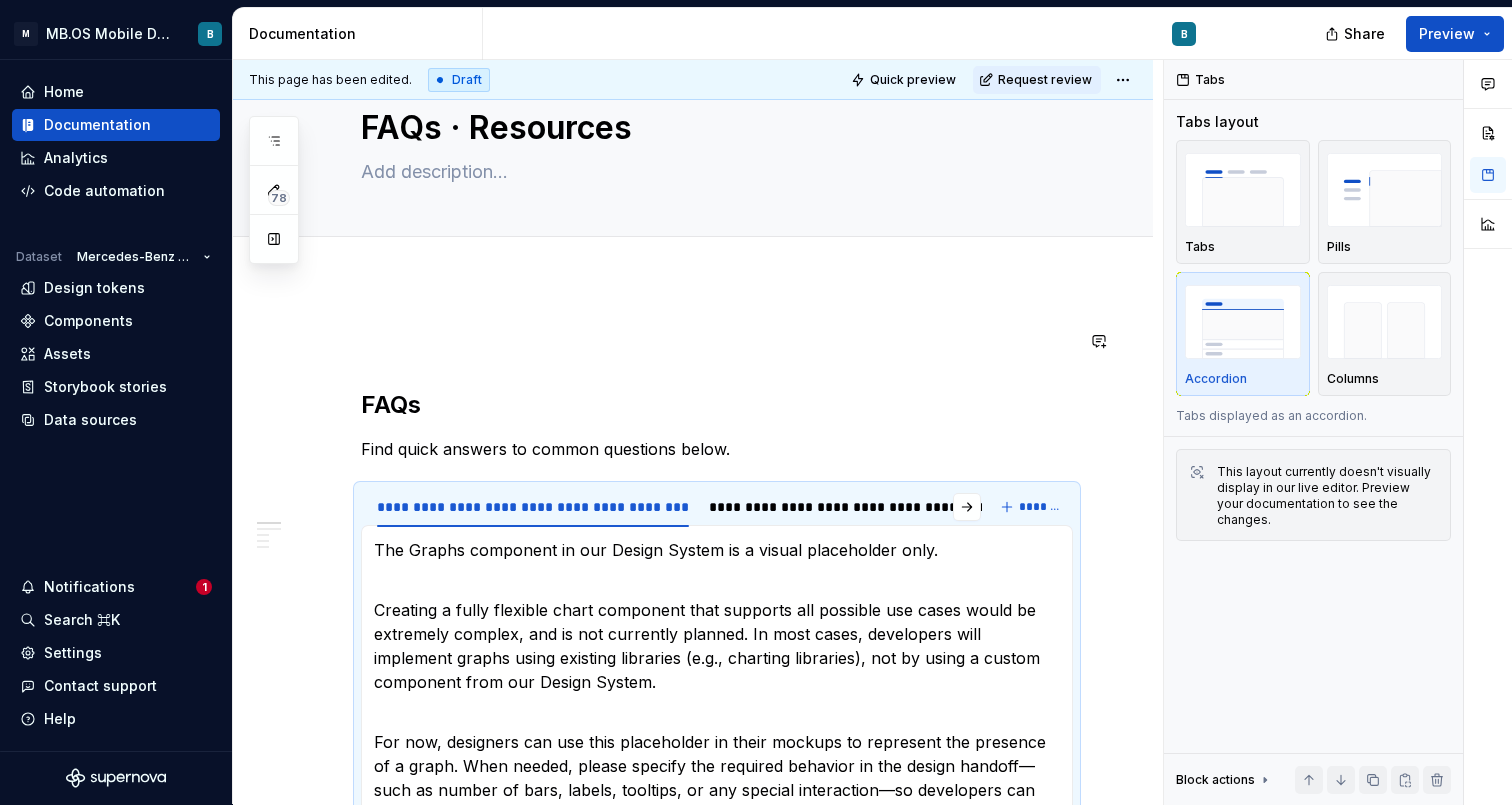 click on "**********" at bounding box center [717, 1350] 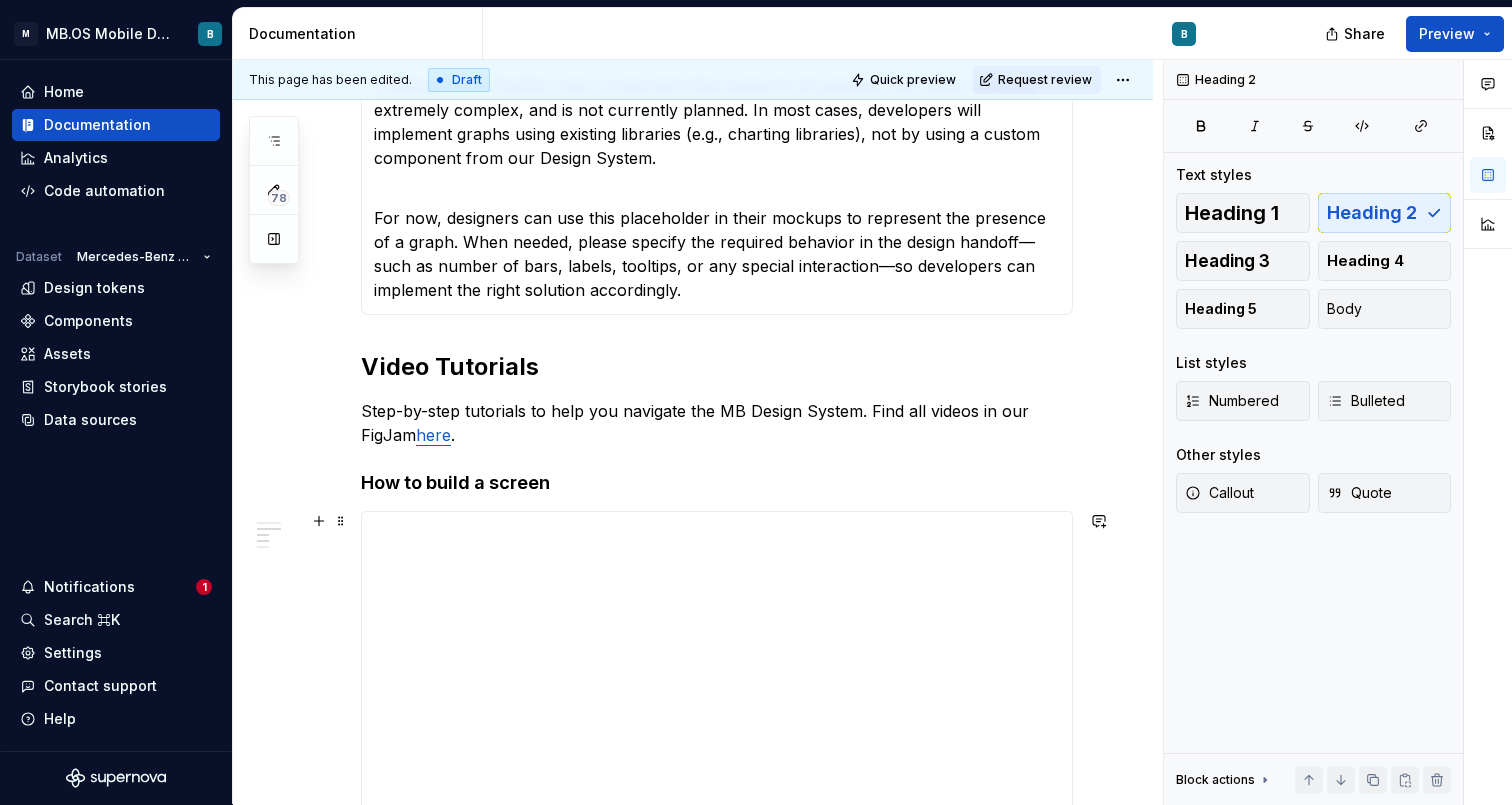 scroll, scrollTop: 345, scrollLeft: 0, axis: vertical 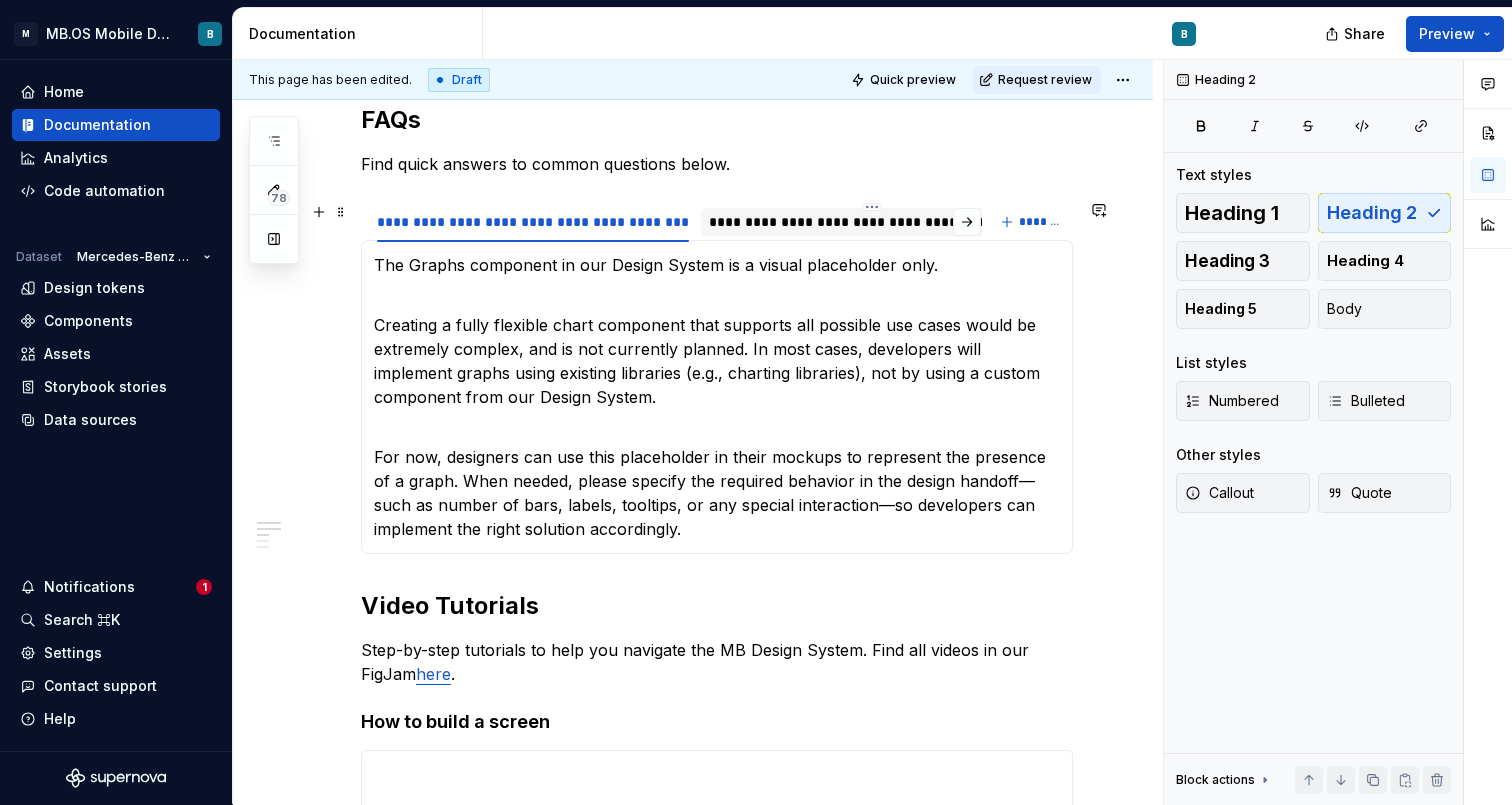 click on "**********" at bounding box center [872, 222] 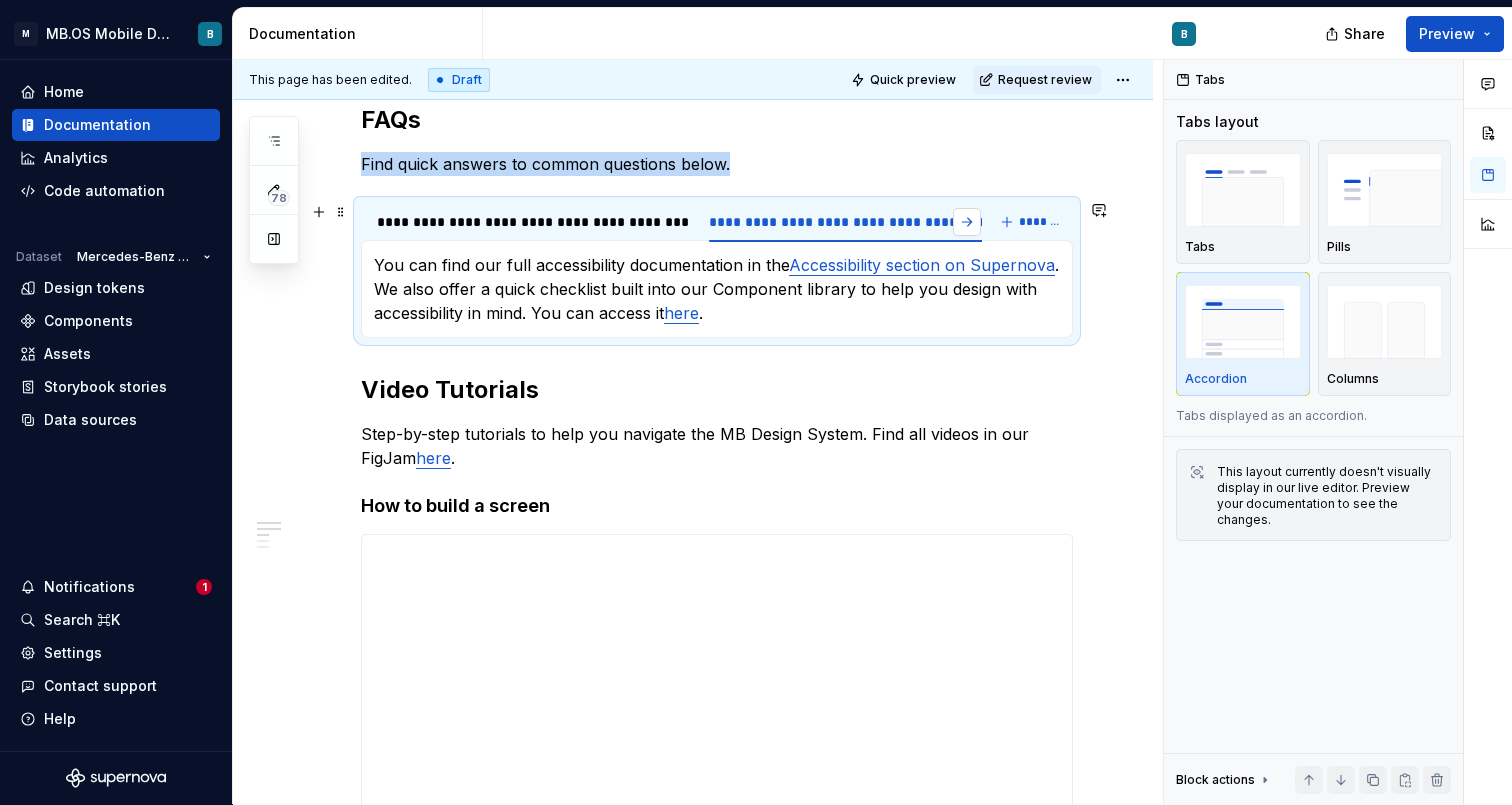 click at bounding box center [967, 222] 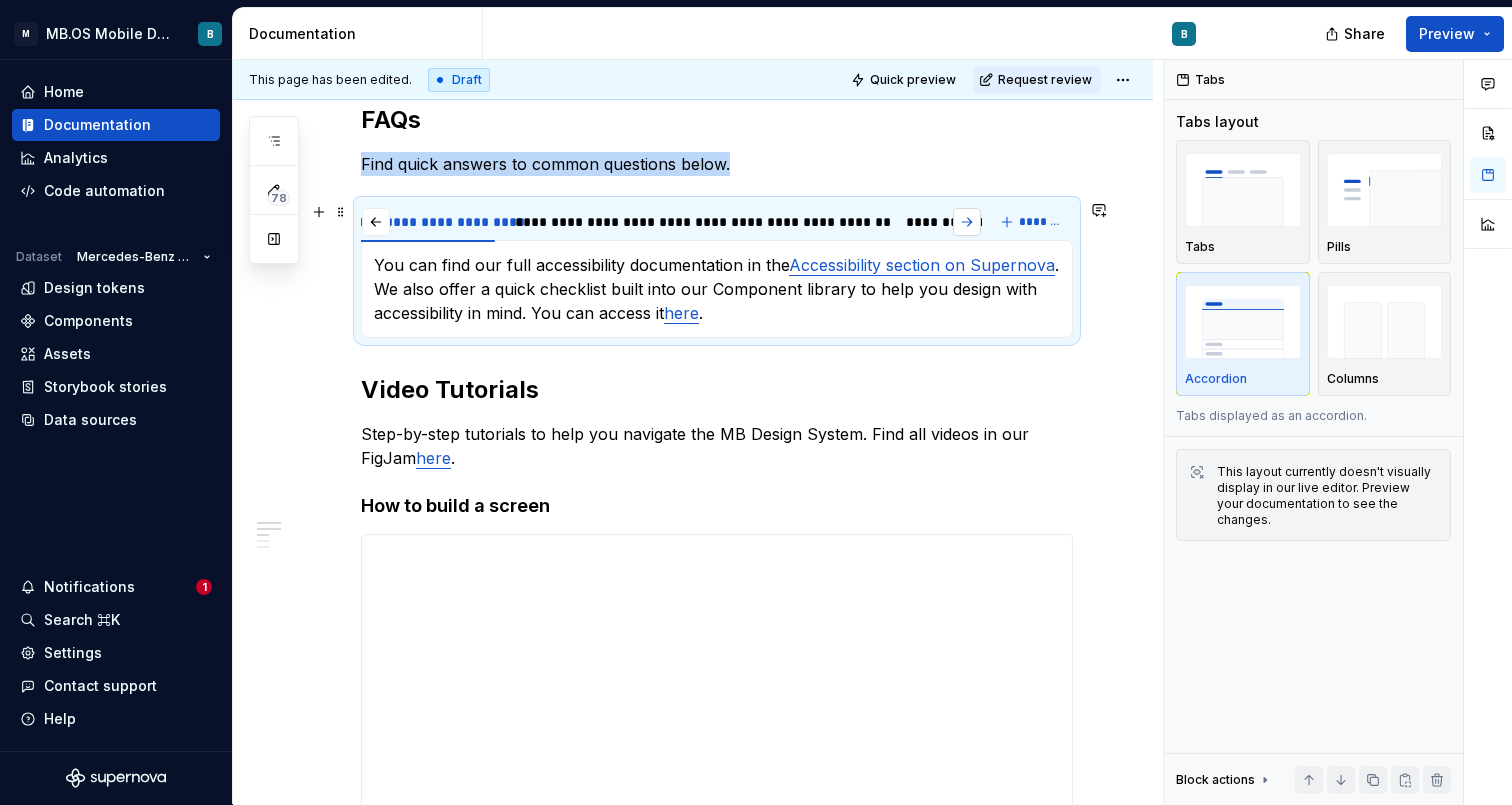 scroll, scrollTop: 0, scrollLeft: 631, axis: horizontal 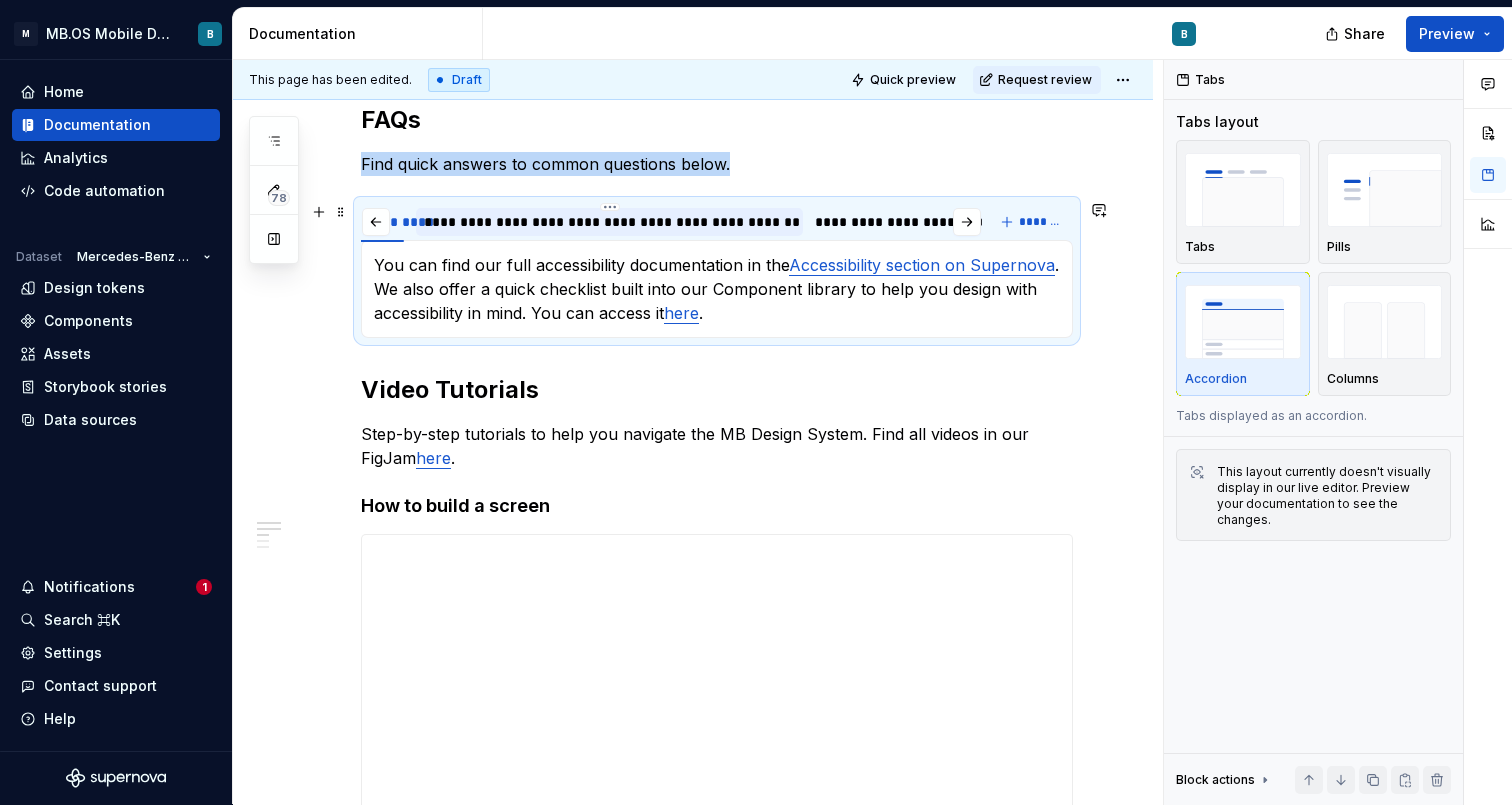 click on "**********" at bounding box center (609, 222) 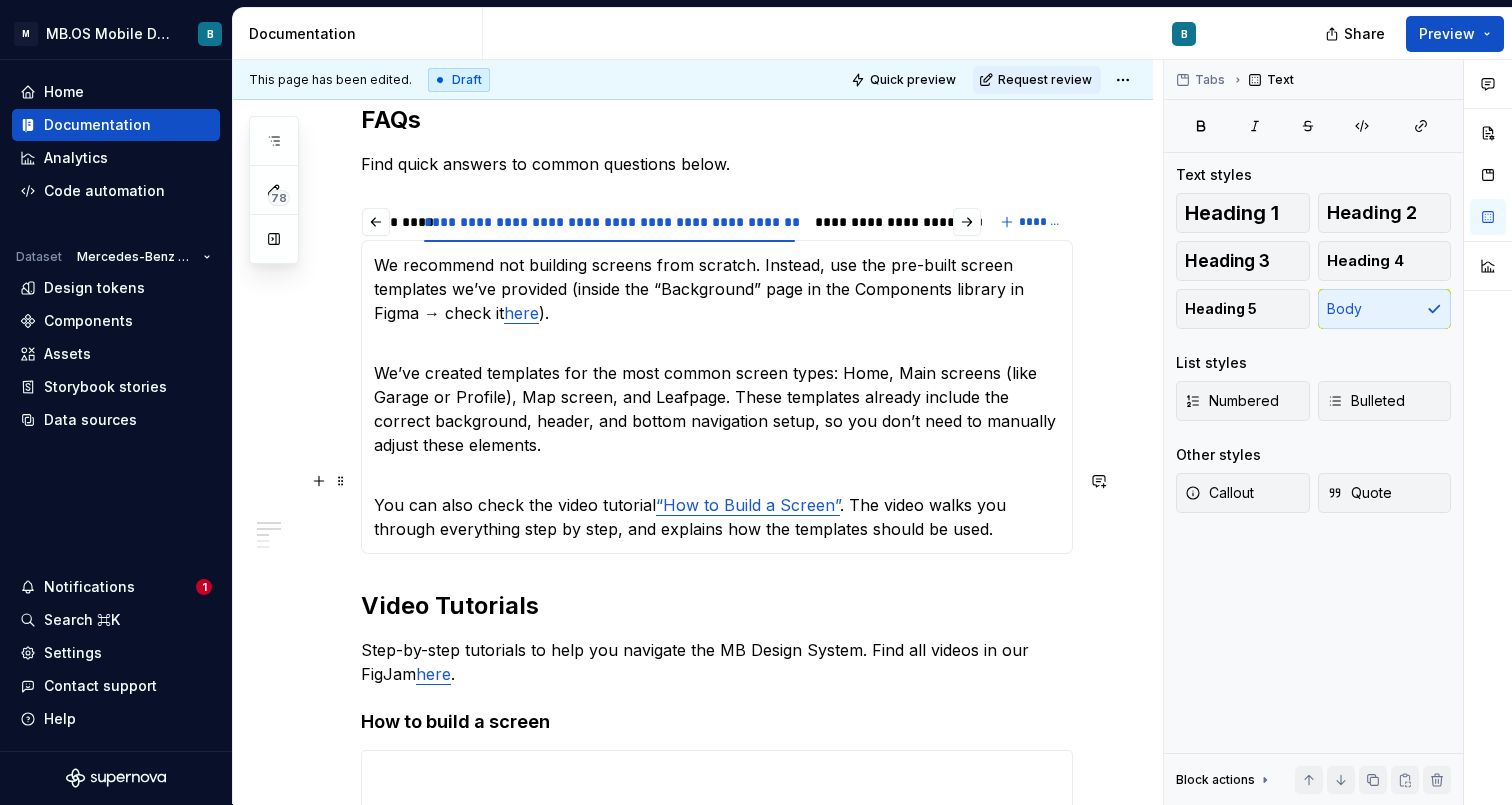 click on "You can also check the video tutorial “How to Build a Screen” . The video walks you through everything step by step, and explains how the templates should be used." at bounding box center (717, 505) 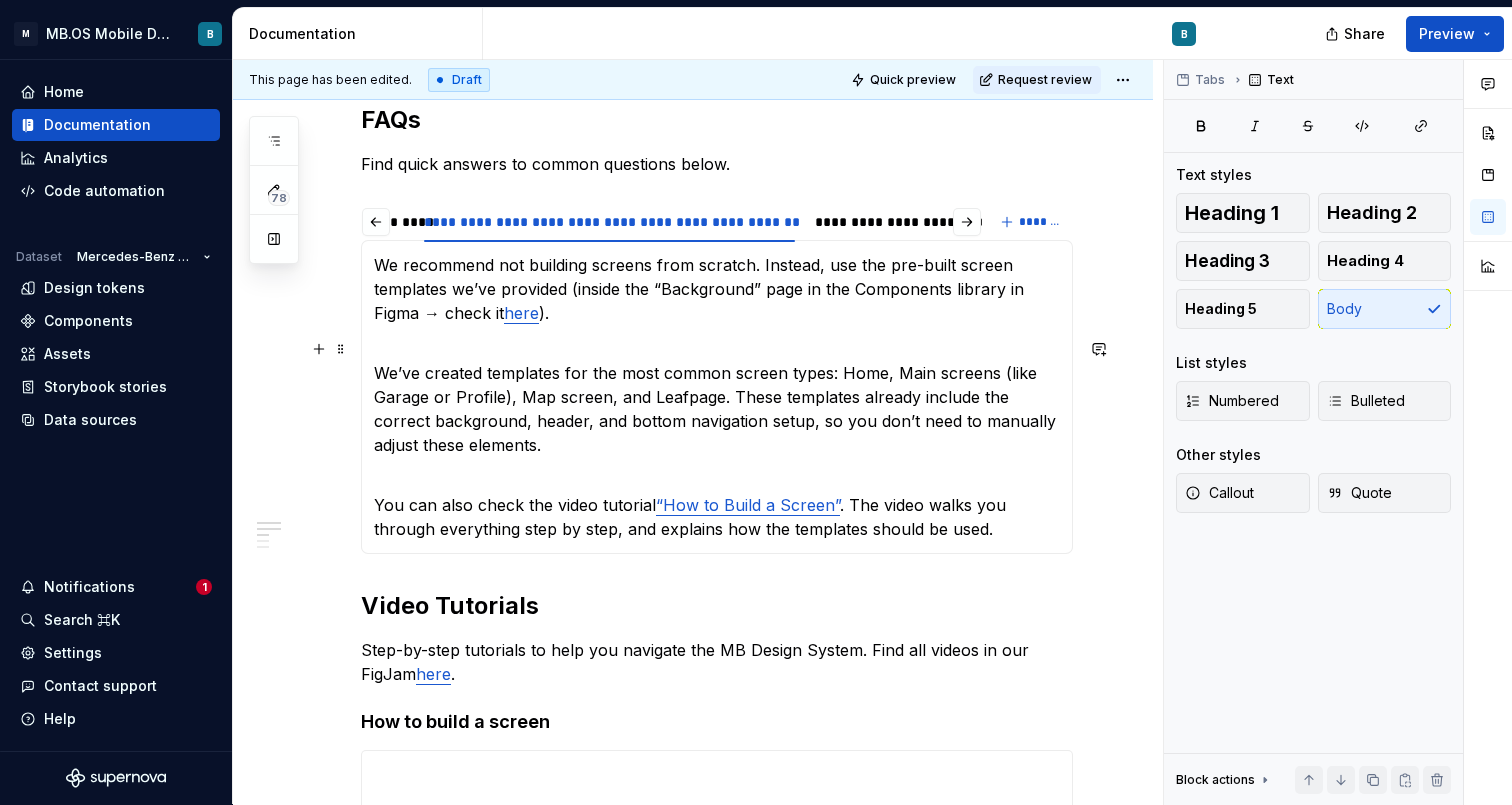 click on "We’ve created templates for the most common screen types: Home, Main screens (like Garage or Profile), Map screen, and Leafpage. These templates already include the correct background, header, and bottom navigation setup, so you don’t need to manually adjust these elements." at bounding box center (717, 397) 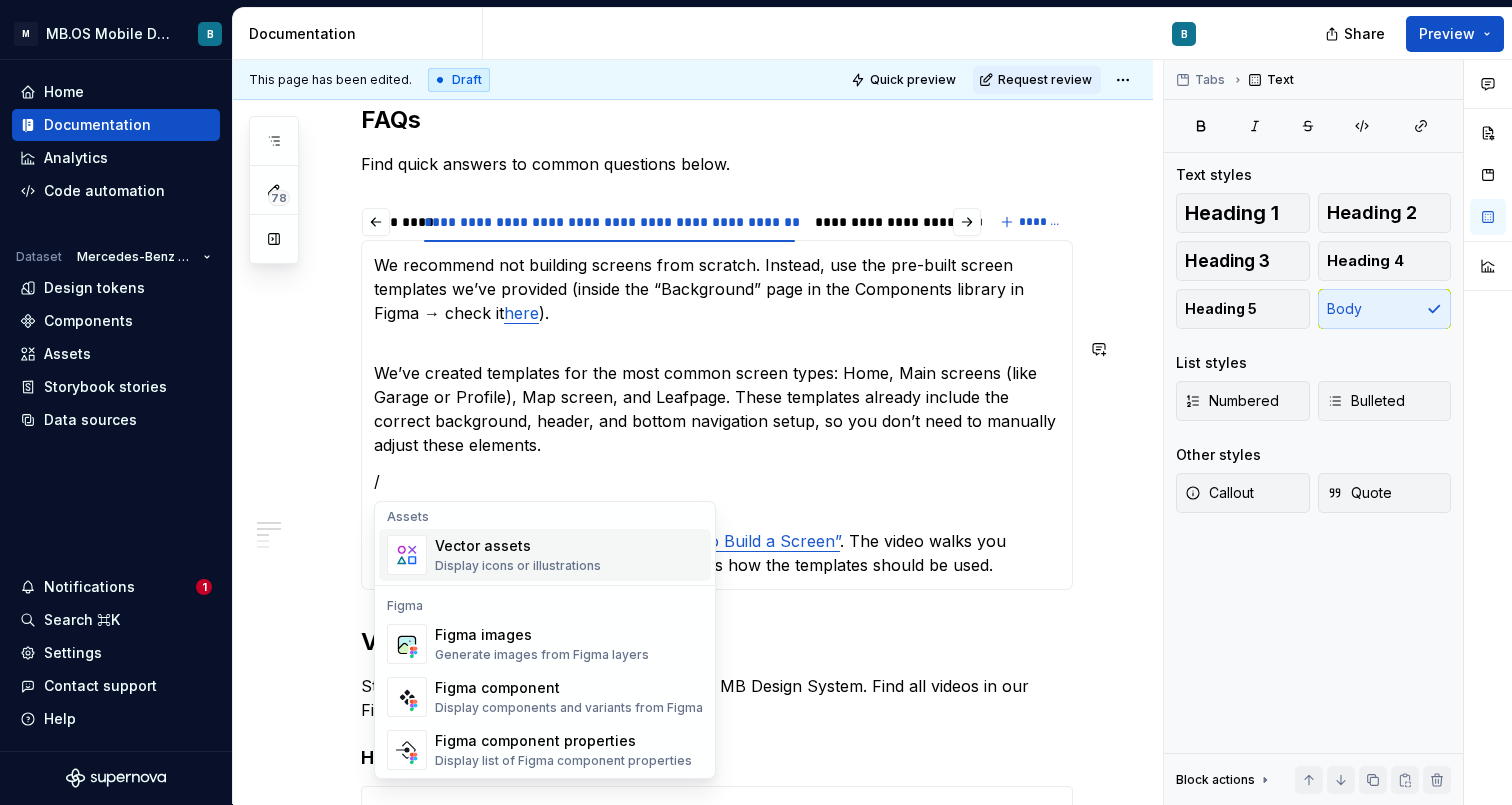 scroll, scrollTop: 1745, scrollLeft: 0, axis: vertical 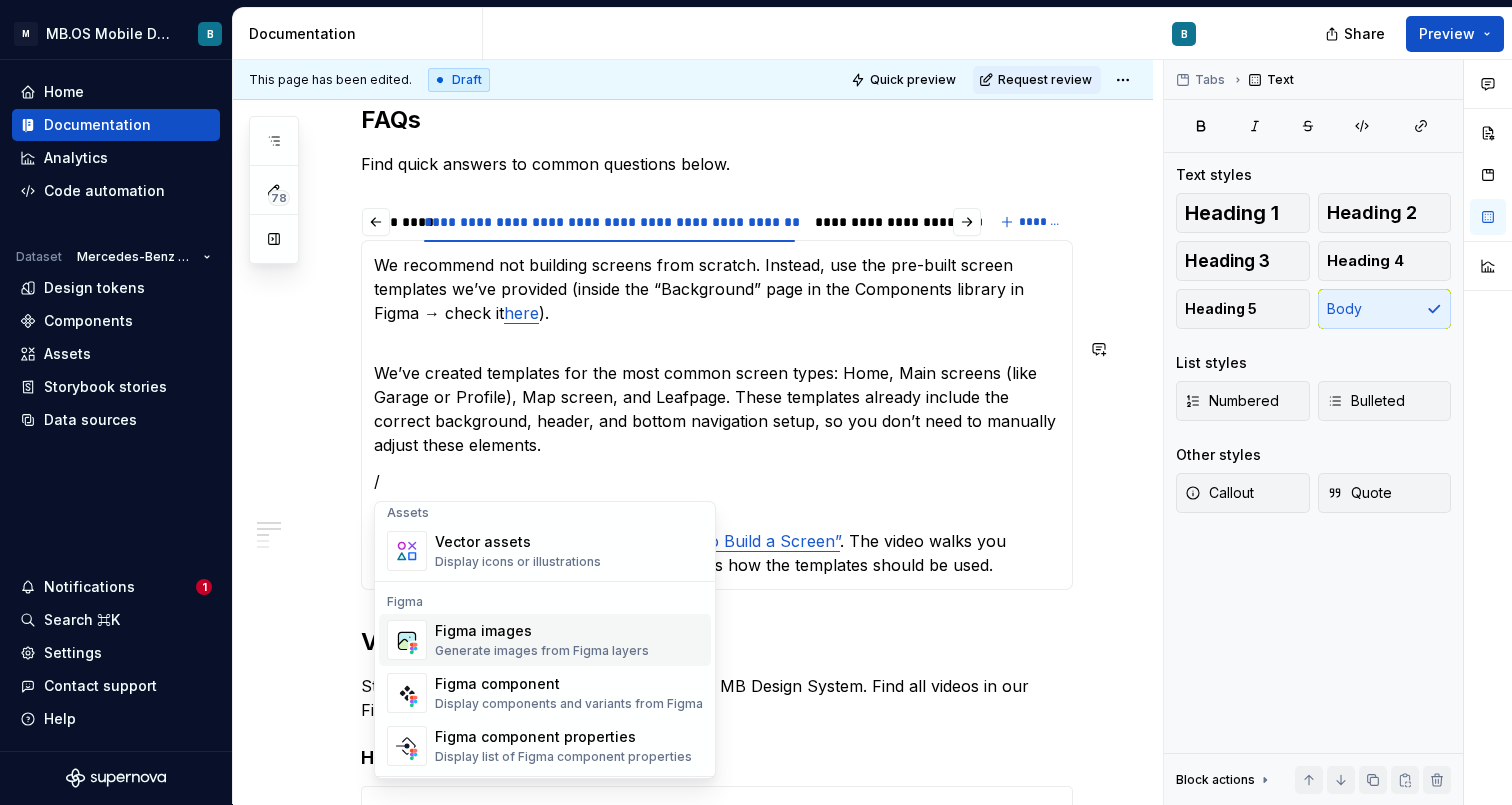 click on "Figma images" at bounding box center [542, 631] 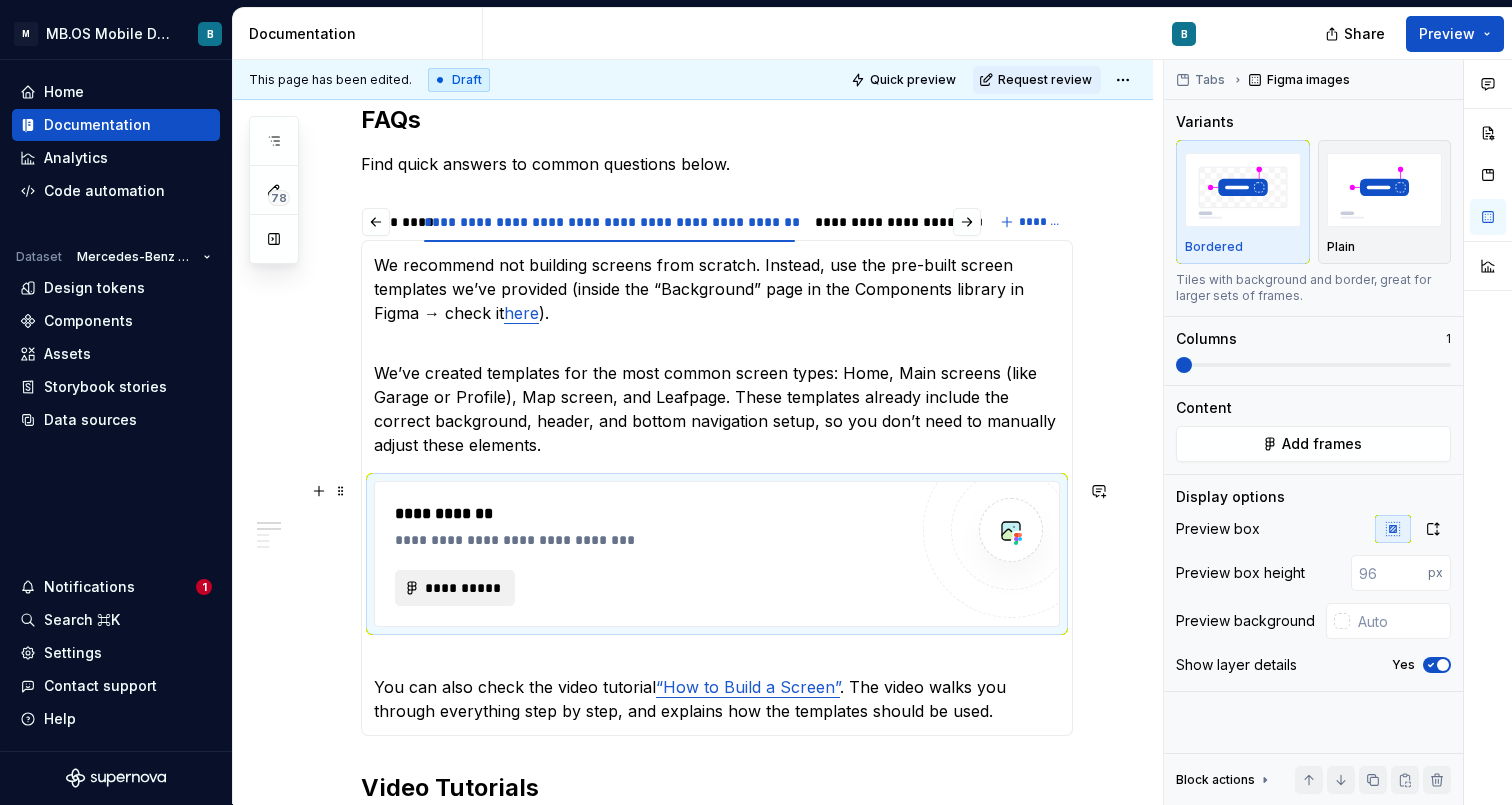 click on "**********" at bounding box center [463, 588] 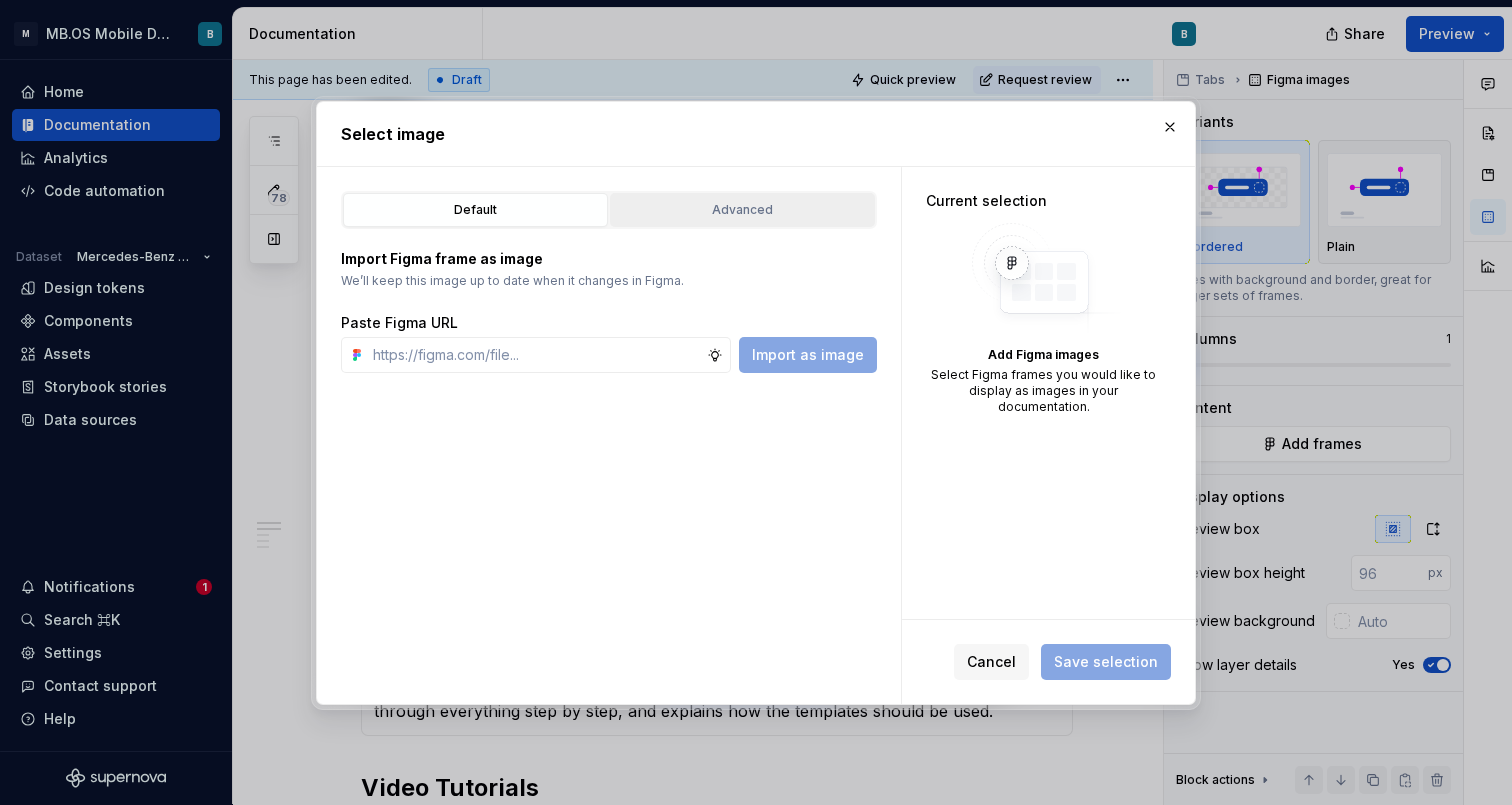 click on "Advanced" at bounding box center [742, 210] 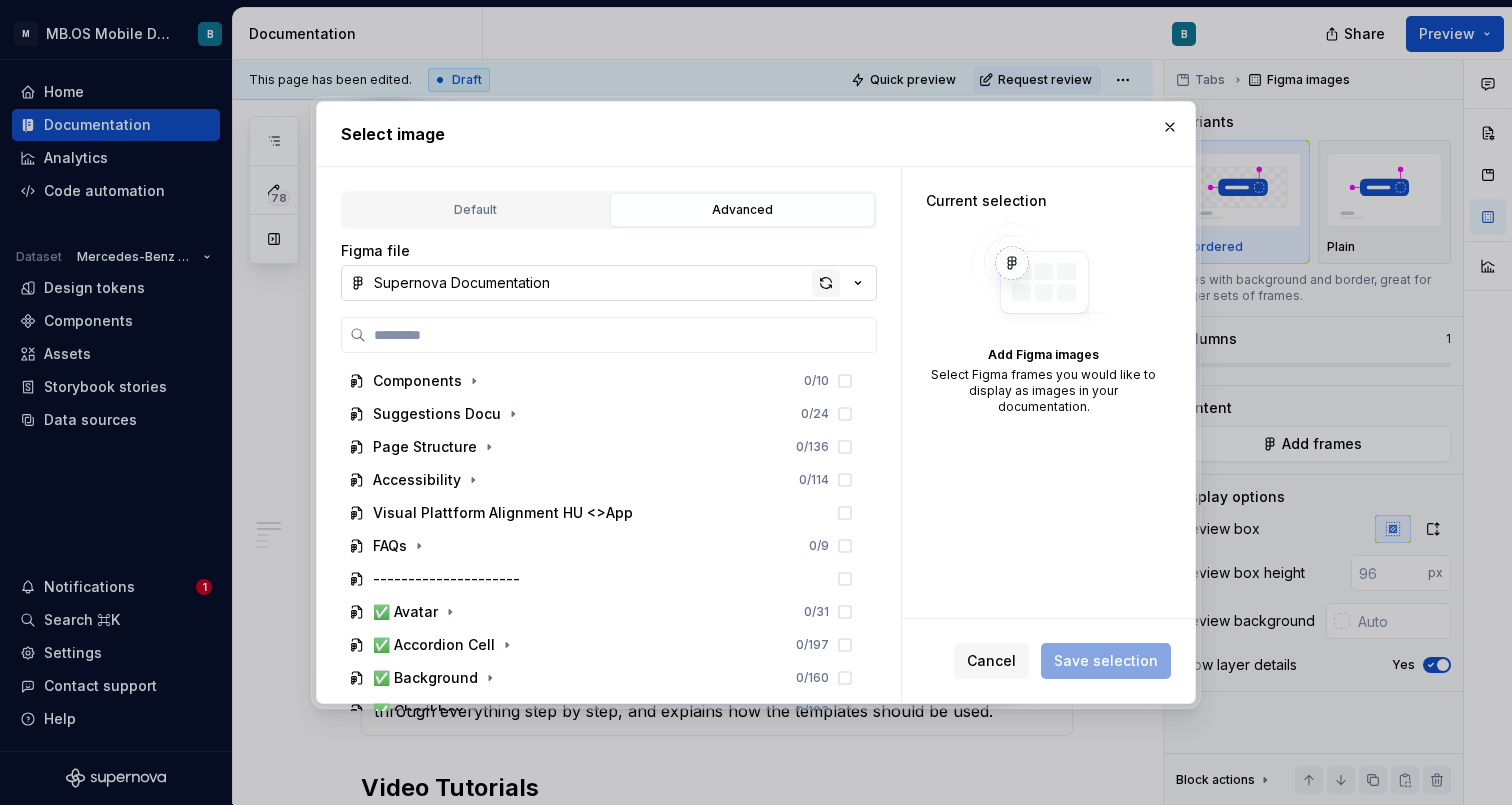 click at bounding box center [826, 283] 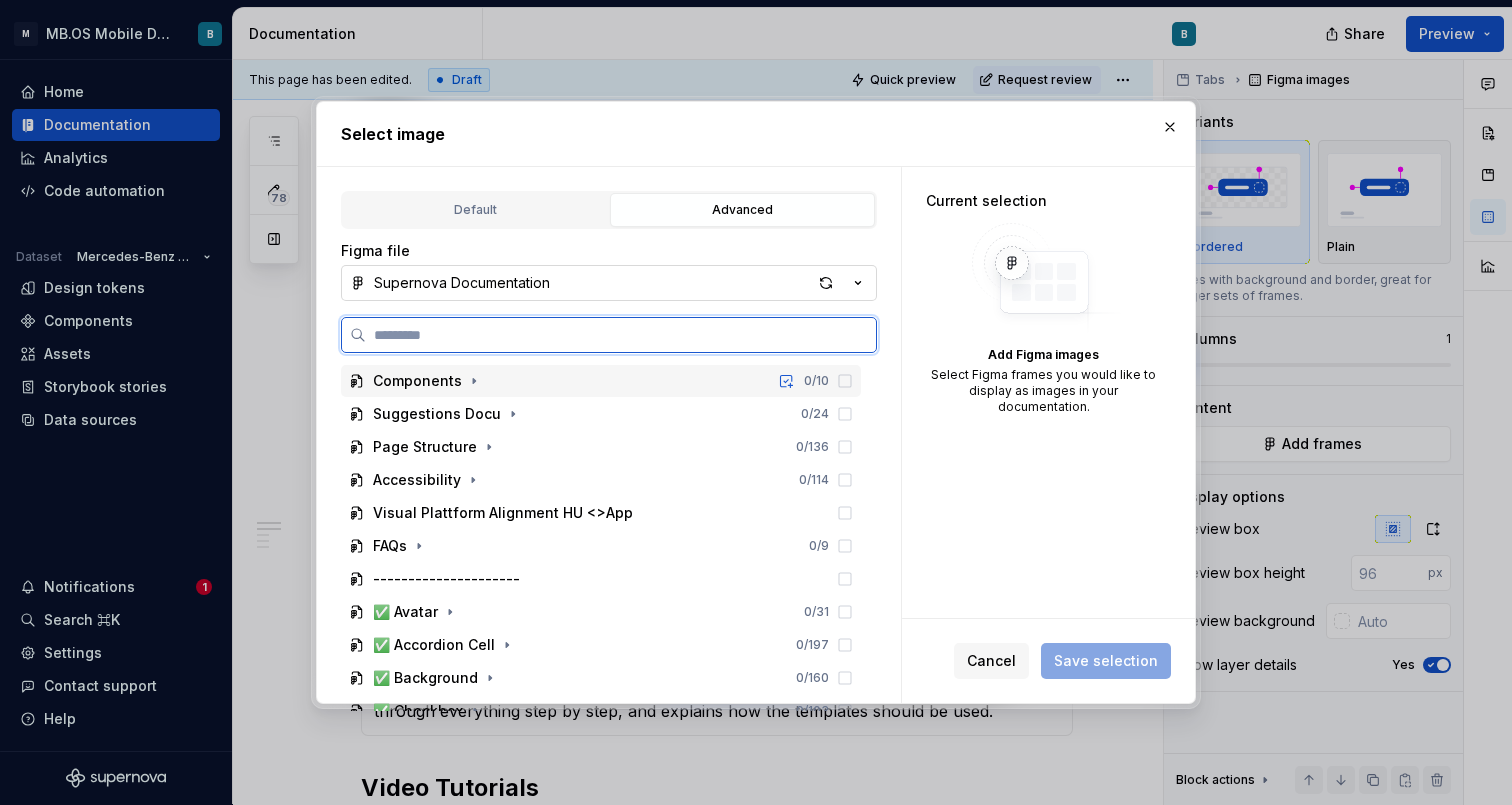 click on "Components 0 / 10" at bounding box center [601, 381] 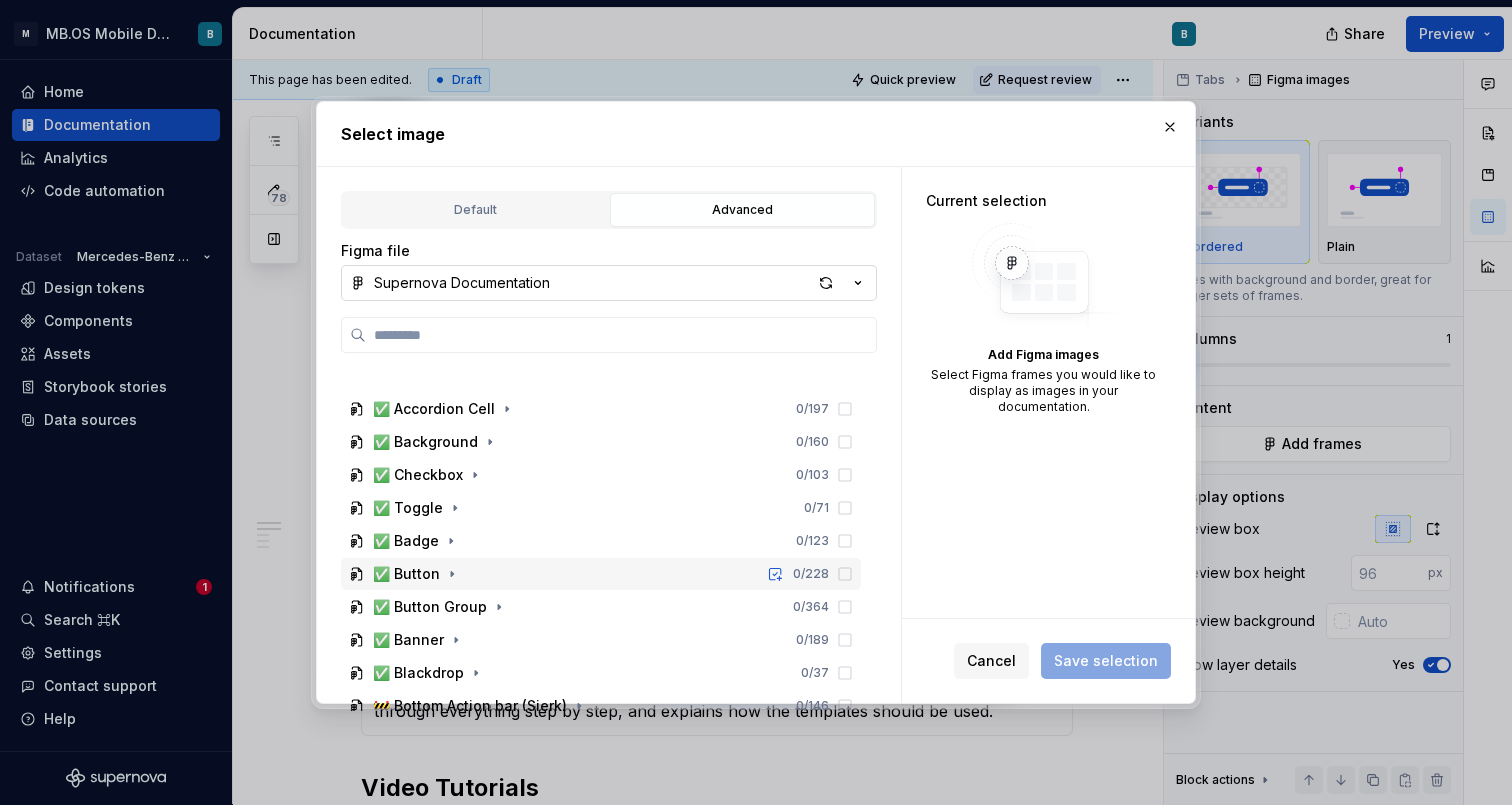 scroll, scrollTop: 460, scrollLeft: 0, axis: vertical 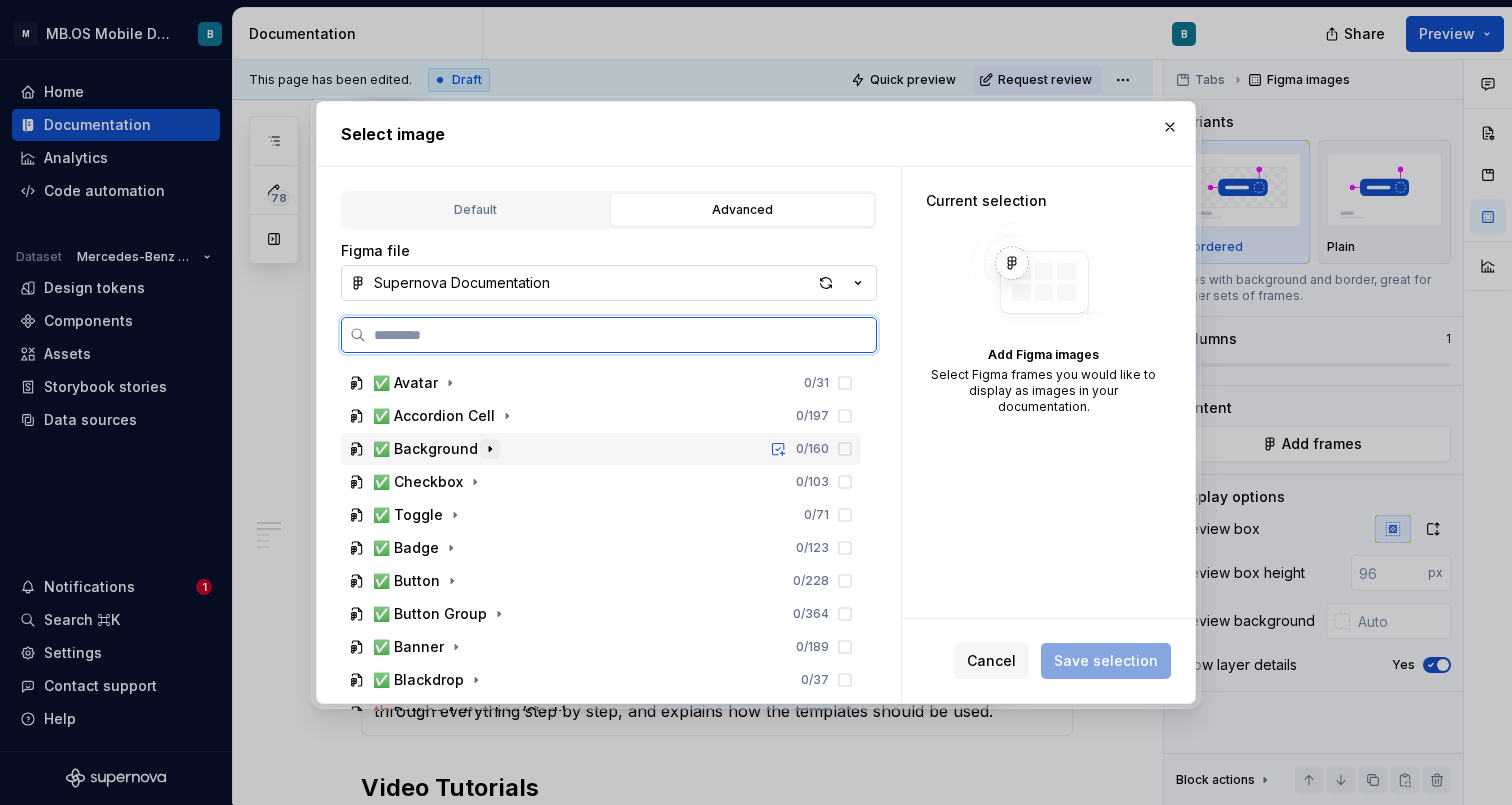 click 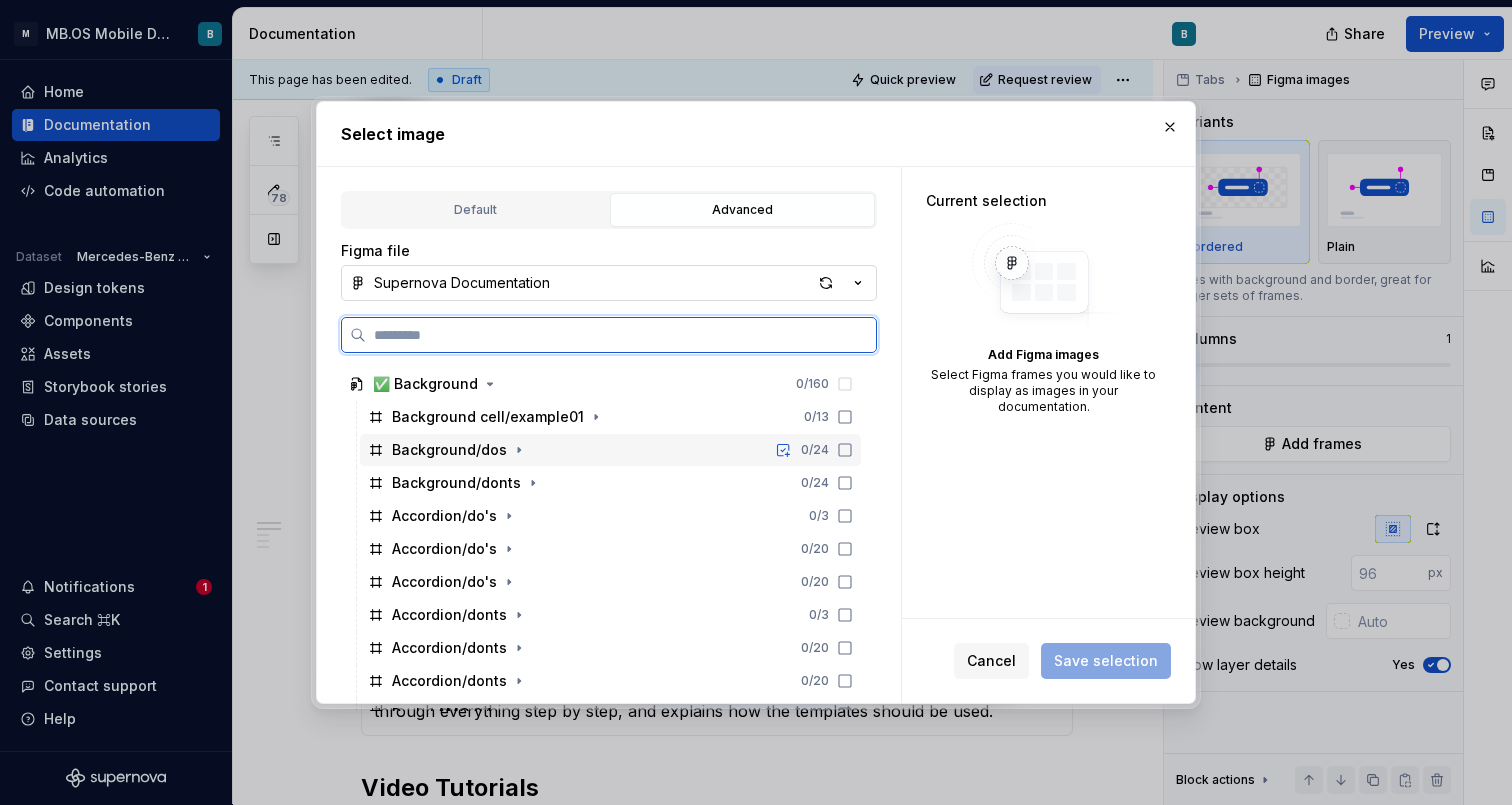 scroll, scrollTop: 508, scrollLeft: 0, axis: vertical 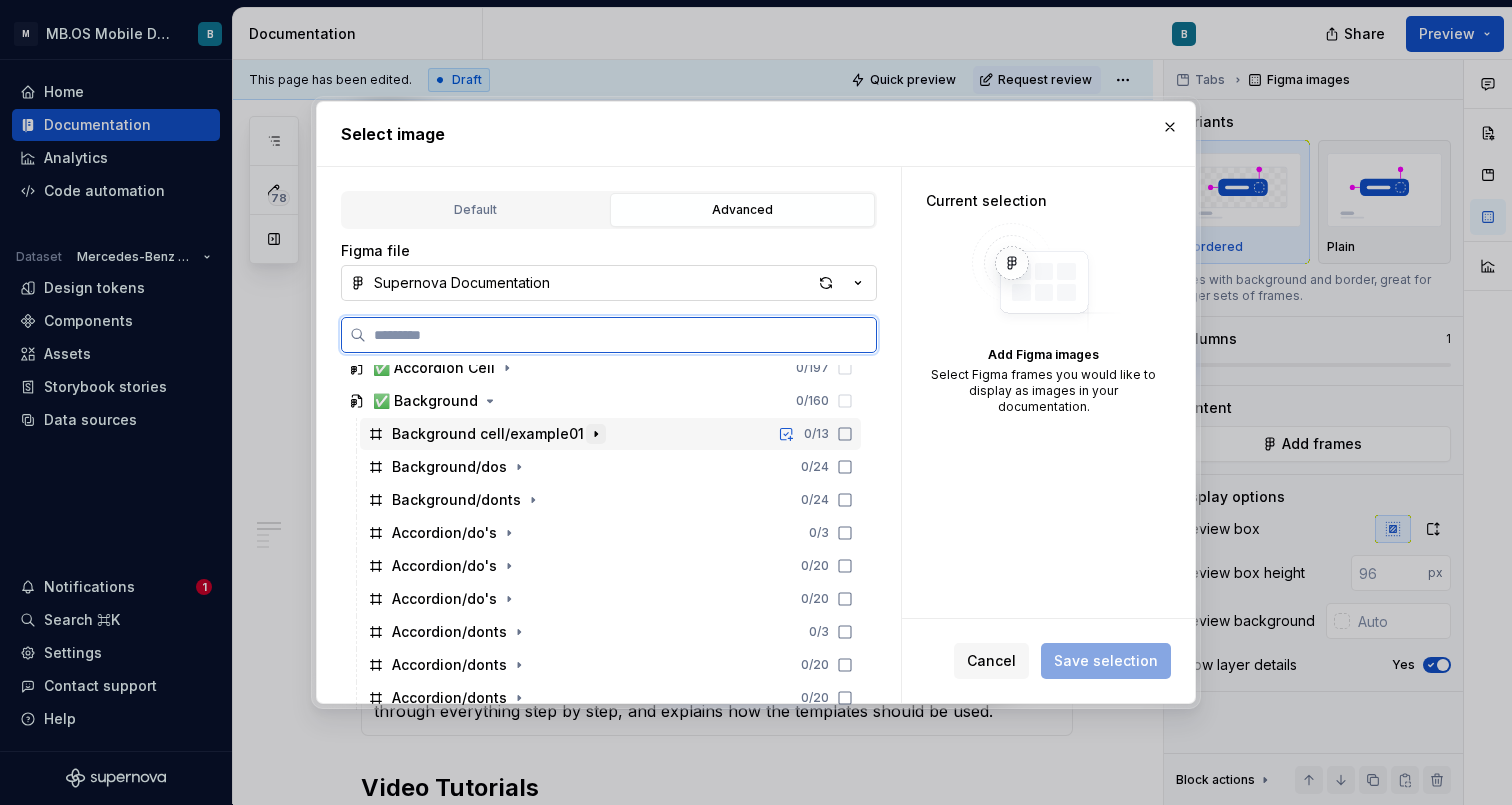 click 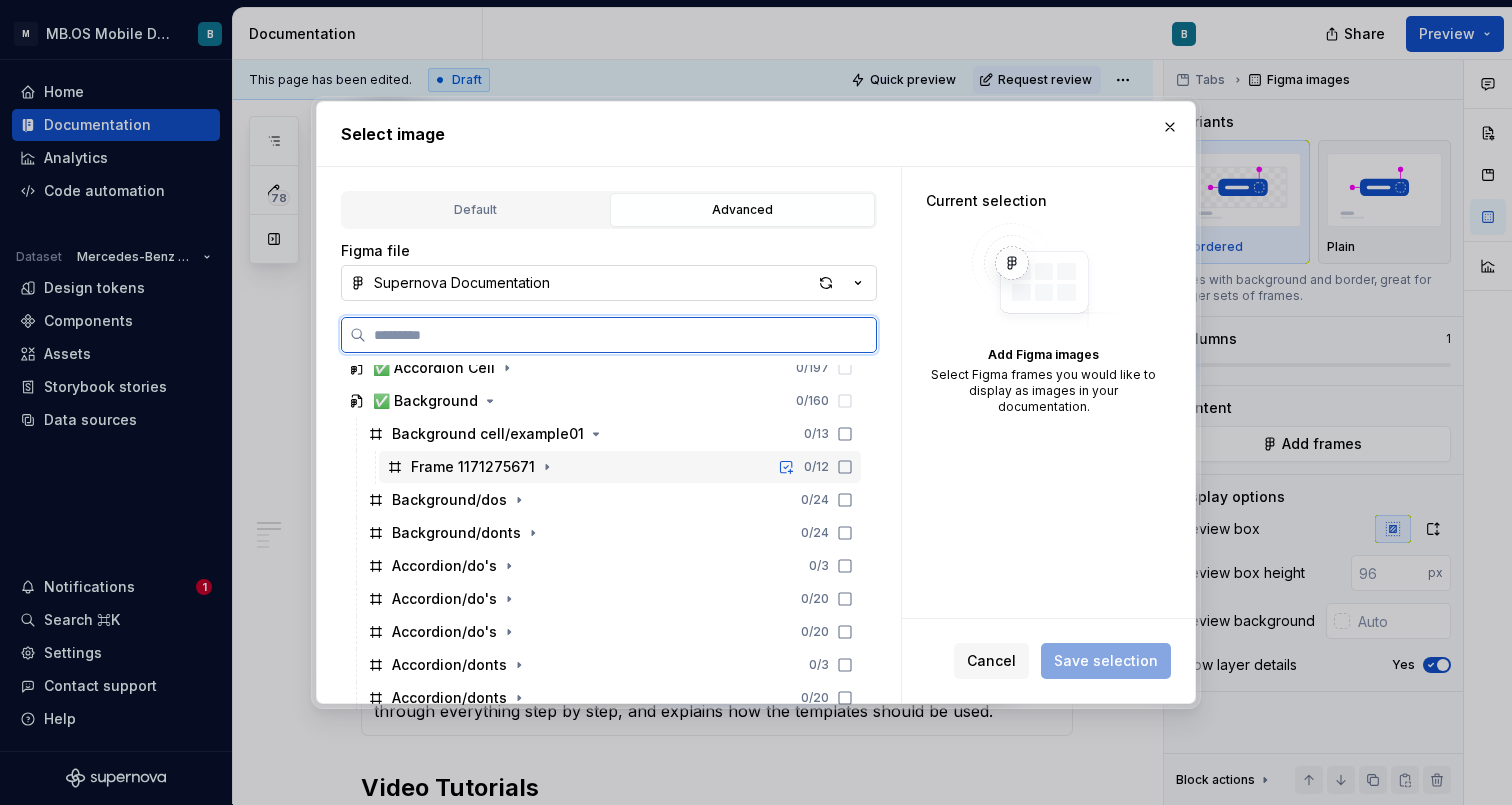 click on "Frame 1171275671 0 / 12" at bounding box center (620, 467) 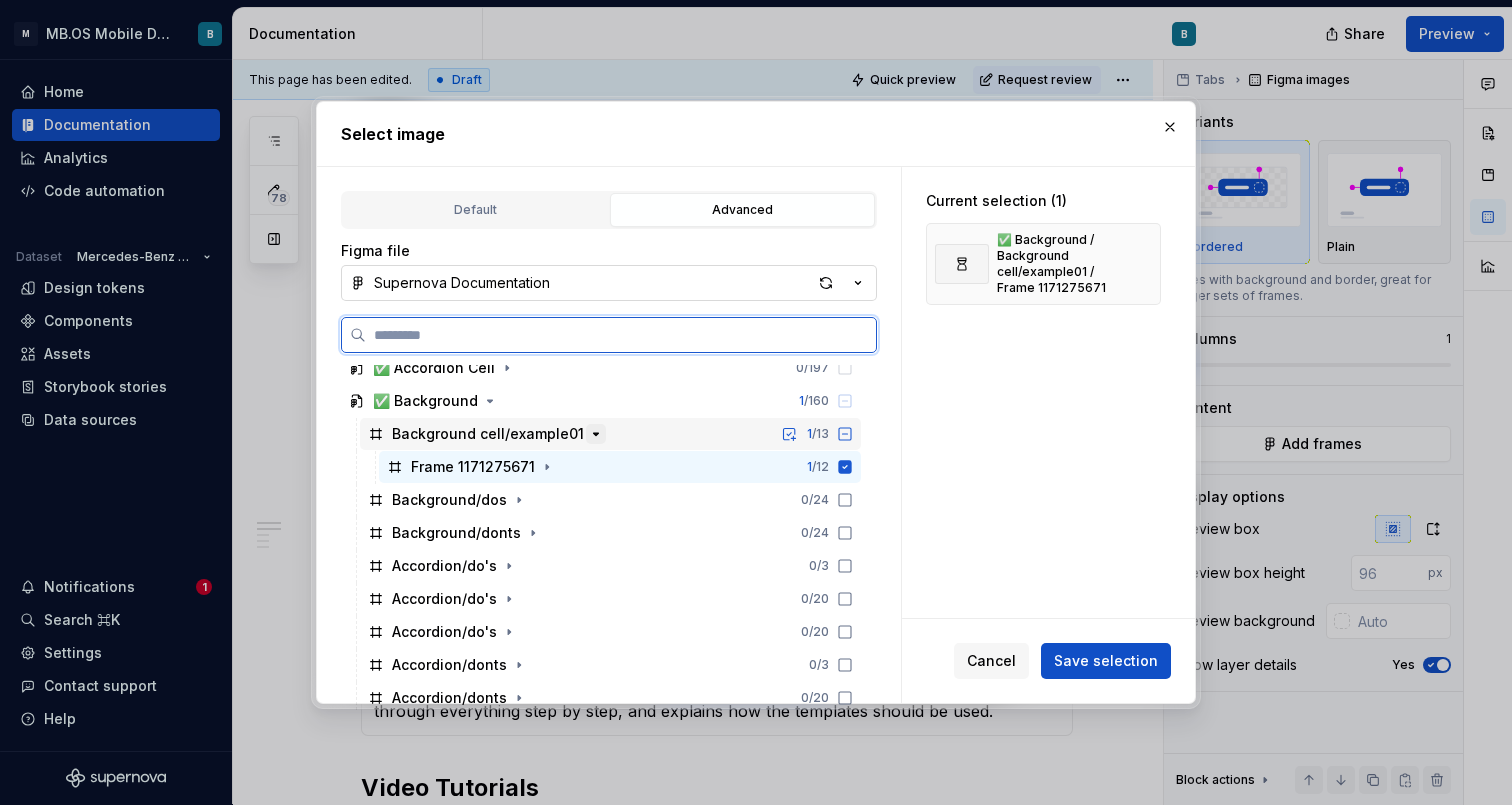 click 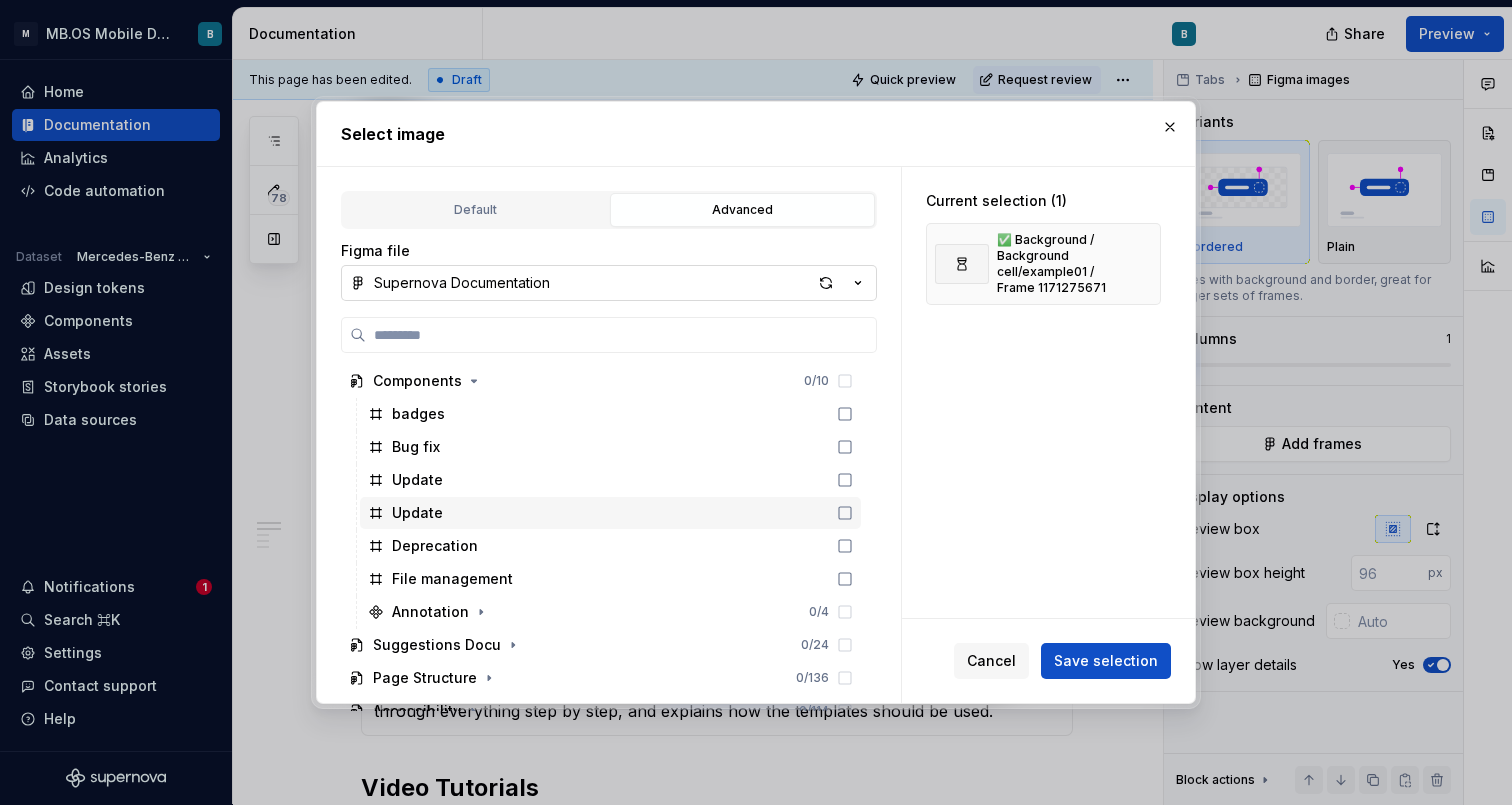 scroll, scrollTop: 0, scrollLeft: 0, axis: both 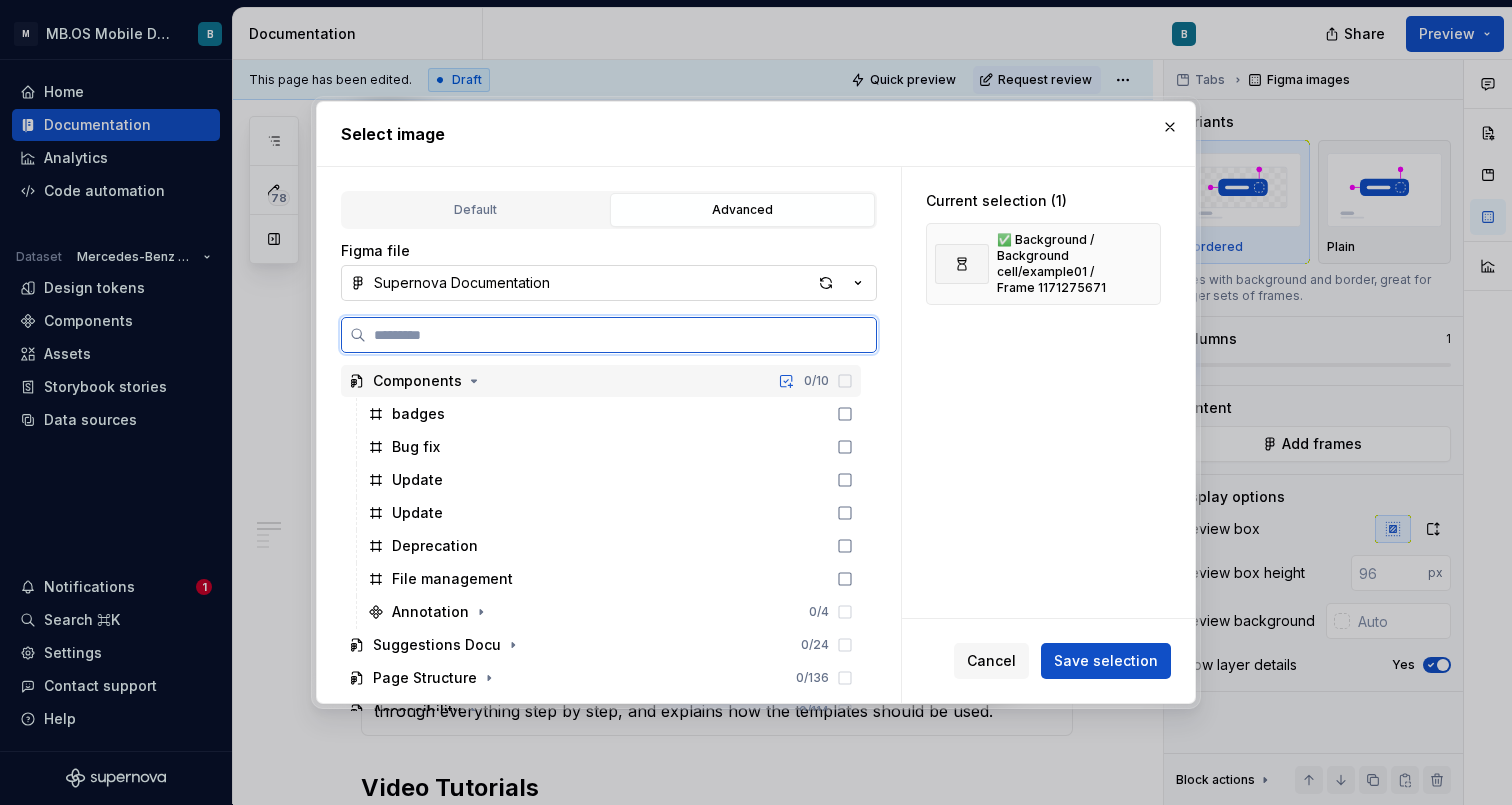 click on "Components" at bounding box center [417, 381] 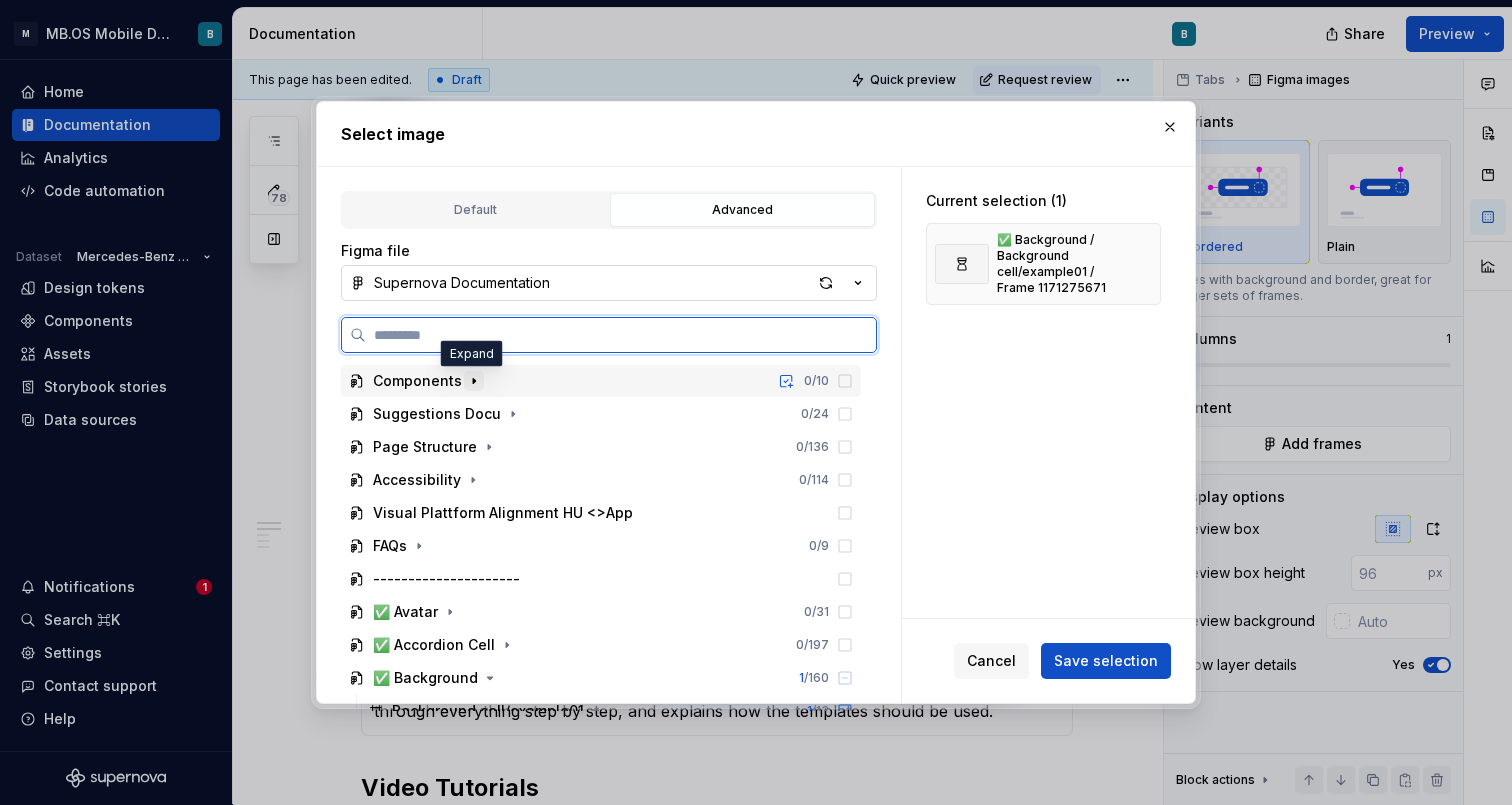 click 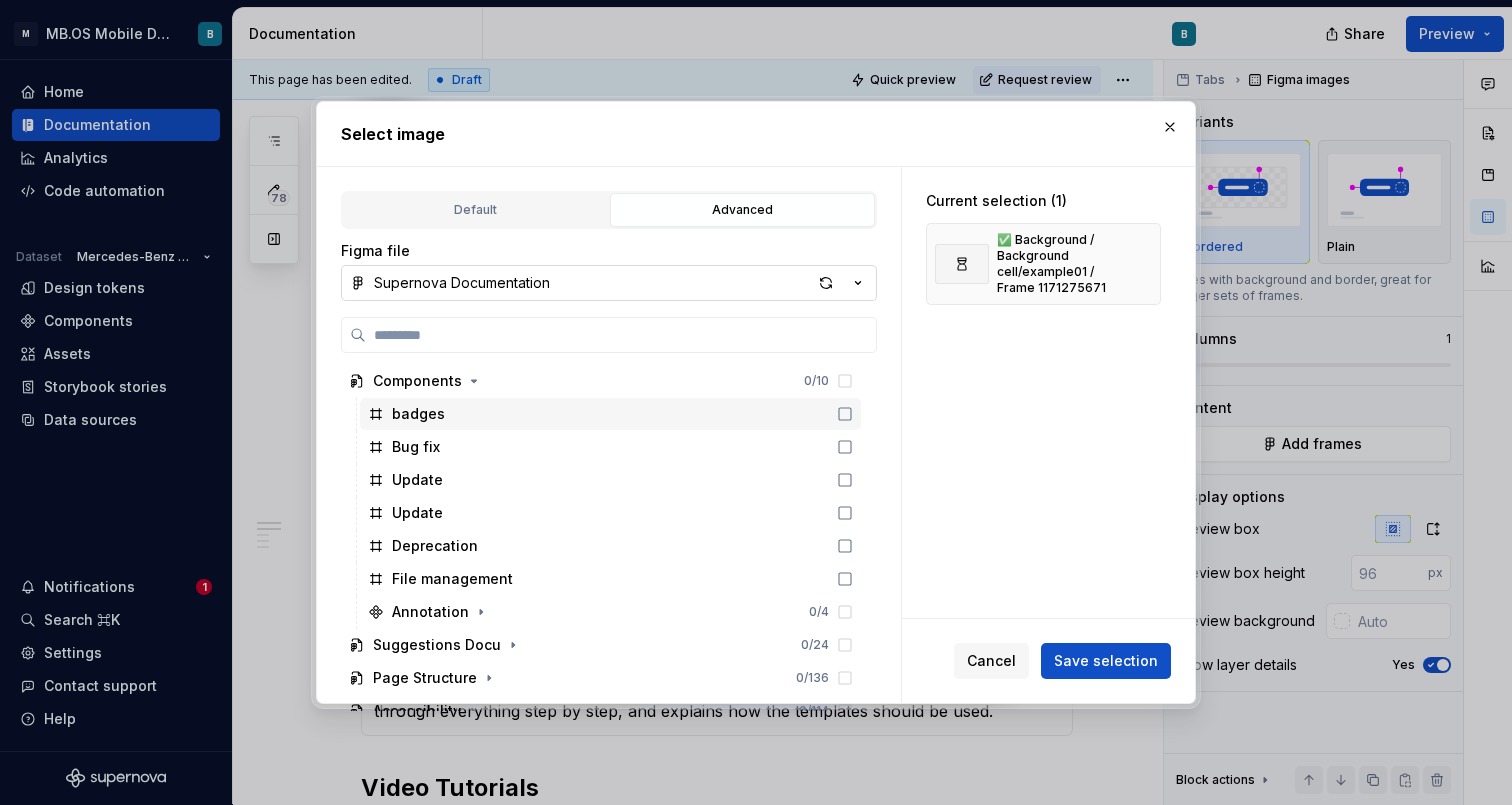 scroll, scrollTop: 0, scrollLeft: 0, axis: both 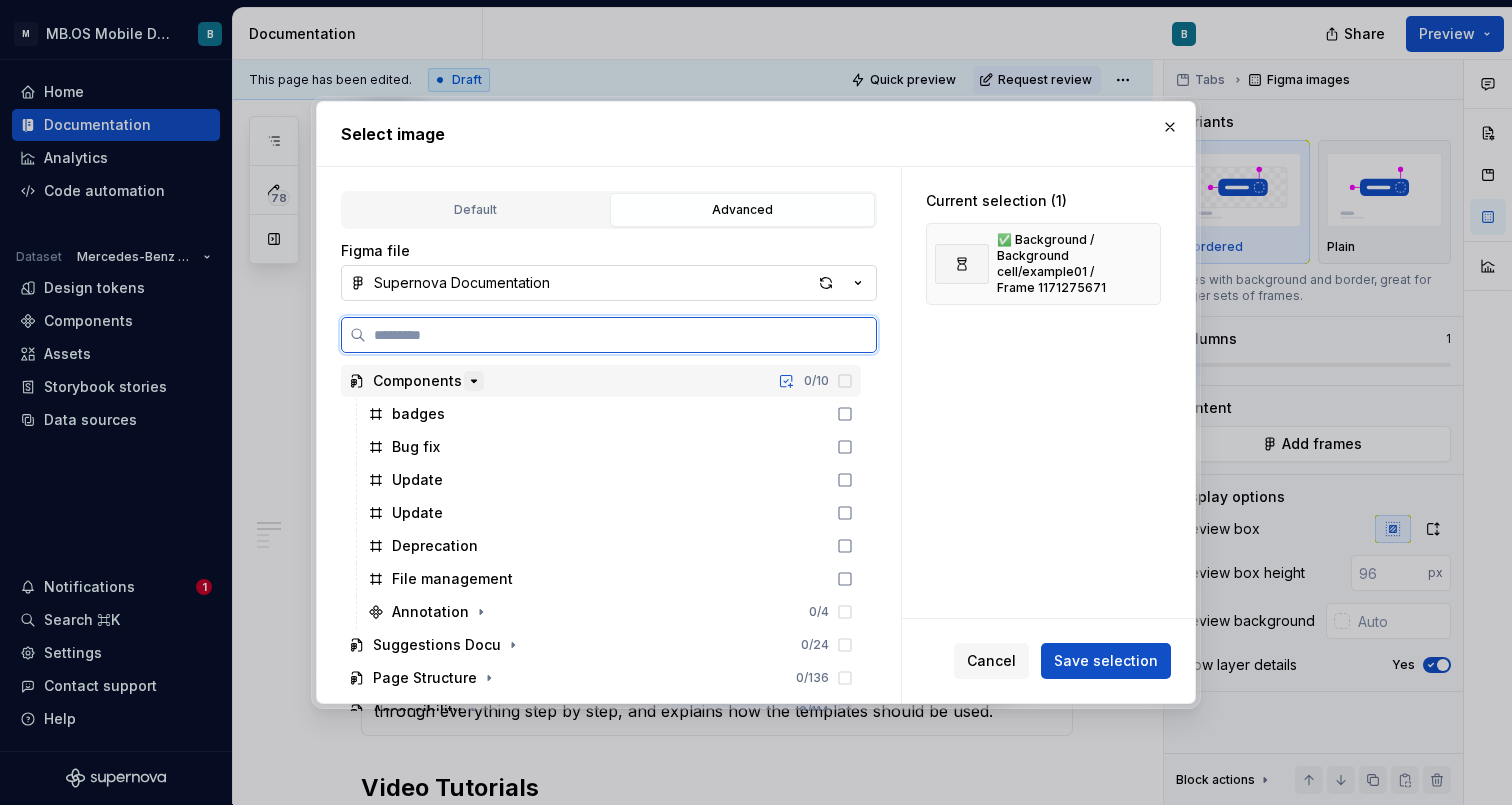 click 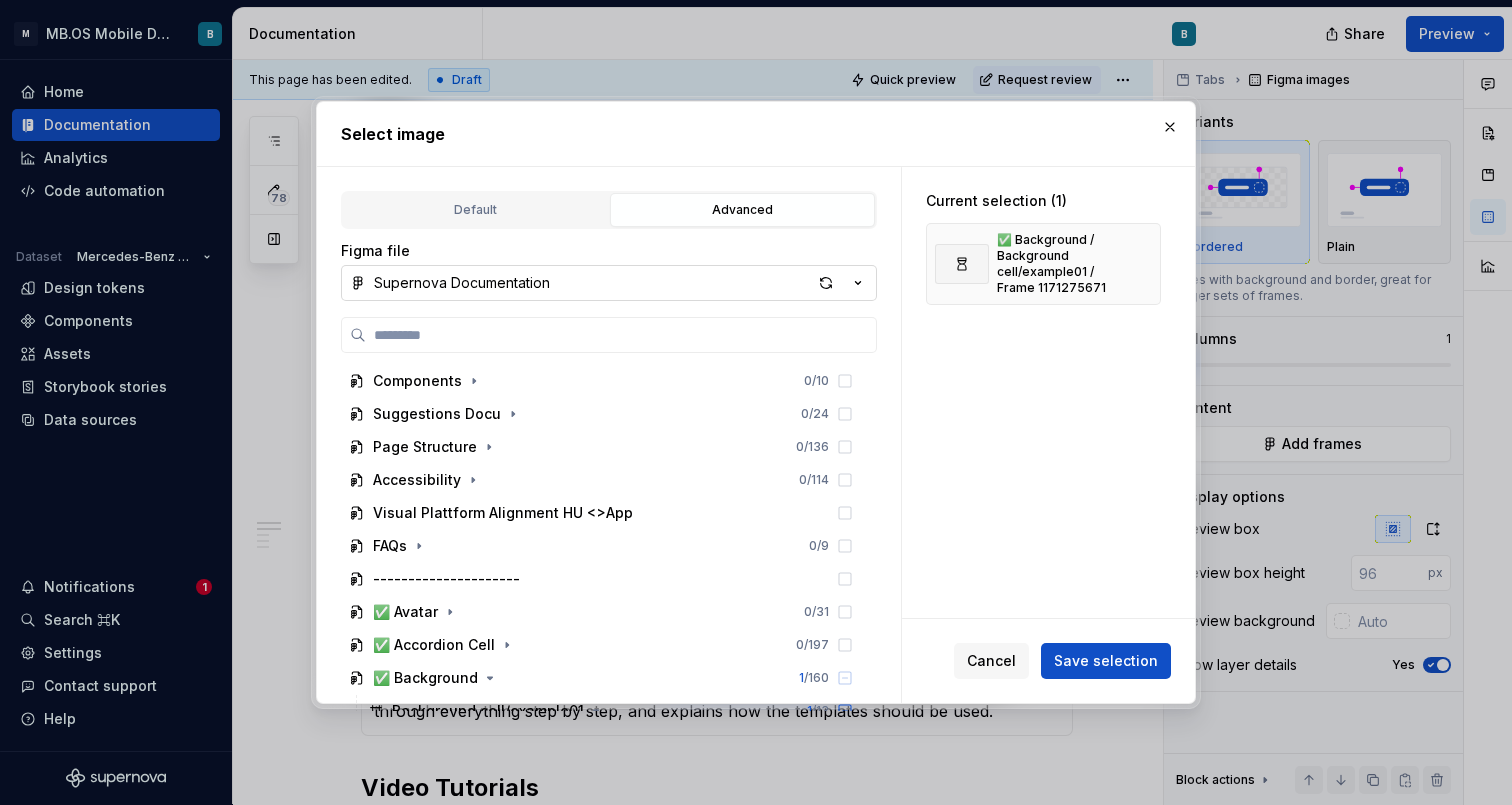 click 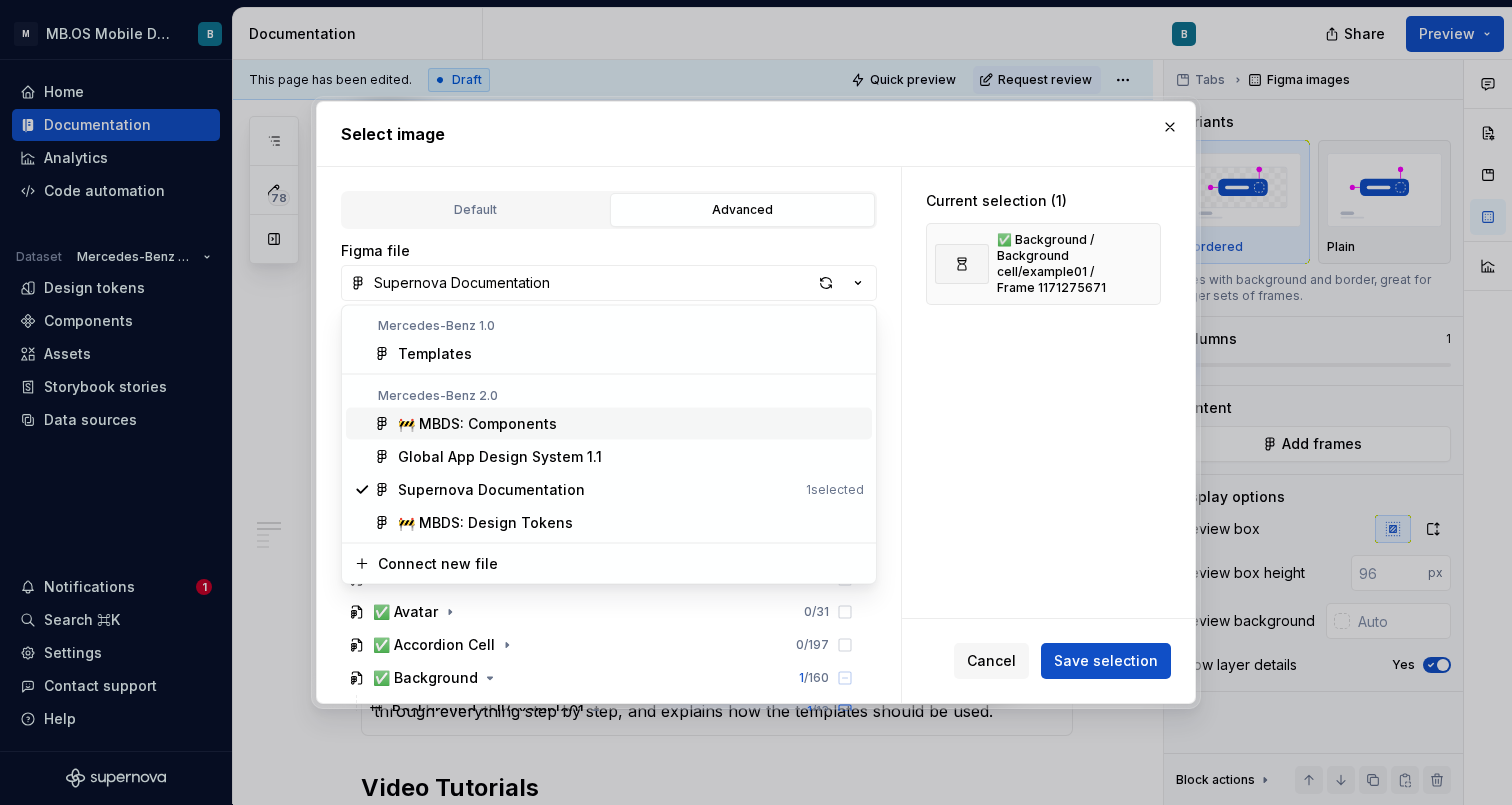 click on "🚧 MBDS: Components" at bounding box center (631, 424) 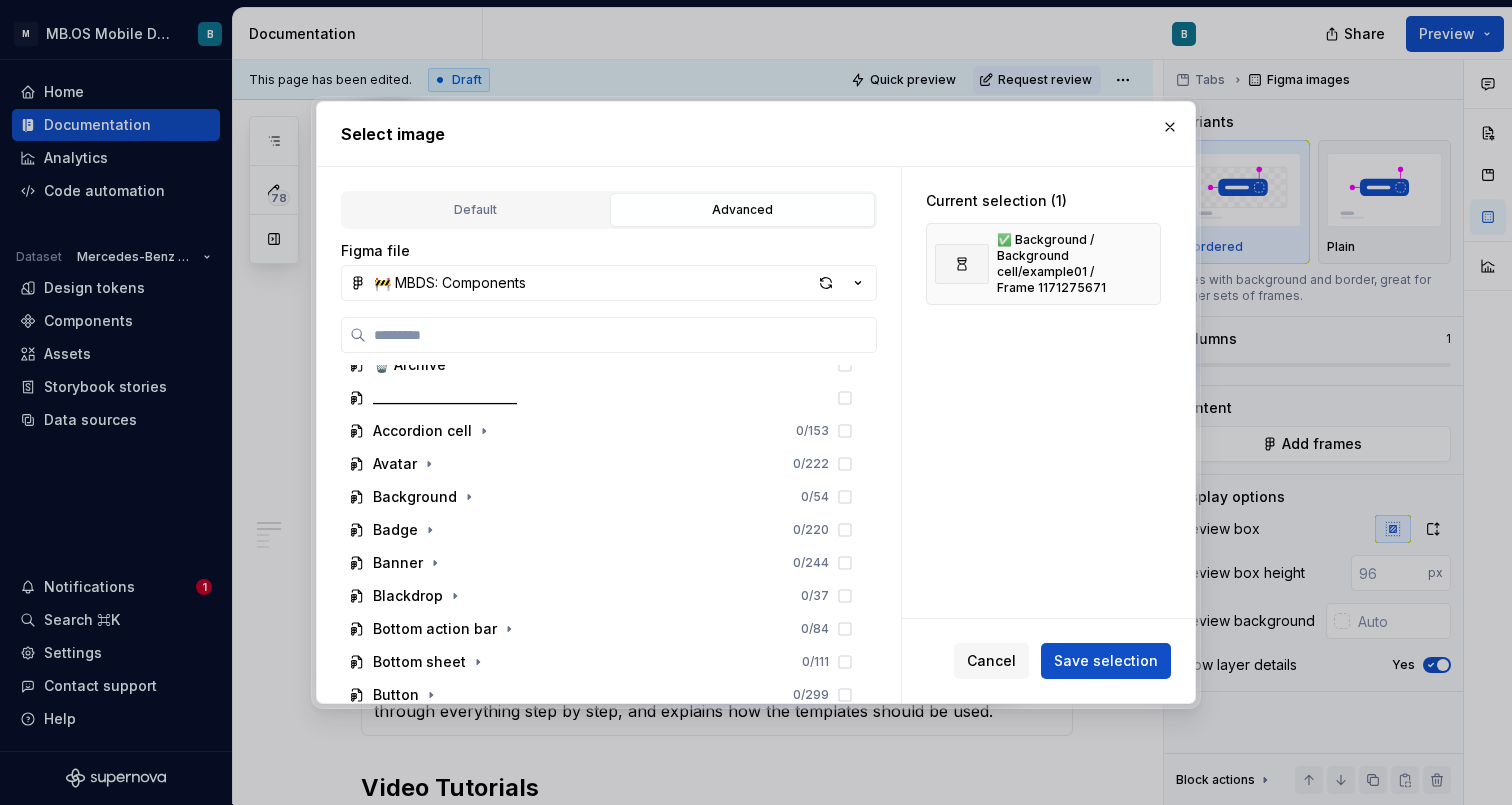 scroll, scrollTop: 528, scrollLeft: 0, axis: vertical 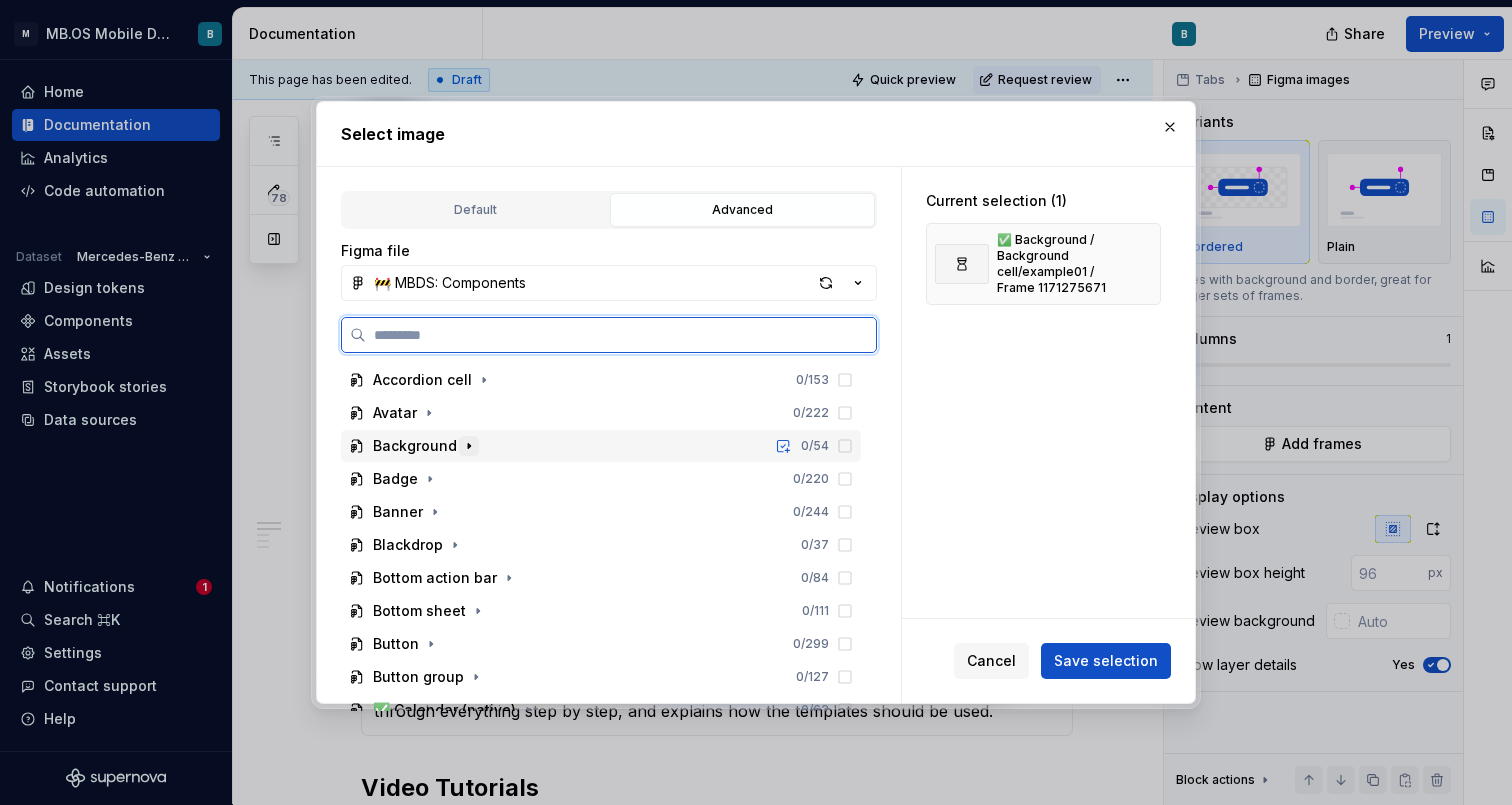 click 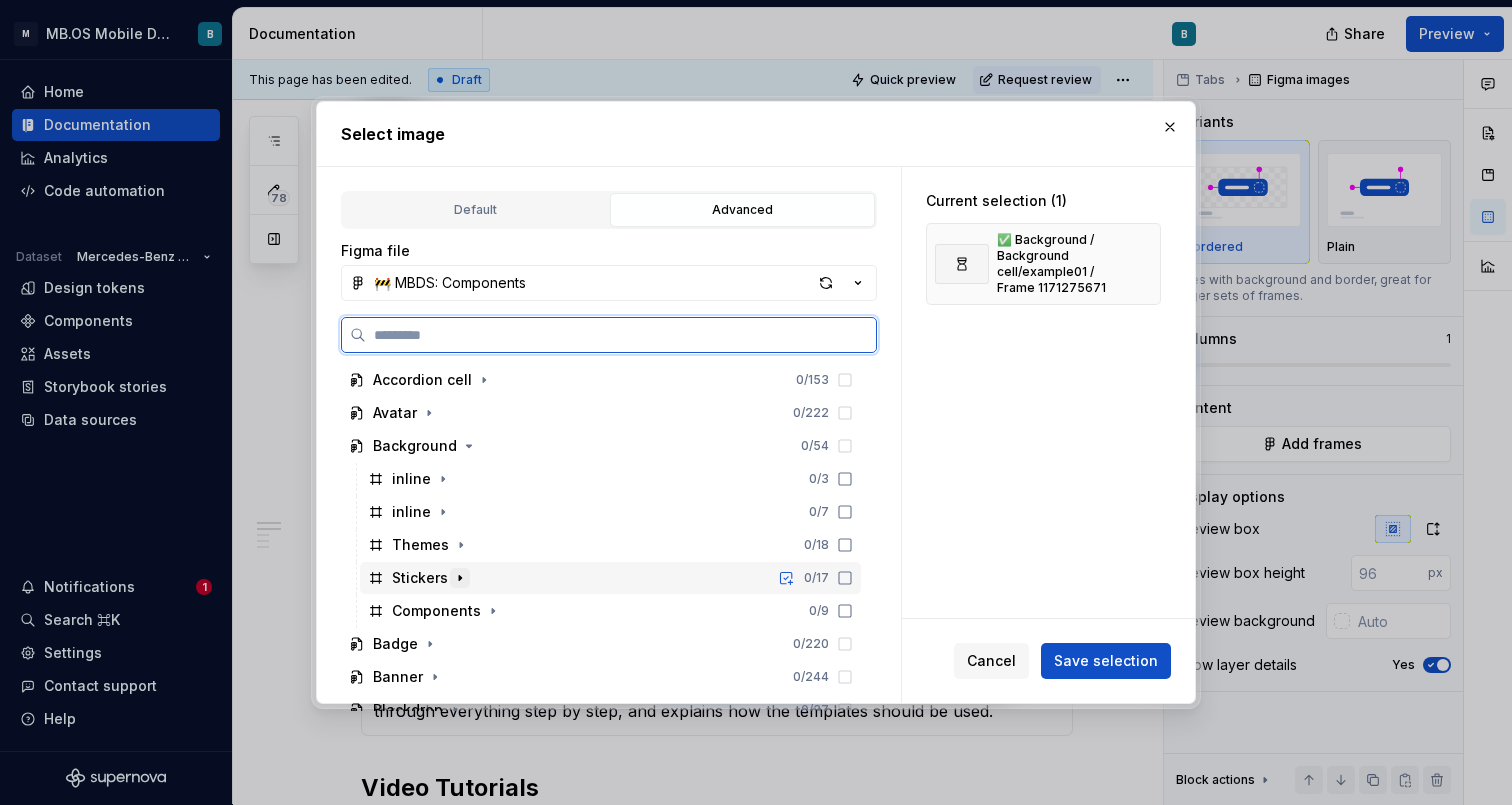 click at bounding box center (460, 578) 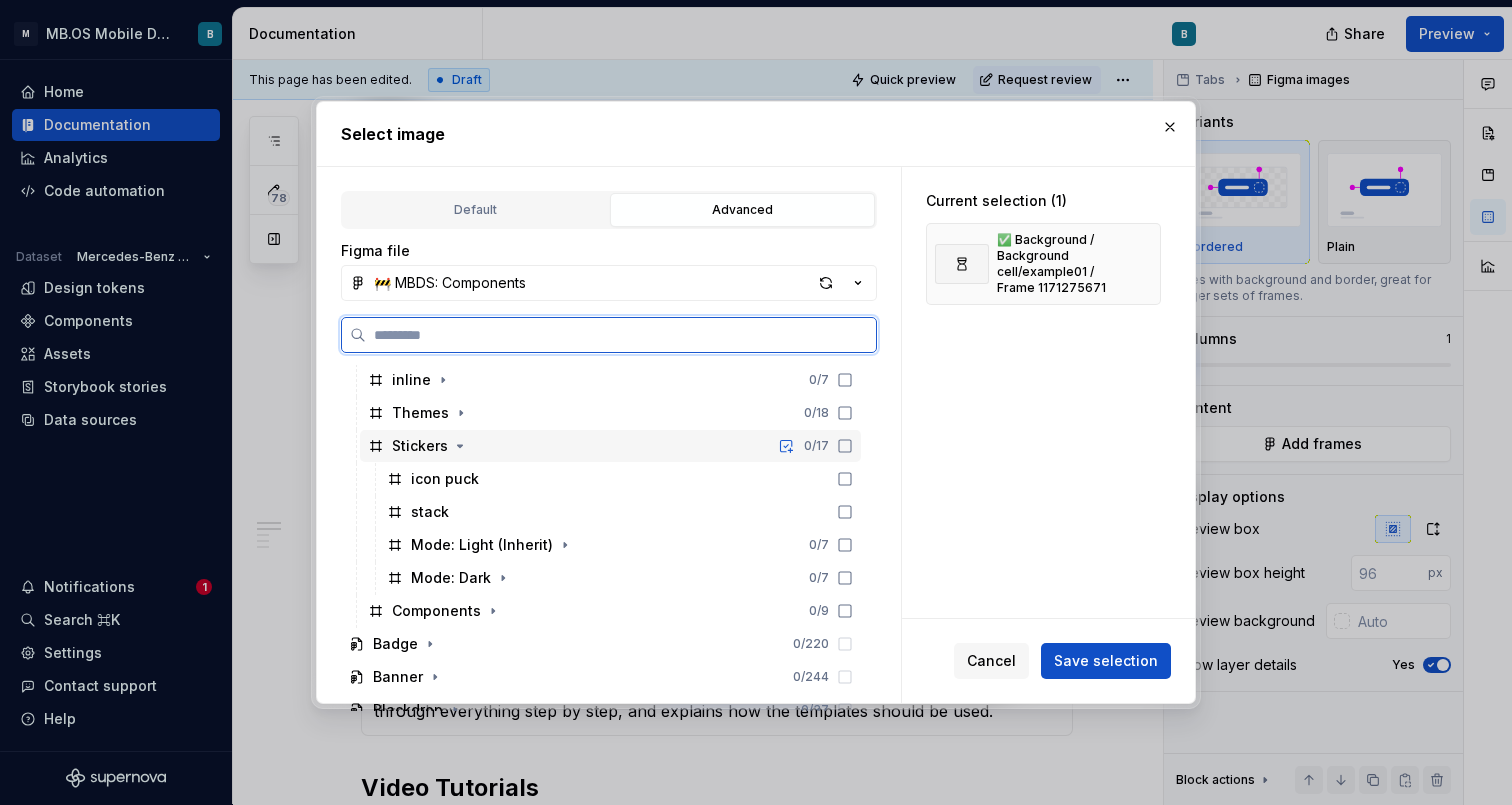 scroll, scrollTop: 697, scrollLeft: 0, axis: vertical 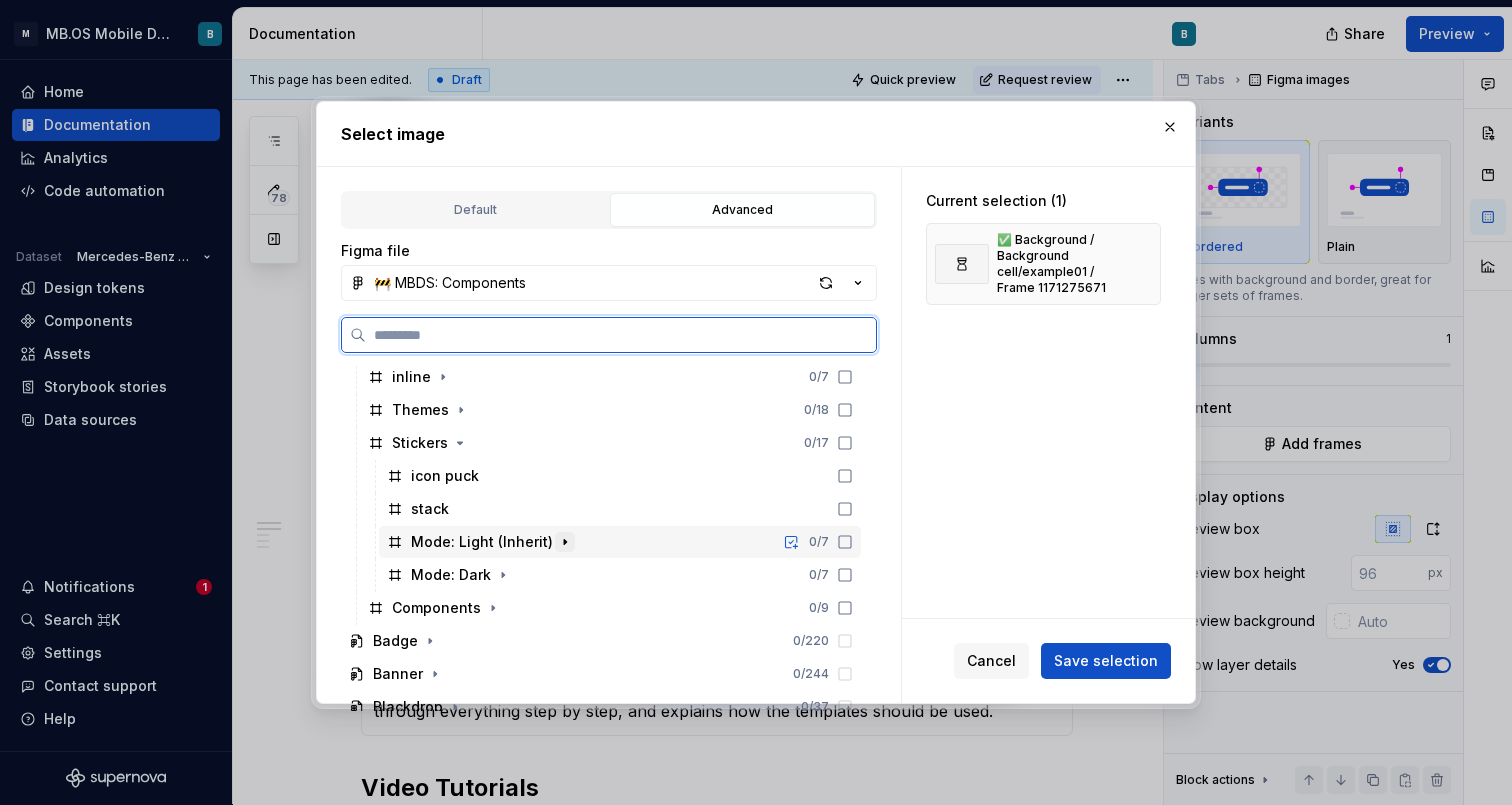 click 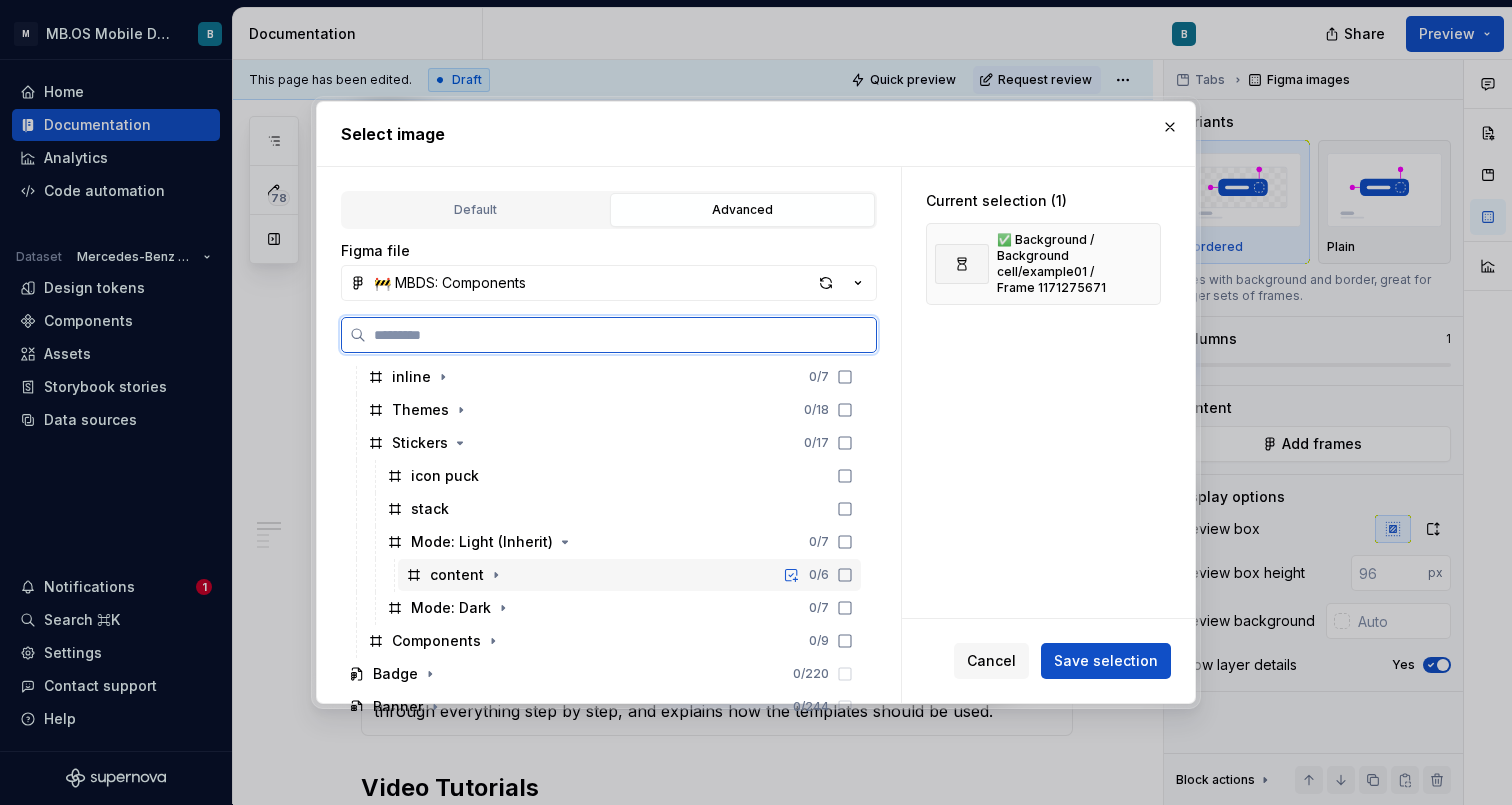 click on "content 0 / 6" at bounding box center [629, 575] 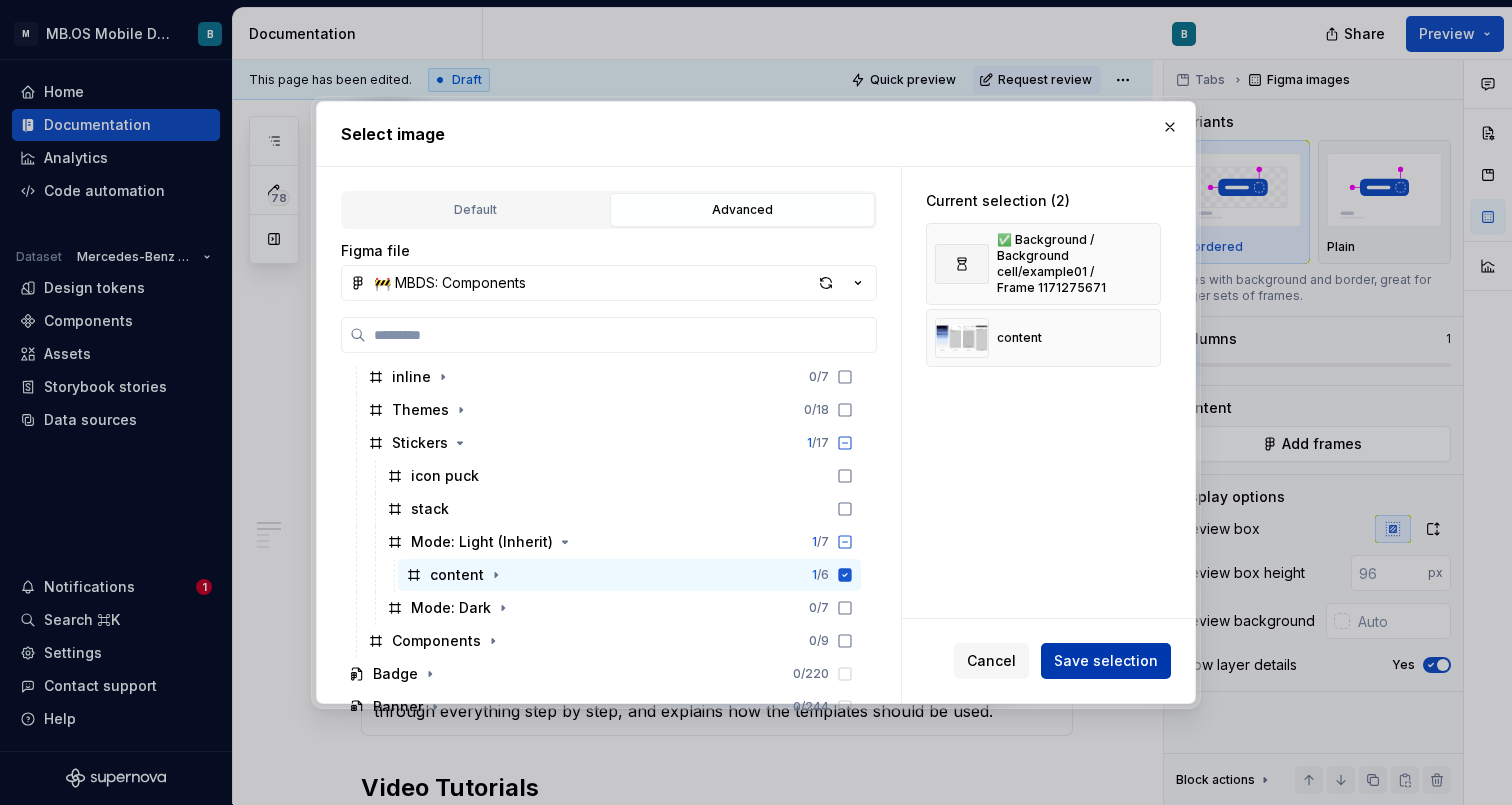 click on "Save selection" at bounding box center (1106, 661) 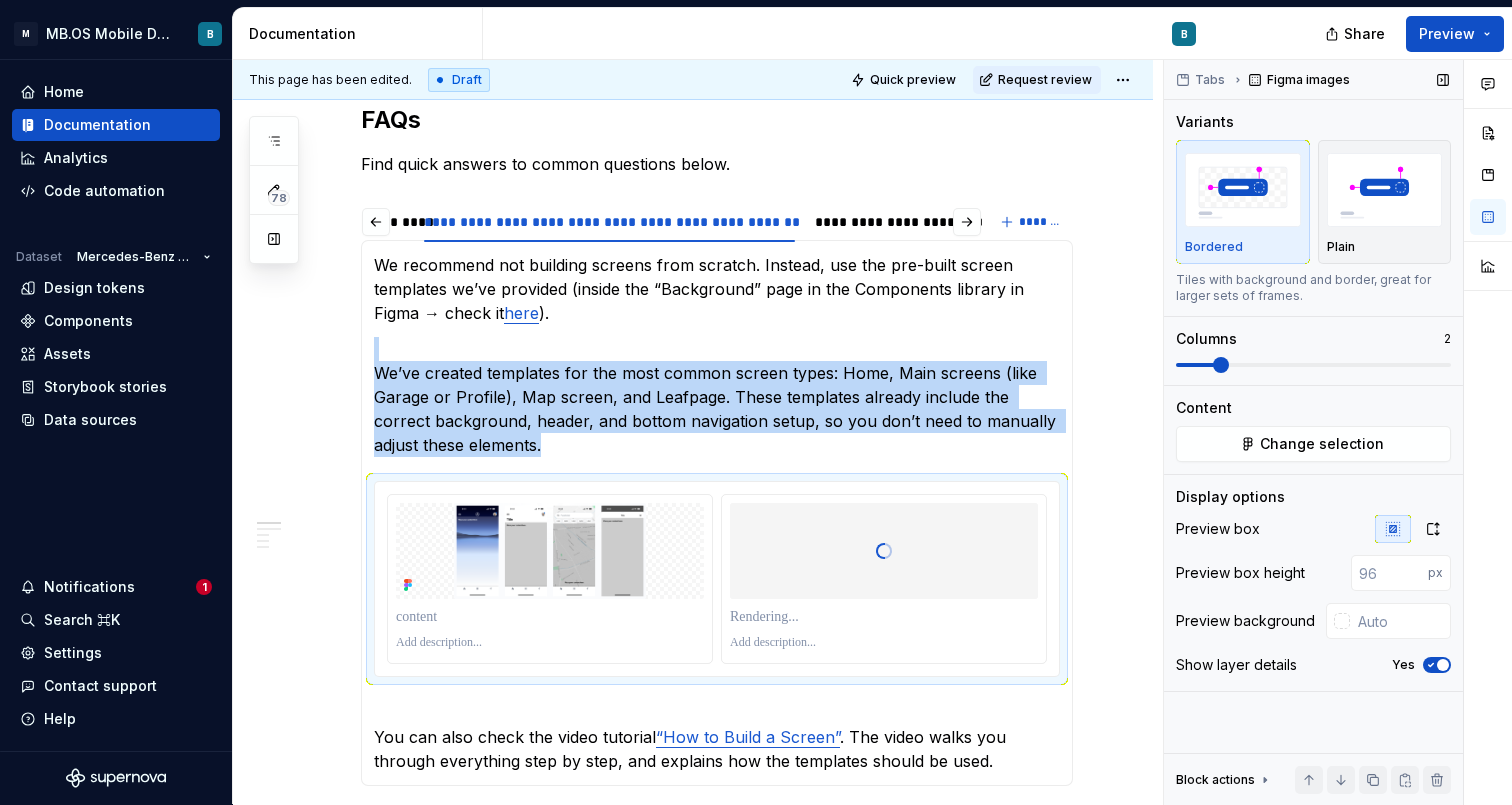 click at bounding box center (1443, 665) 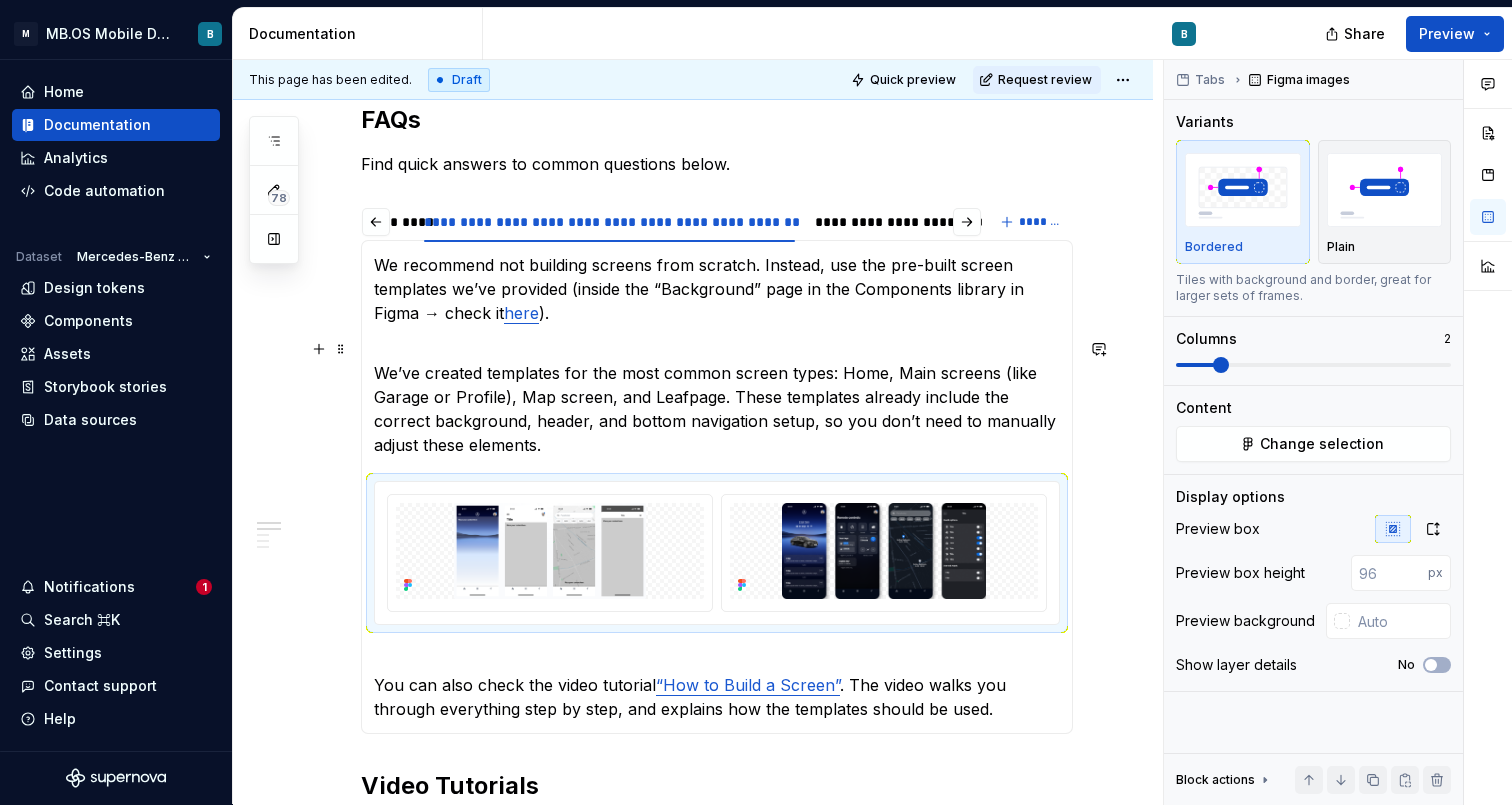 click on "**********" at bounding box center (693, 1264) 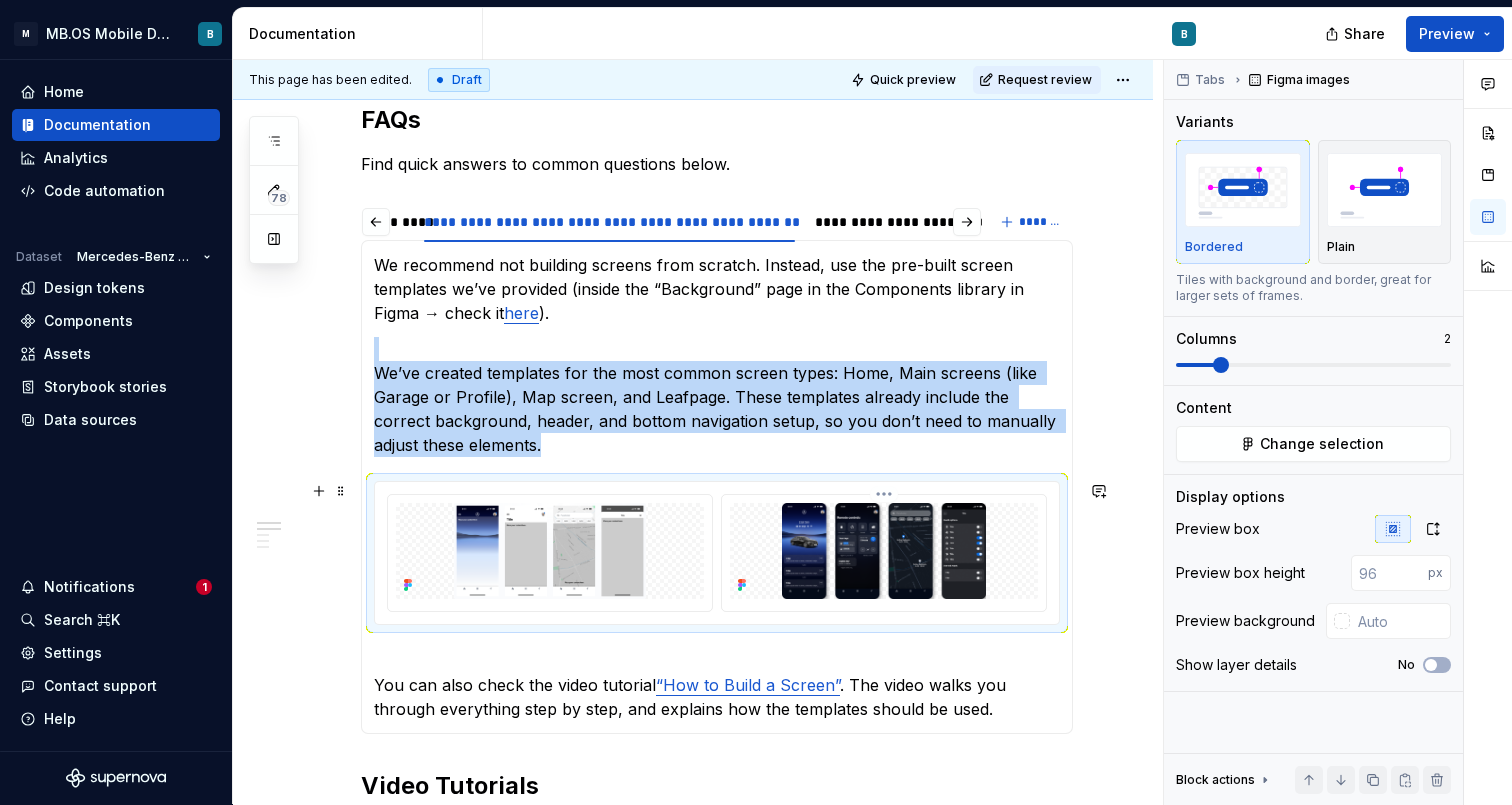 click at bounding box center (884, 551) 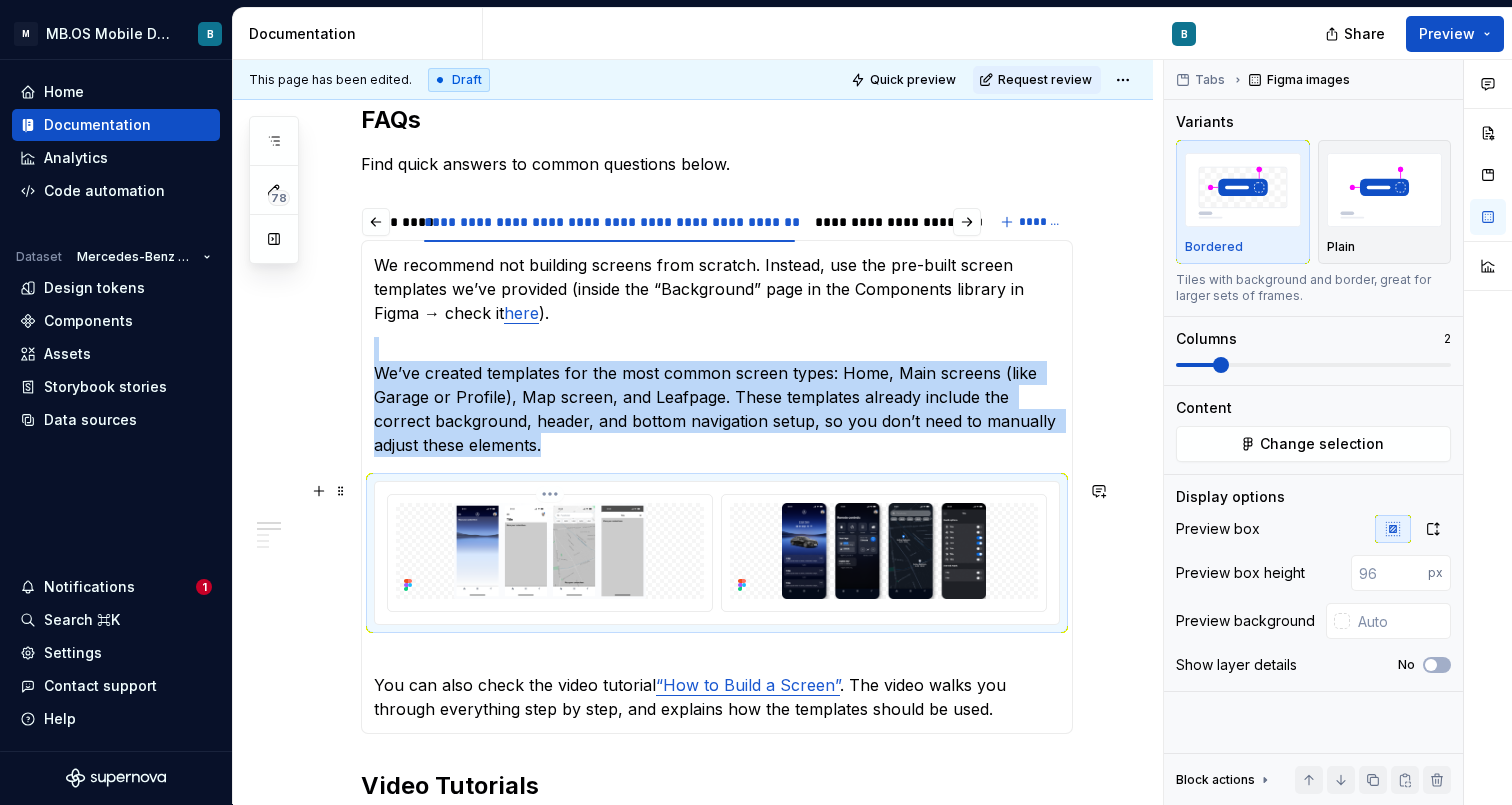 click at bounding box center (550, 551) 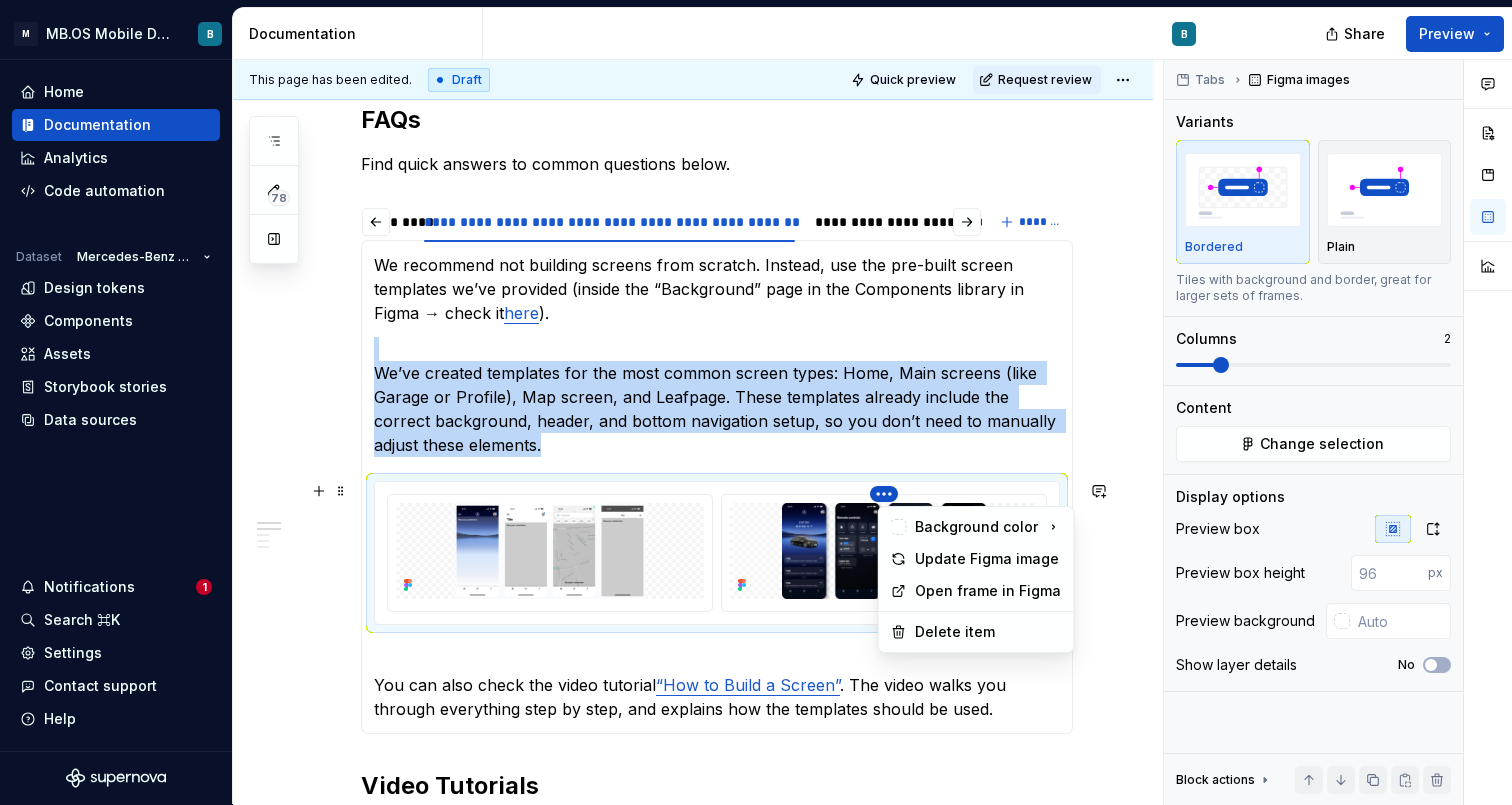 click on "M MB.OS Mobile Design System B Home Documentation Analytics Code automation Dataset Mercedes-Benz 2.0 Design tokens Components Assets Storybook stories Data sources Notifications 1 Search ⌘K Settings Contact support Help Documentation B Share Preview 78 Pages Add
Accessibility guide for tree Page tree.
Navigate the tree with the arrow keys. Common tree hotkeys apply. Further keybindings are available:
enter to execute primary action on focused item
f2 to start renaming the focused item
escape to abort renaming an item
control+d to start dragging selected items
Welcome Foundations Accessibility Design tokens Overview Usage Typography Component list Components Component Name [Template] Overview Style Usage SwiftUI Compose Status & changelog FAQs · Resources B Changes Draft ( 46 ) Welcome Foundations / Design tokens / Usage Foundations / Component list Components / Component overview Components / Accordion Cell / /" at bounding box center [756, 402] 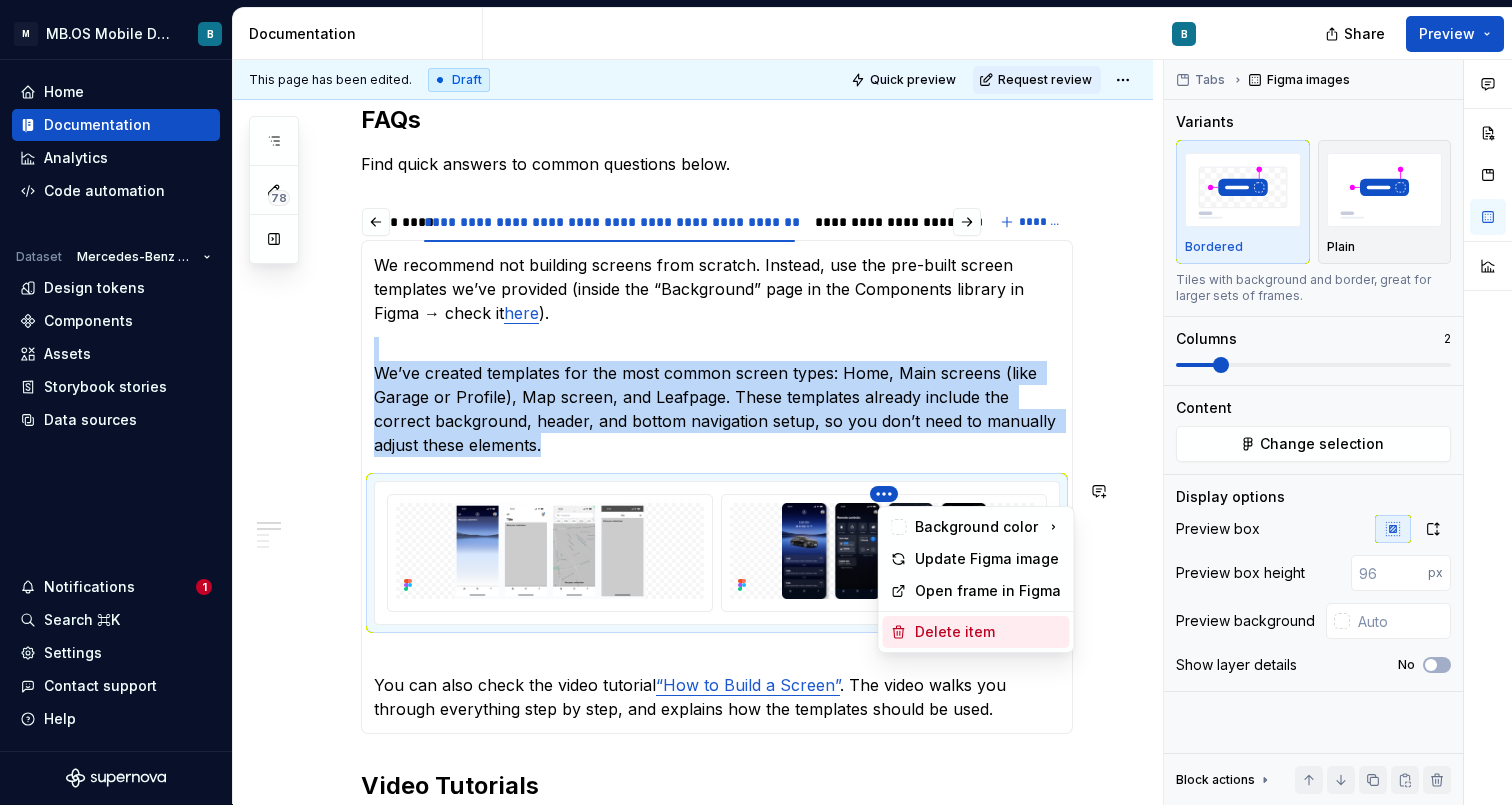 click on "Delete item" at bounding box center [988, 632] 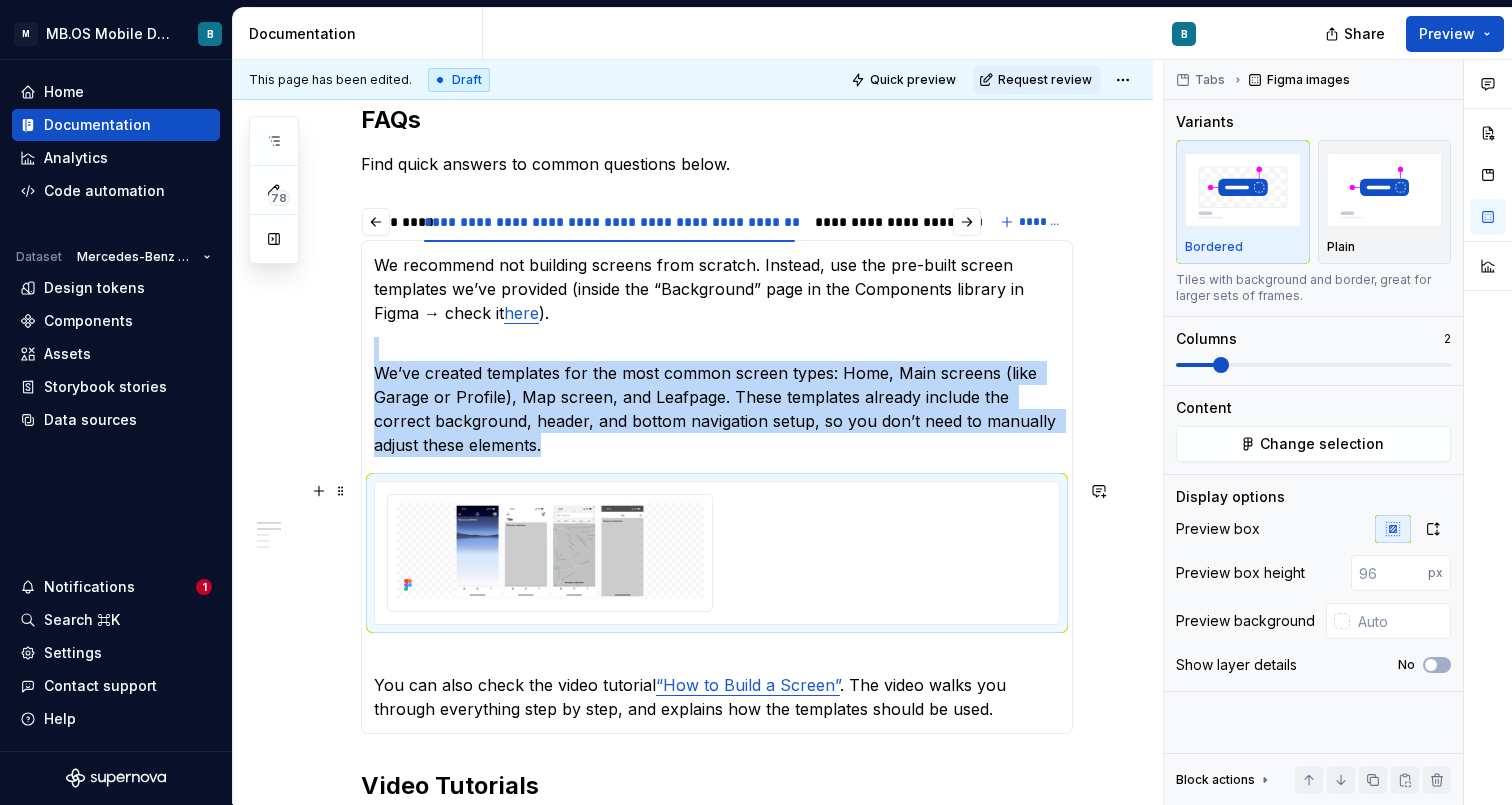 click on "**********" at bounding box center (693, 1264) 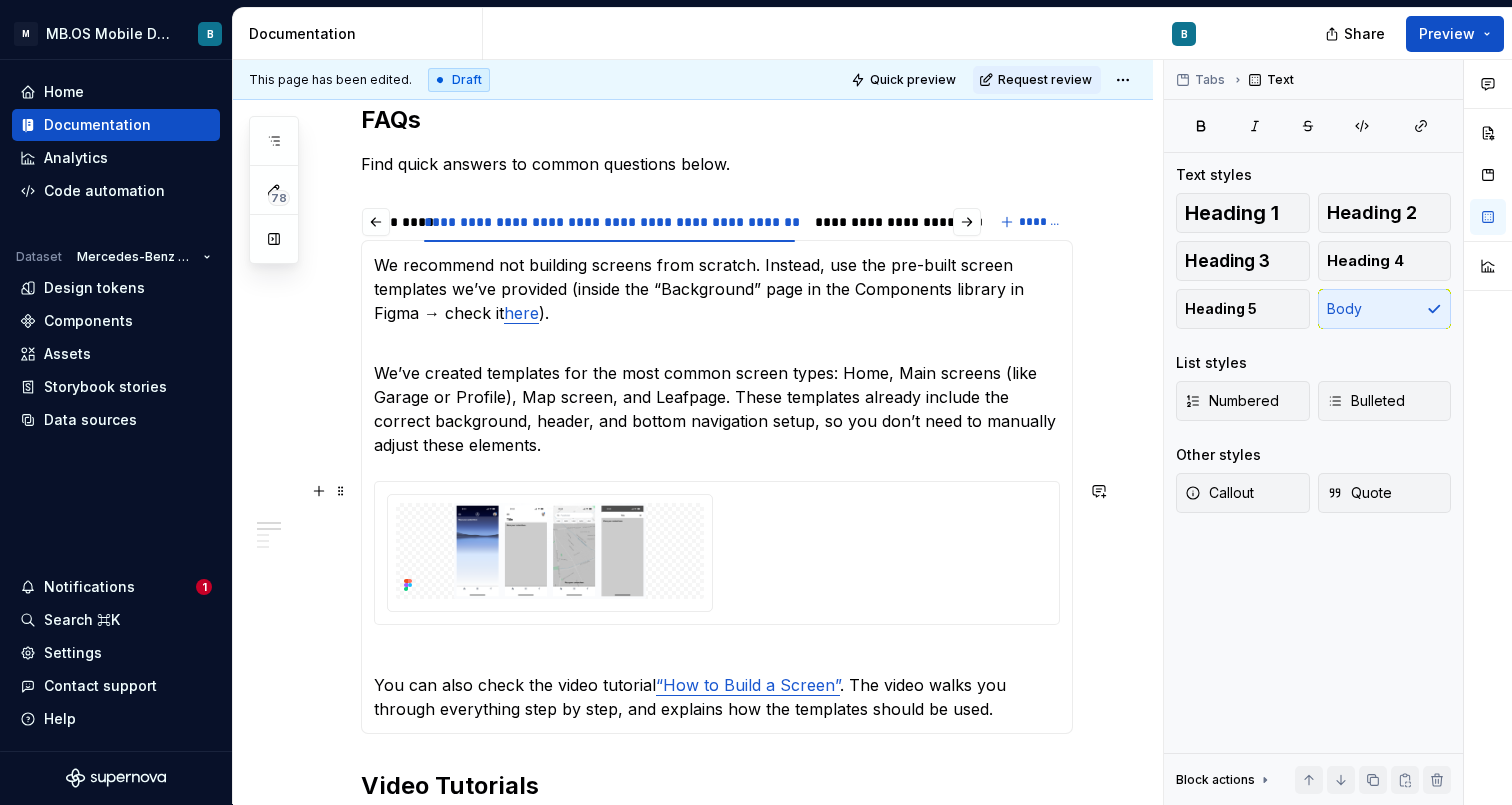 click at bounding box center [717, 553] 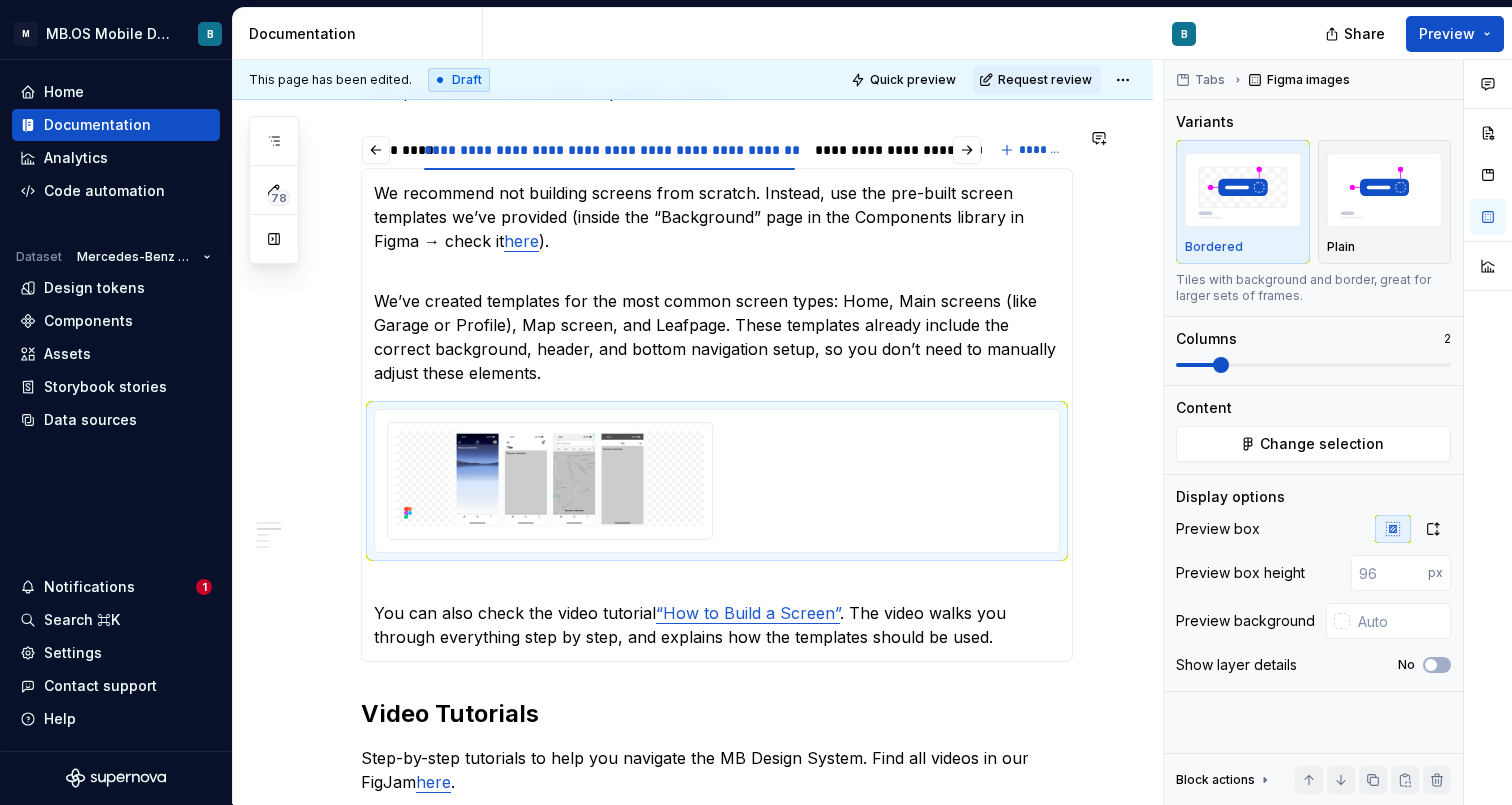 scroll, scrollTop: 427, scrollLeft: 0, axis: vertical 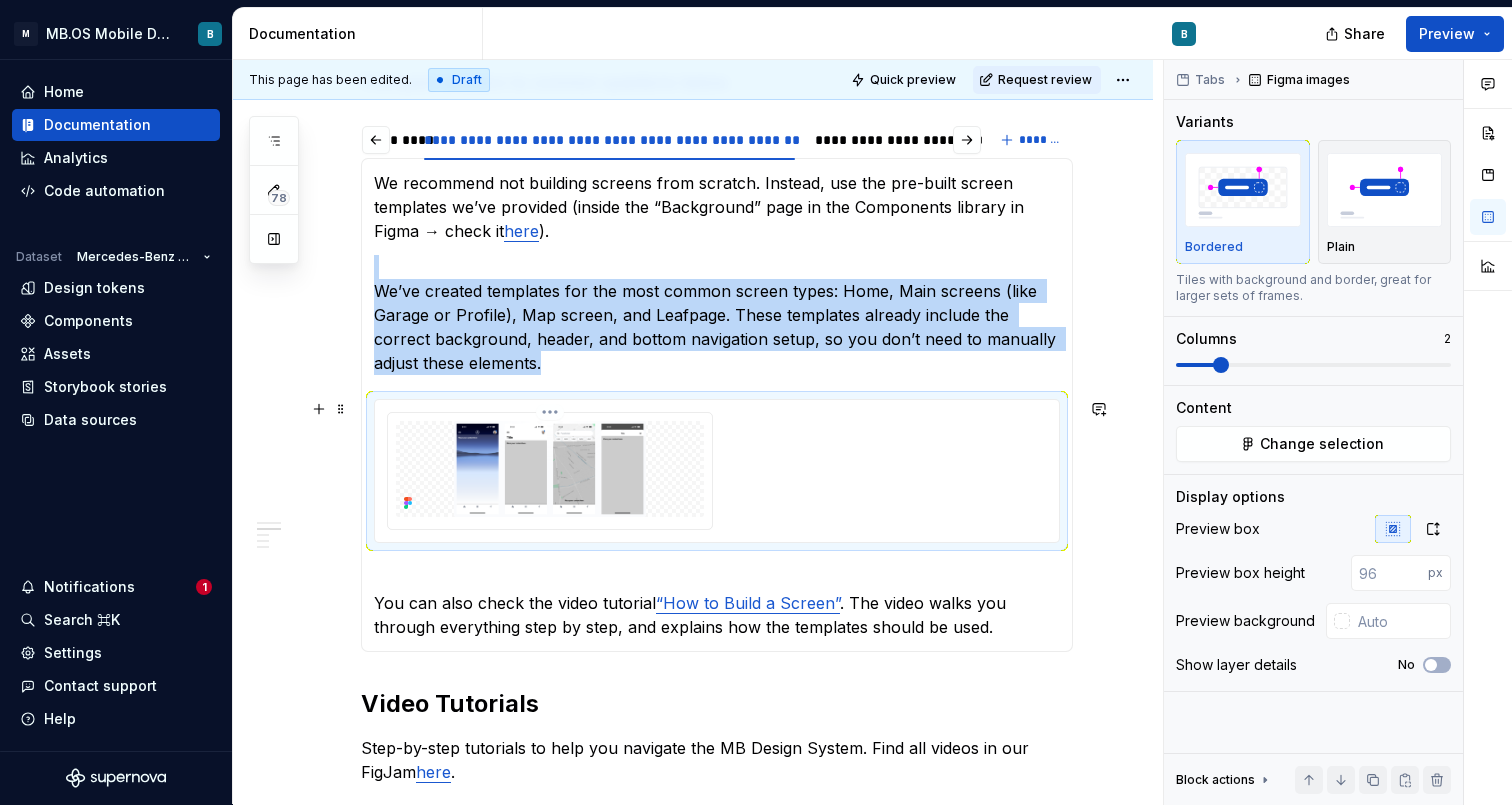click at bounding box center [550, 469] 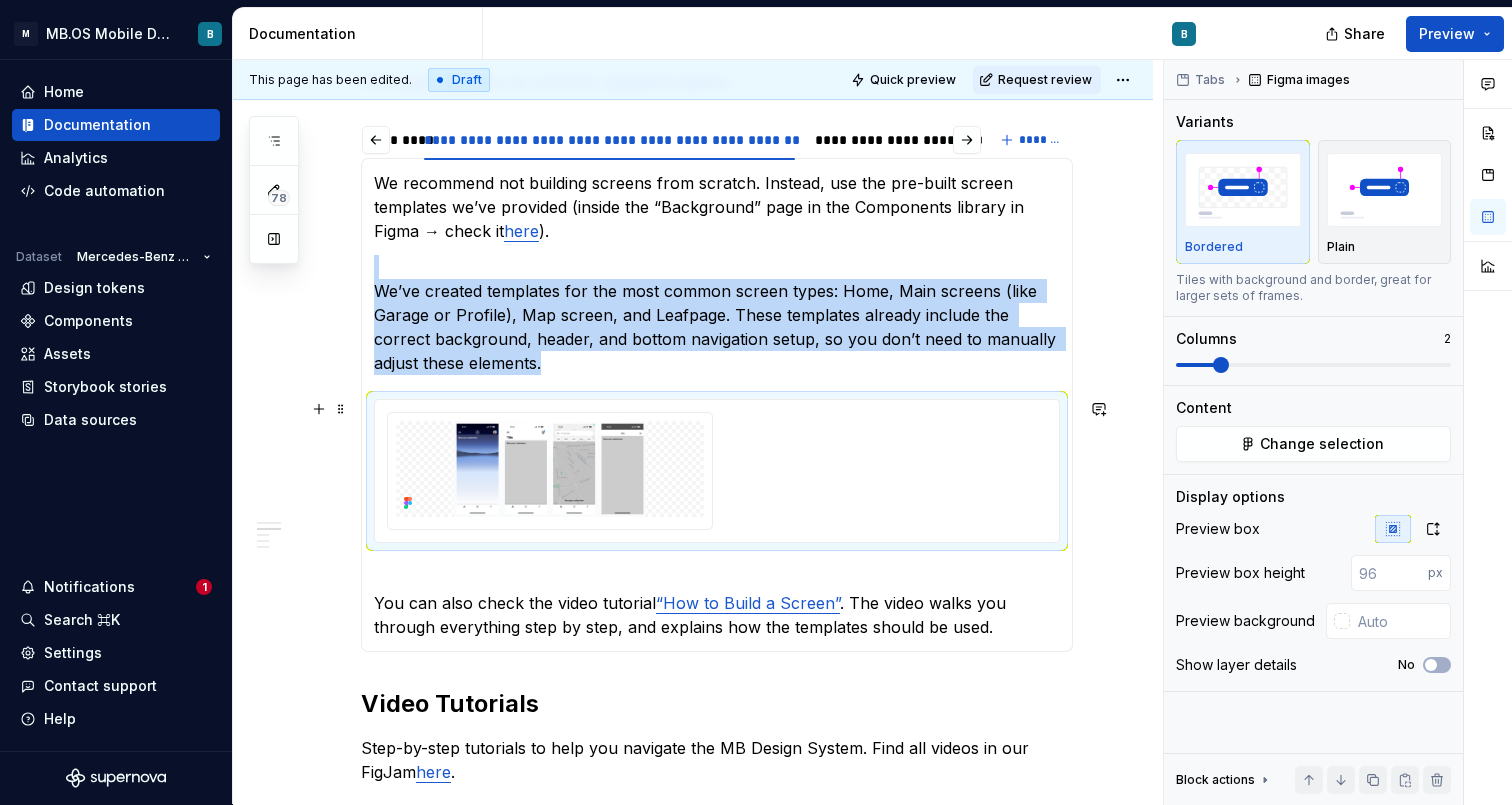 click on "**********" at bounding box center [693, 1182] 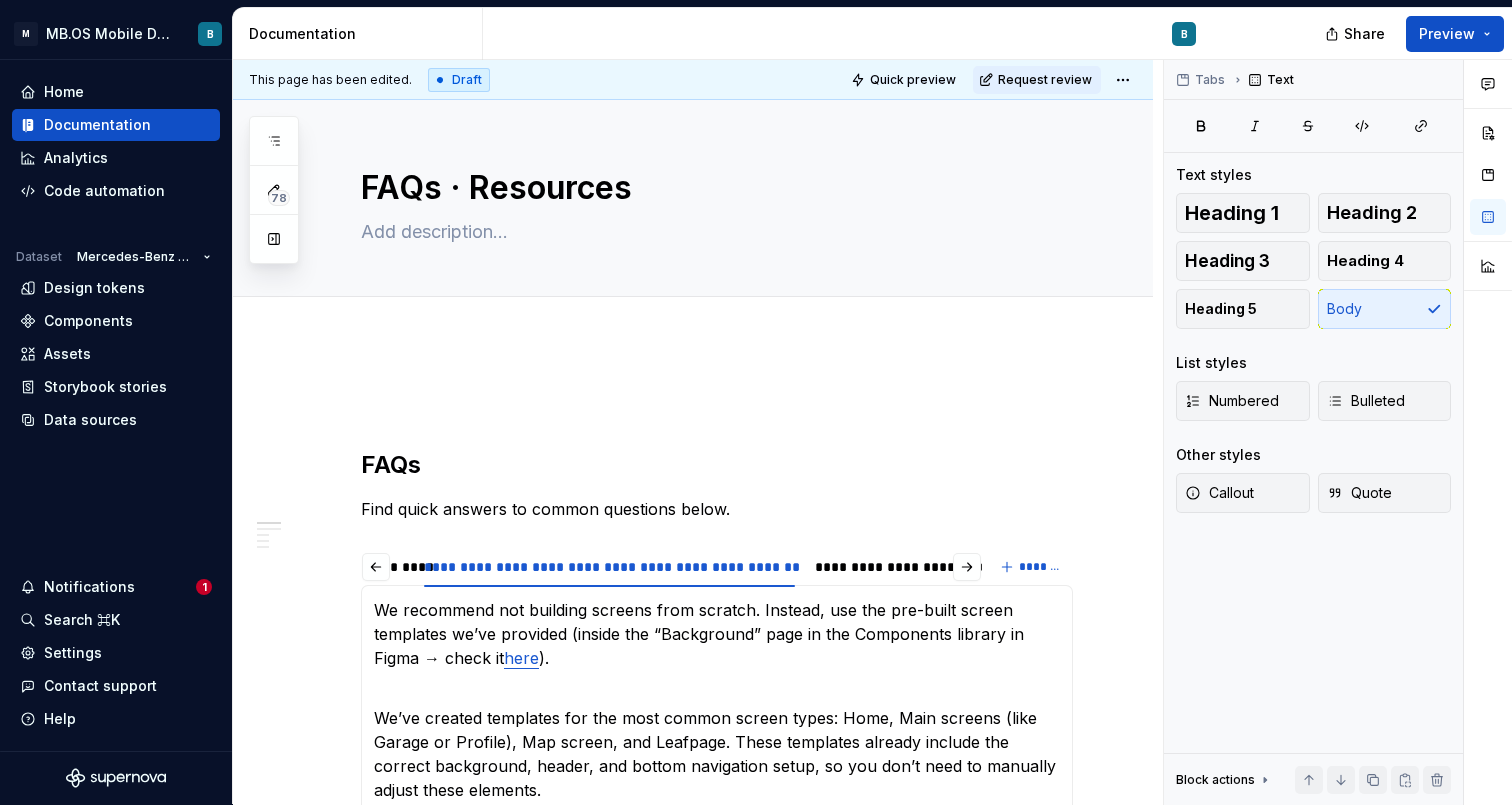 scroll, scrollTop: 0, scrollLeft: 0, axis: both 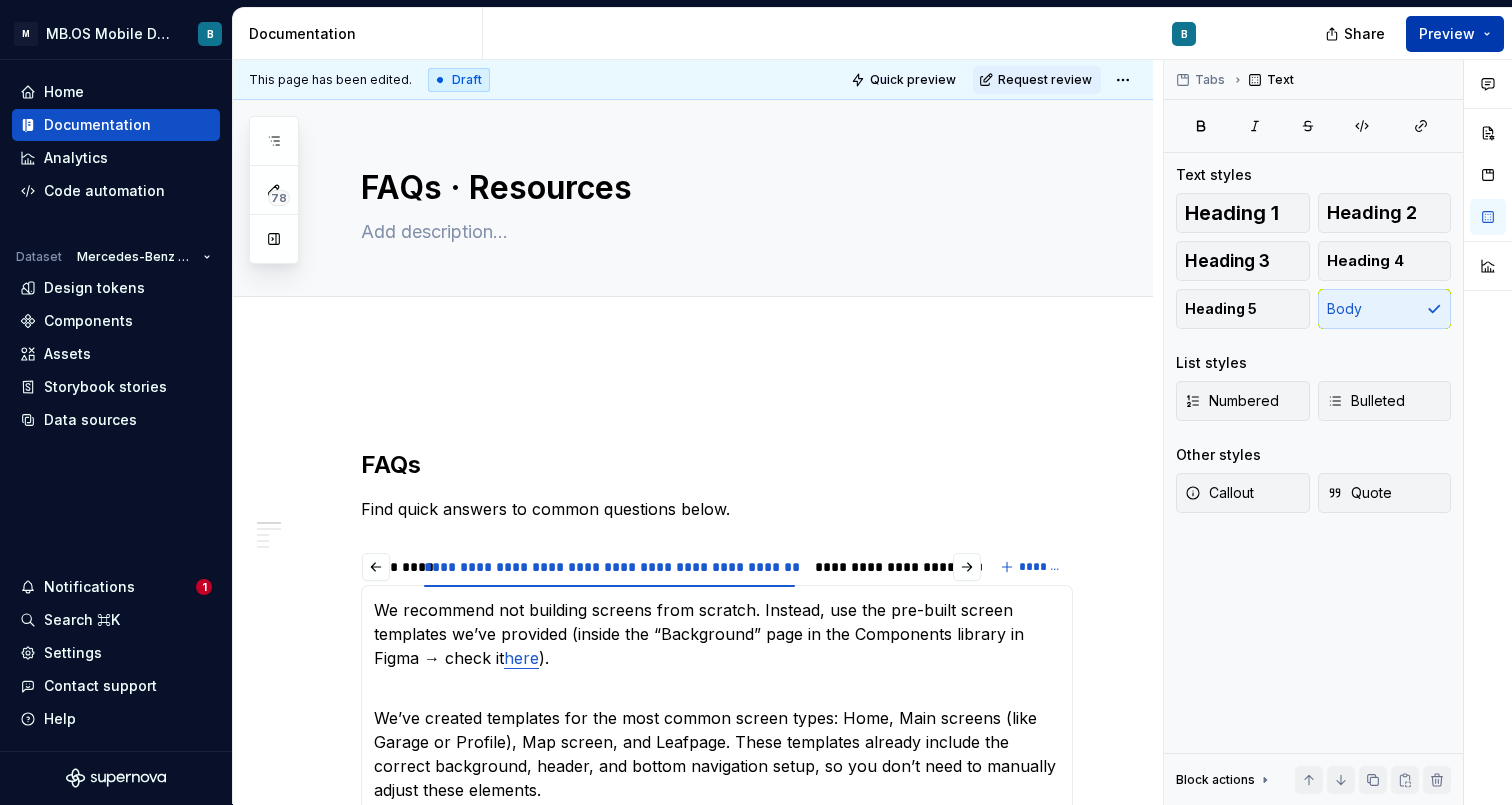 click on "Preview" at bounding box center (1447, 34) 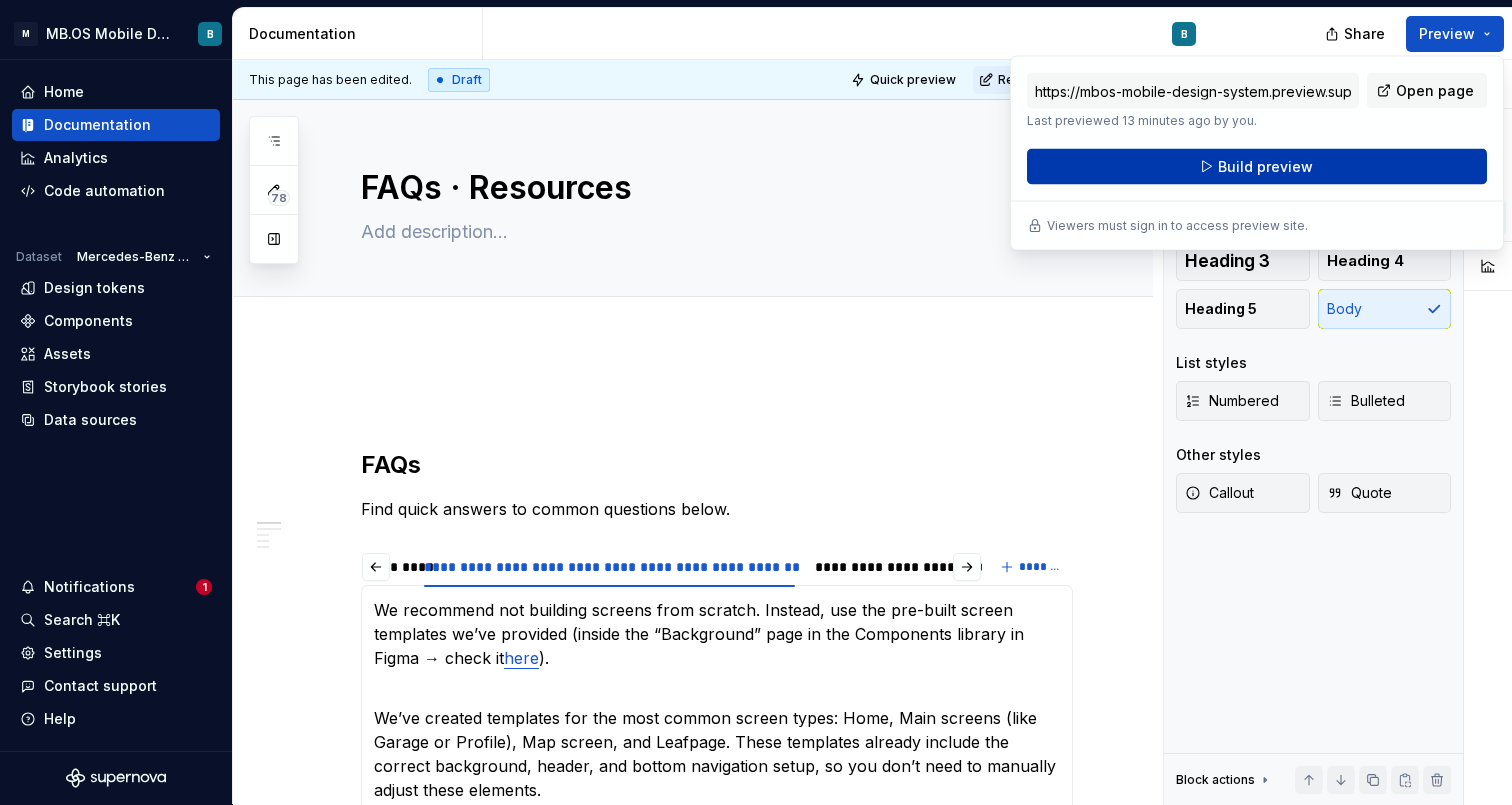 click on "Build preview" at bounding box center [1257, 167] 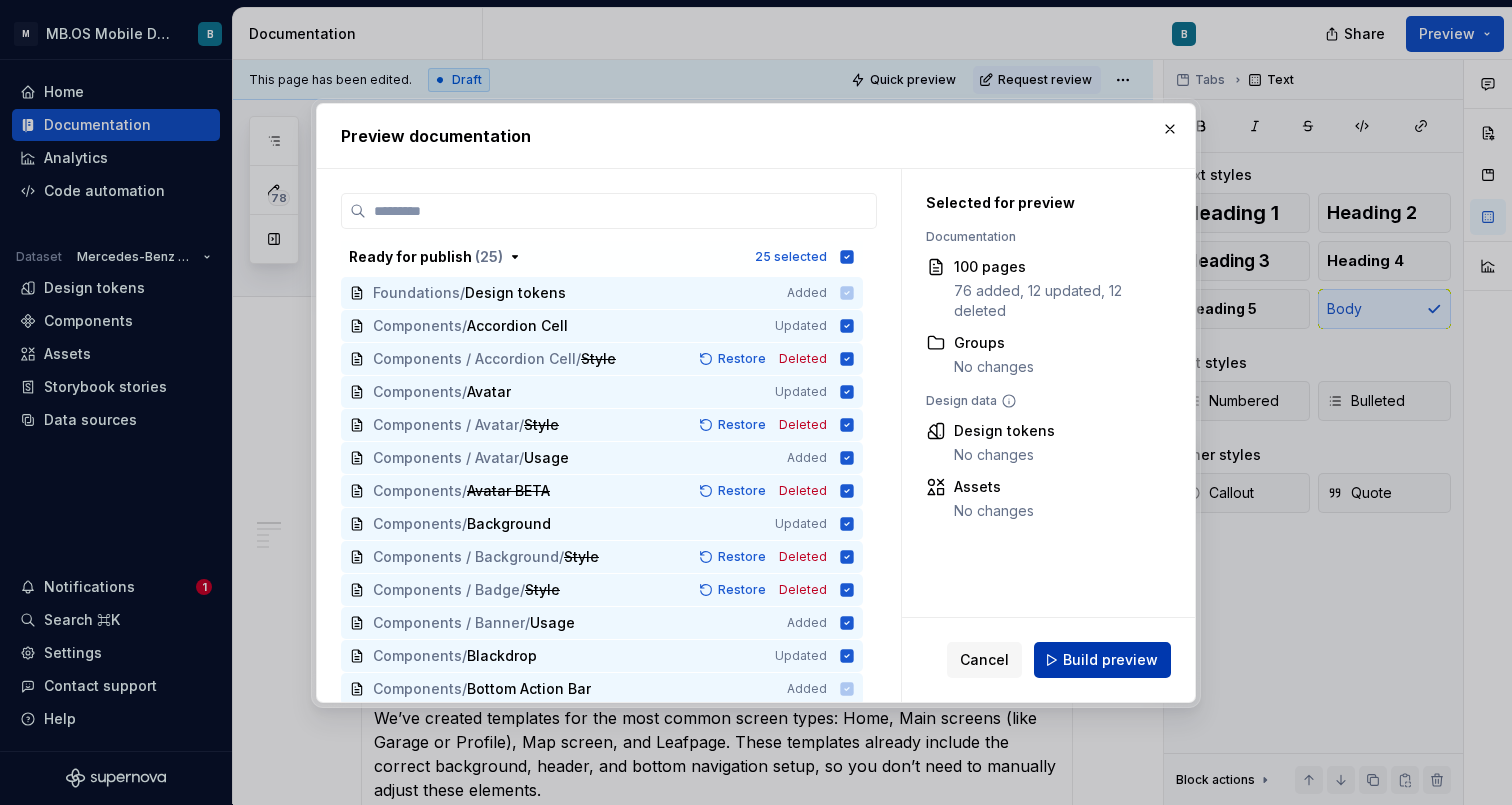 click on "Build preview" at bounding box center [1102, 660] 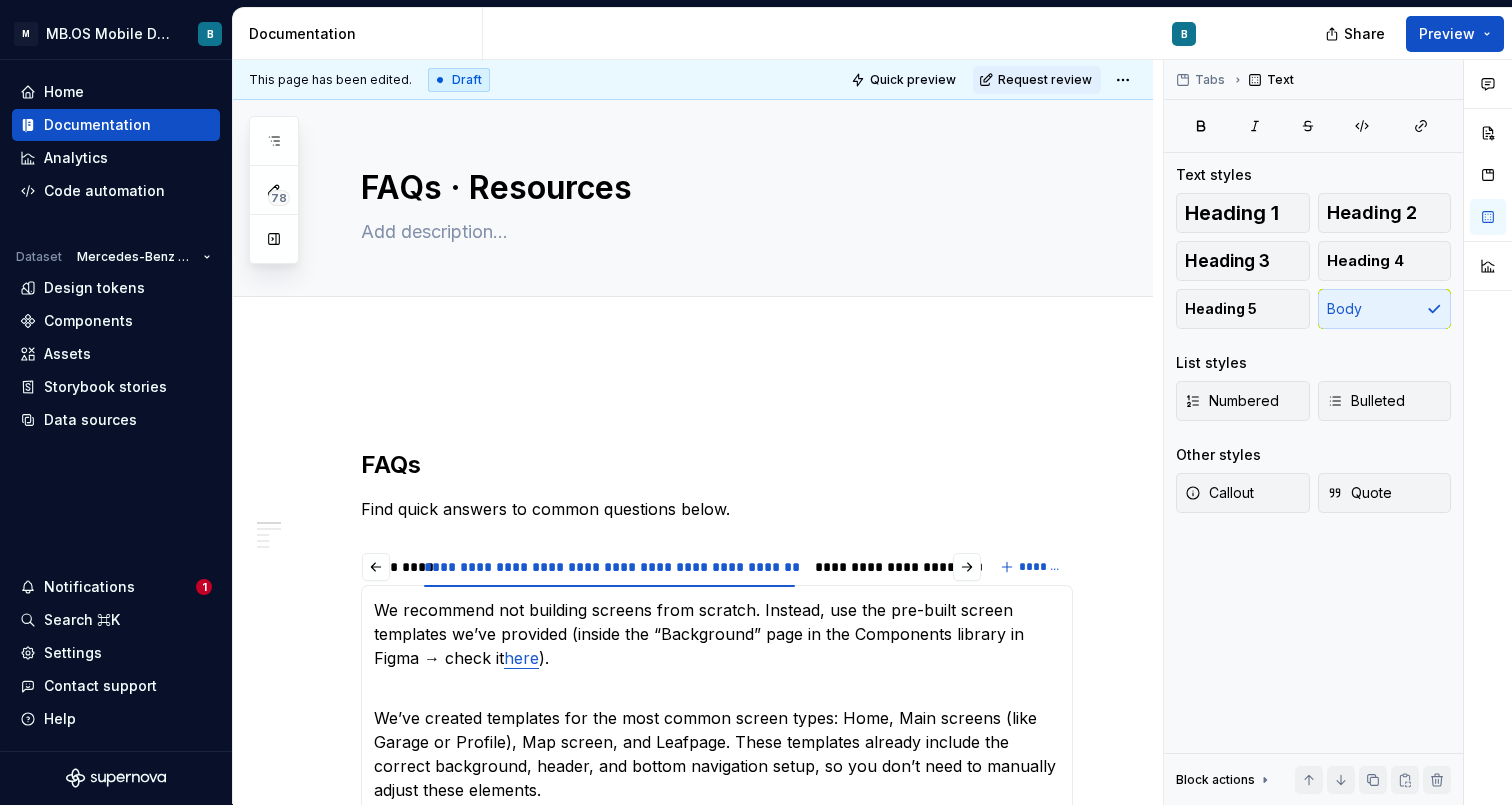 type on "*" 